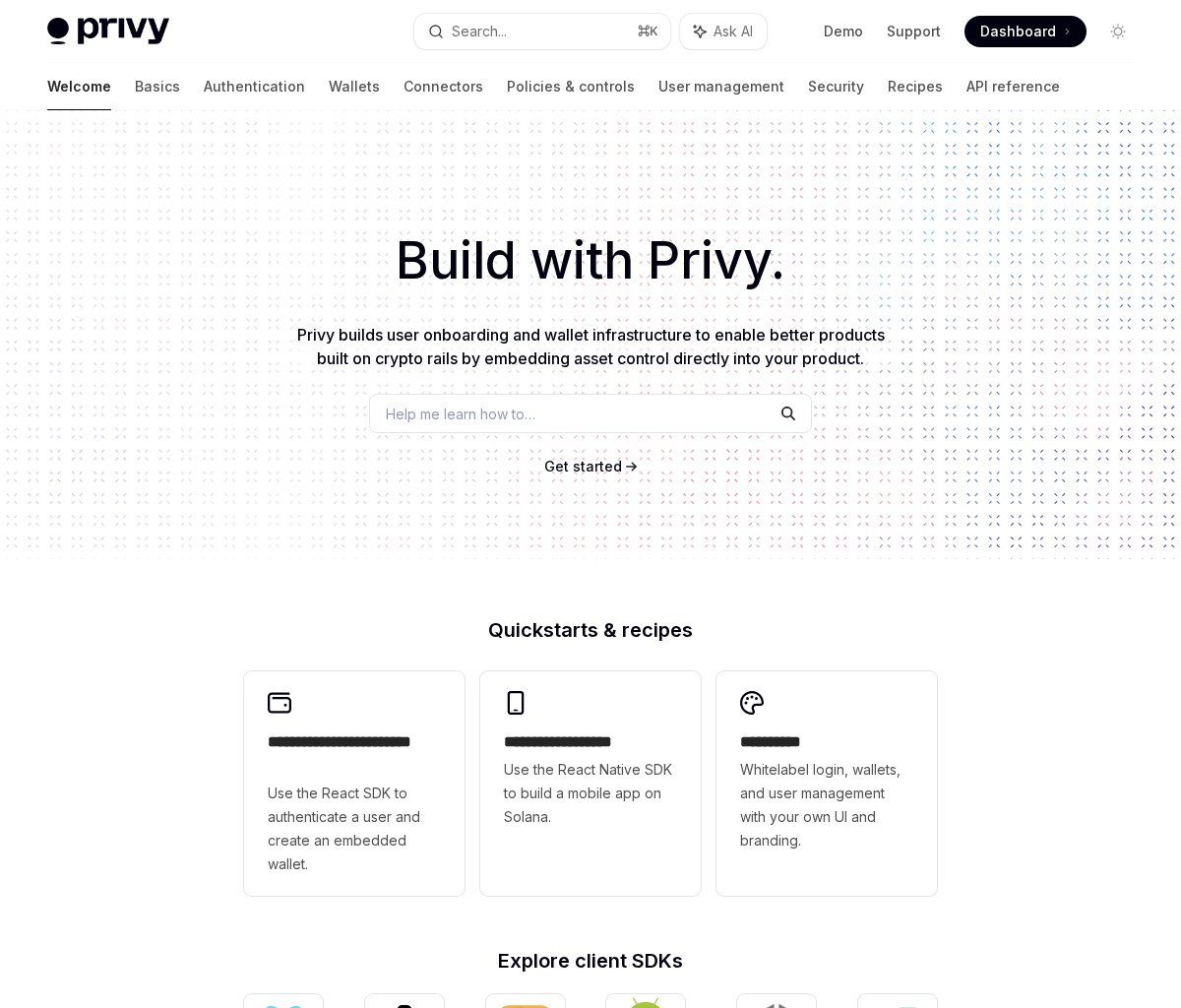 scroll, scrollTop: 0, scrollLeft: 0, axis: both 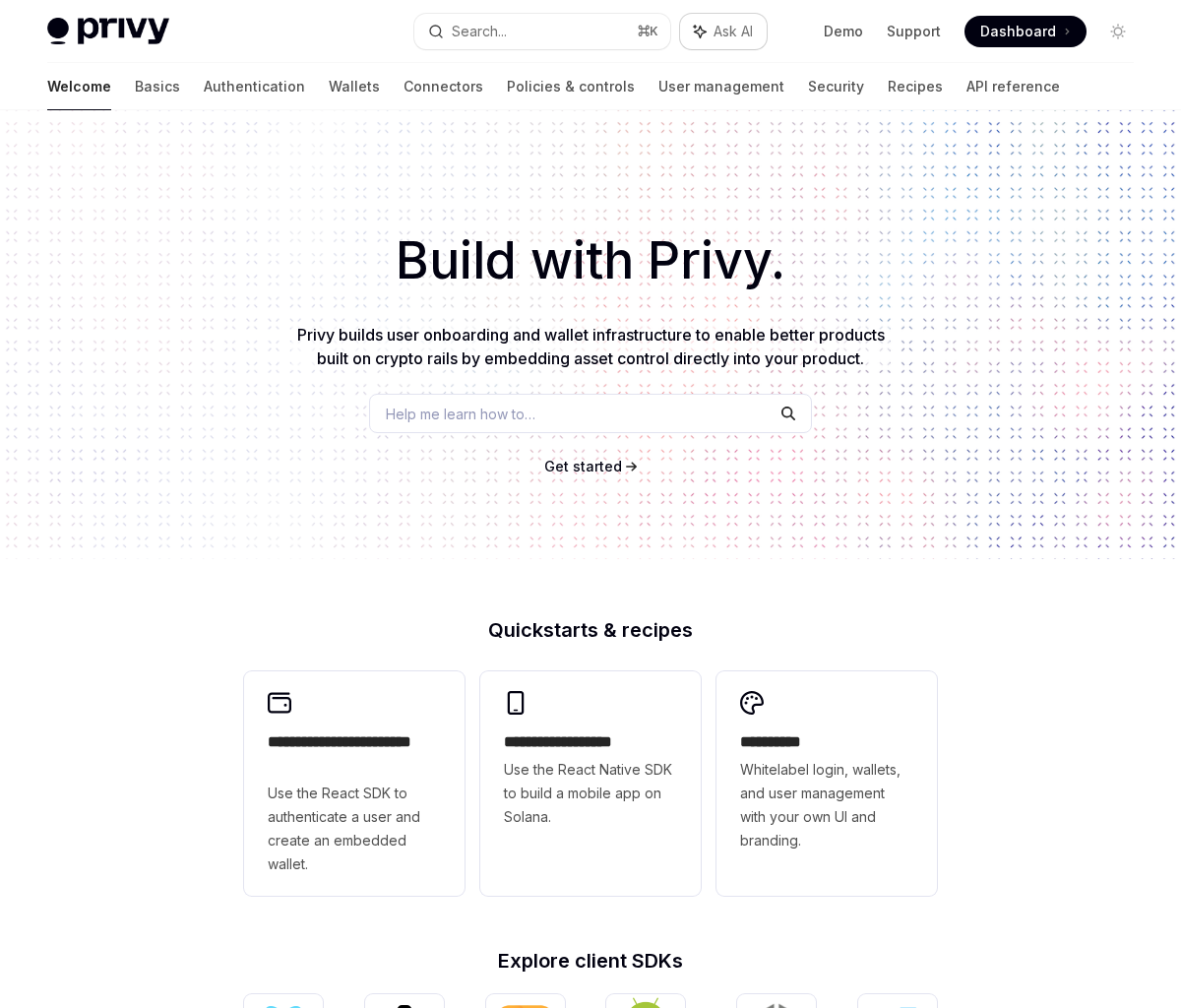 click 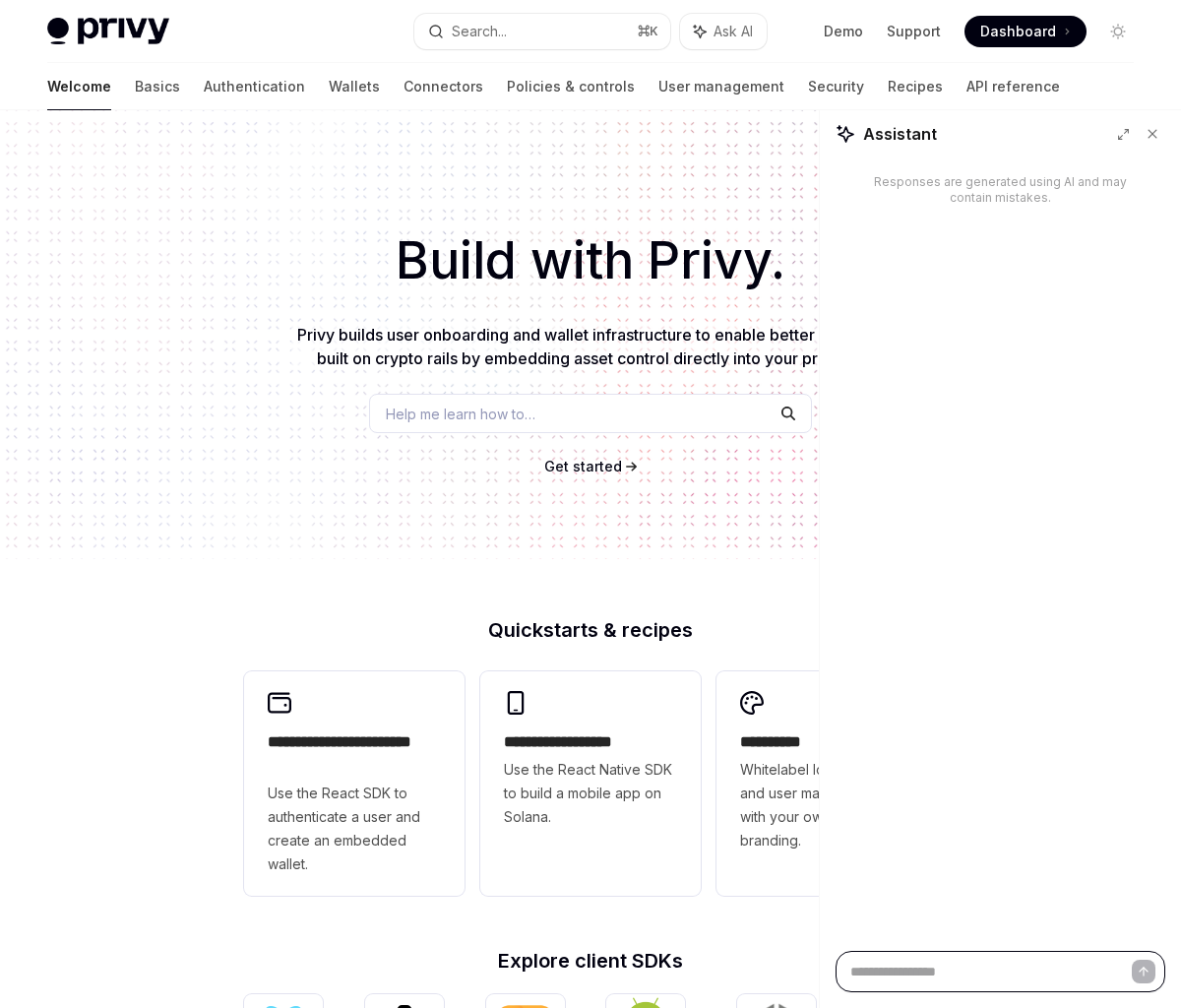 click at bounding box center (1000, 972) 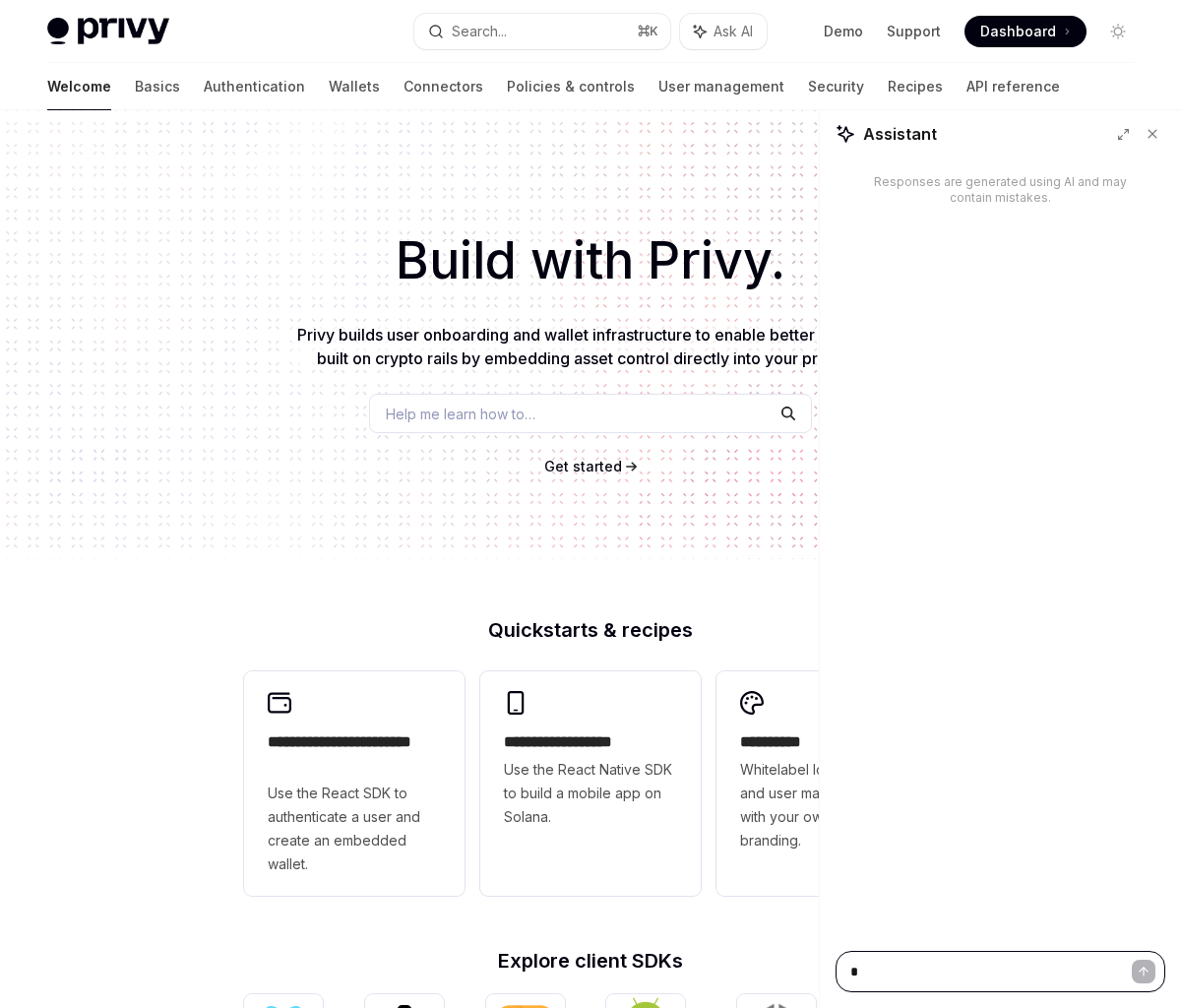type on "**" 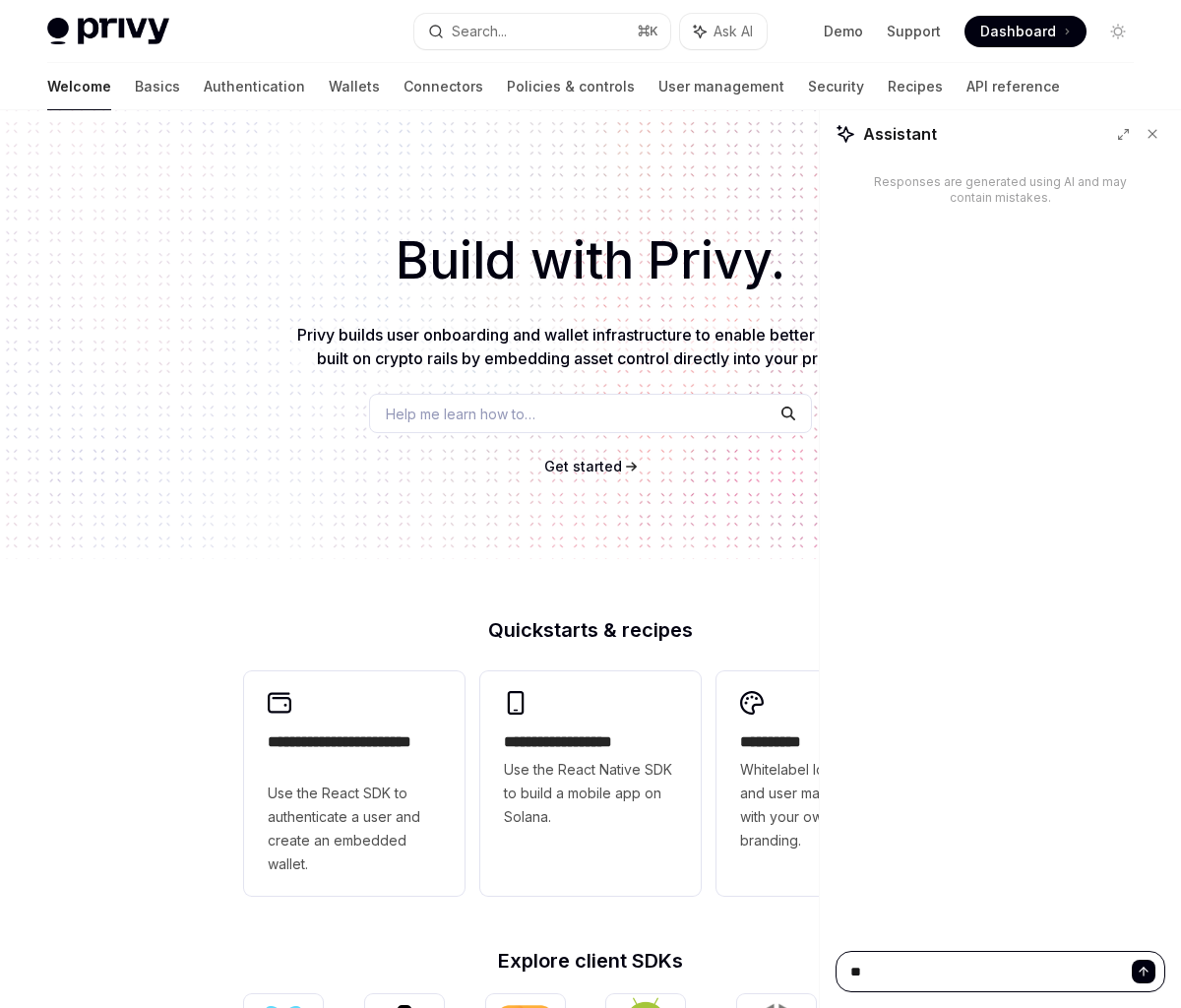 type on "**" 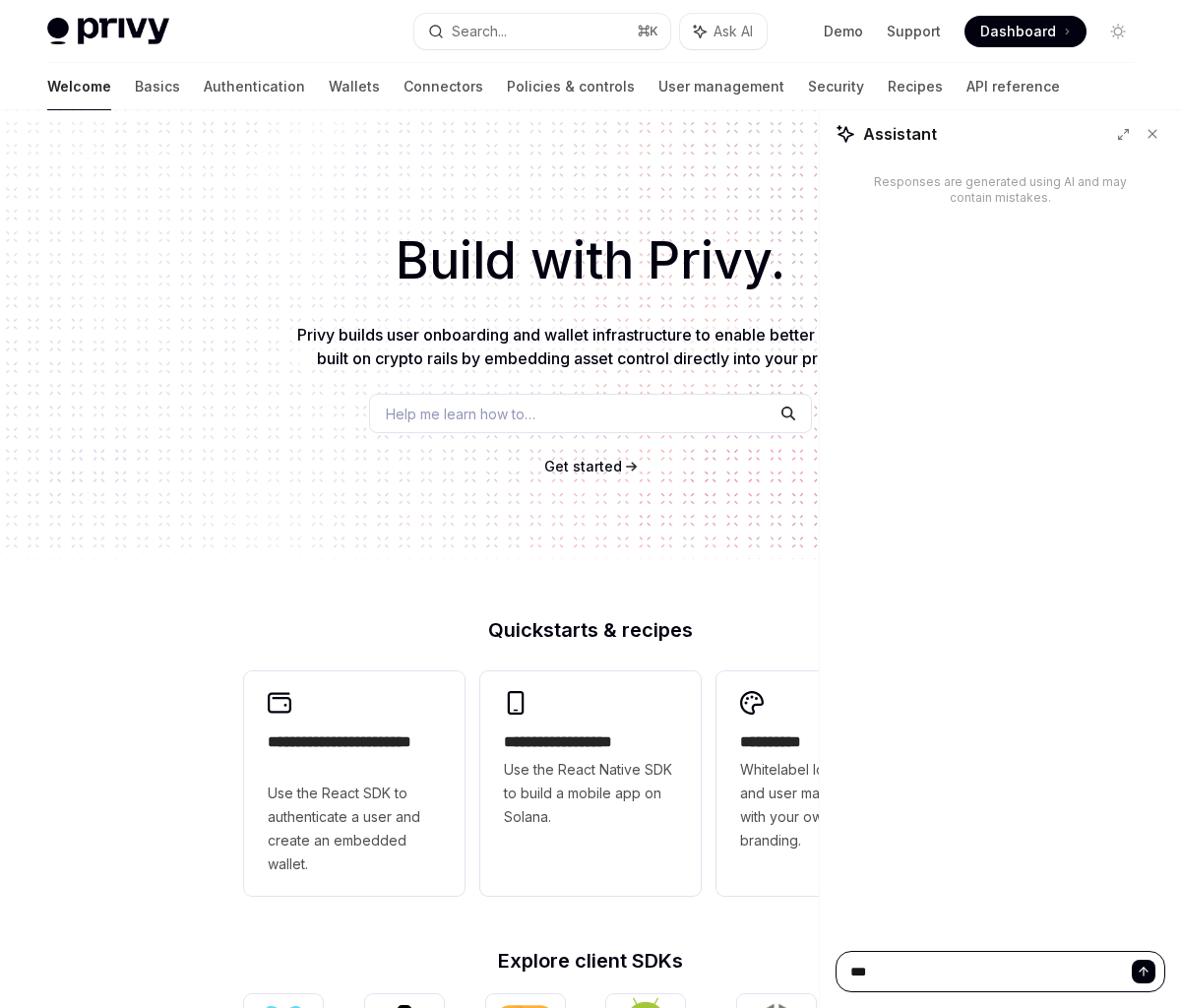 type on "****" 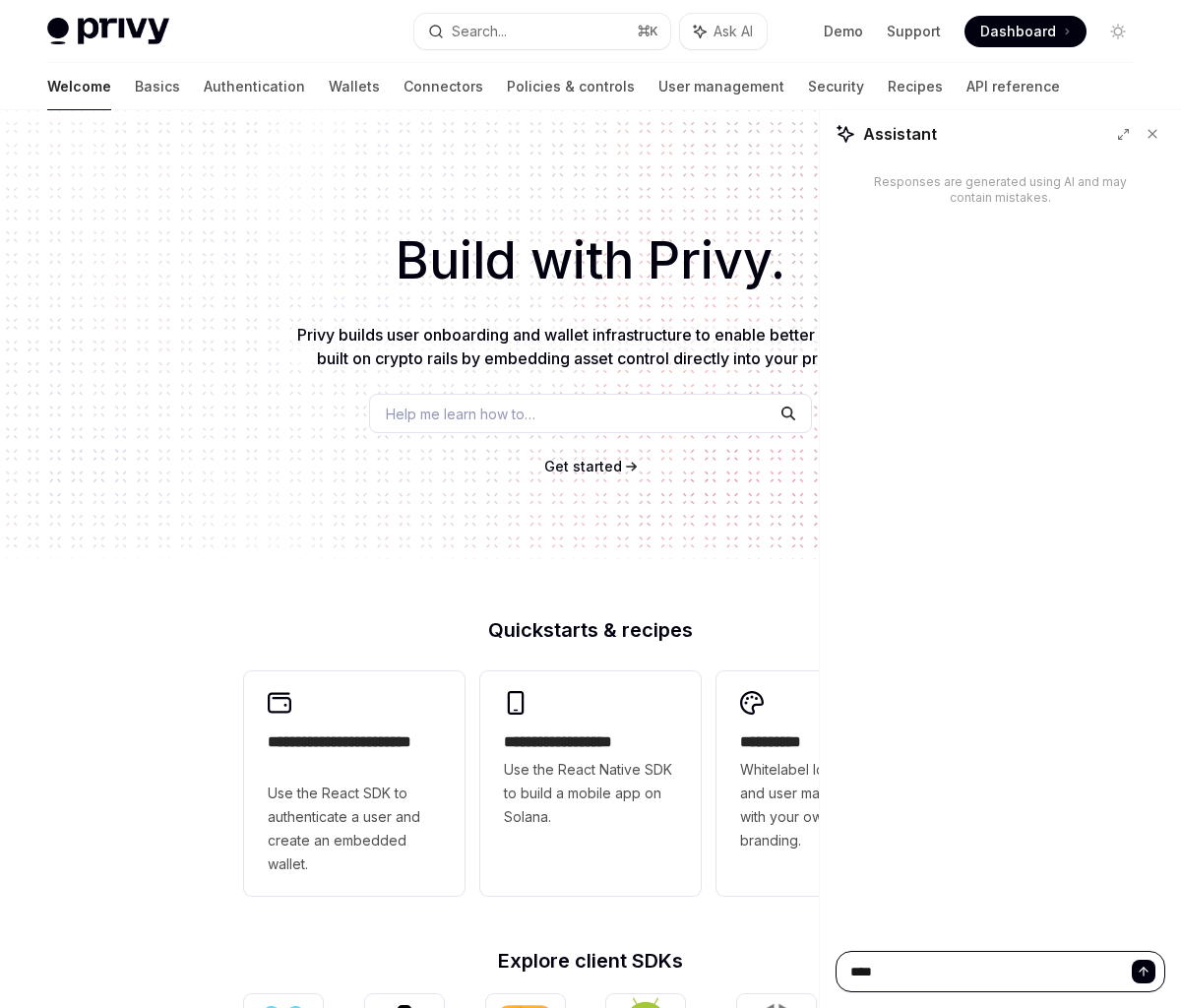type on "*****" 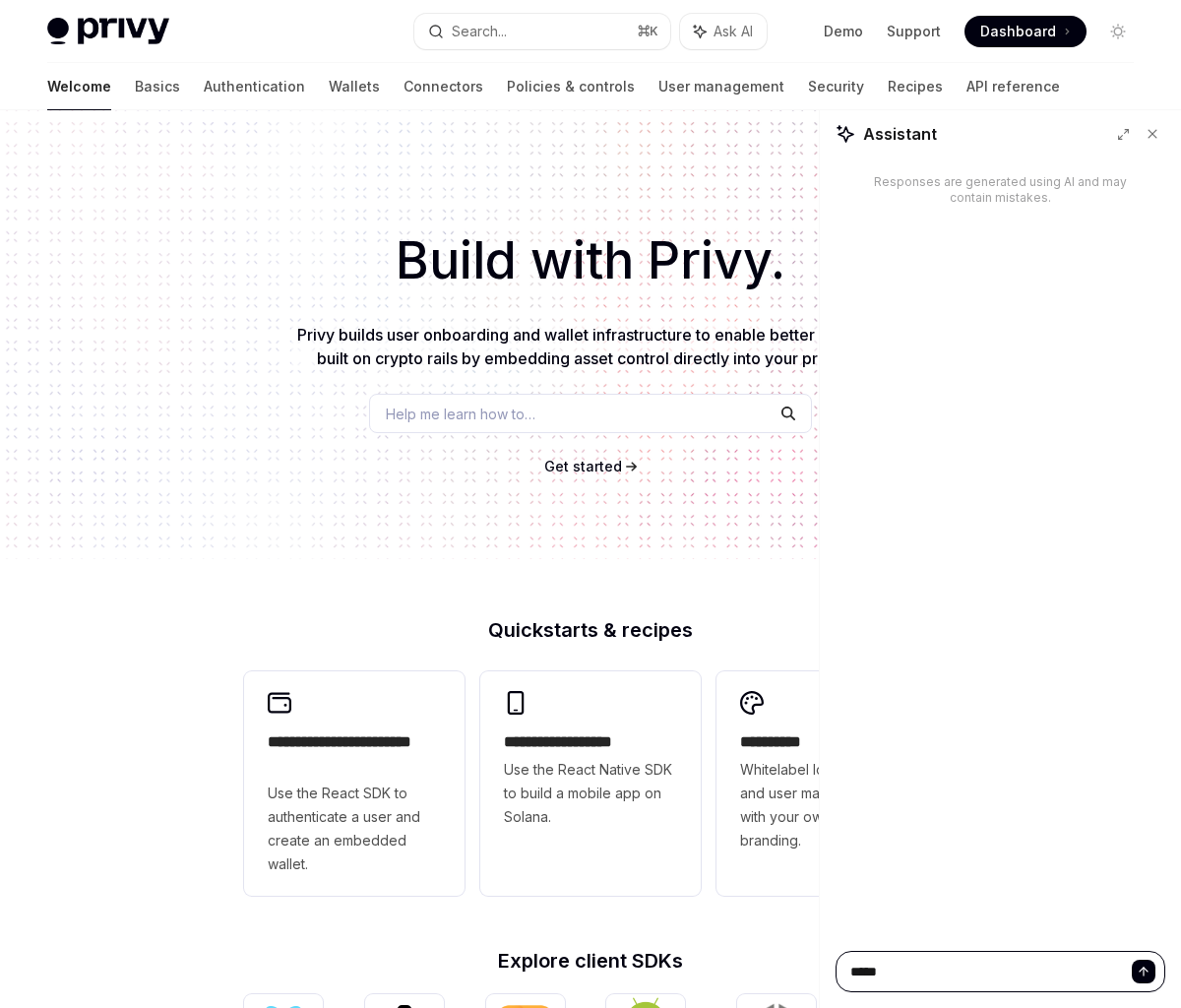 type on "*****" 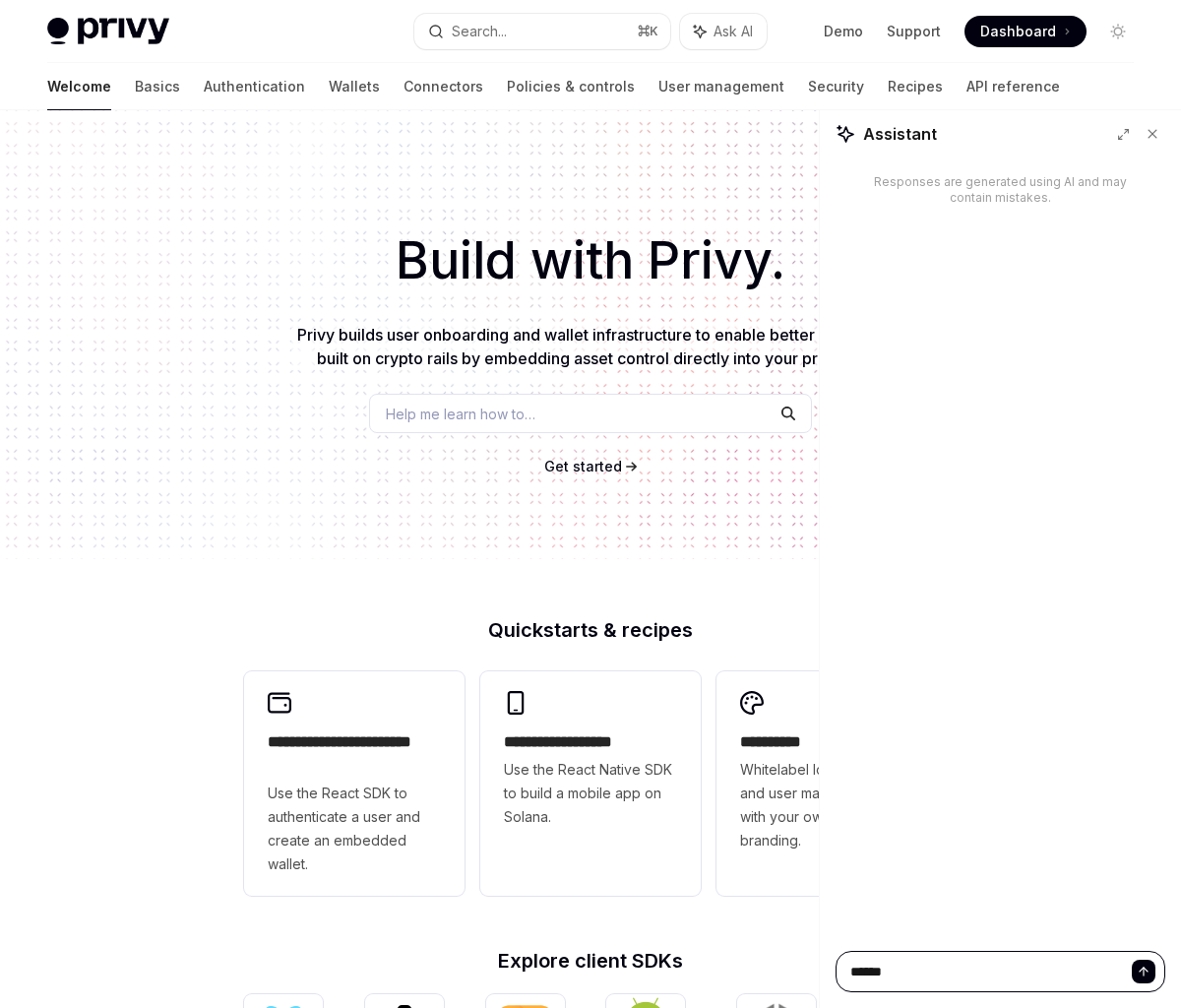 type on "*****" 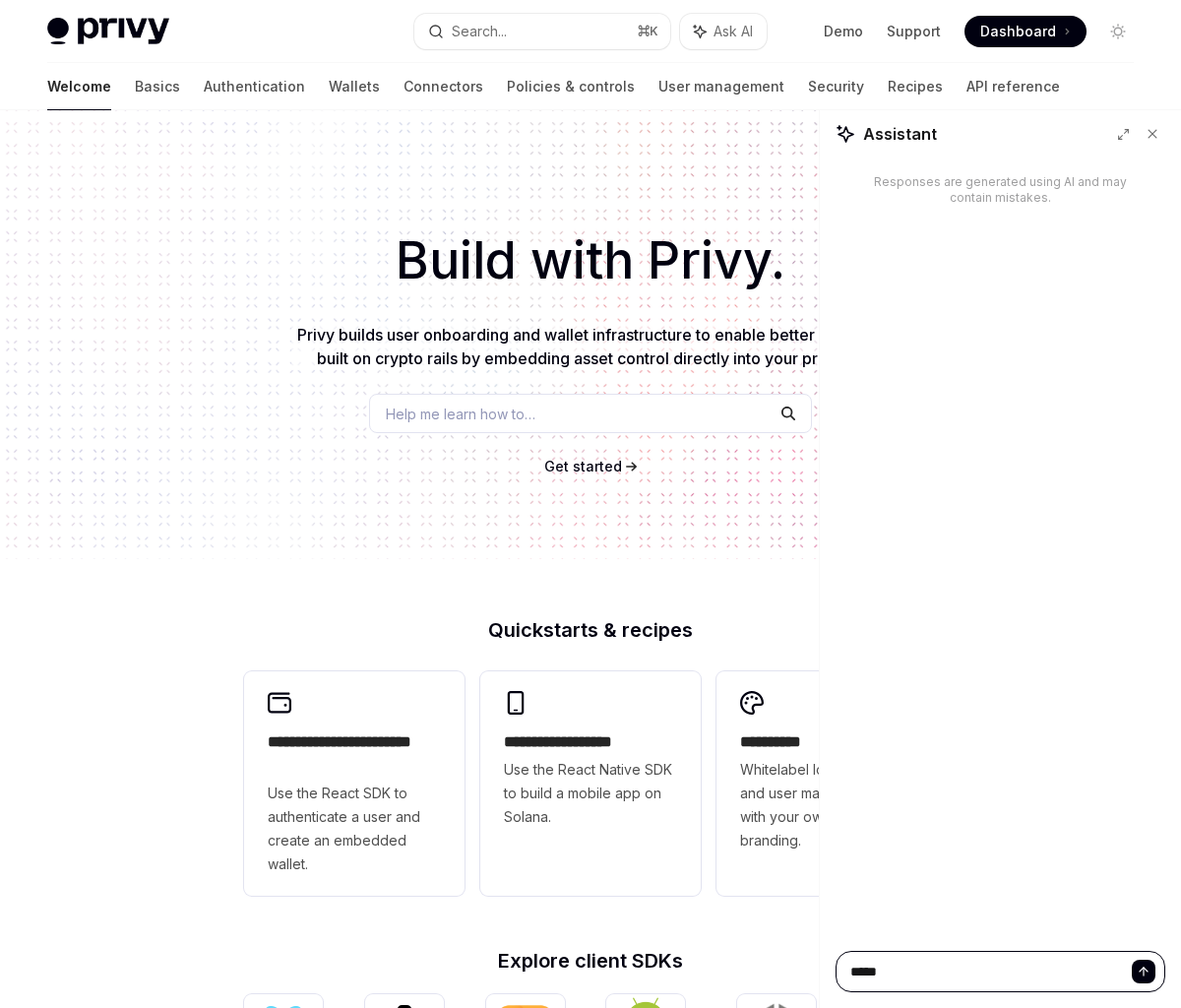 type on "****" 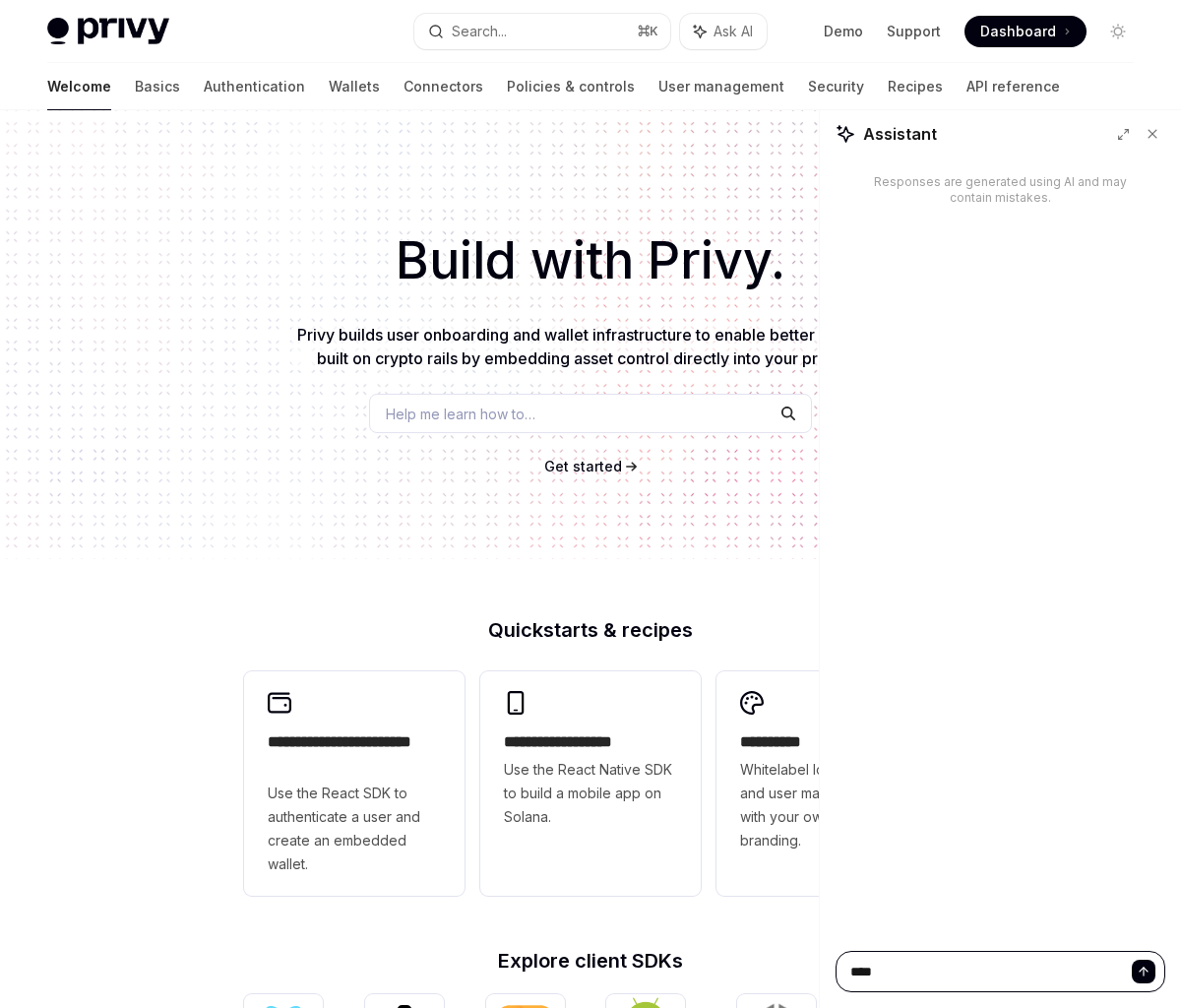 type on "*****" 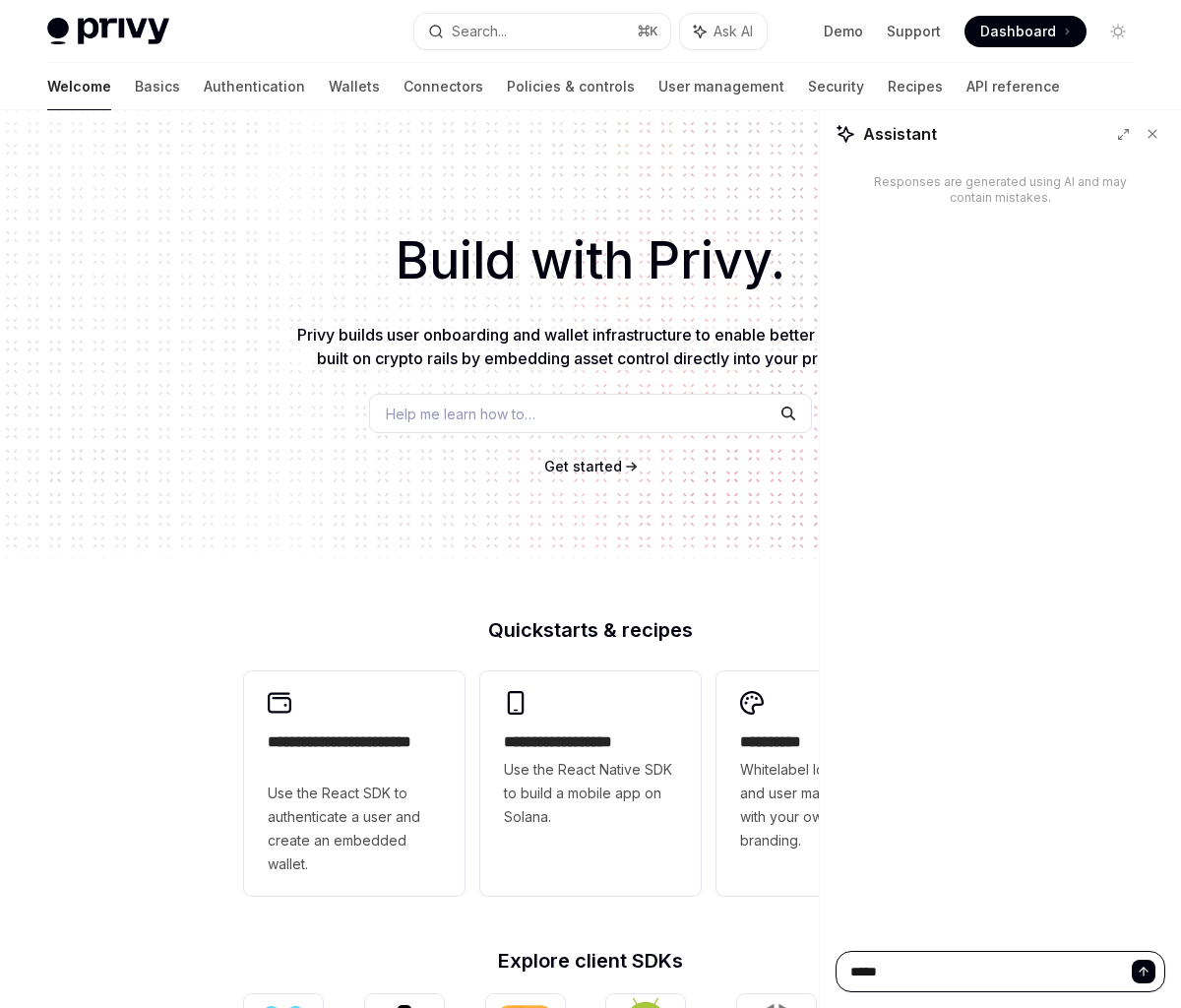 type on "*****" 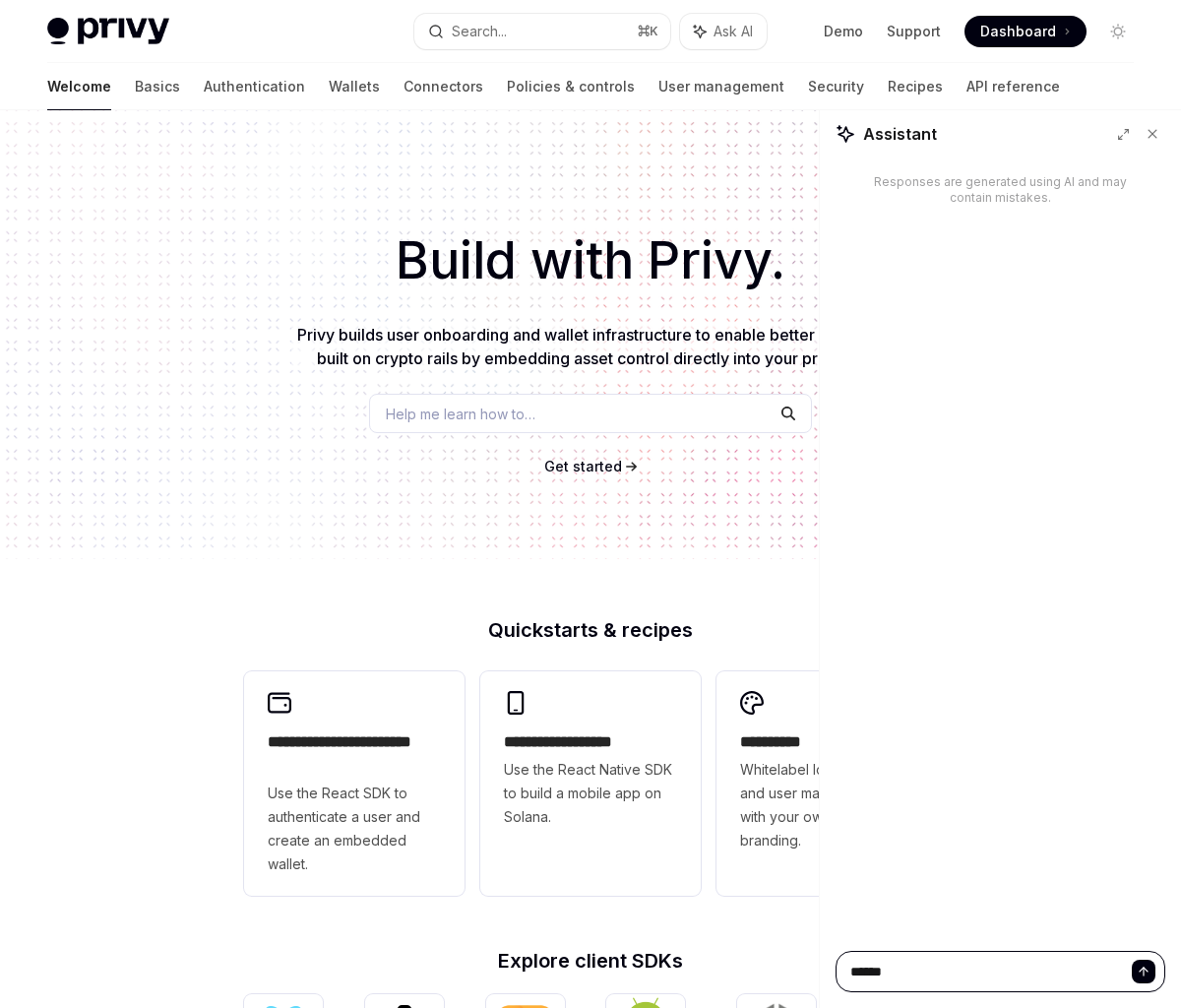 type on "*" 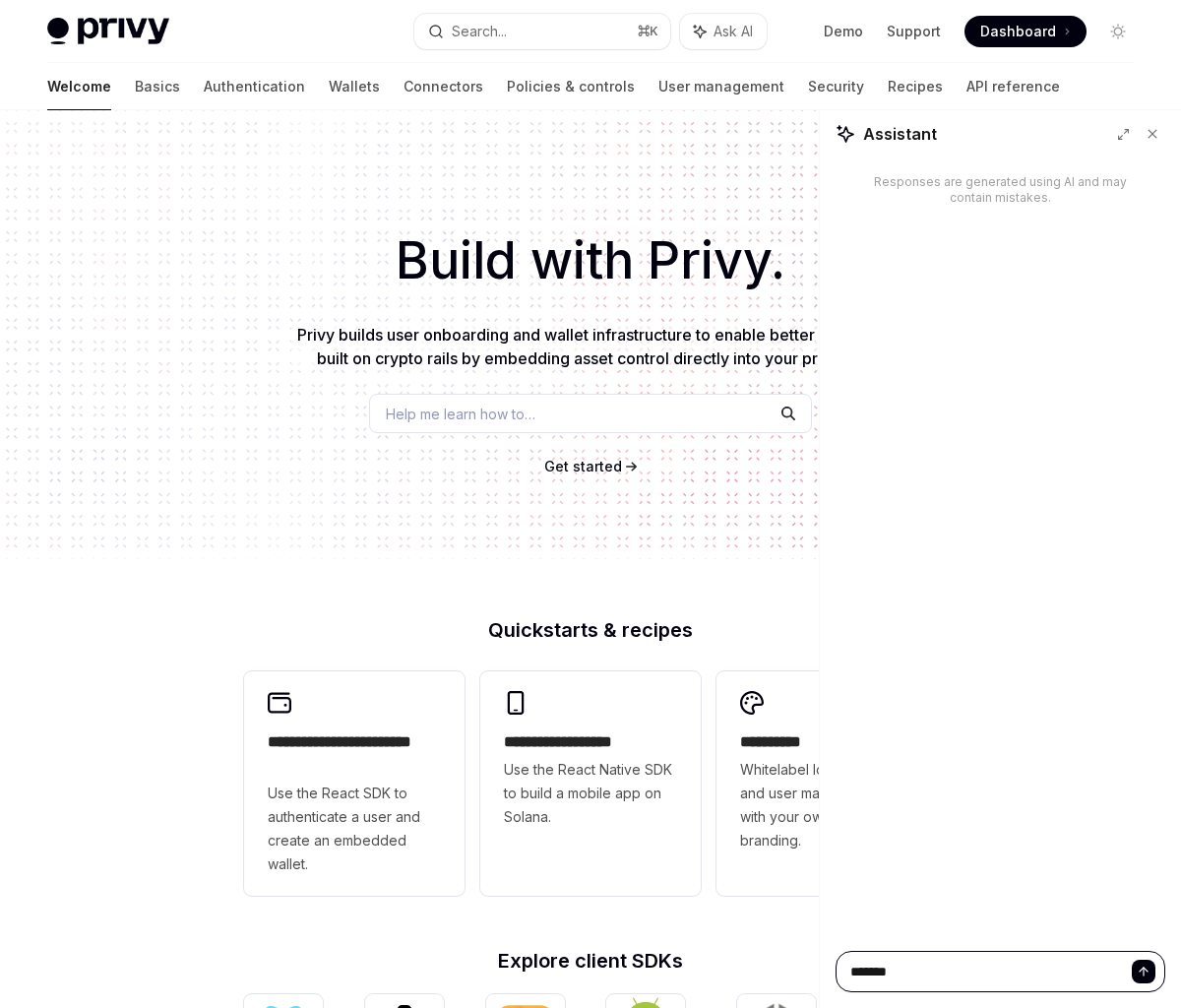 type on "********" 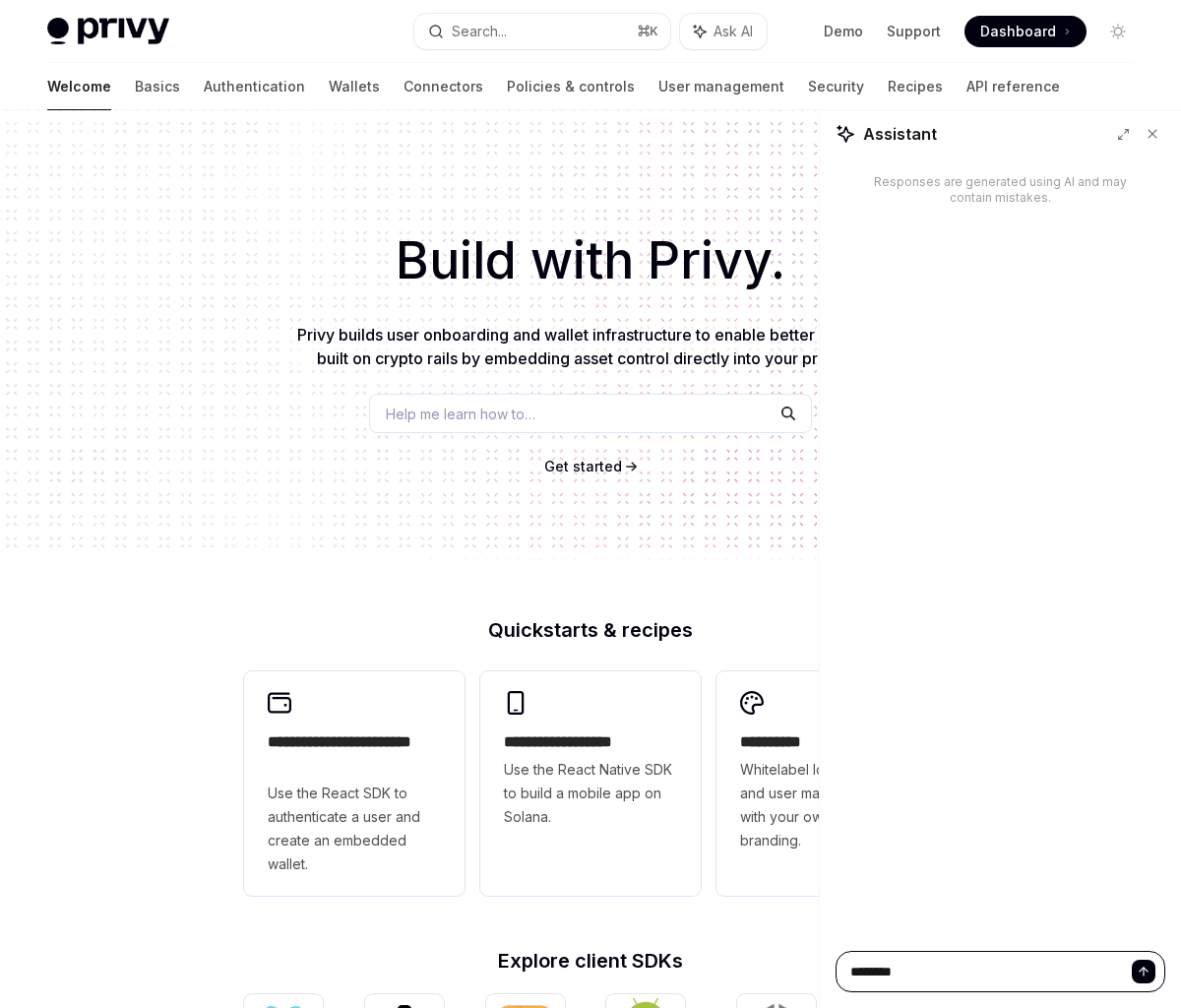 type on "*********" 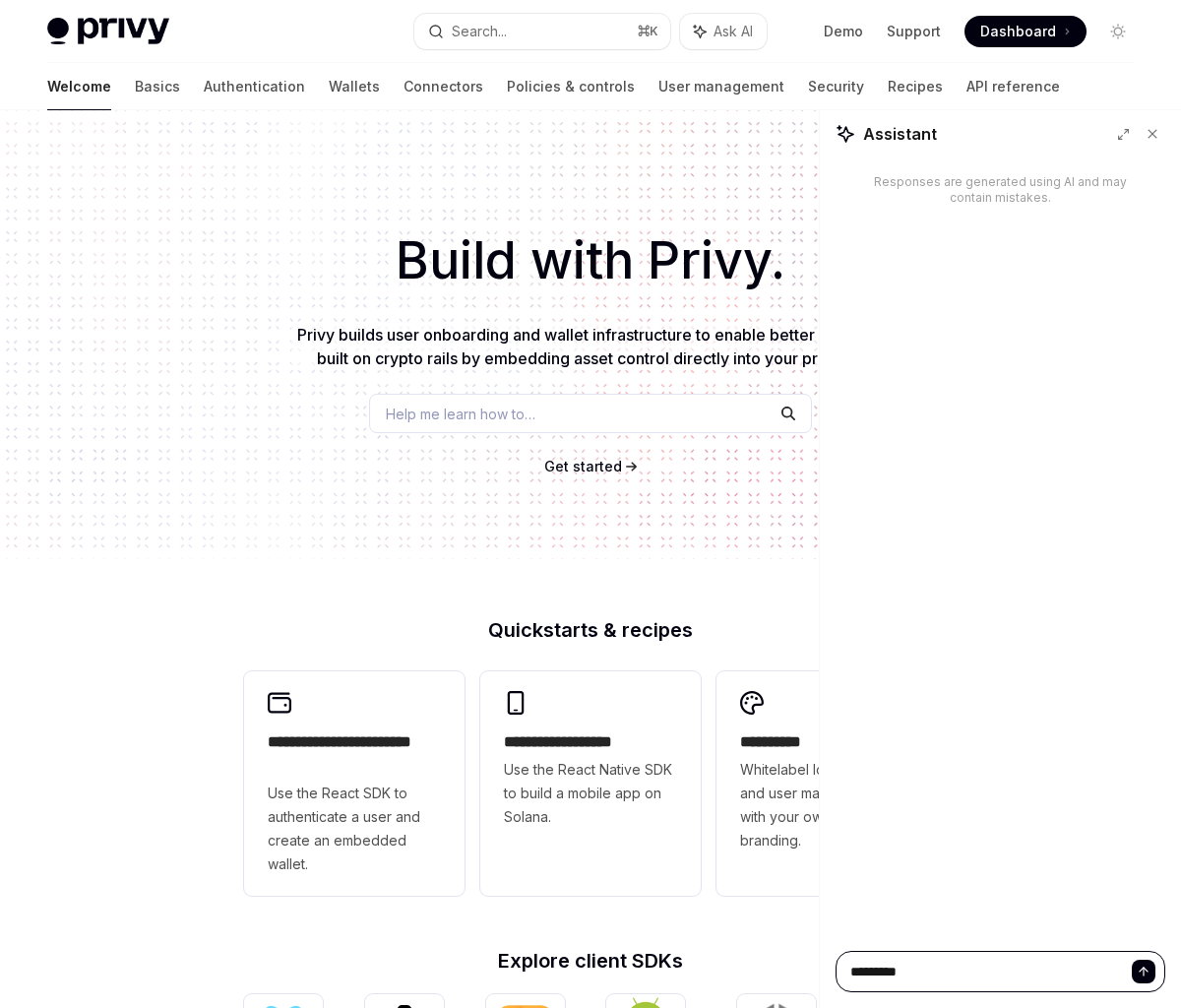 type on "*********" 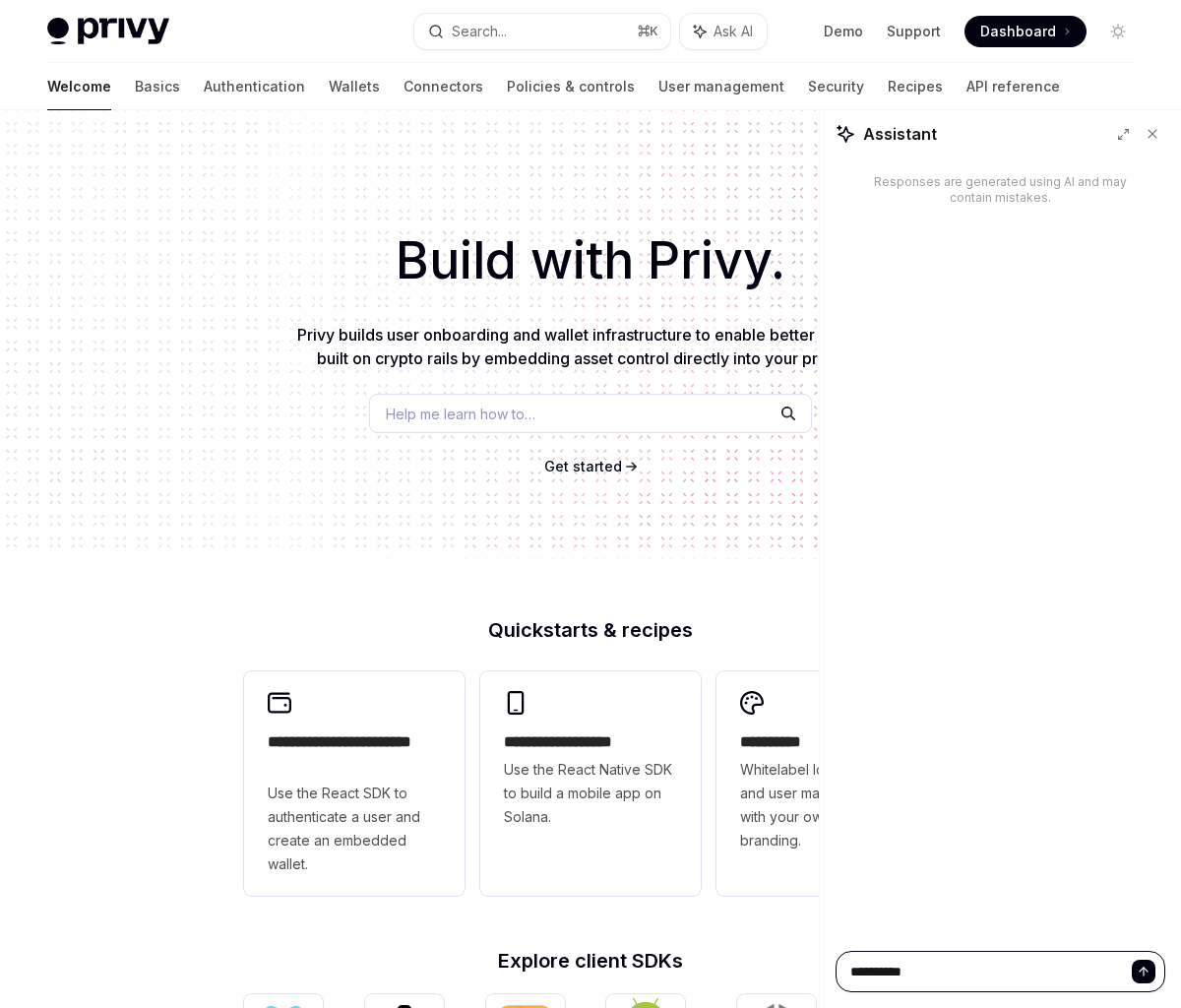 paste on "**********" 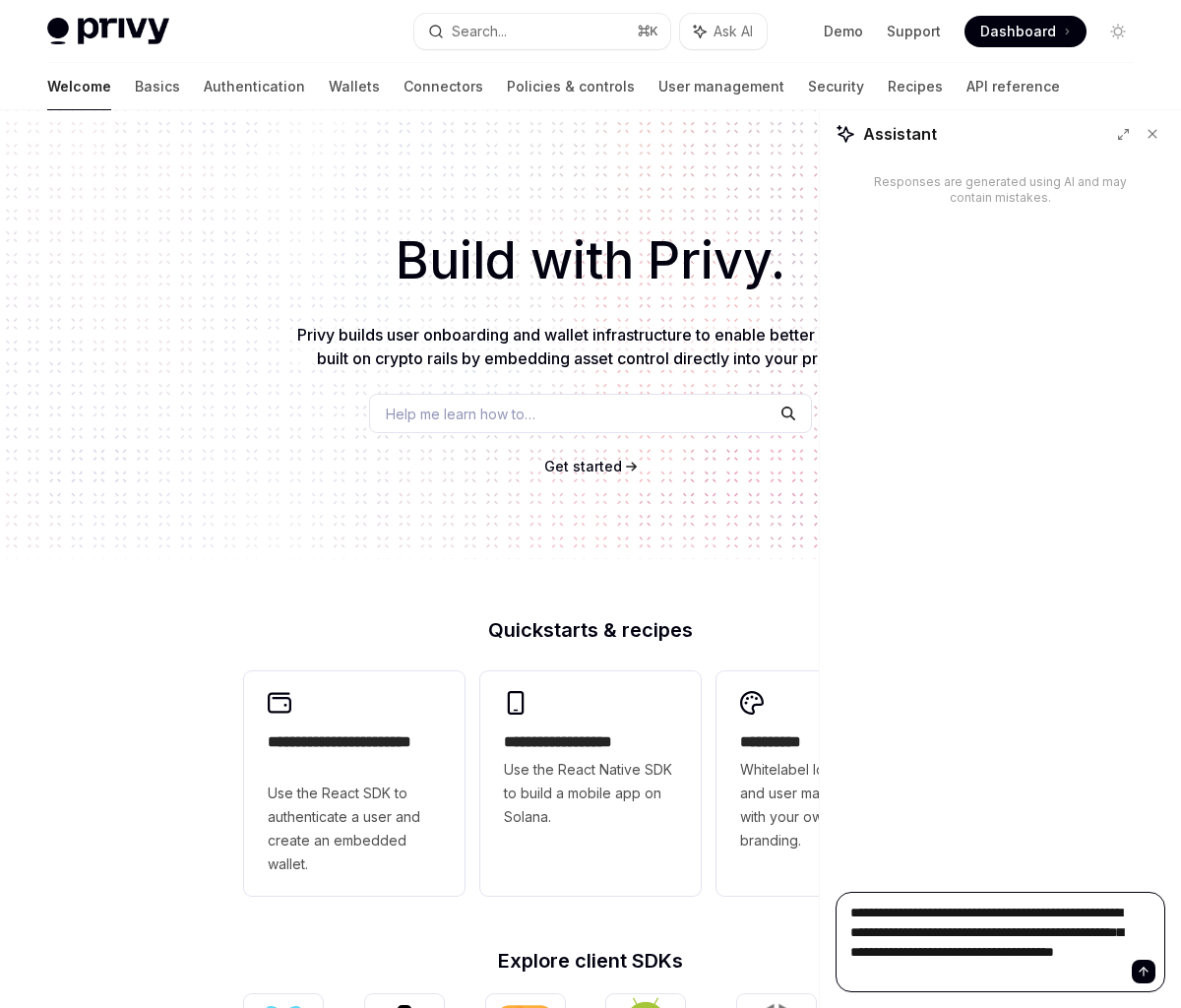 type on "*" 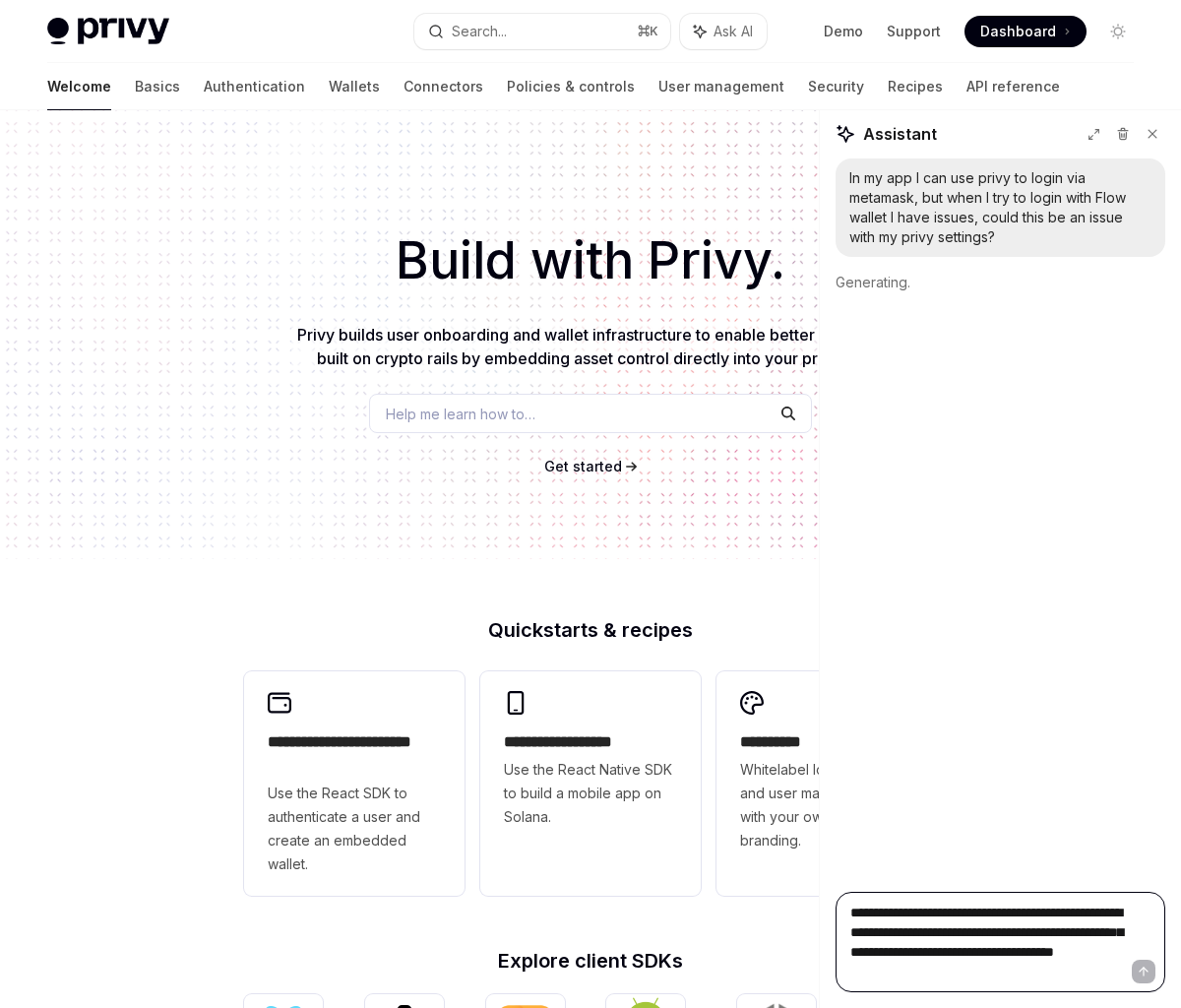 type 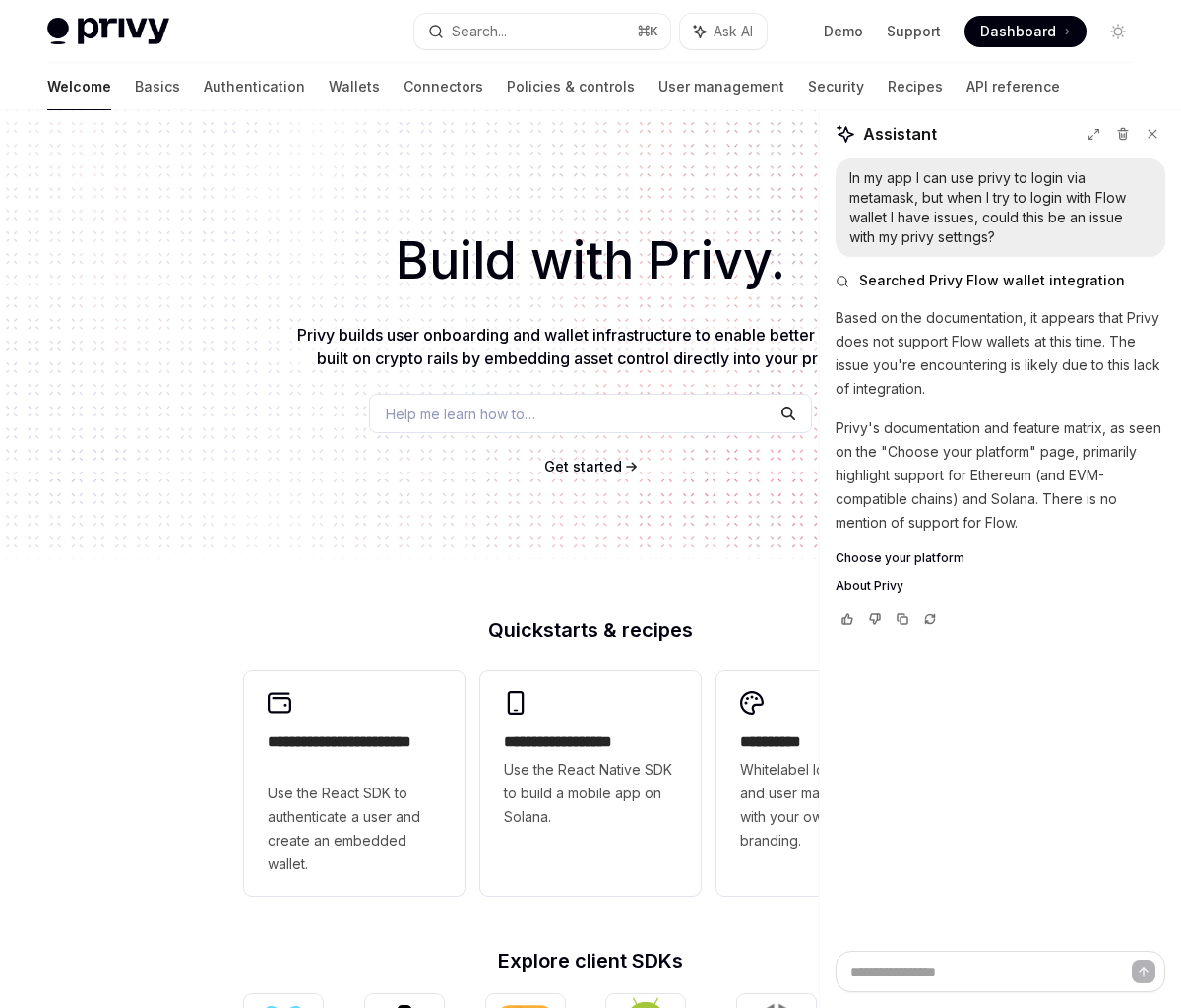 type on "*" 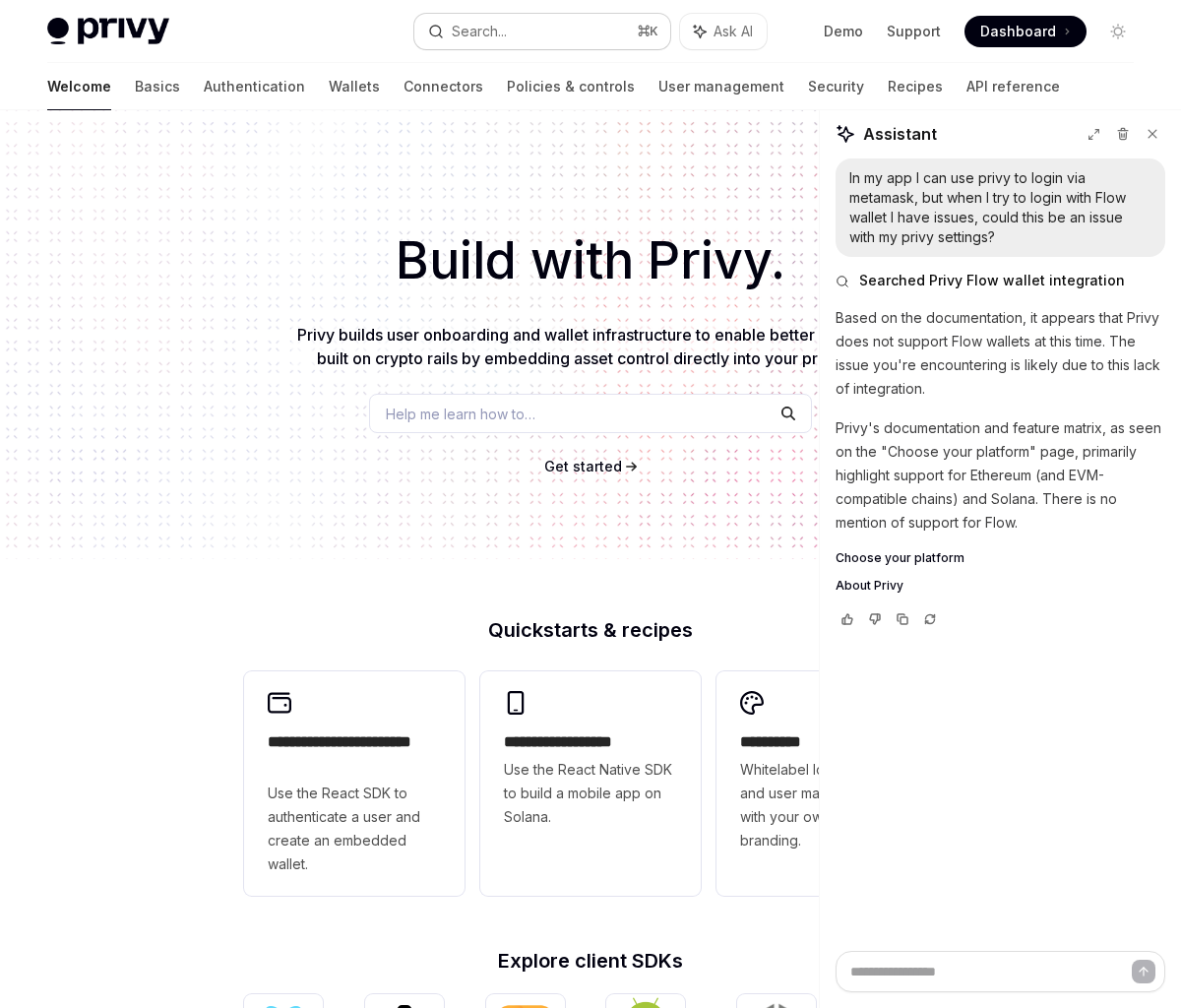 click on "Search... ⌘ K" at bounding box center (541, 32) 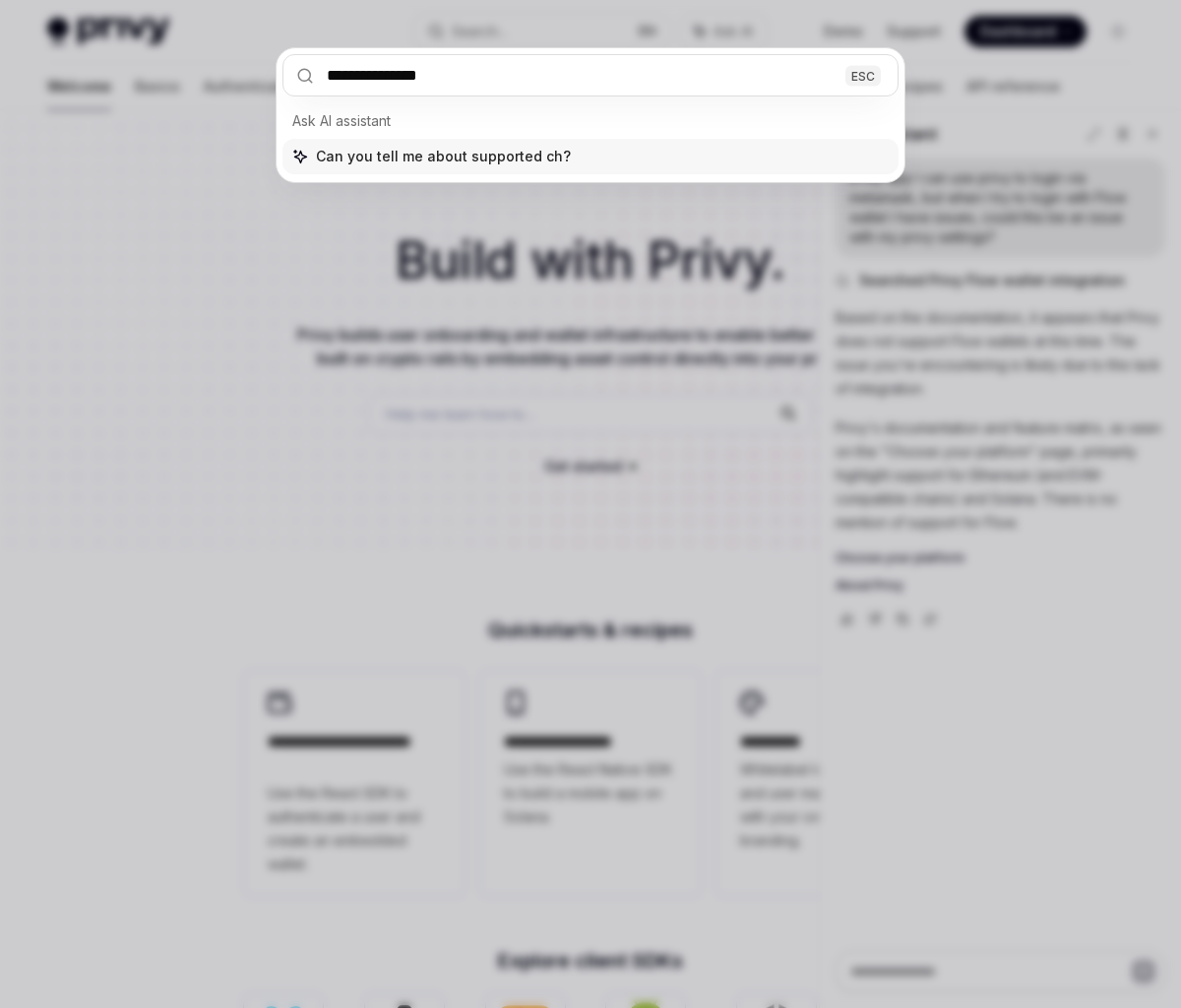 type on "**********" 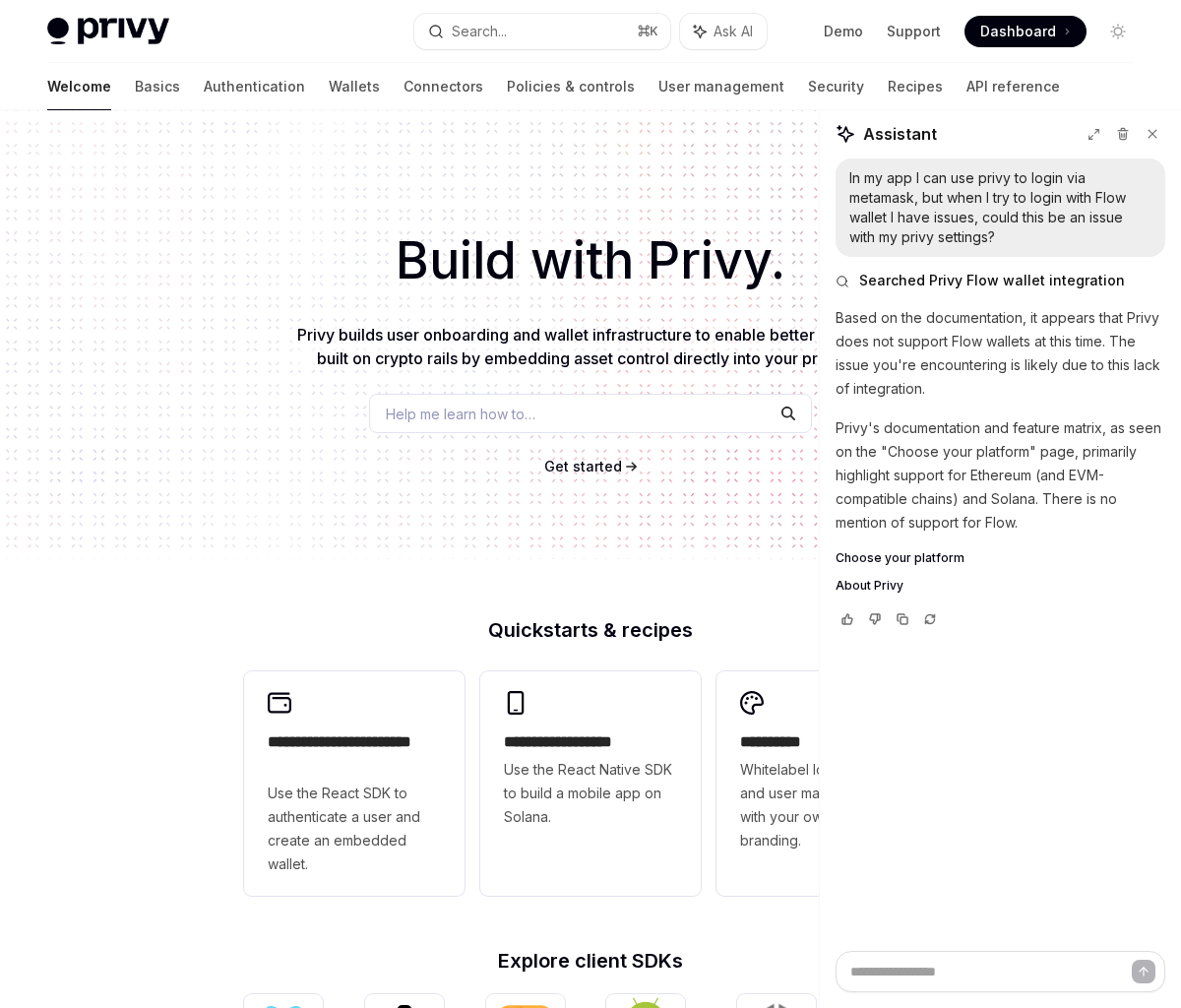 scroll, scrollTop: 110, scrollLeft: 0, axis: vertical 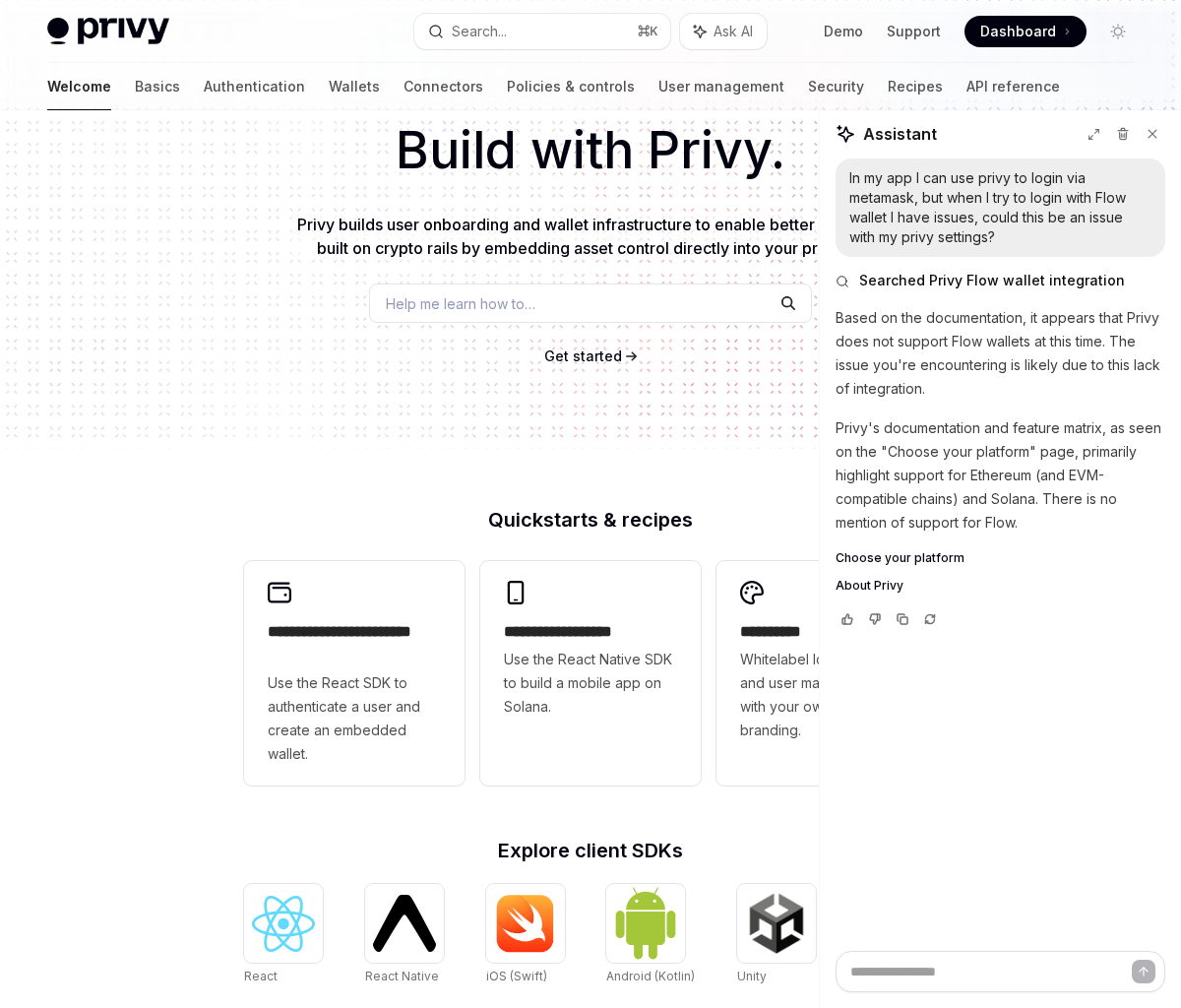 type on "*" 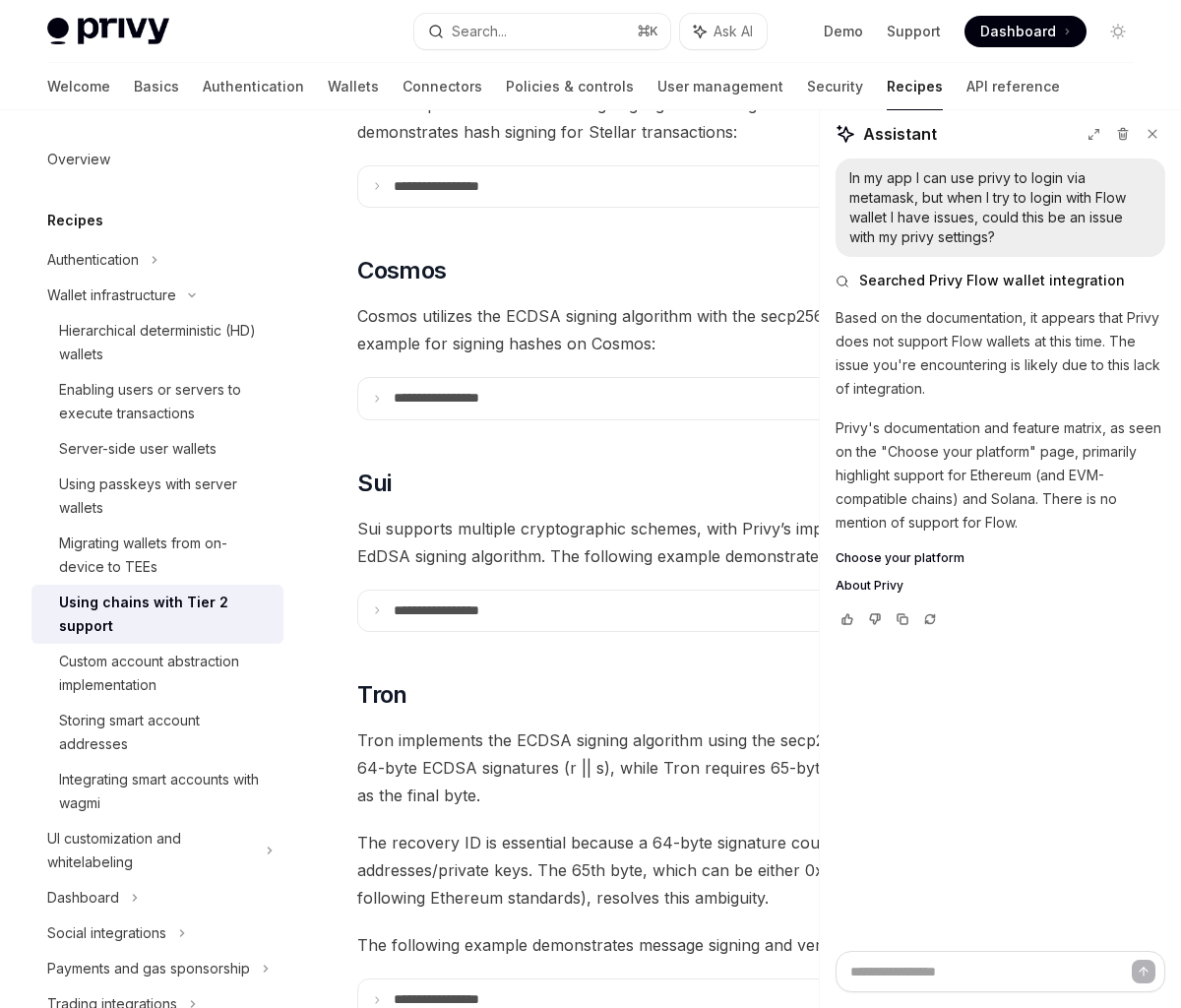 scroll, scrollTop: 0, scrollLeft: 0, axis: both 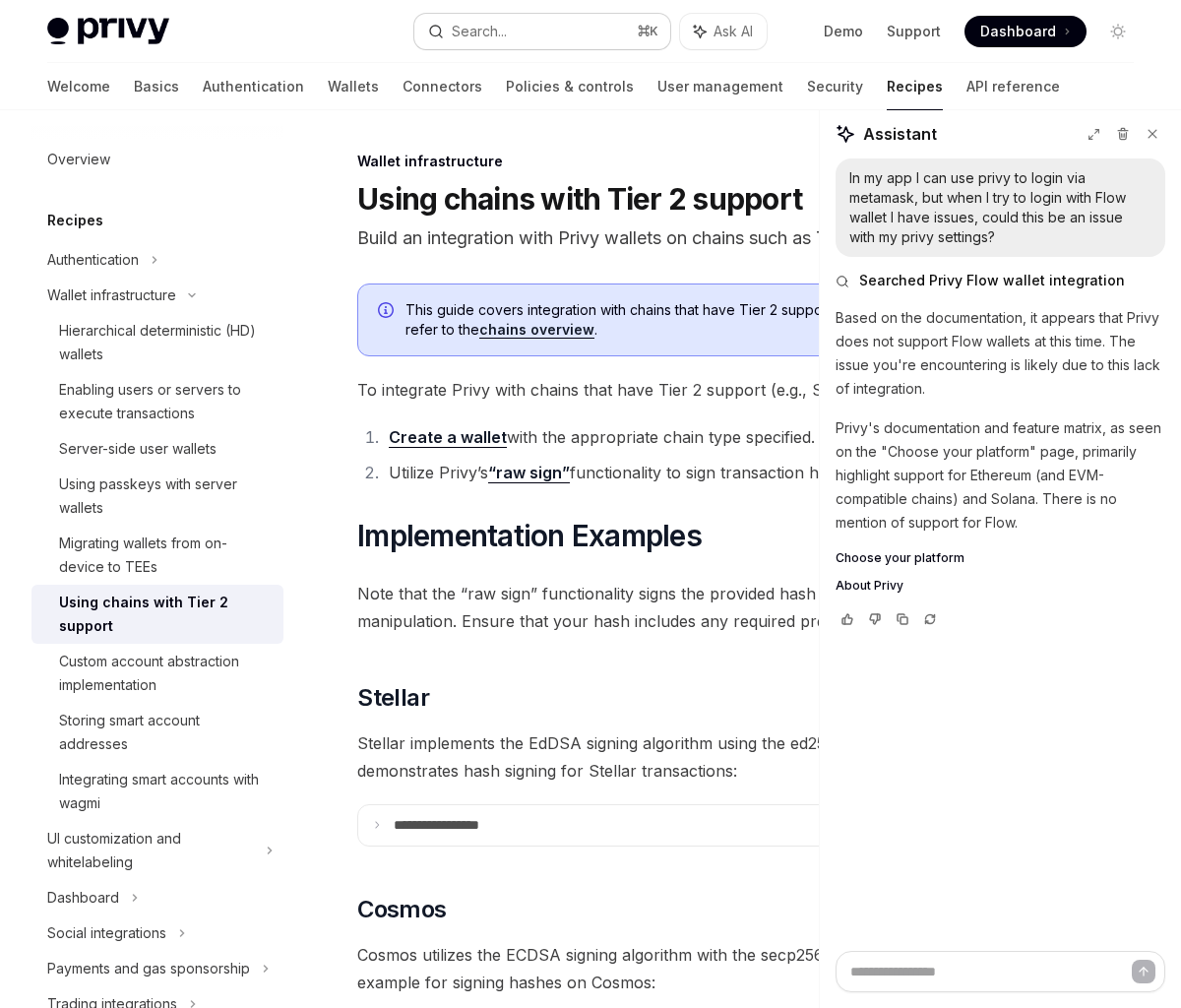click on "Search... ⌘ K" at bounding box center (541, 32) 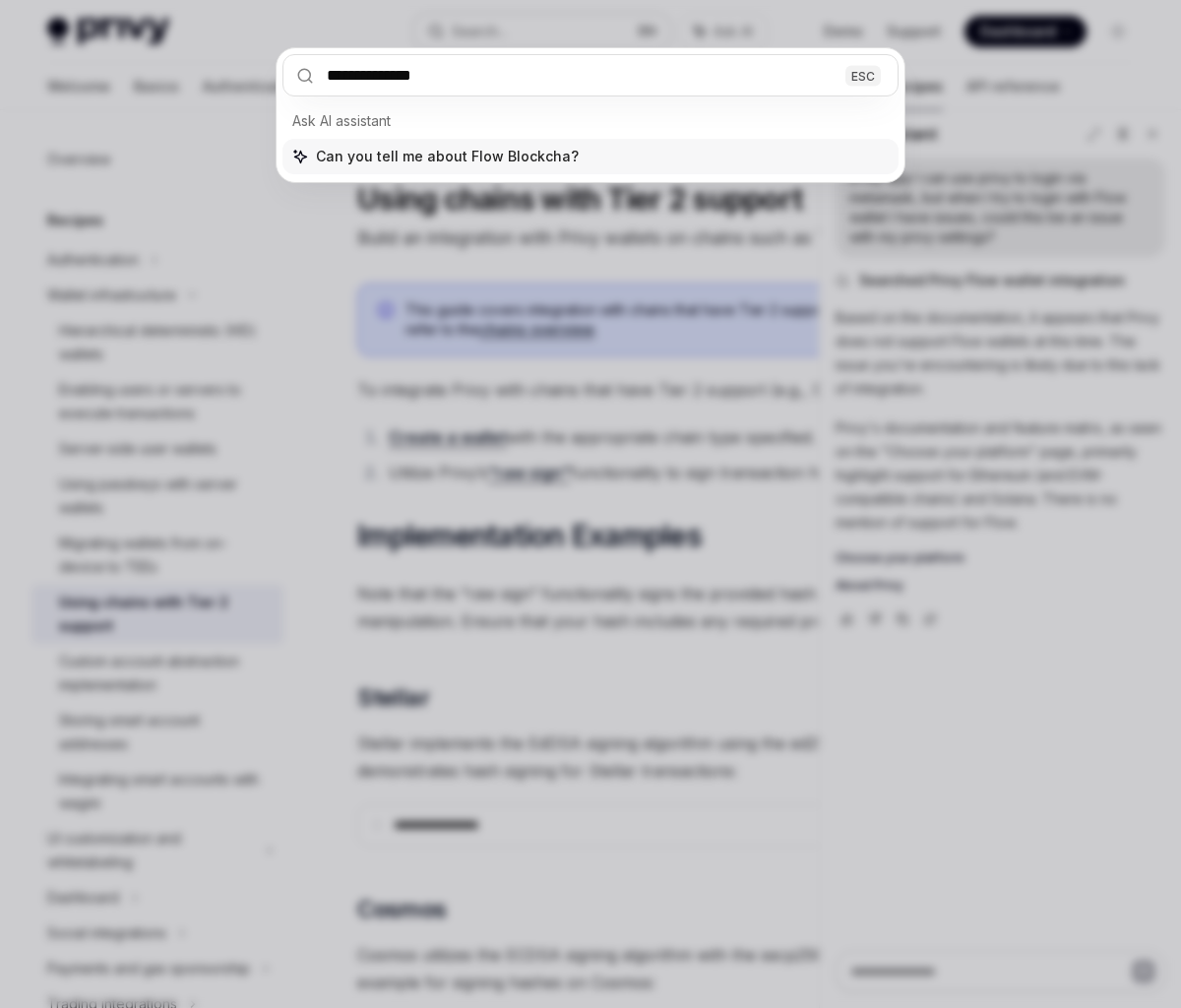type on "**********" 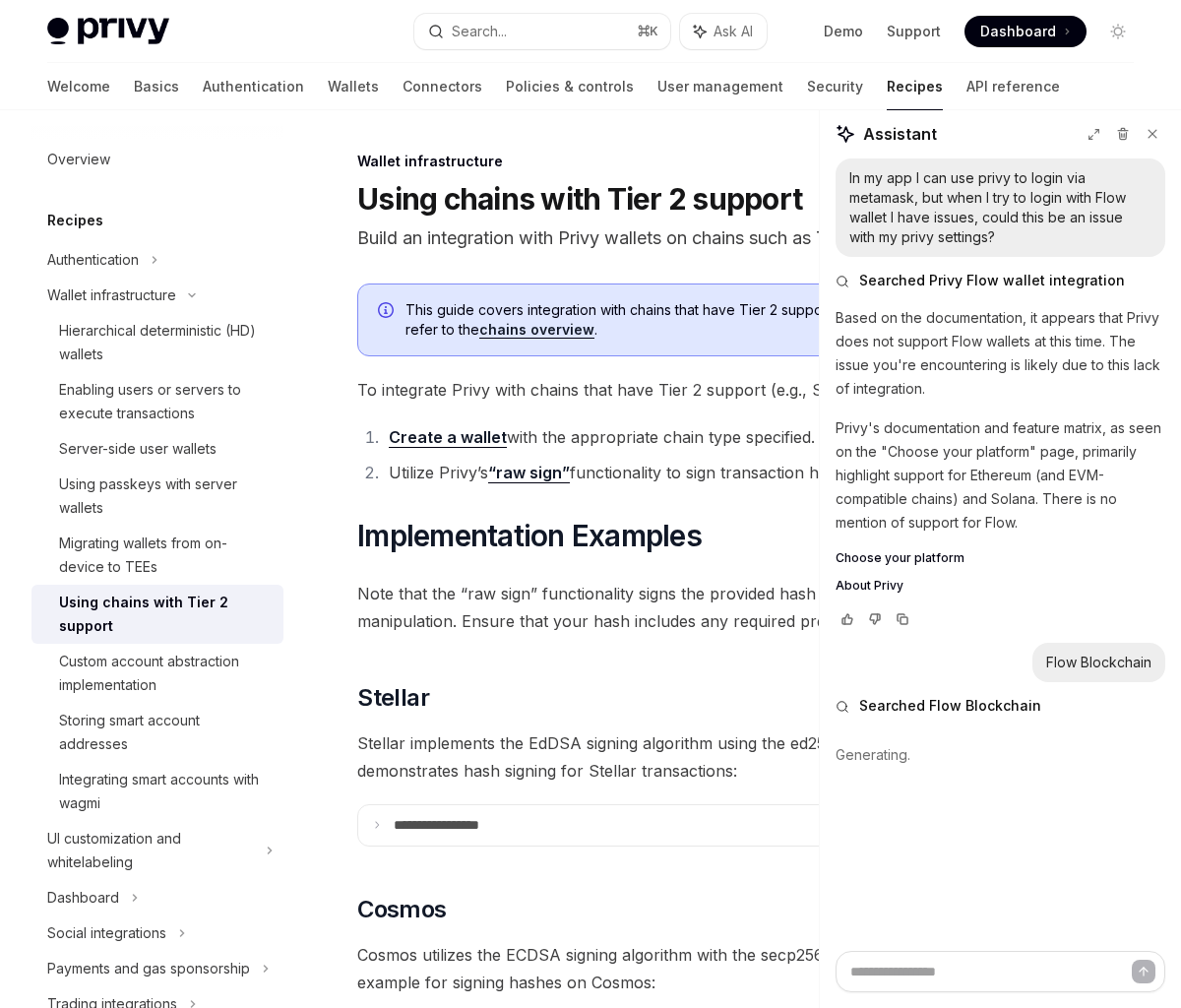 click on "Choose your platform About Privy" at bounding box center [1000, 572] 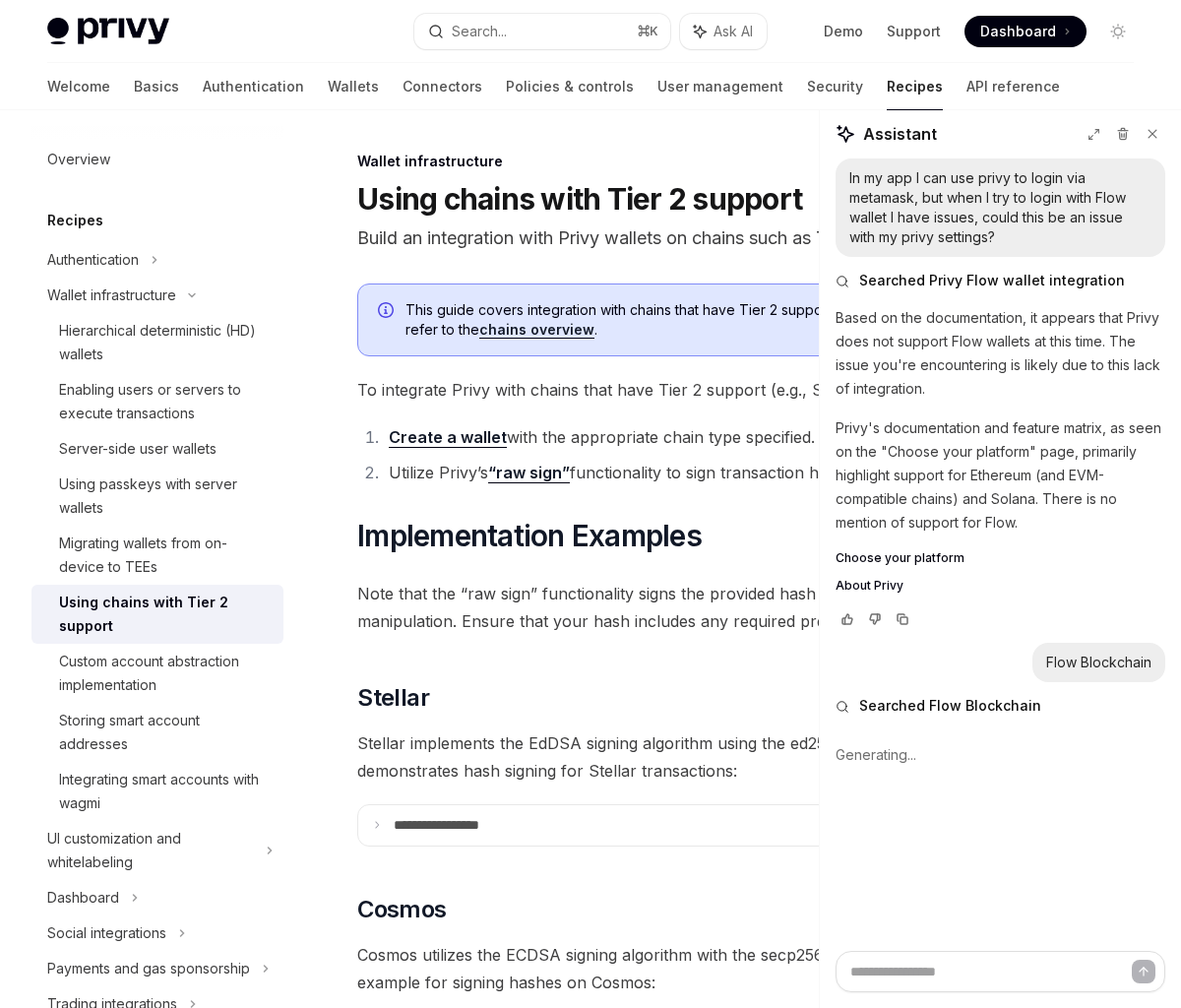 click on "Choose your platform" at bounding box center [900, 558] 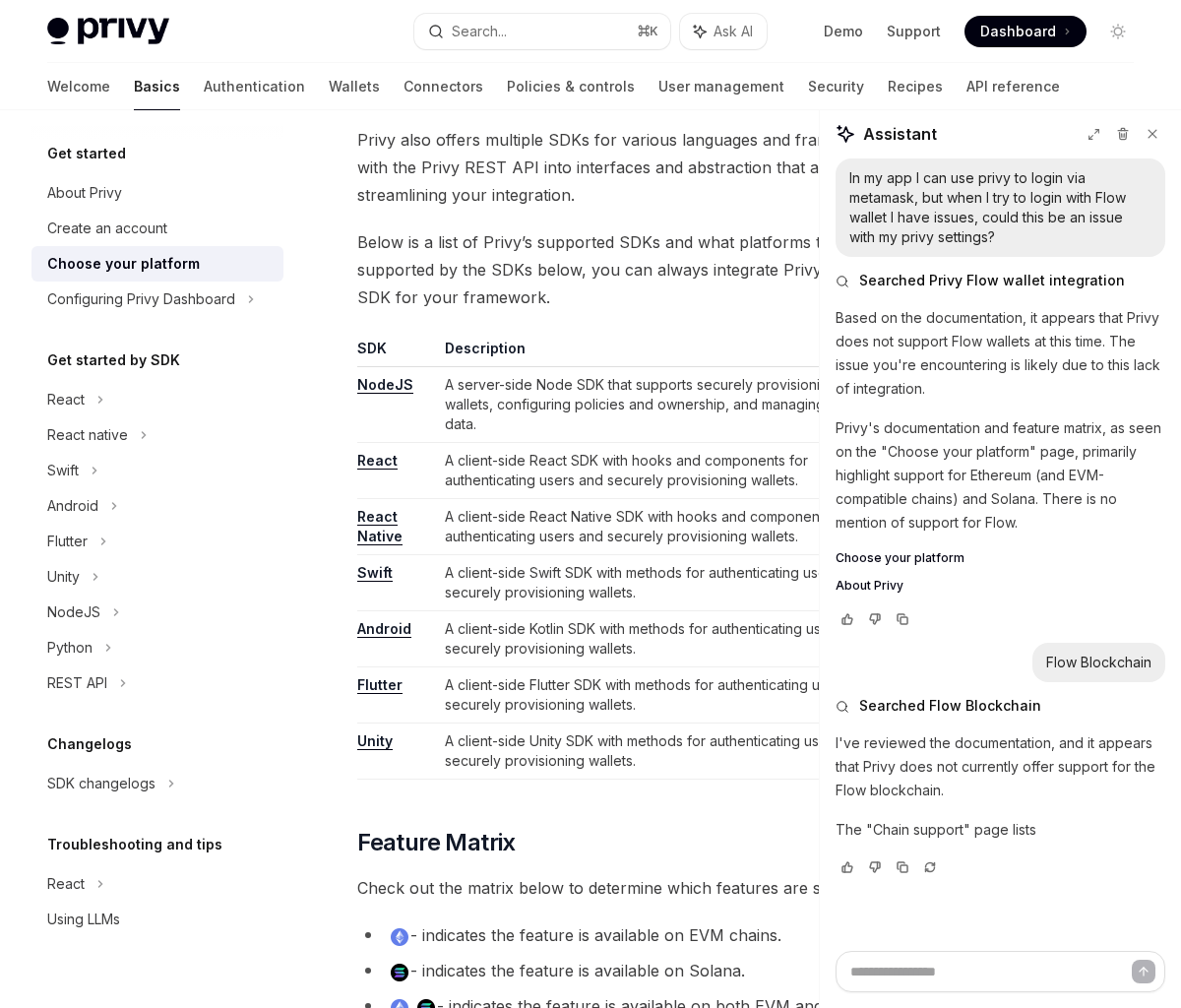 scroll, scrollTop: 1764, scrollLeft: 0, axis: vertical 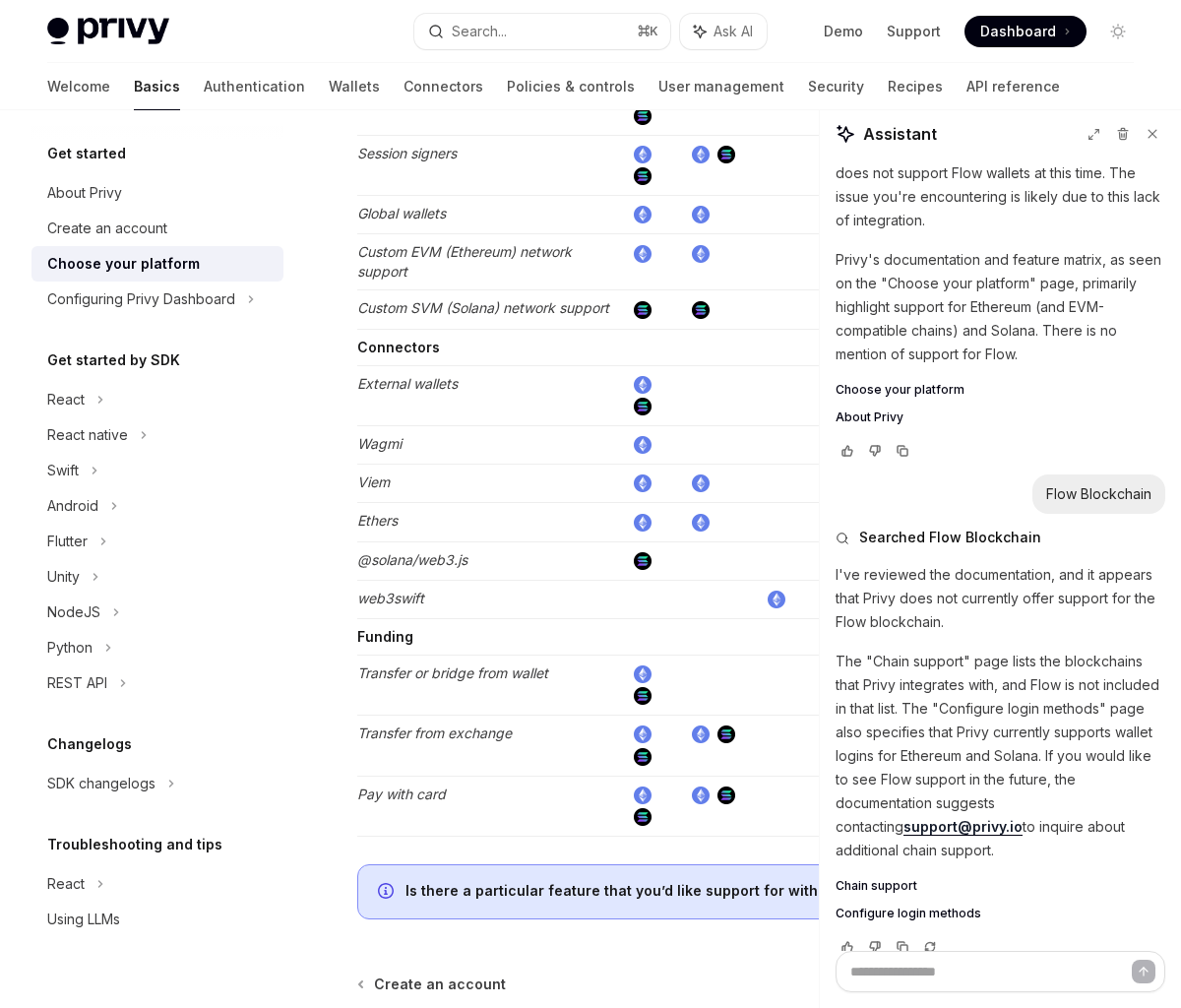 type on "*" 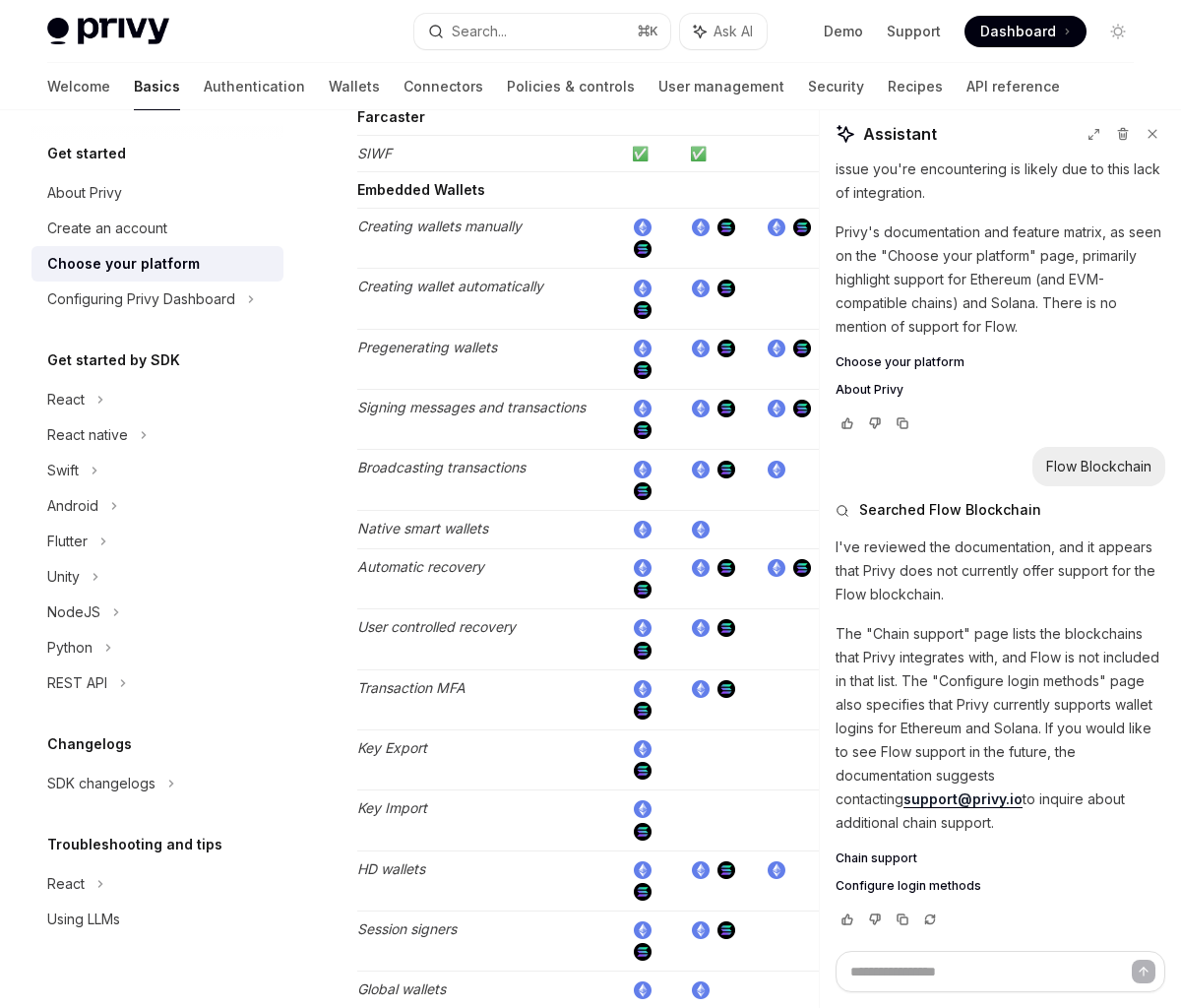 scroll, scrollTop: 3384, scrollLeft: 0, axis: vertical 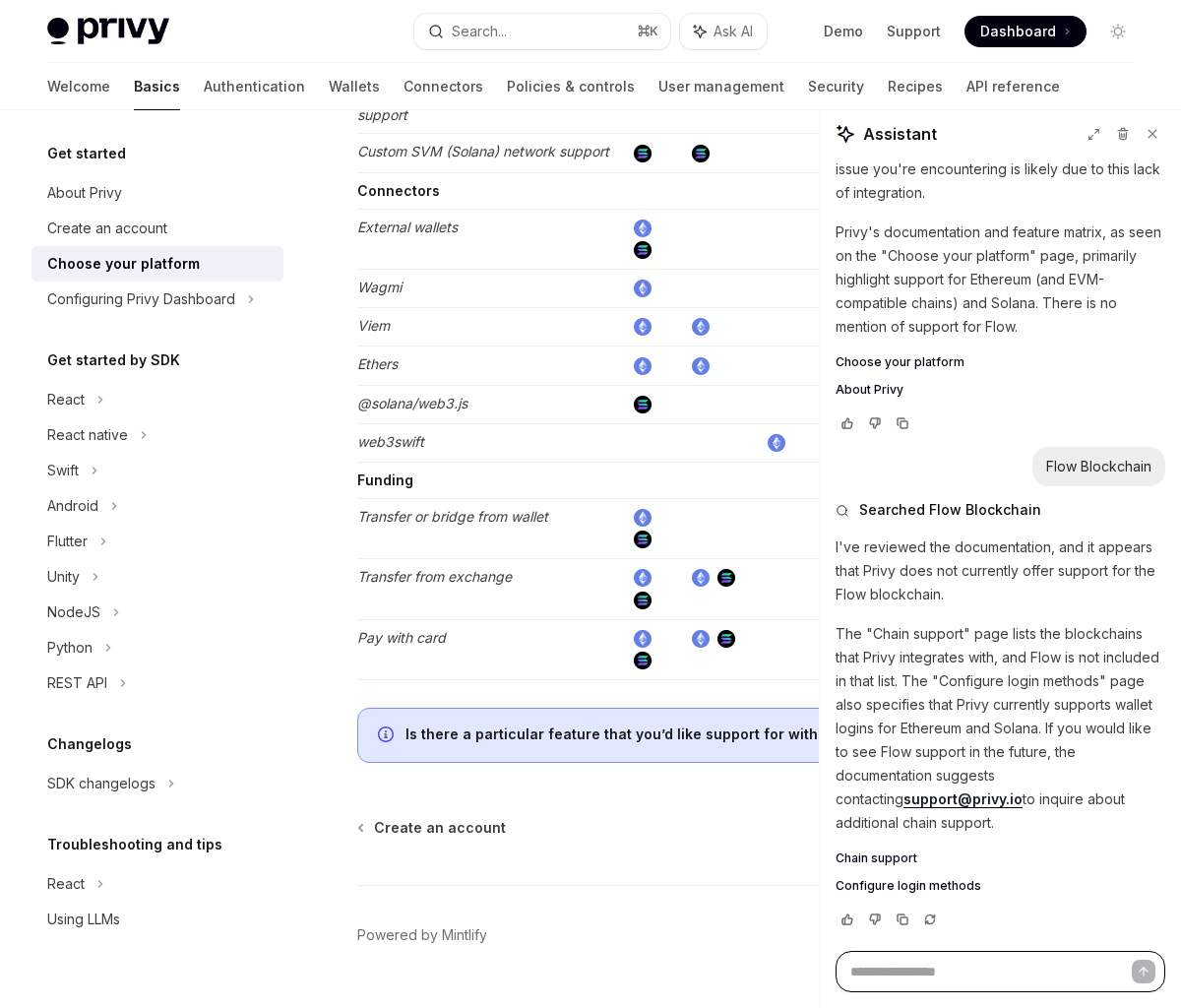 click at bounding box center [1000, 972] 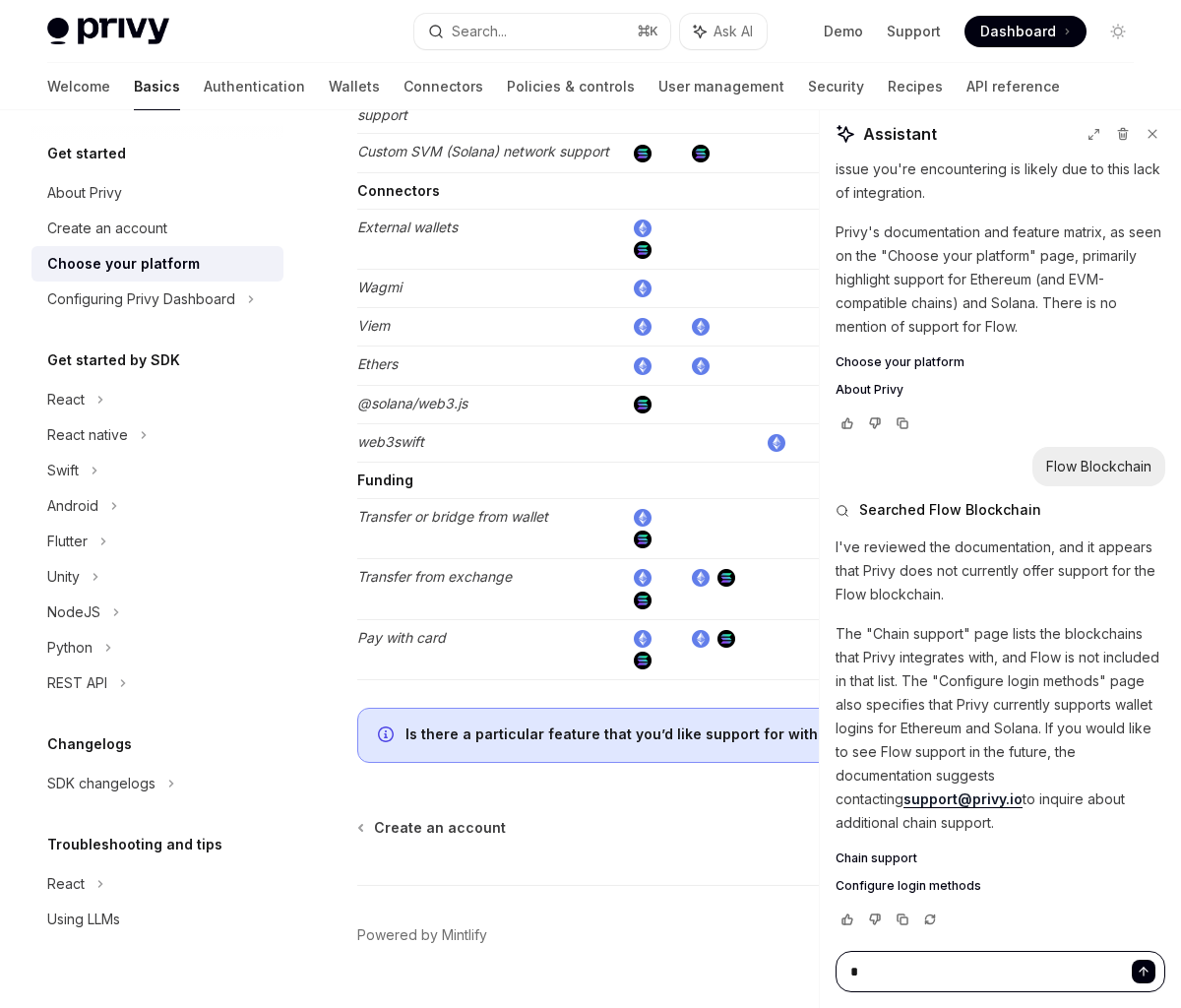 type on "**" 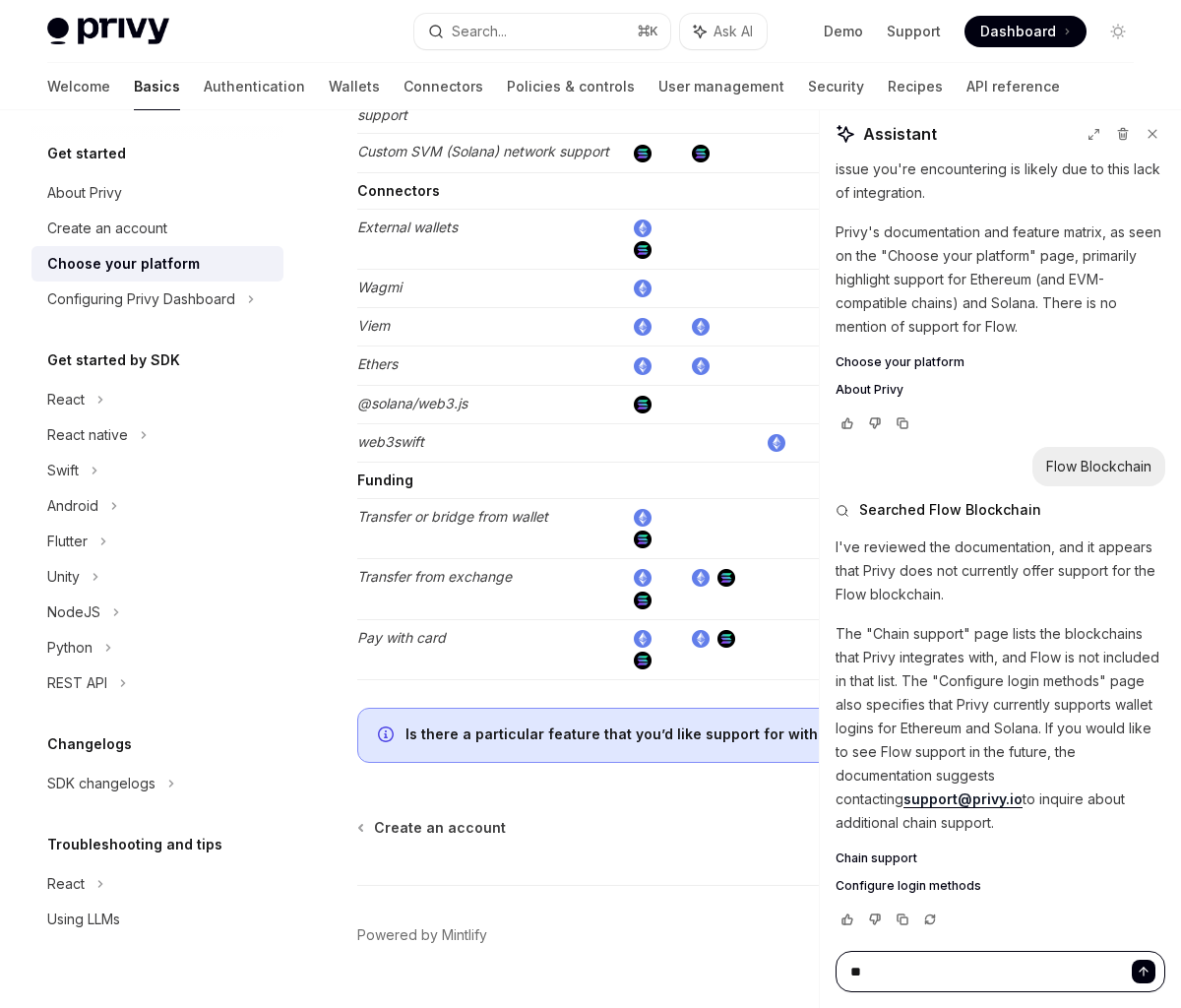 type on "***" 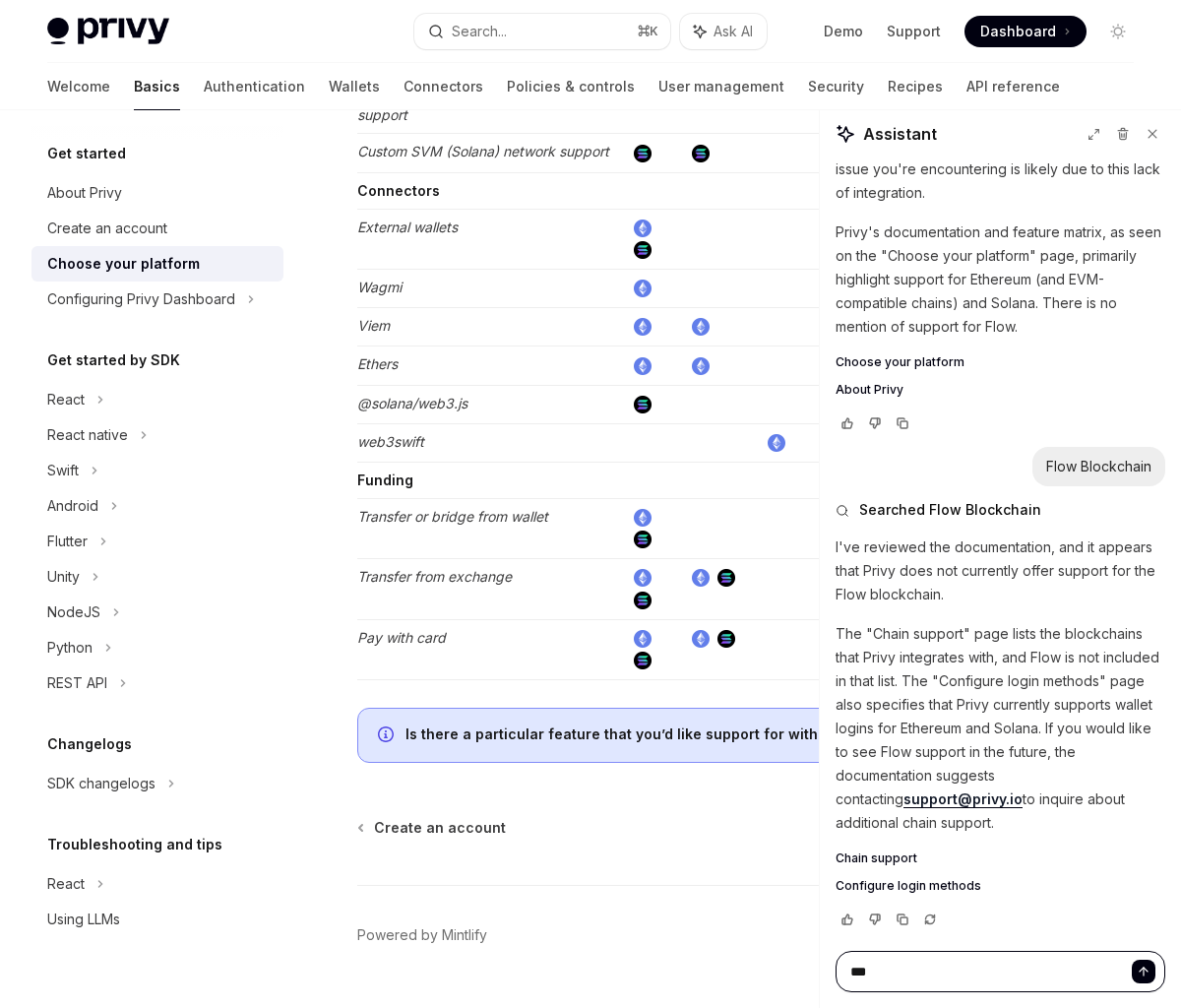 type on "*" 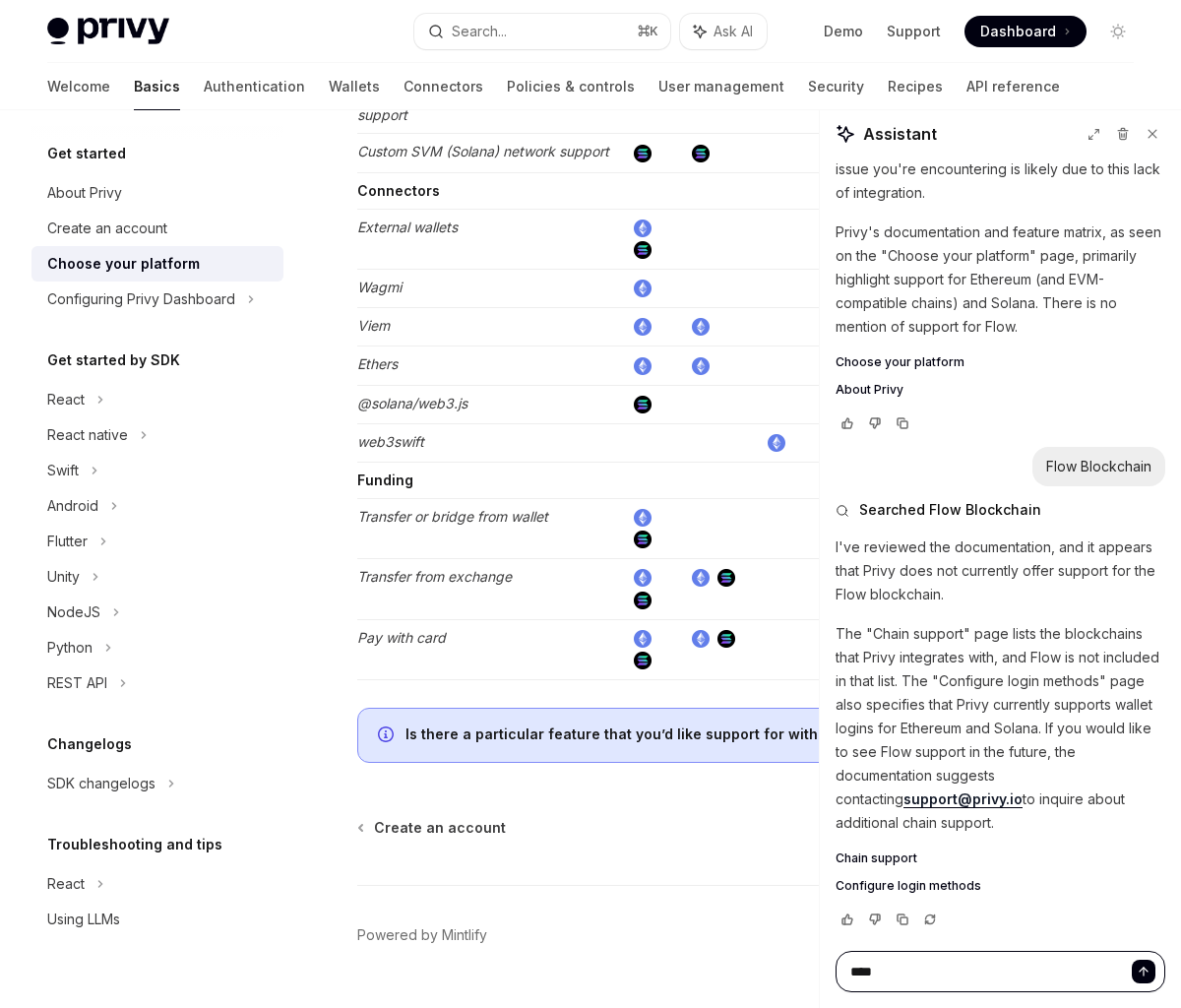 type on "****" 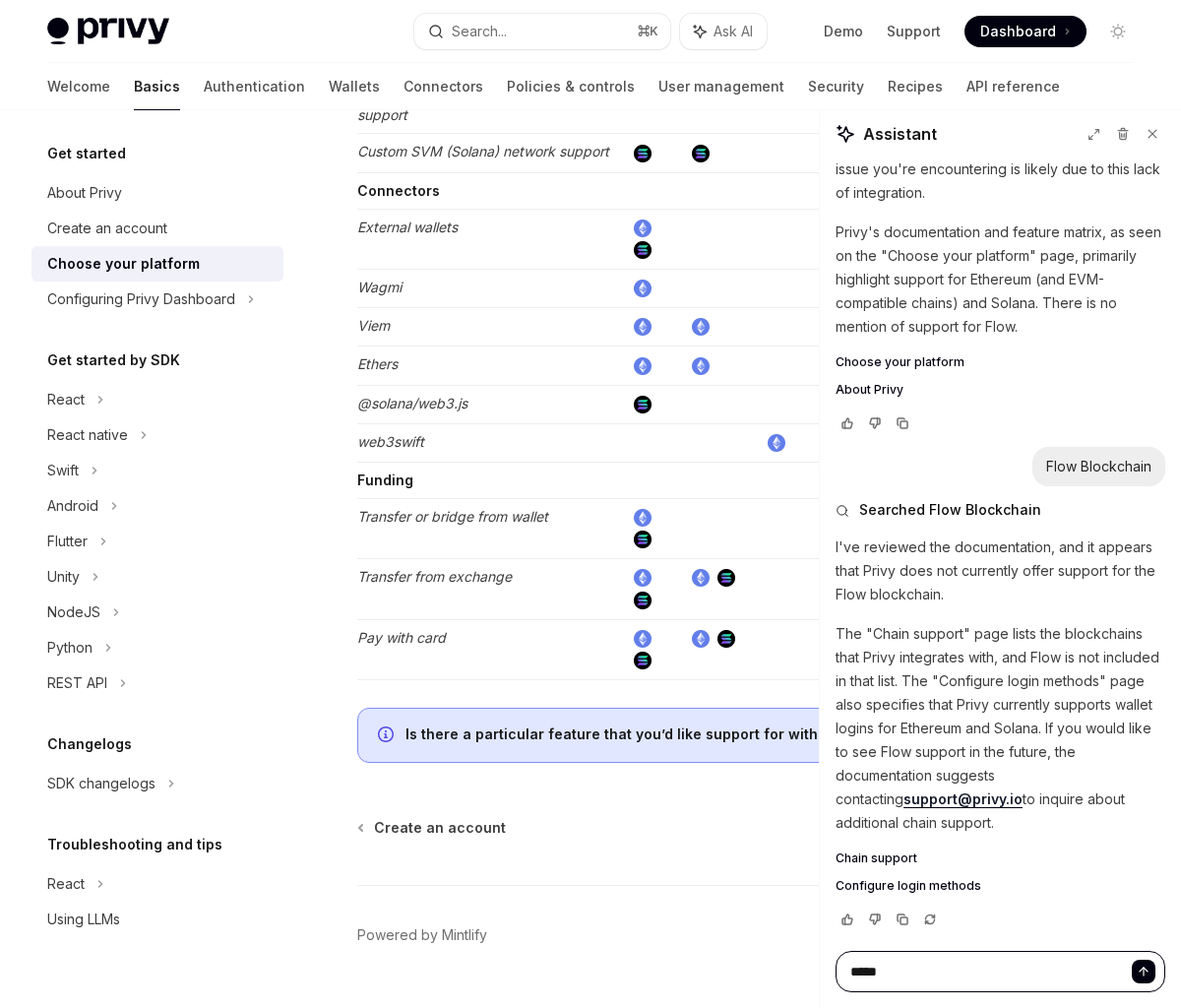 type on "******" 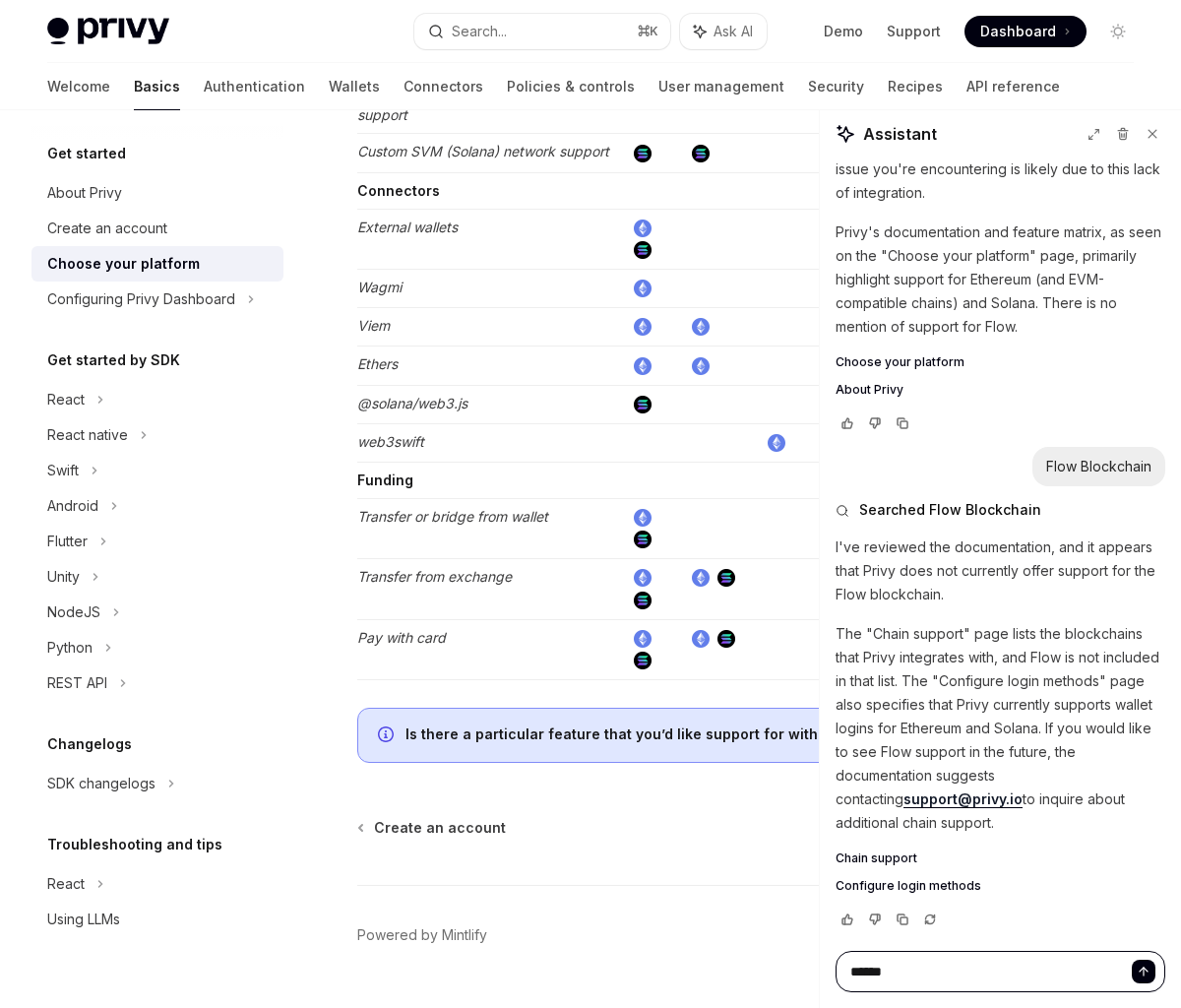 type on "******" 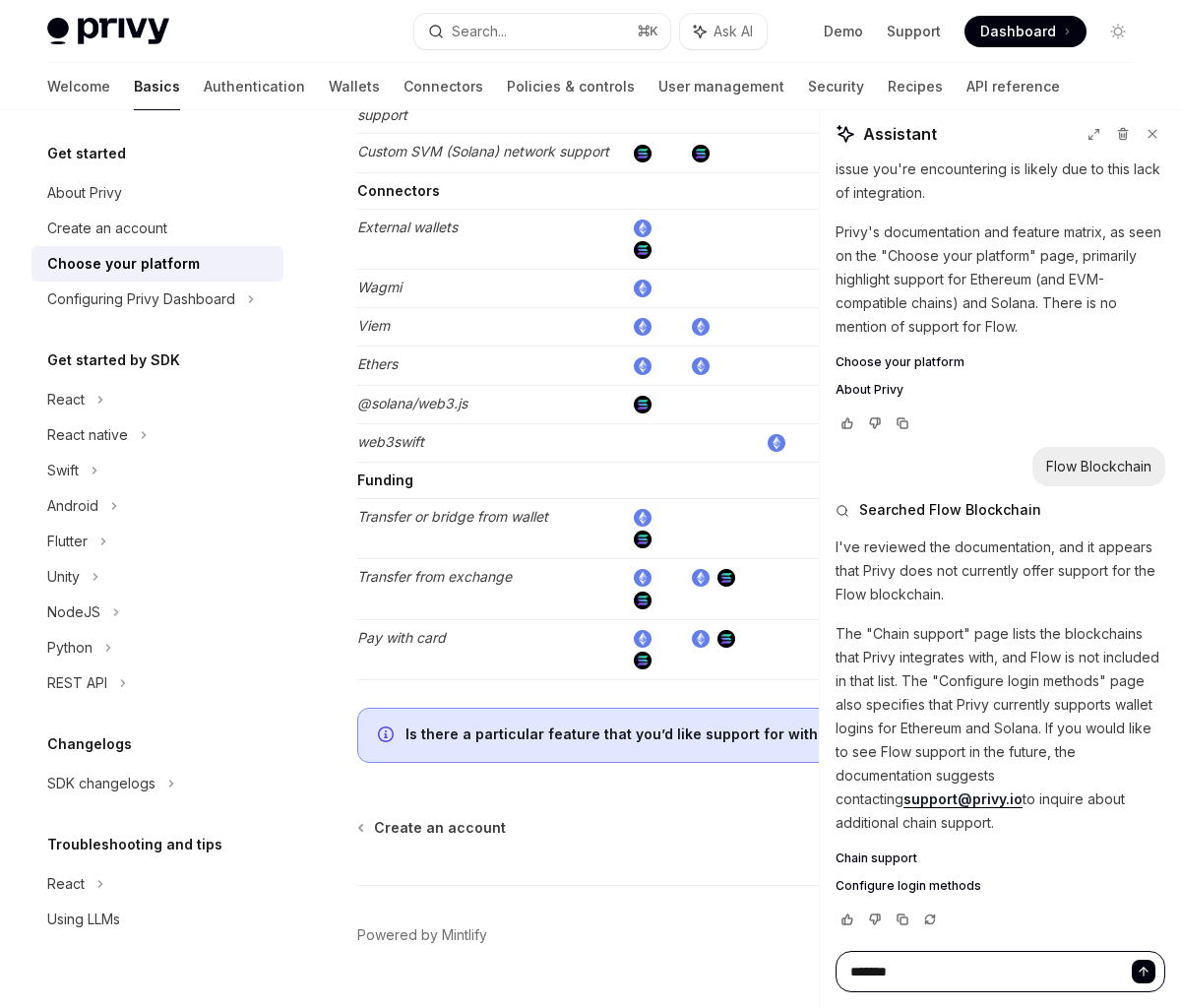 type on "********" 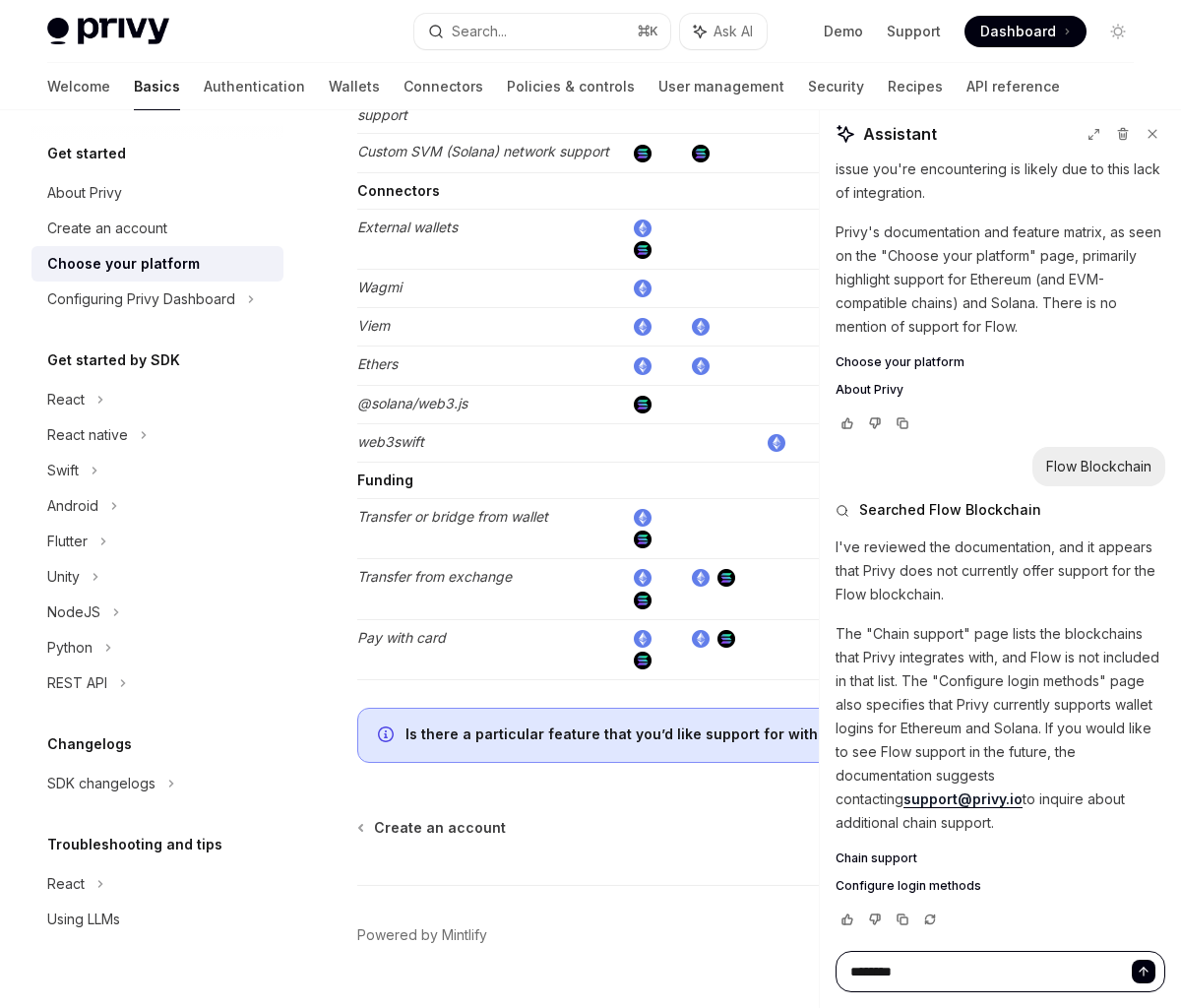 type on "*********" 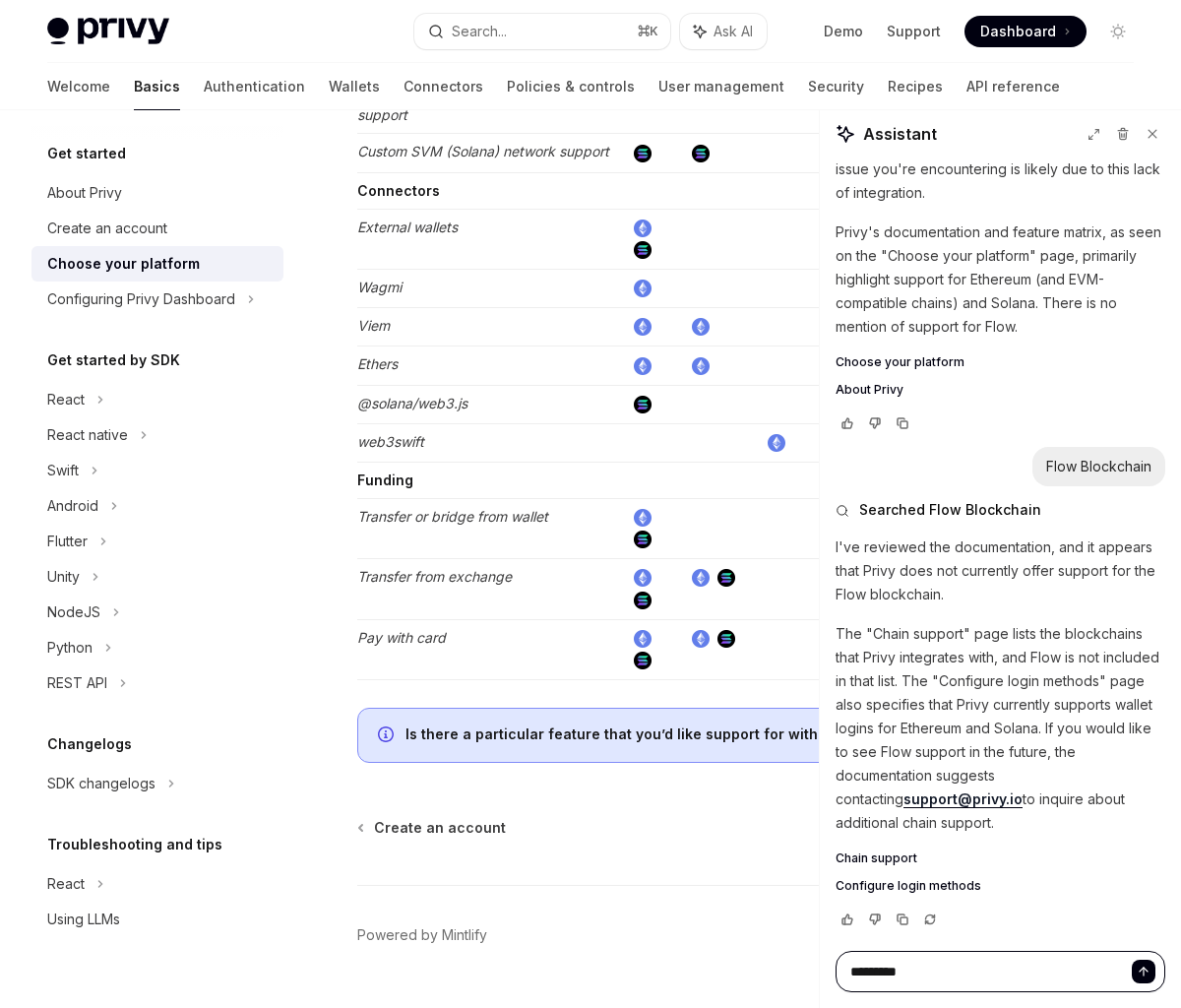 type on "**********" 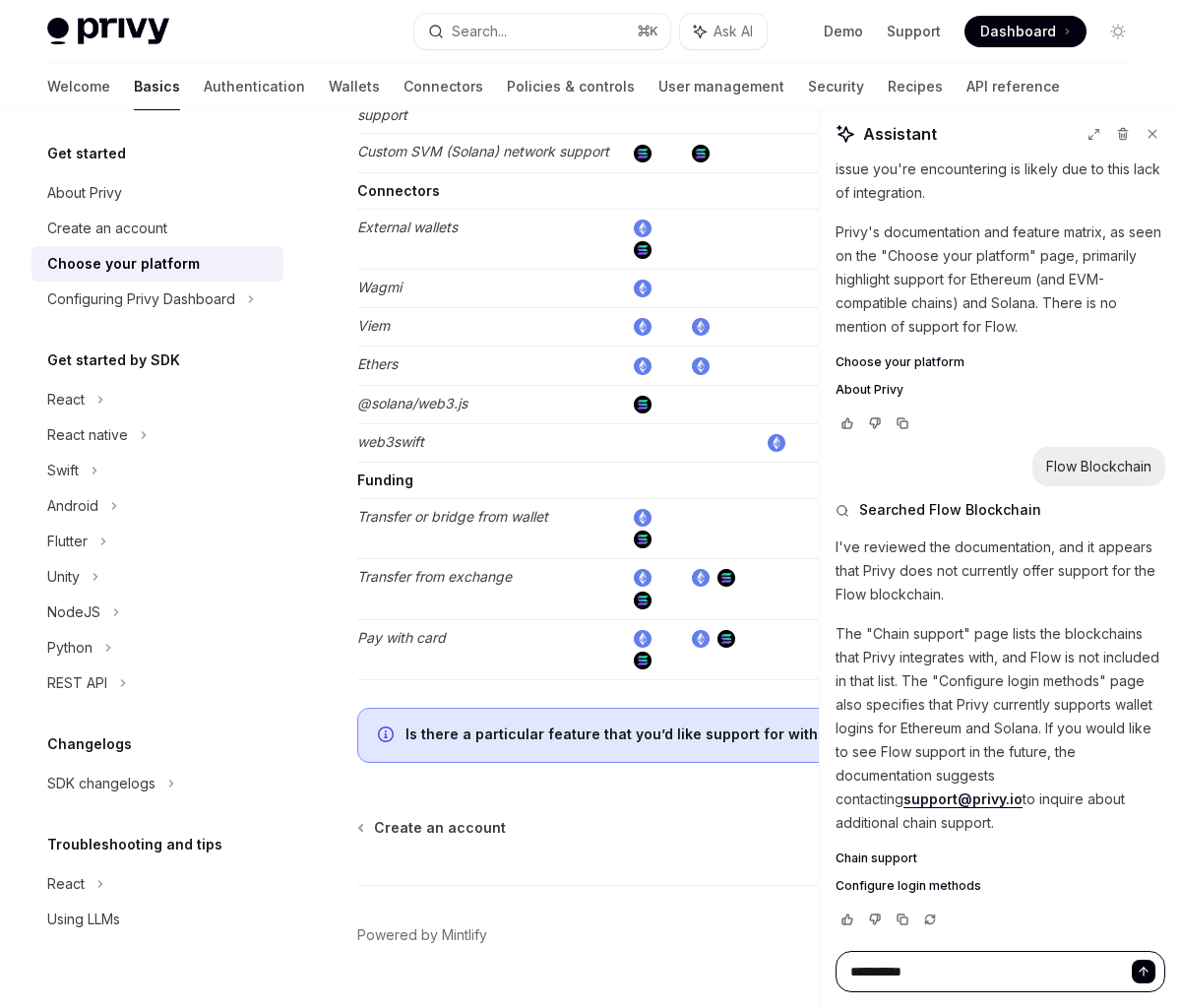 type on "**********" 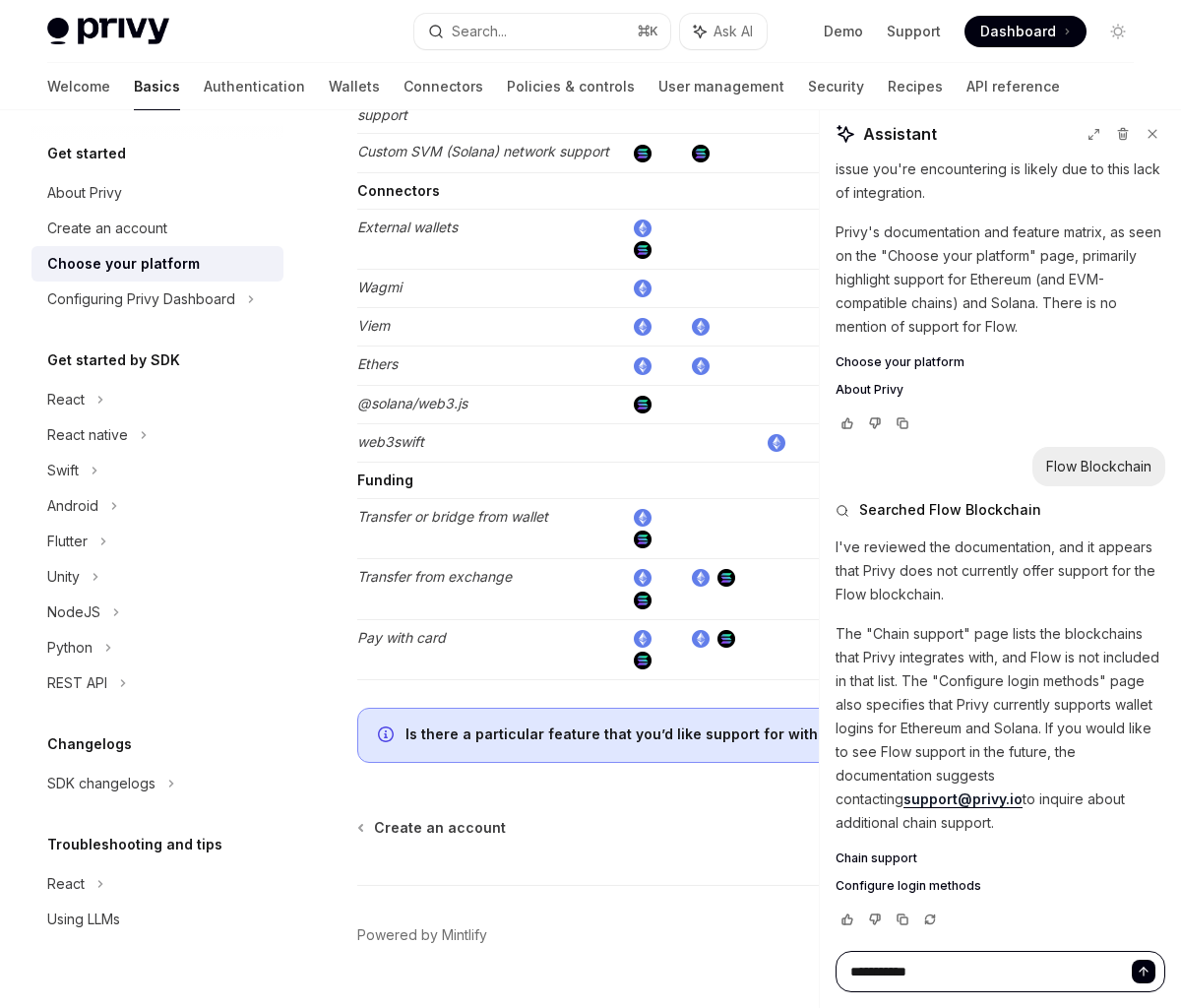 type on "**********" 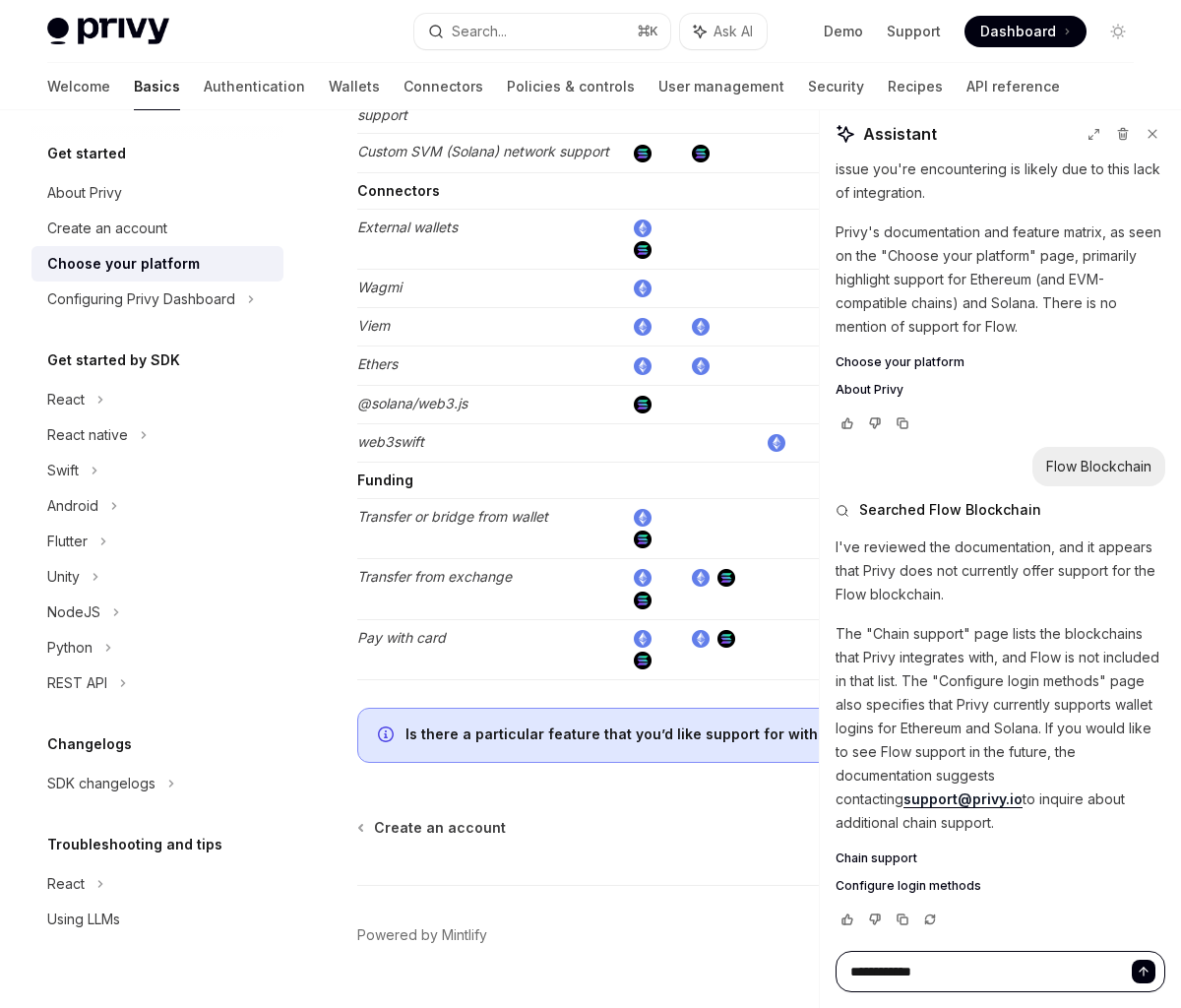 type on "**********" 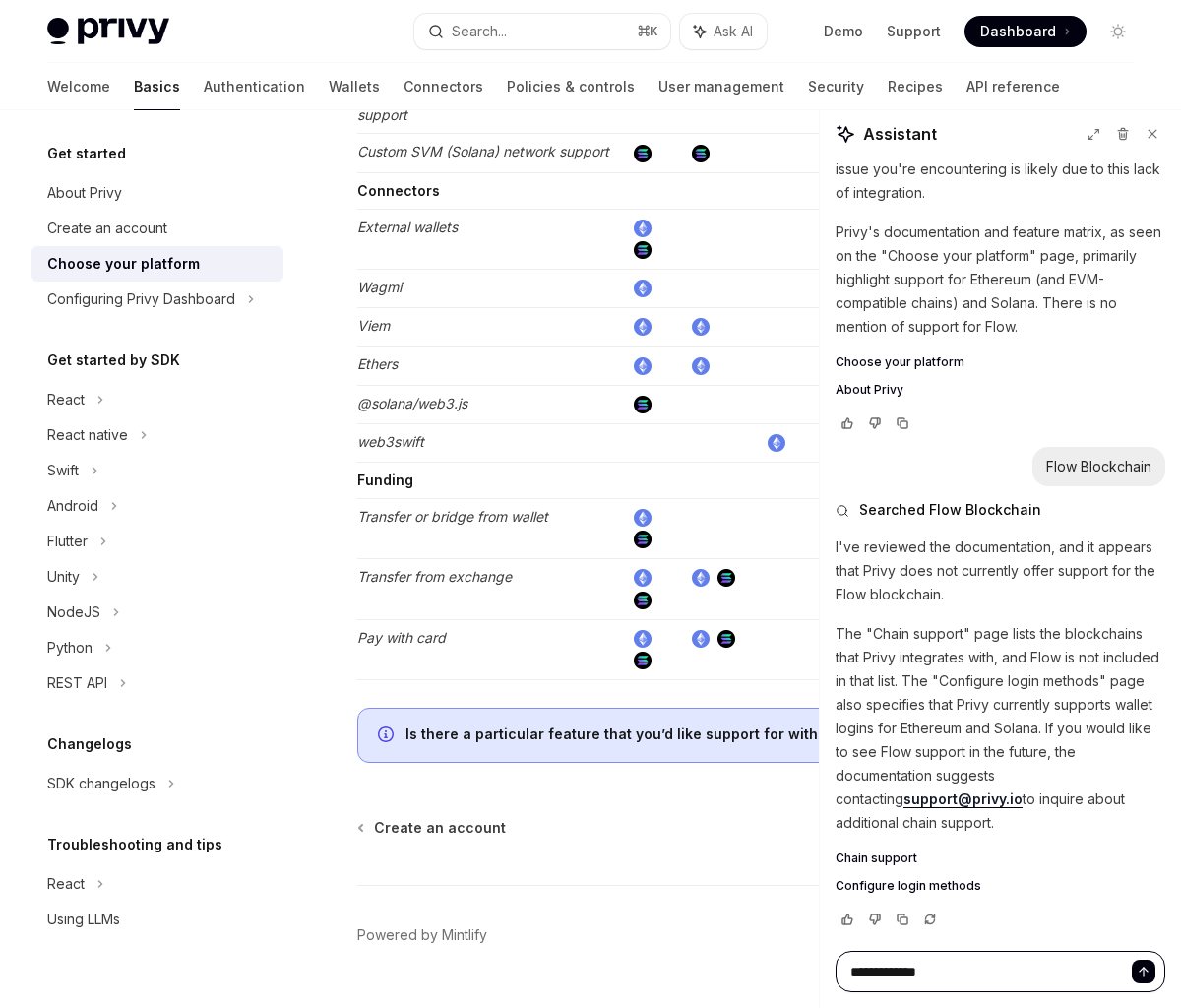 type on "**********" 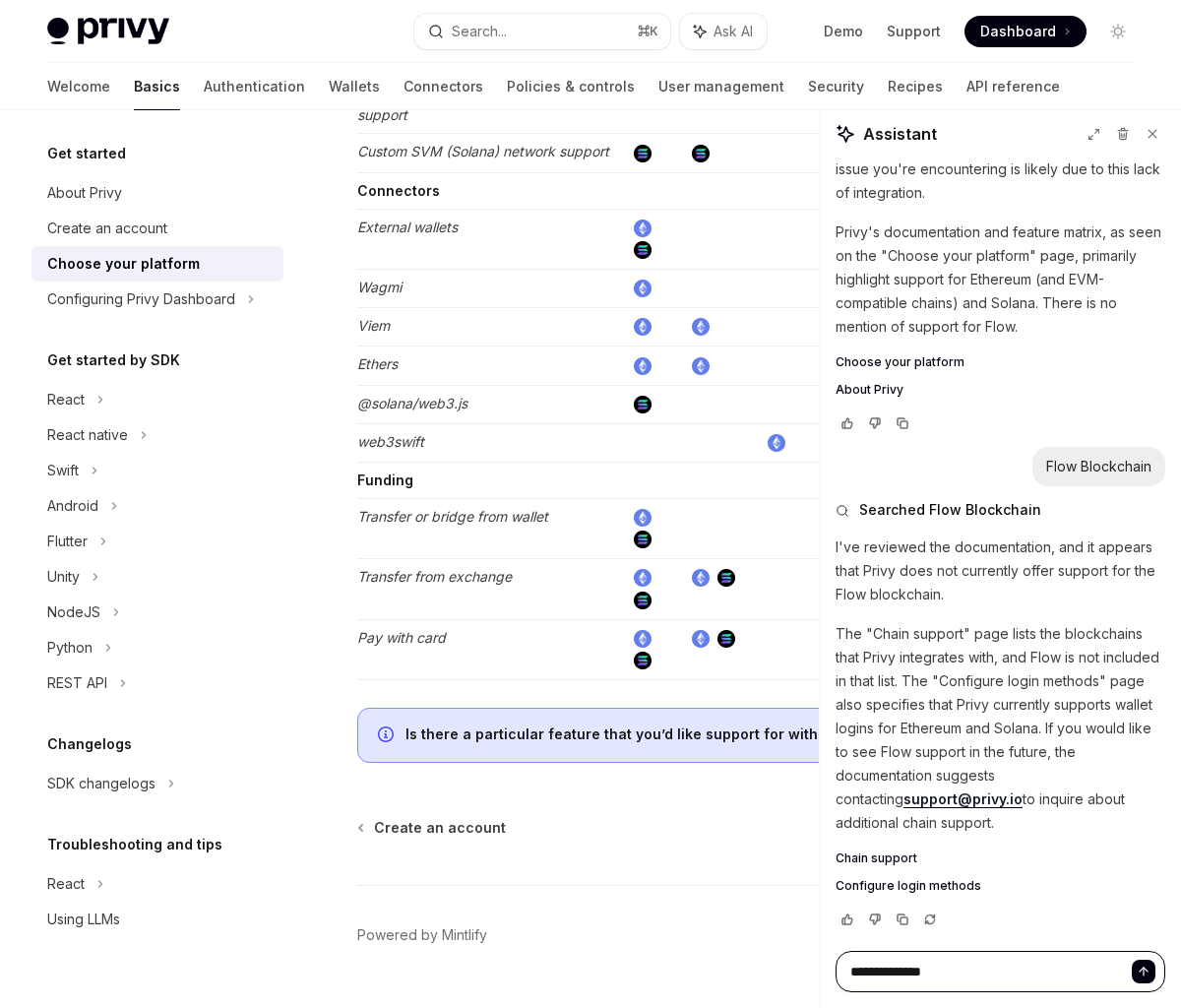 type on "**********" 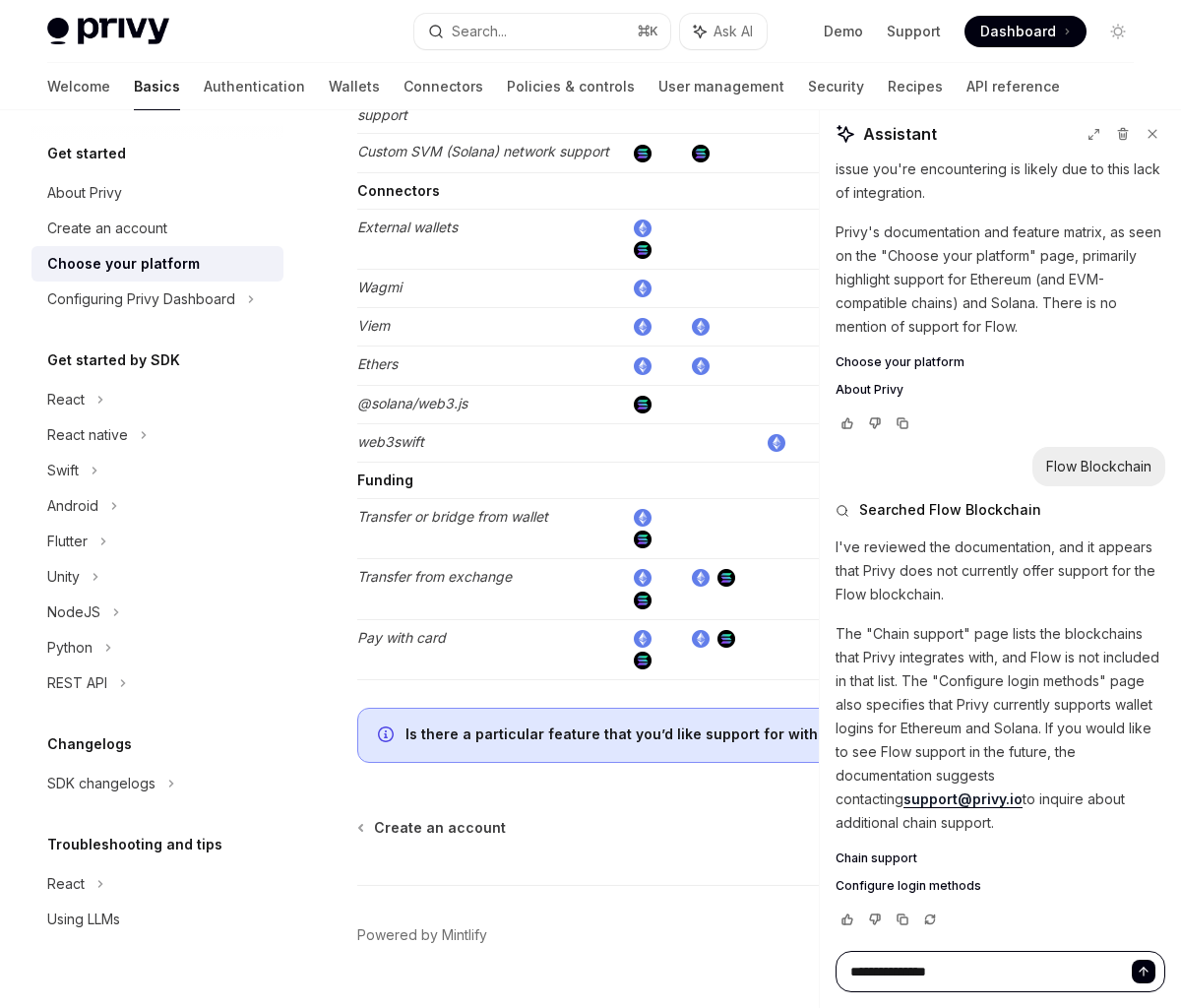 type on "**********" 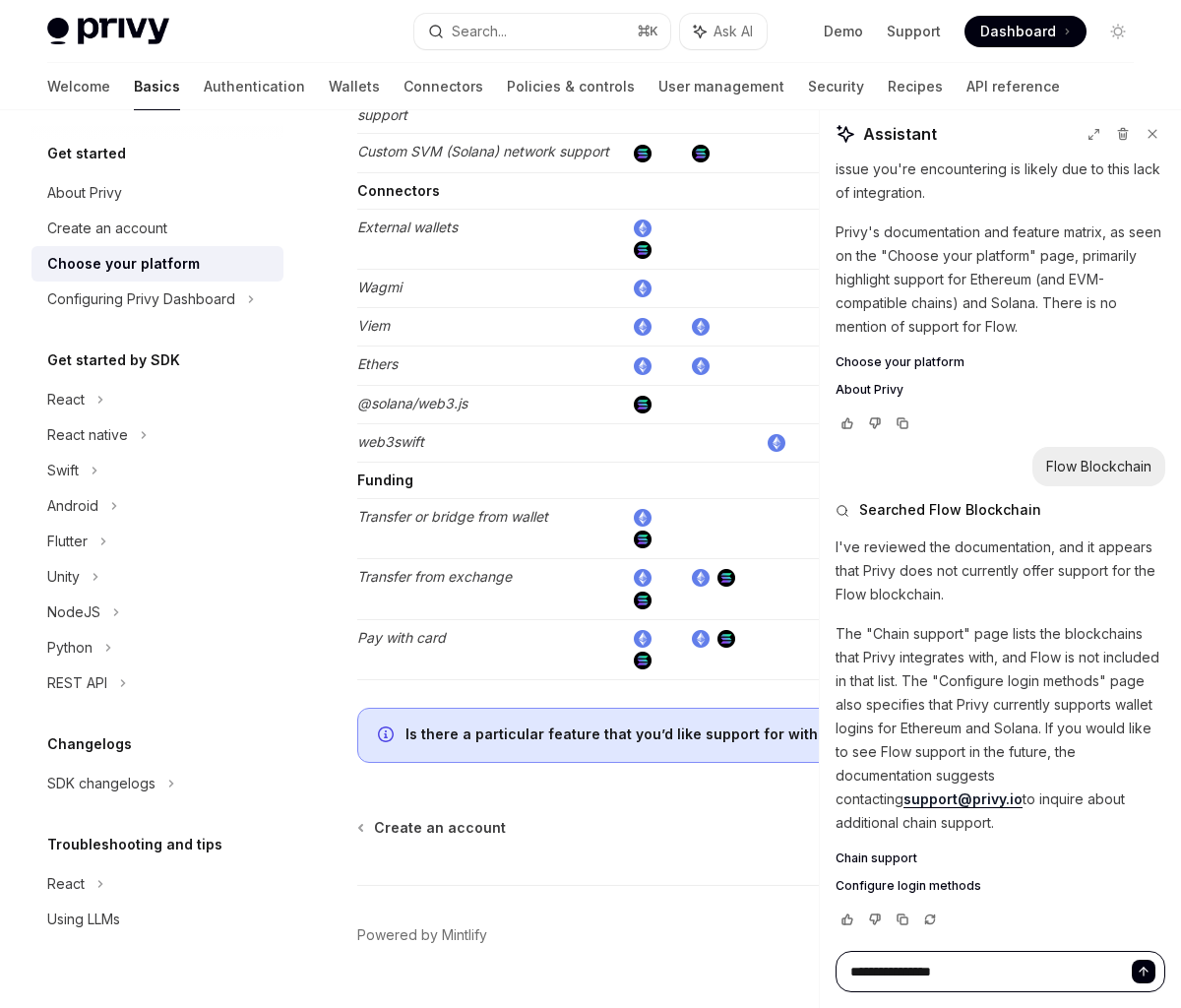 type on "**********" 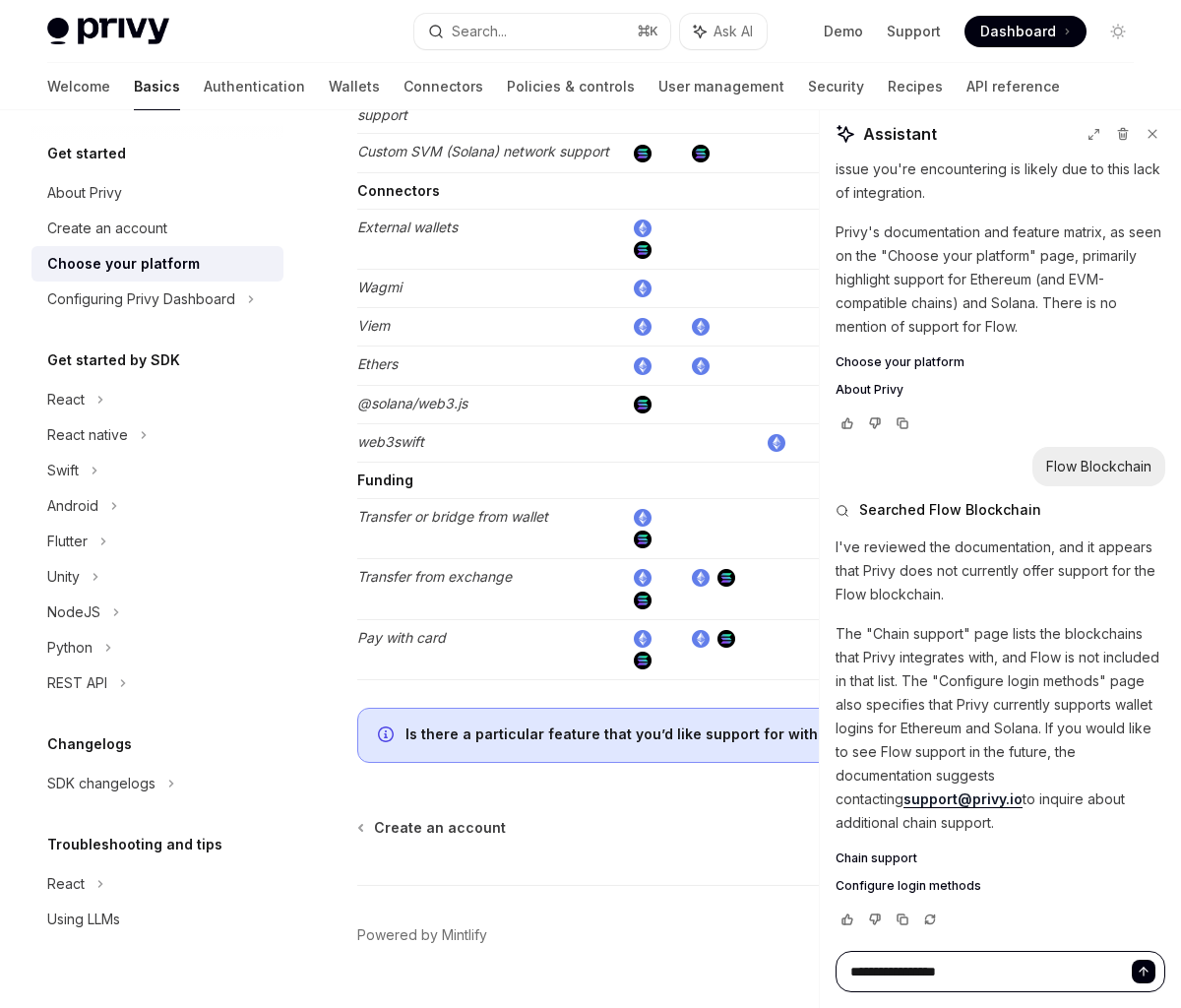type on "**********" 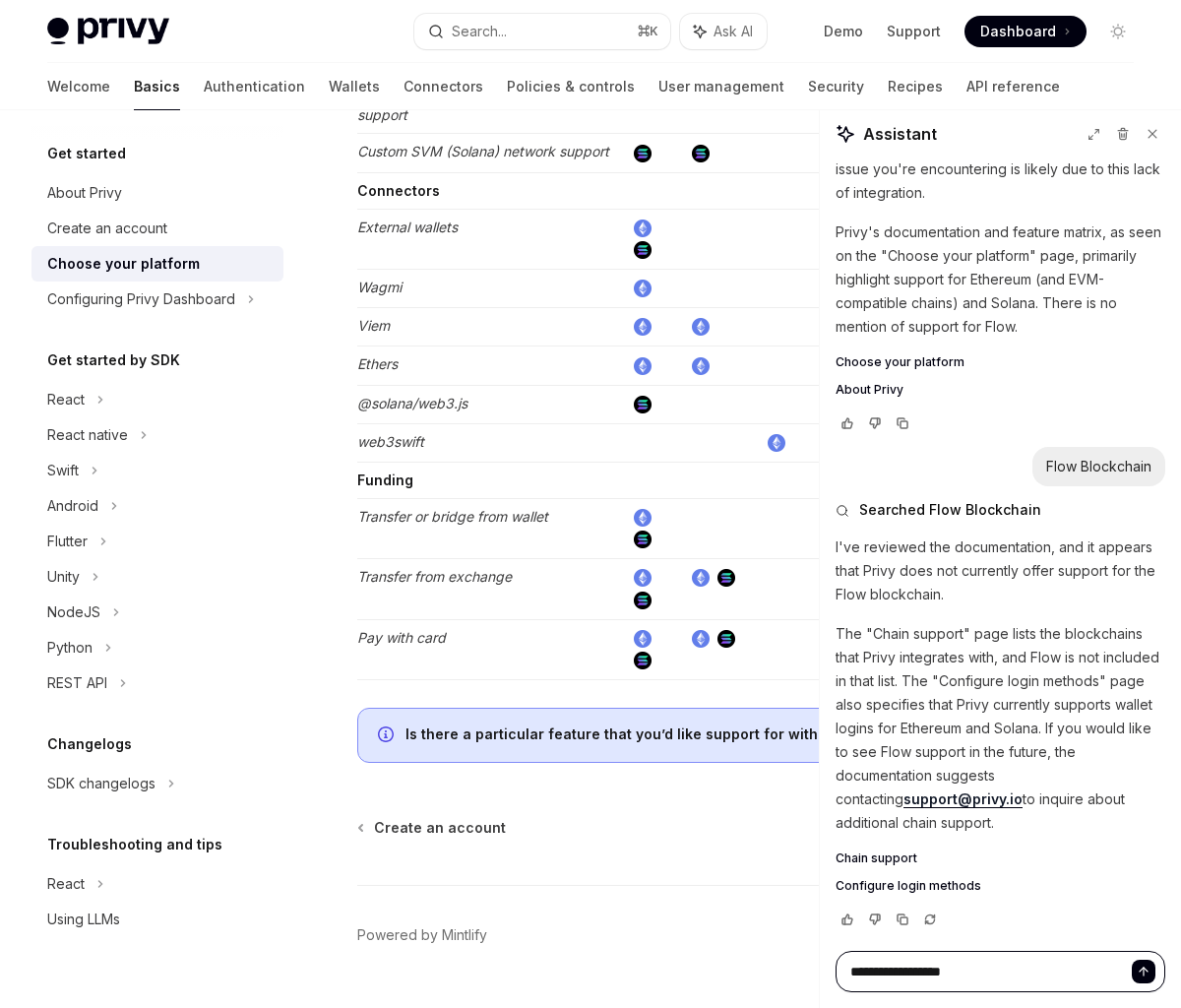type on "**********" 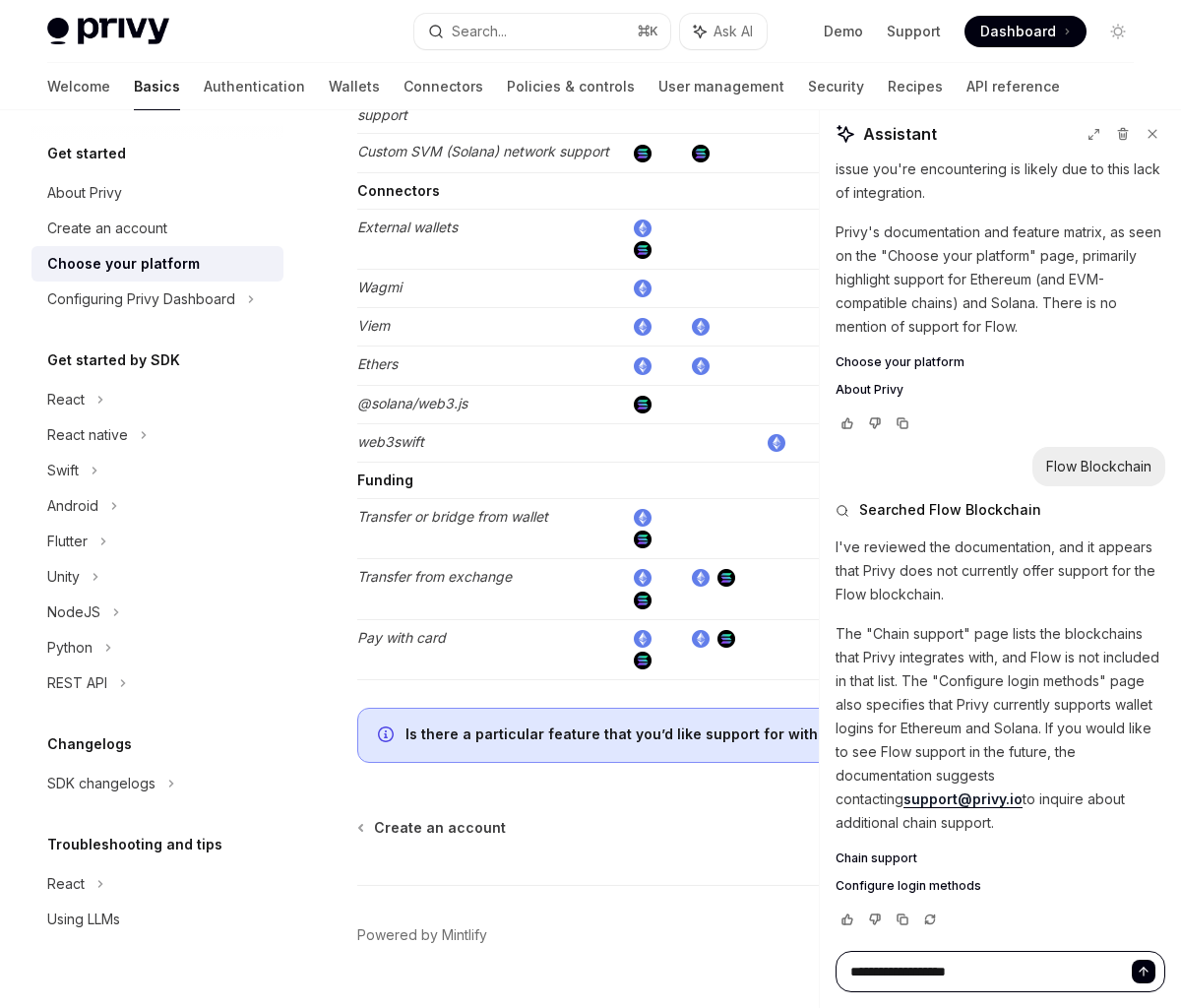 type on "**********" 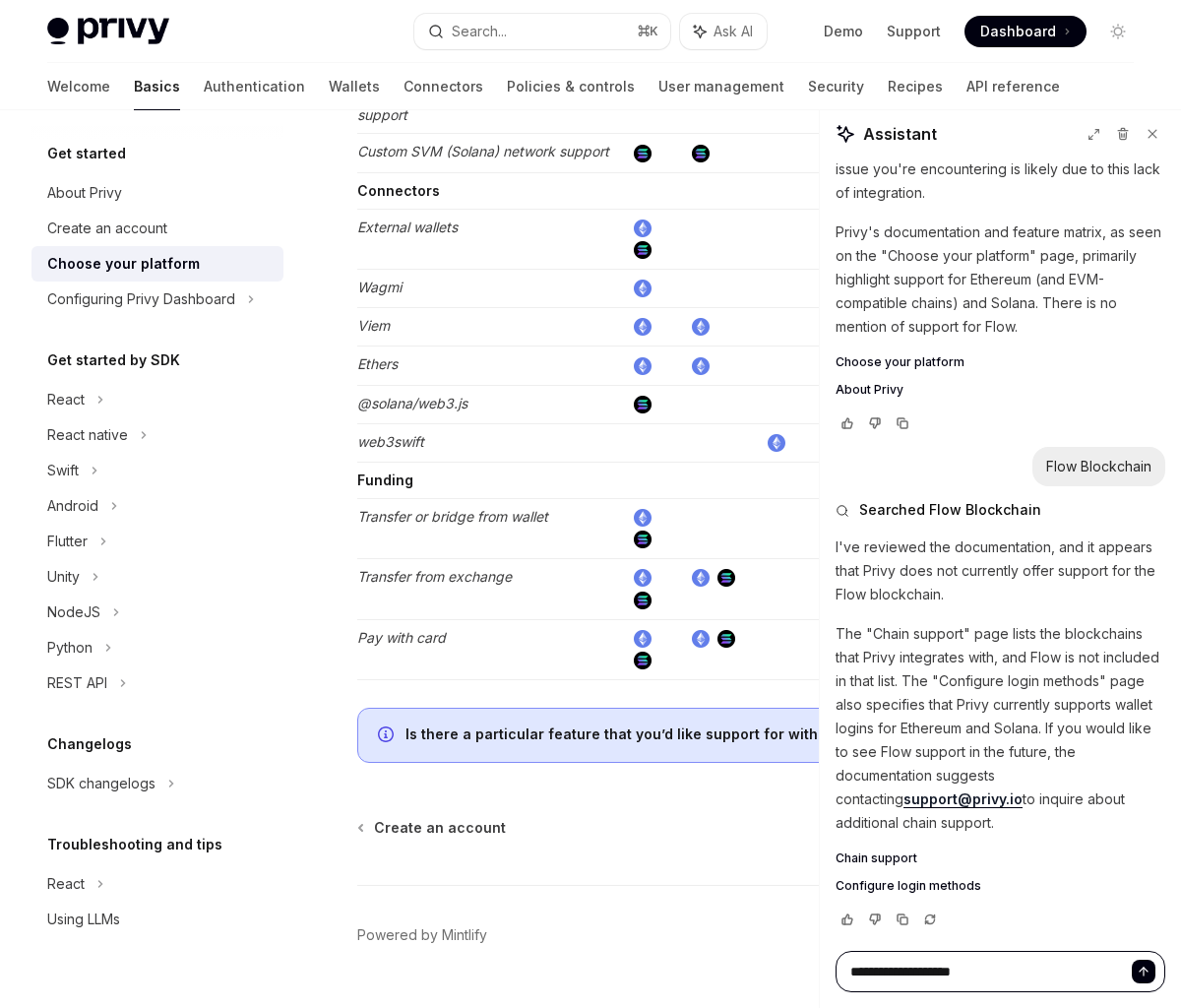 type on "*" 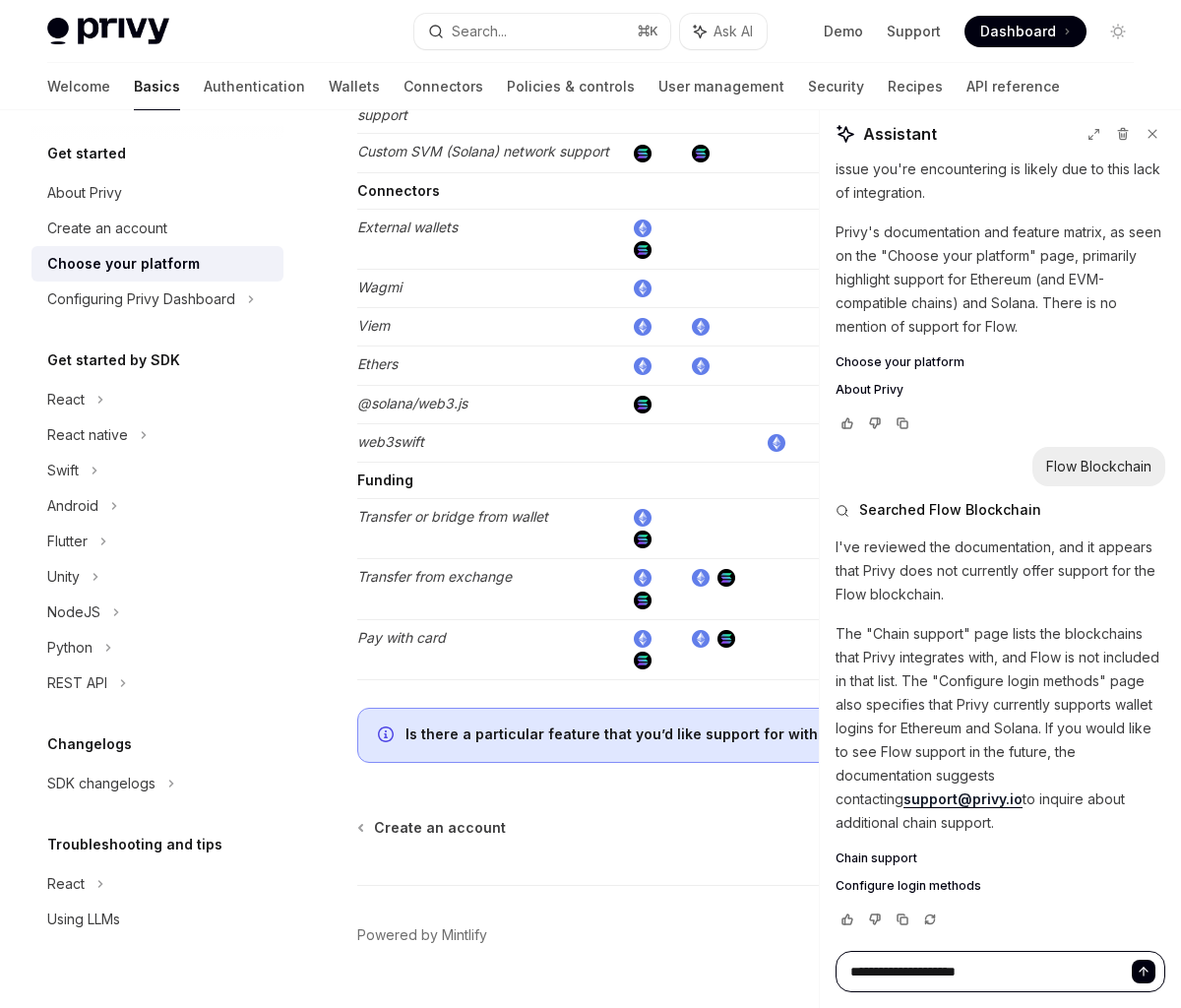 type on "**********" 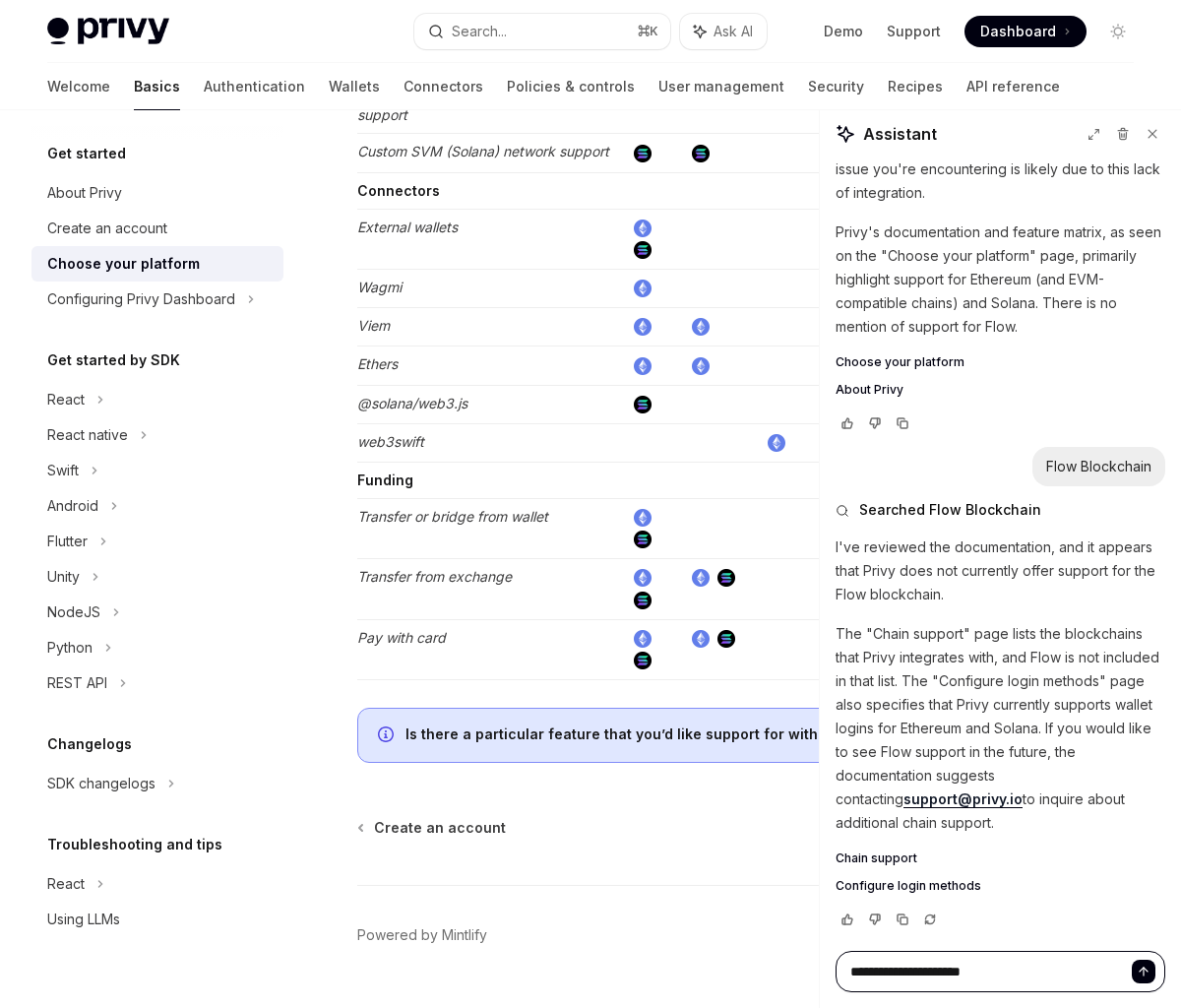 type on "**********" 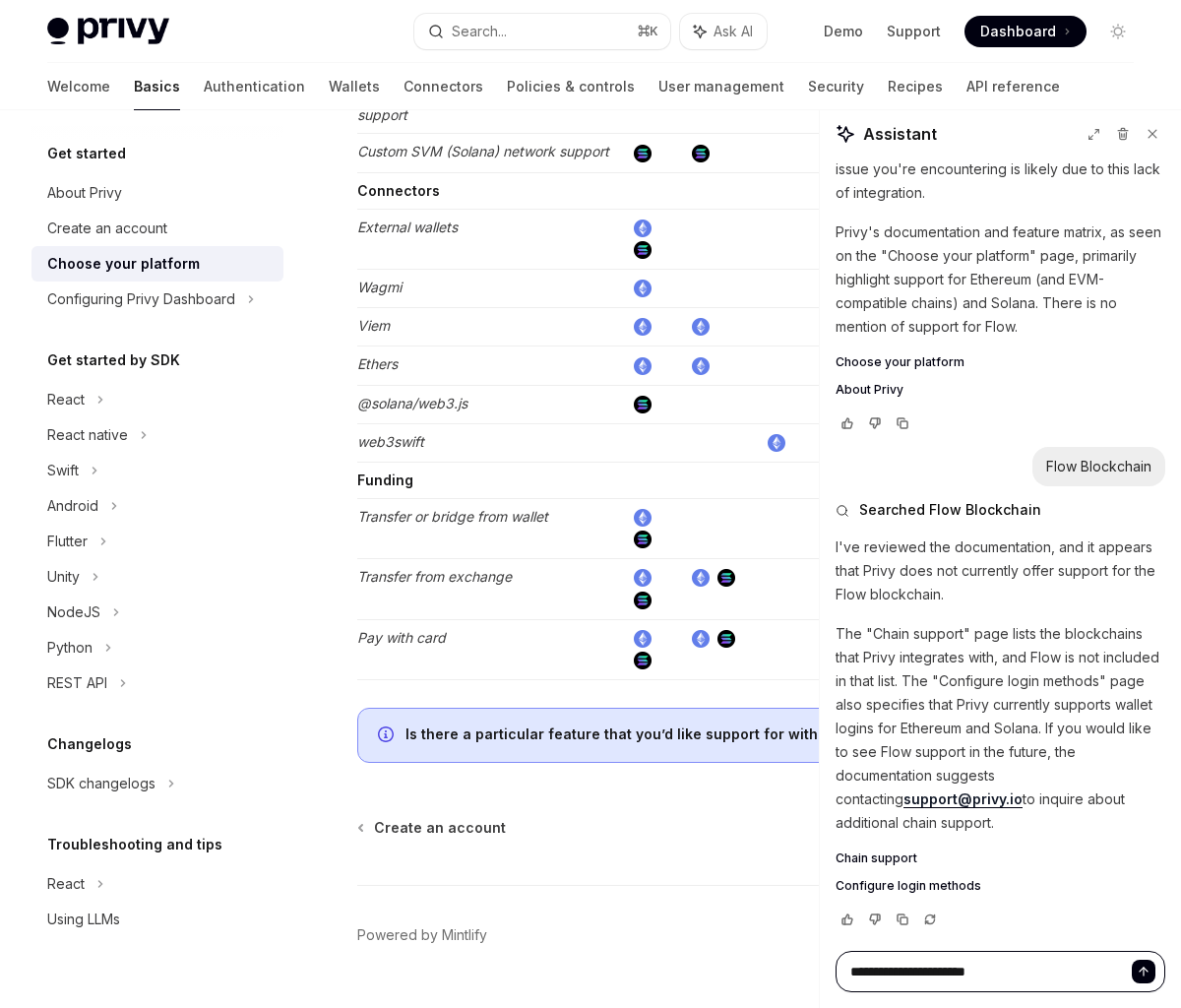 type on "**********" 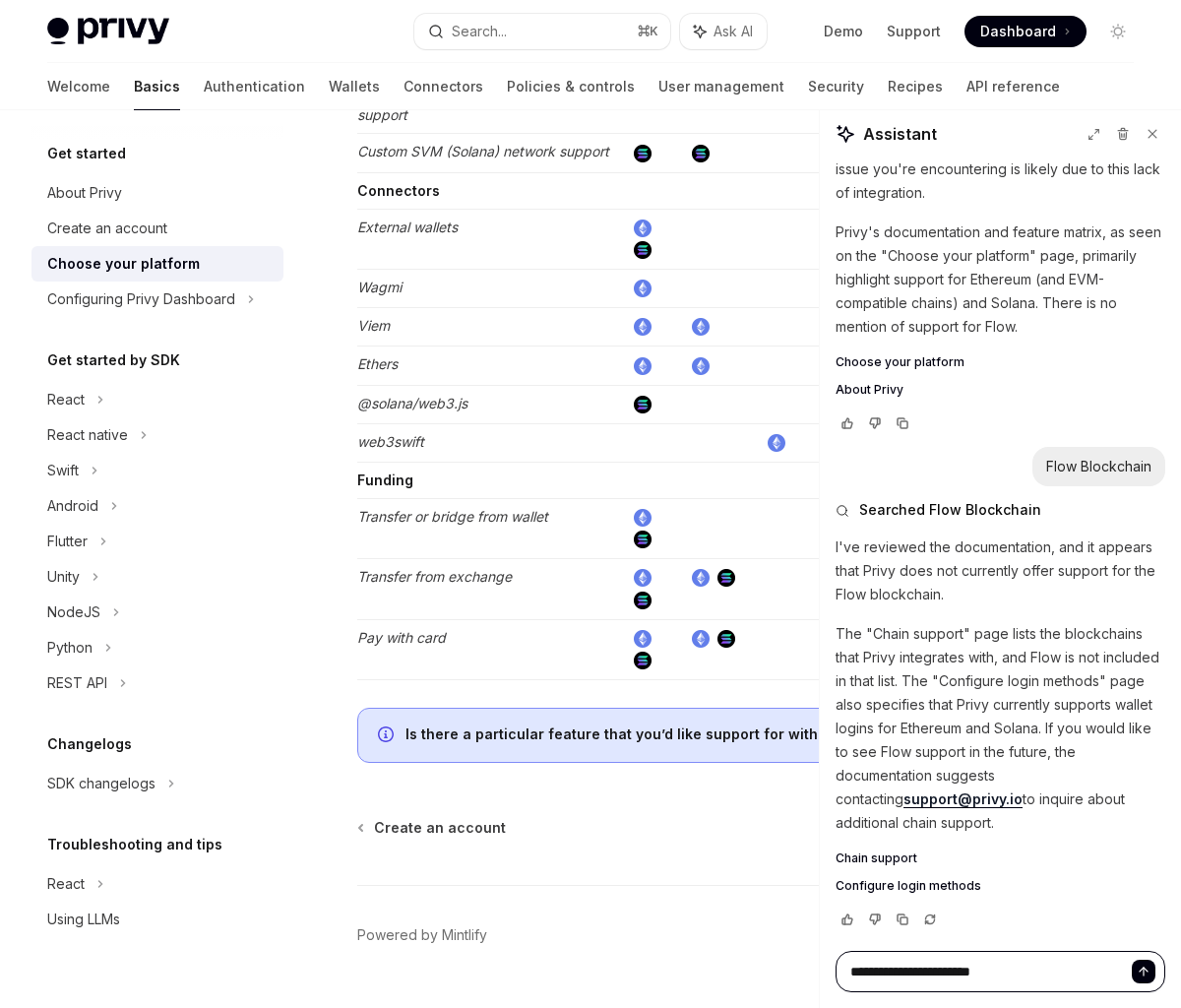 type on "**********" 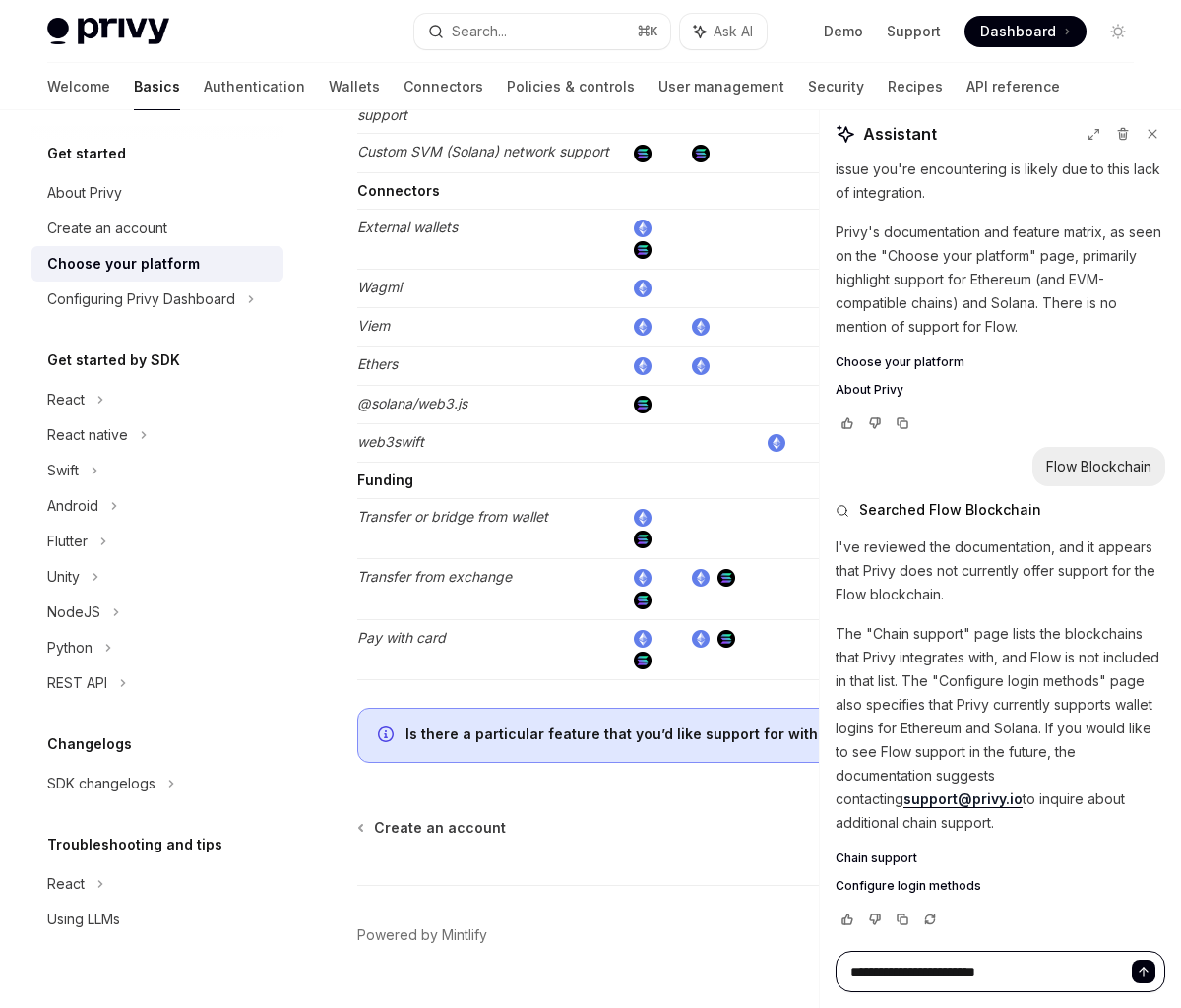 type on "*" 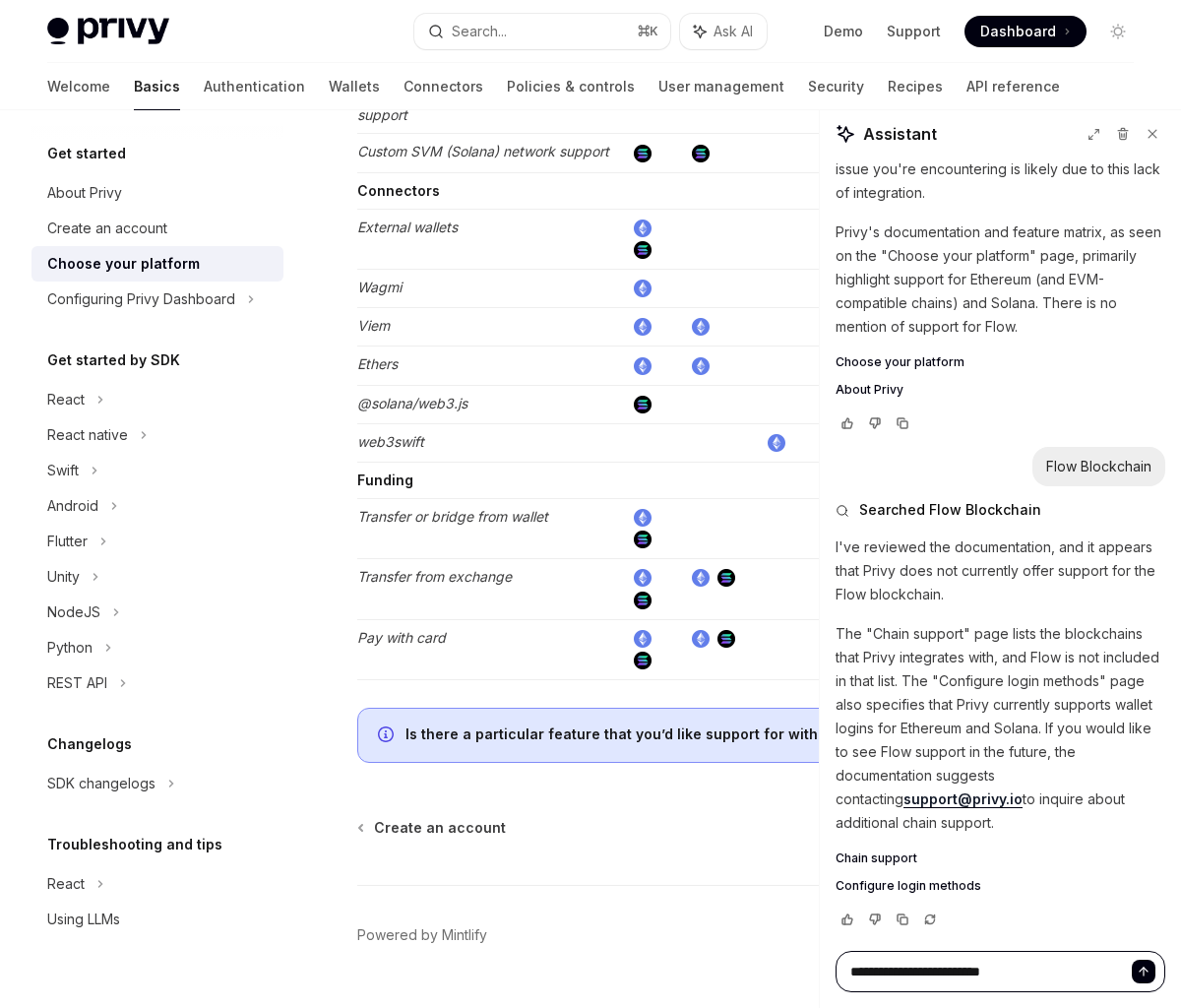 type on "**********" 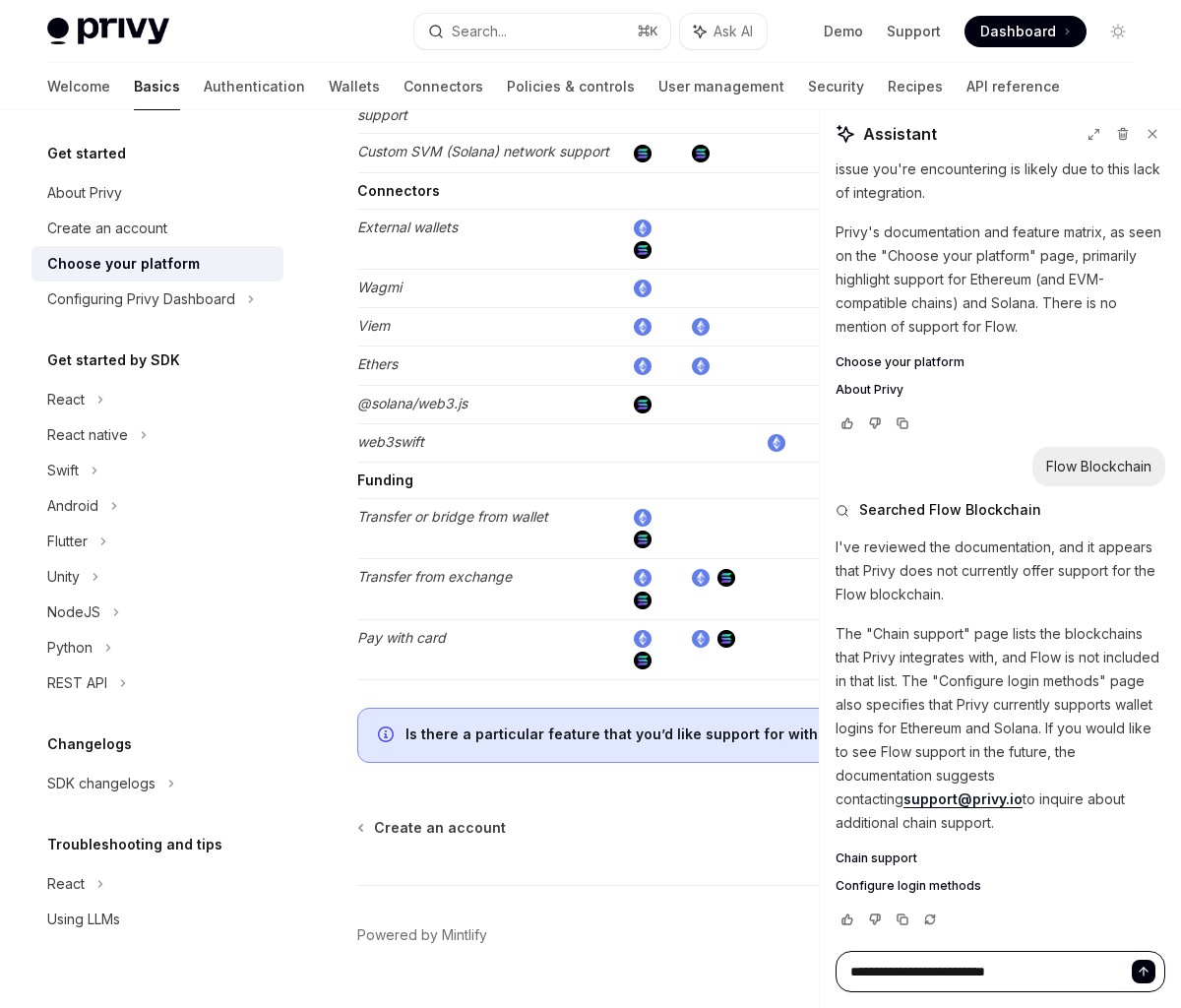 type on "**********" 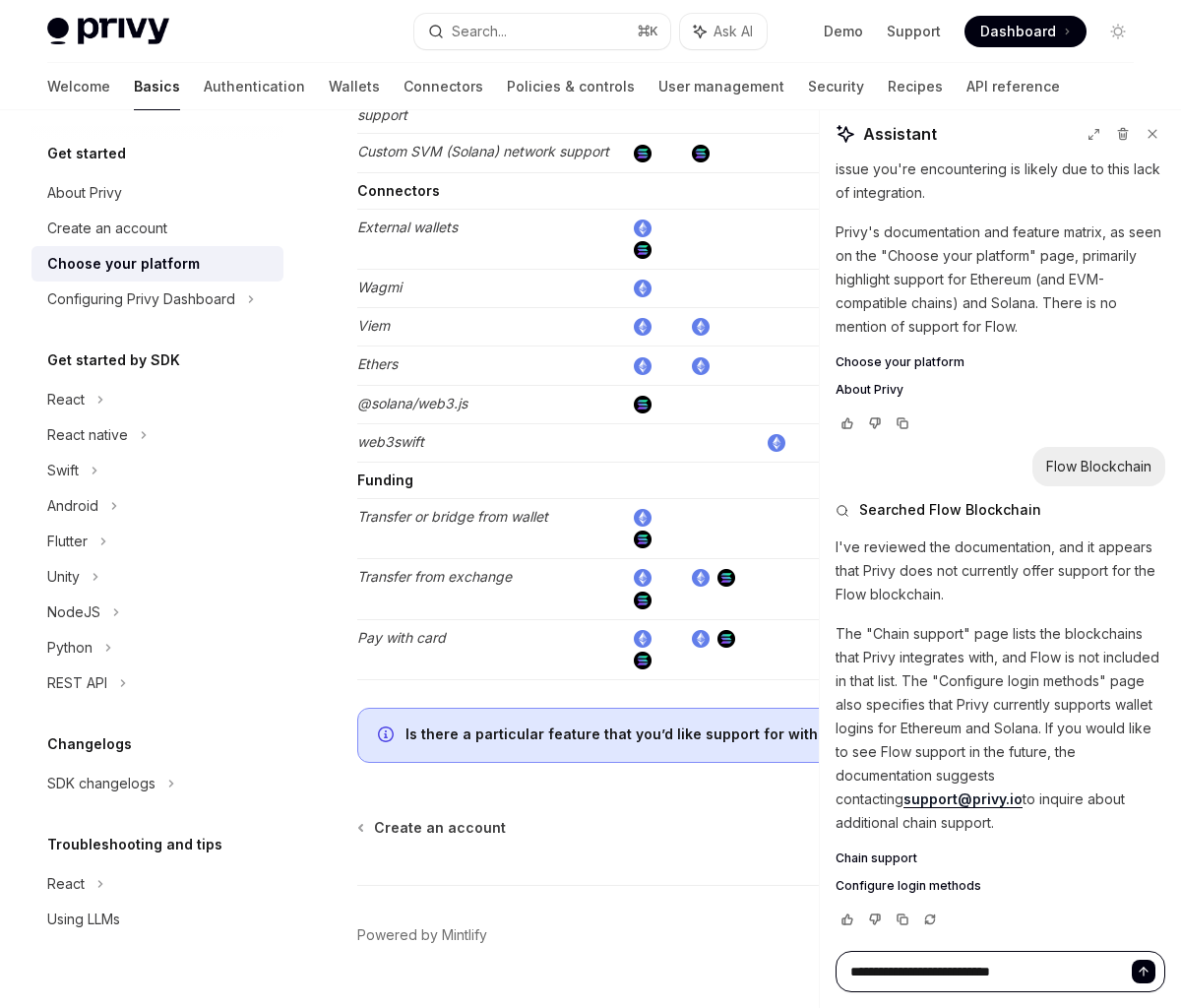 type on "**********" 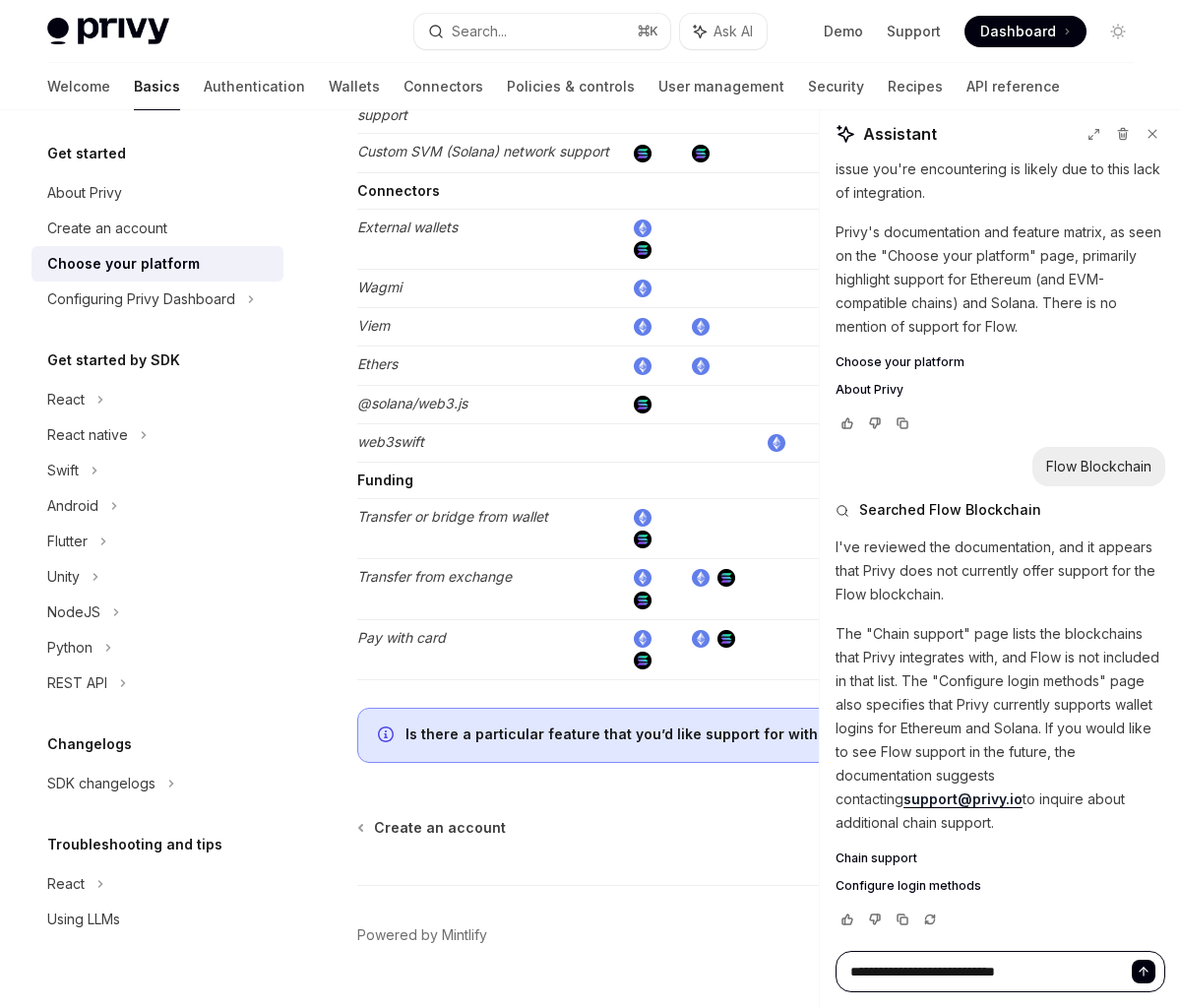 type on "**********" 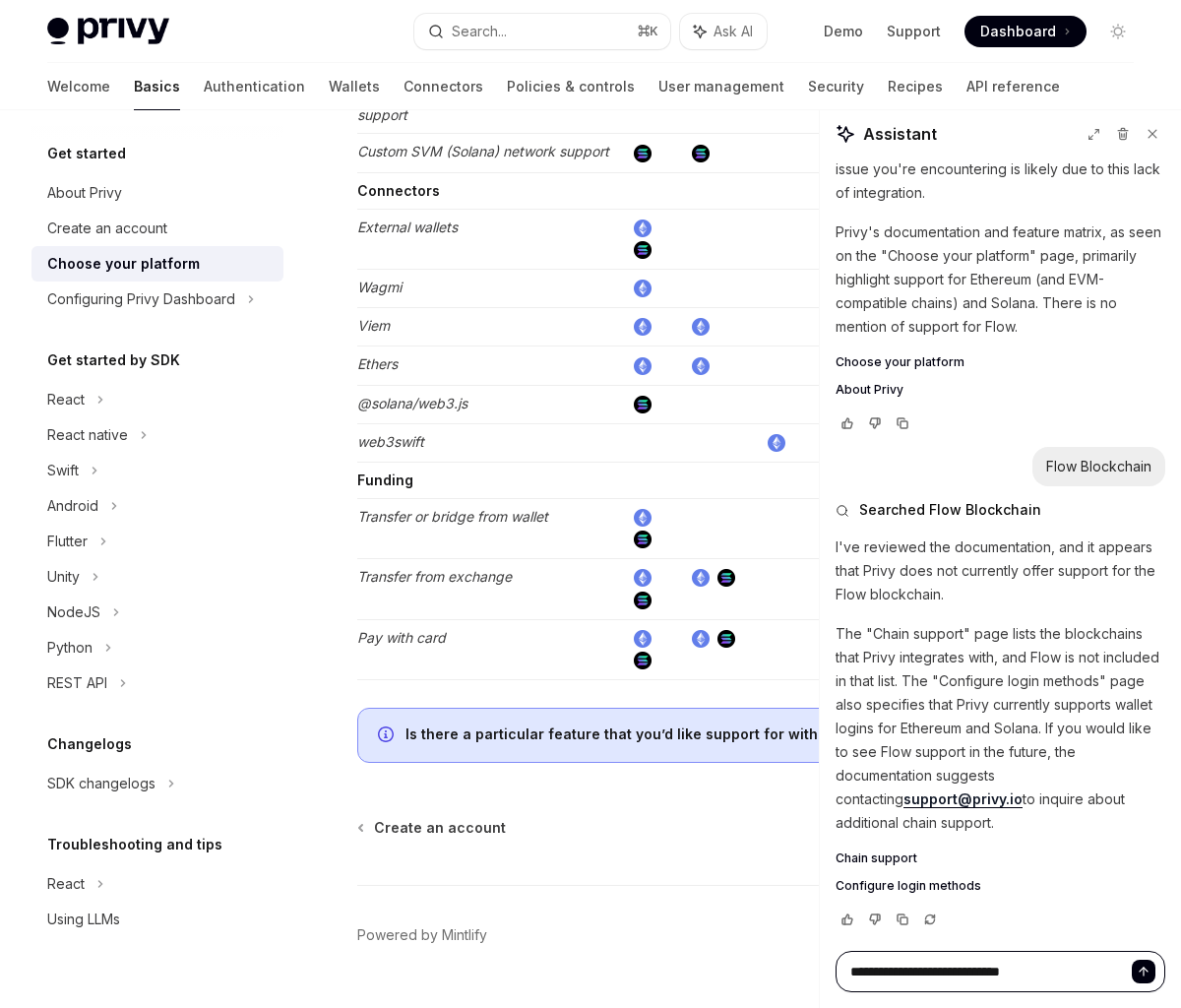 type on "**********" 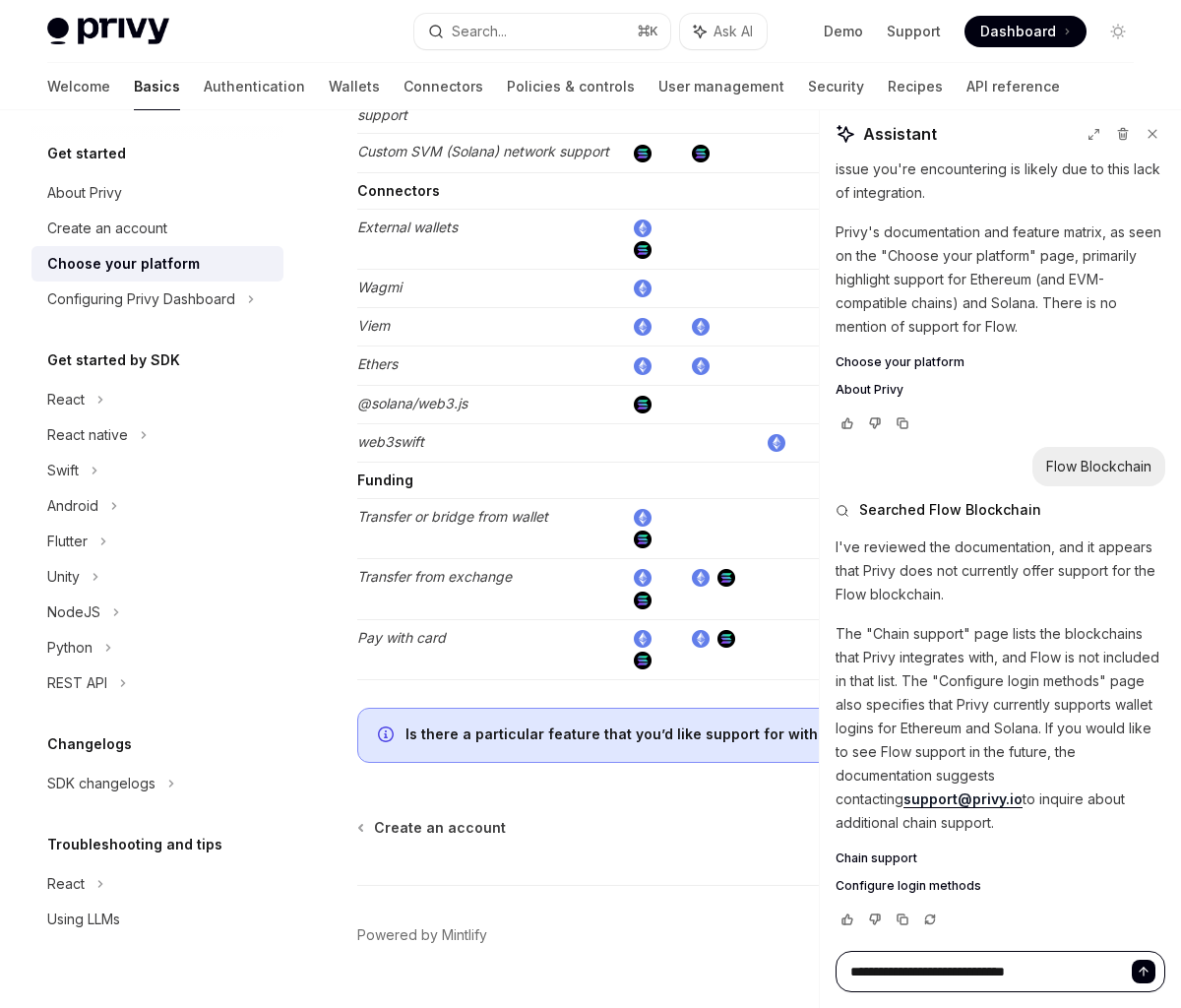 type on "**********" 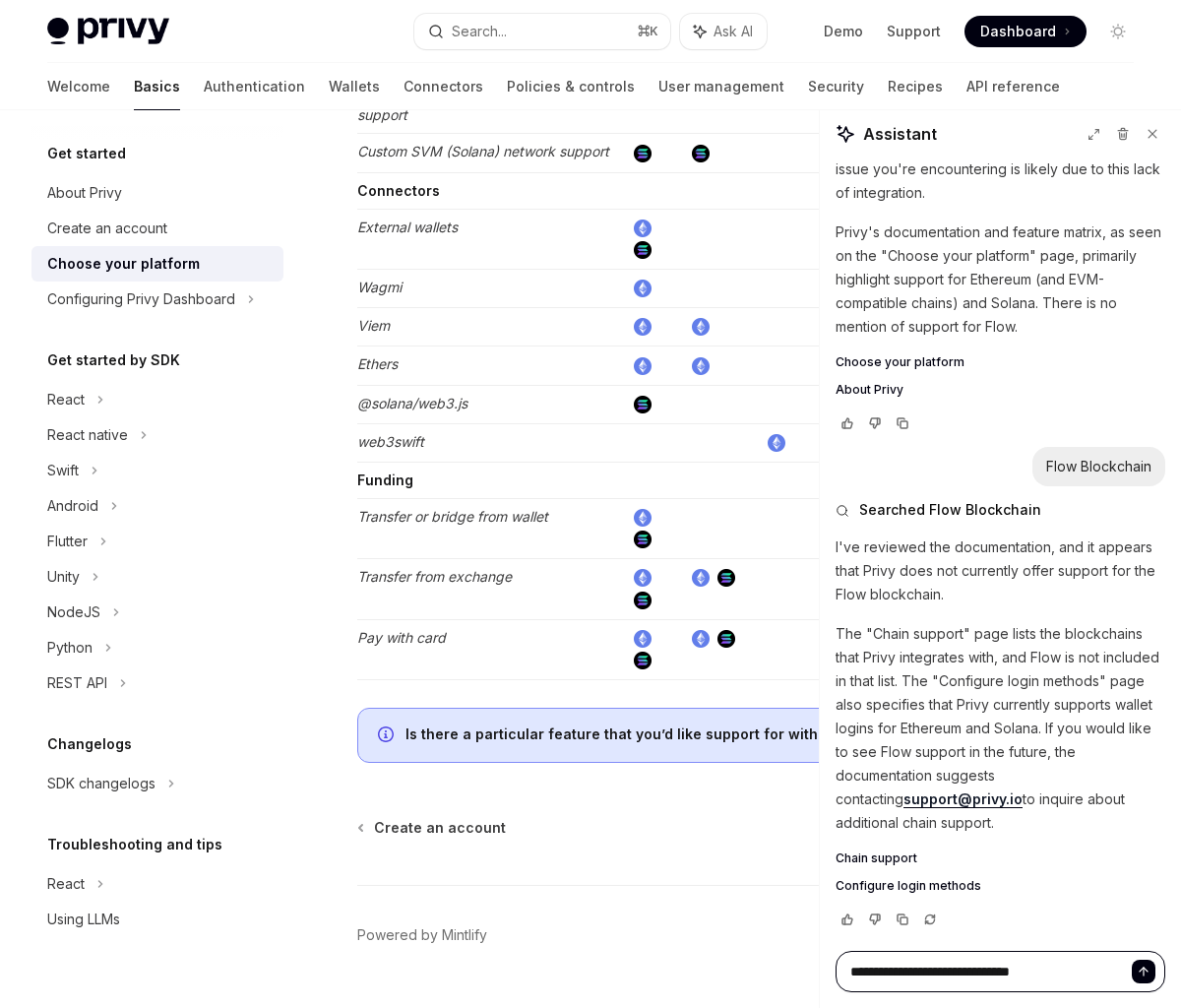 type on "**********" 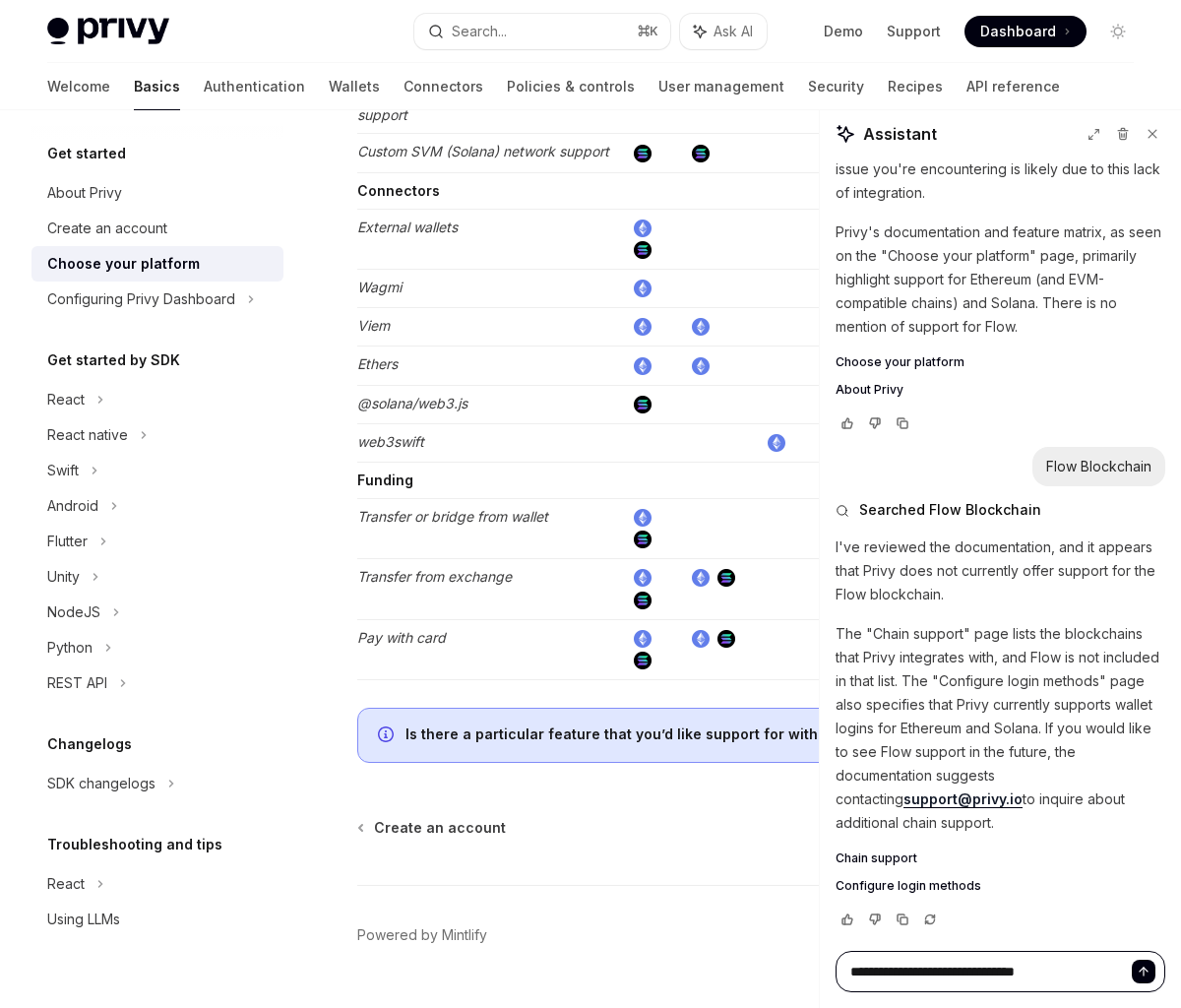 type on "**********" 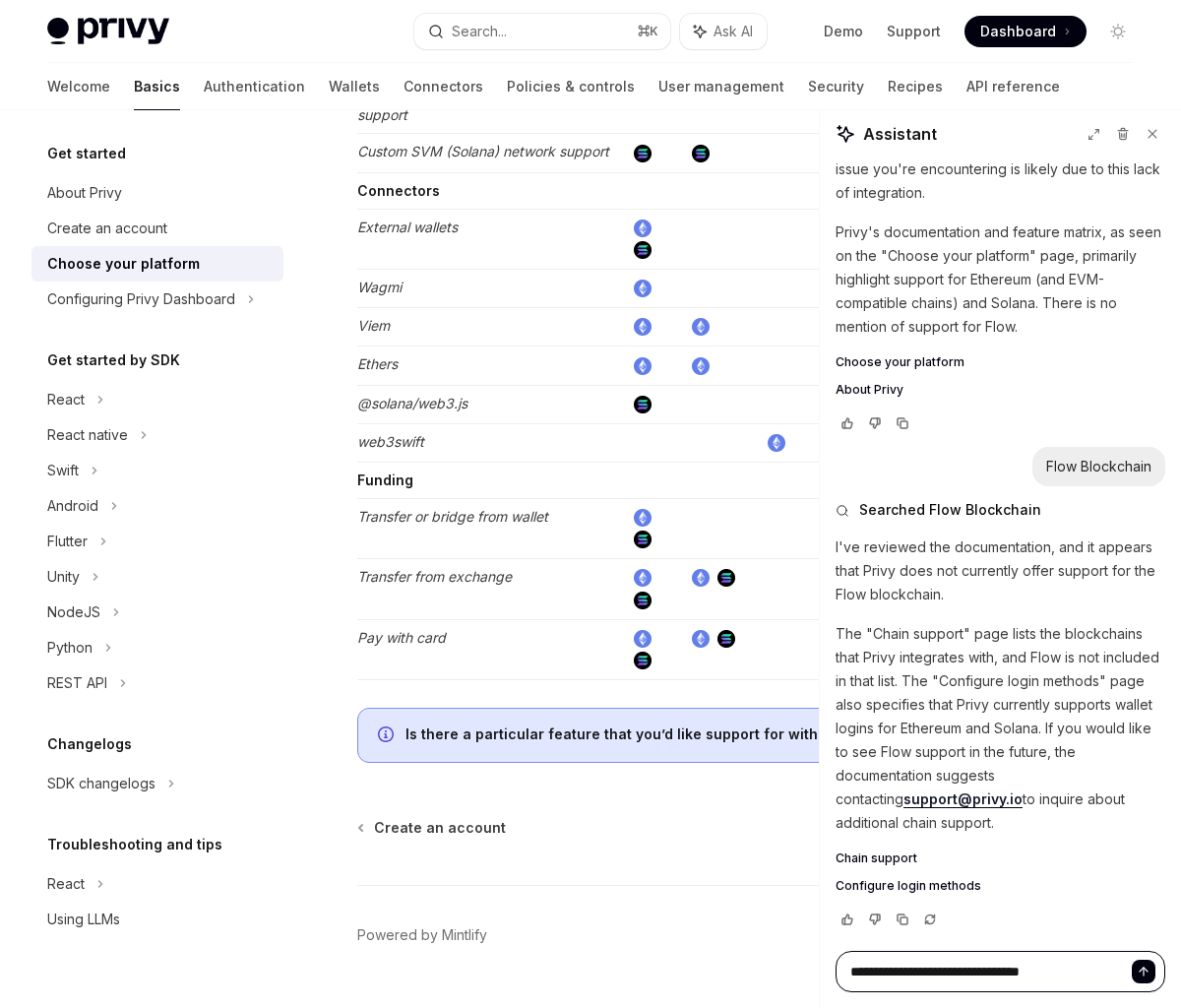 type on "**********" 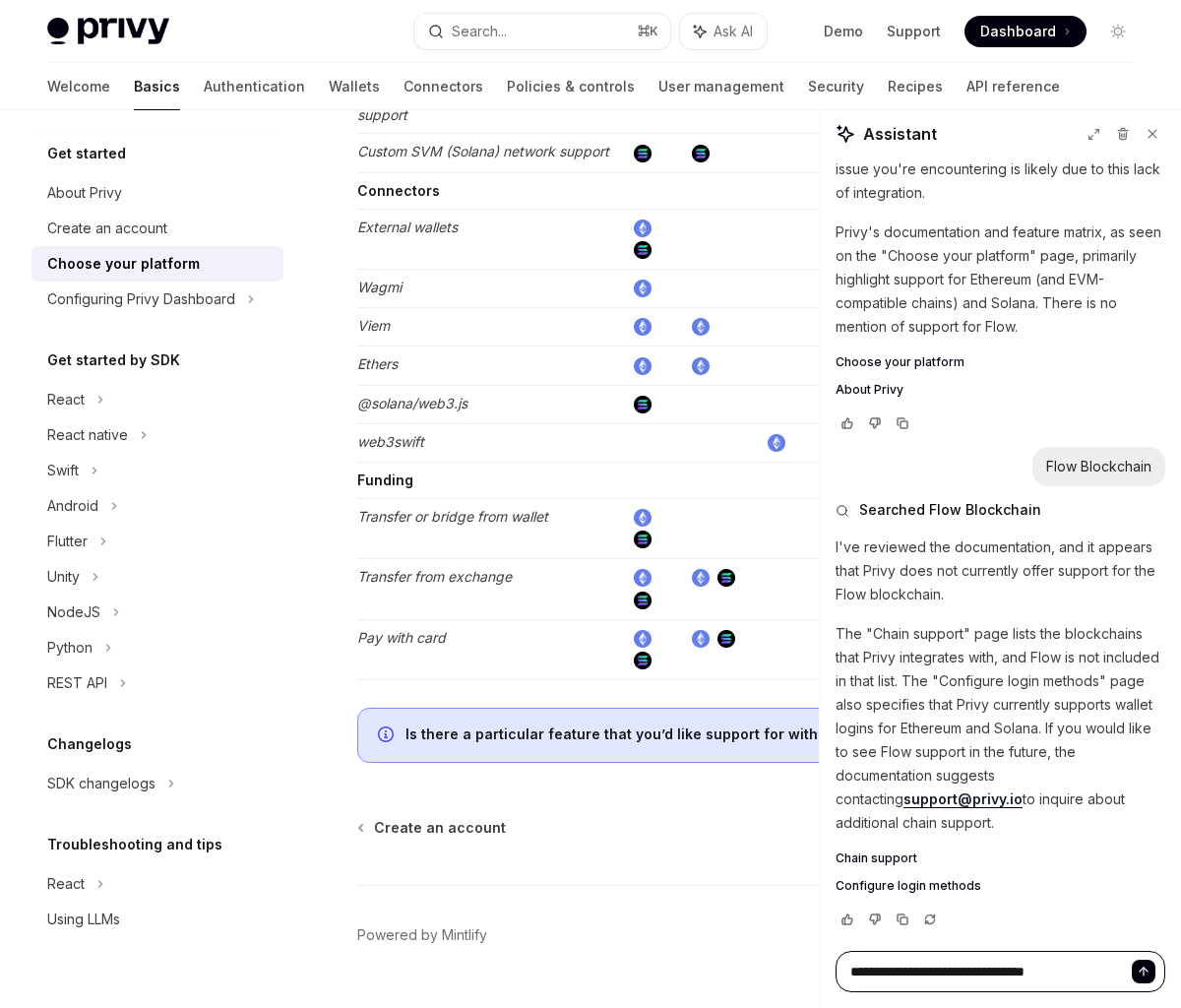 type on "**********" 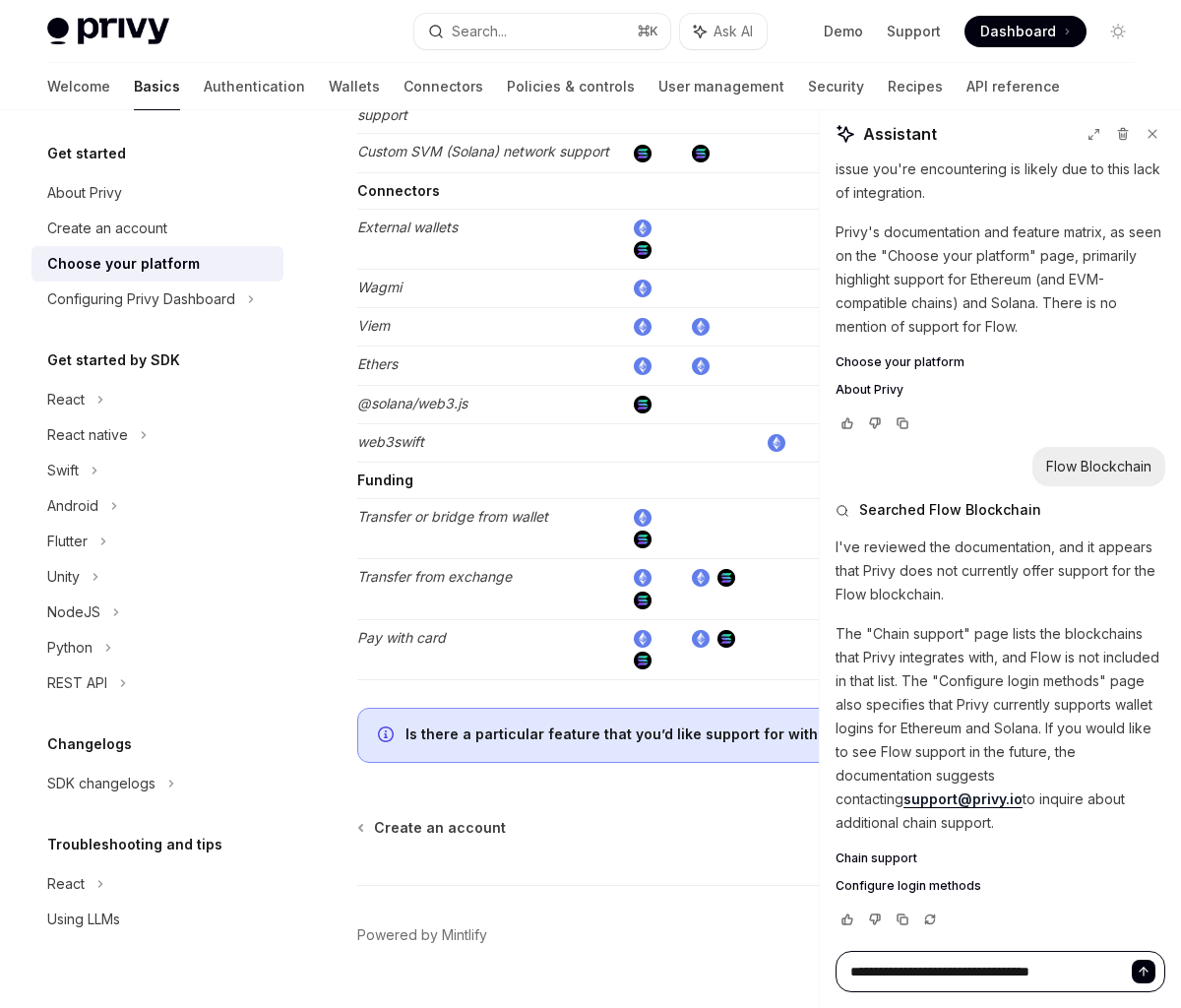 type on "**********" 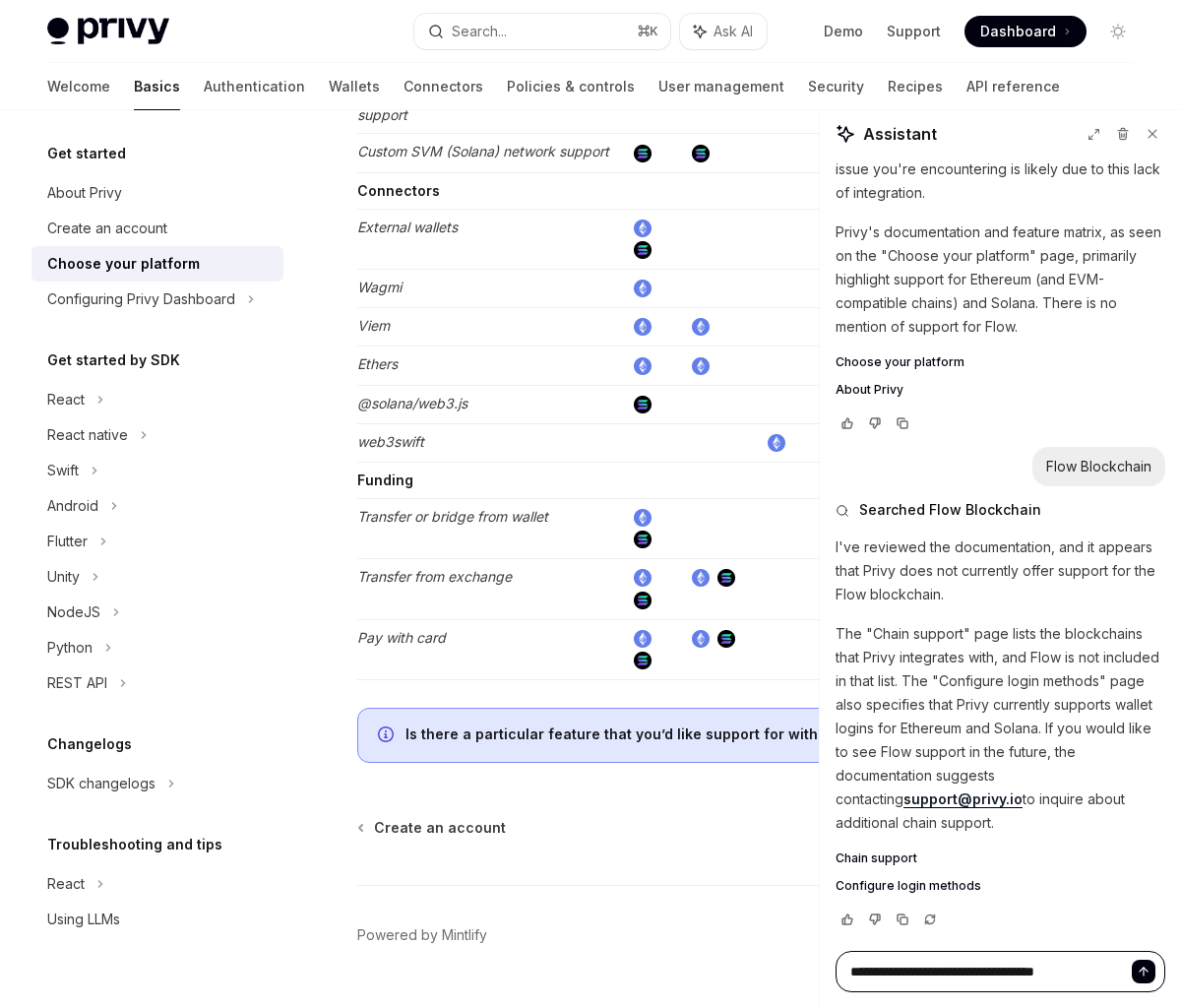 type on "**********" 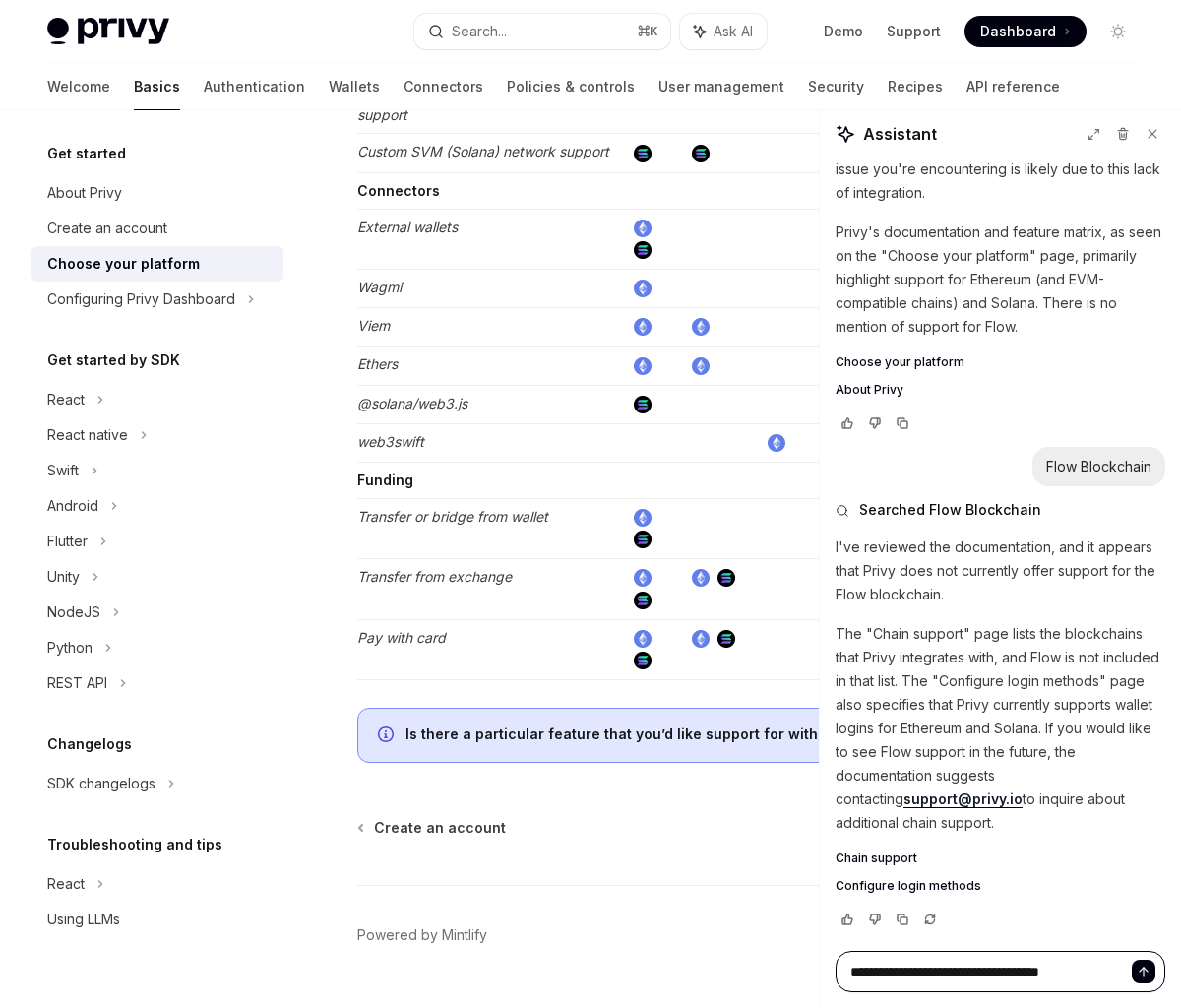 type on "**********" 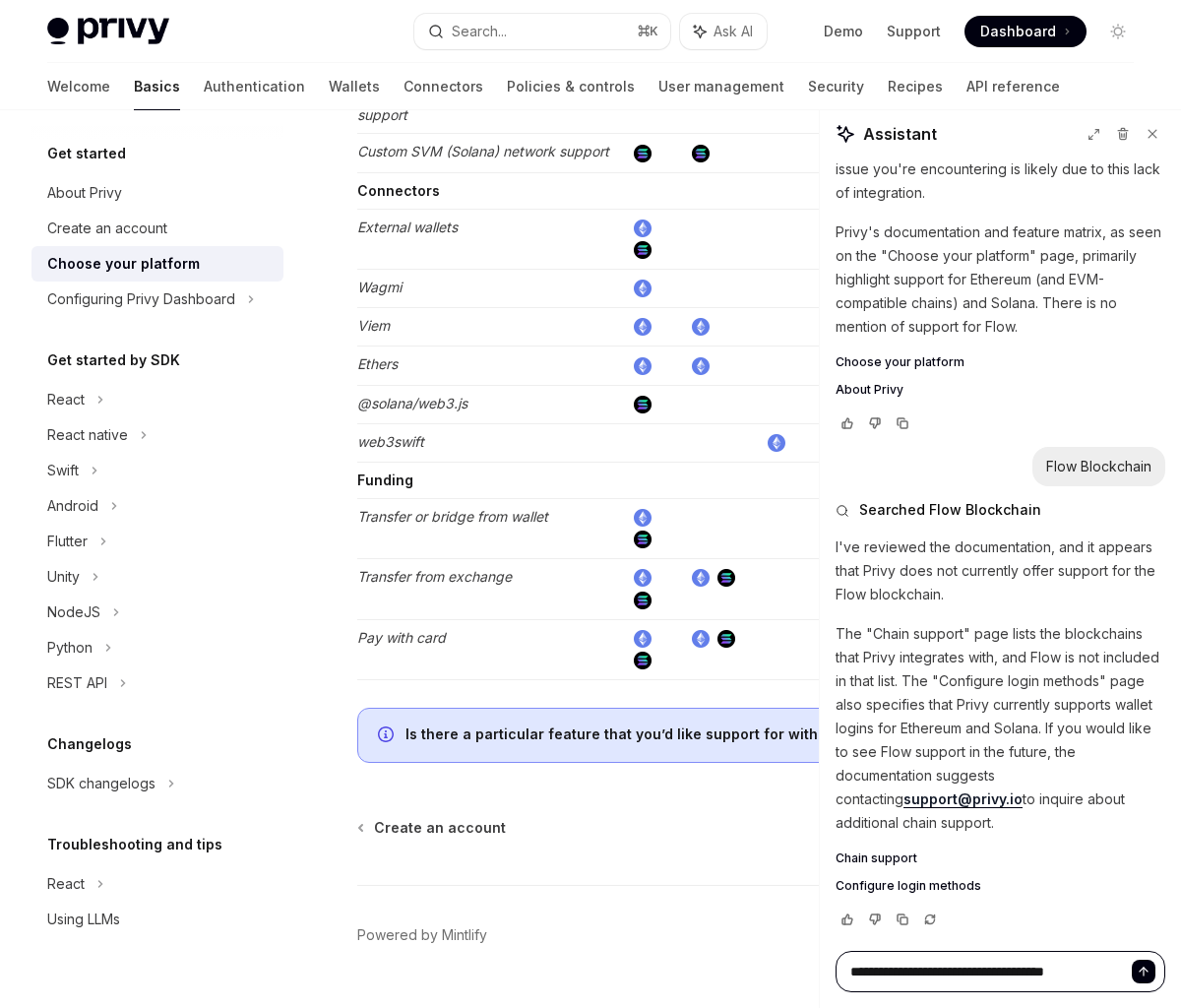 type on "**********" 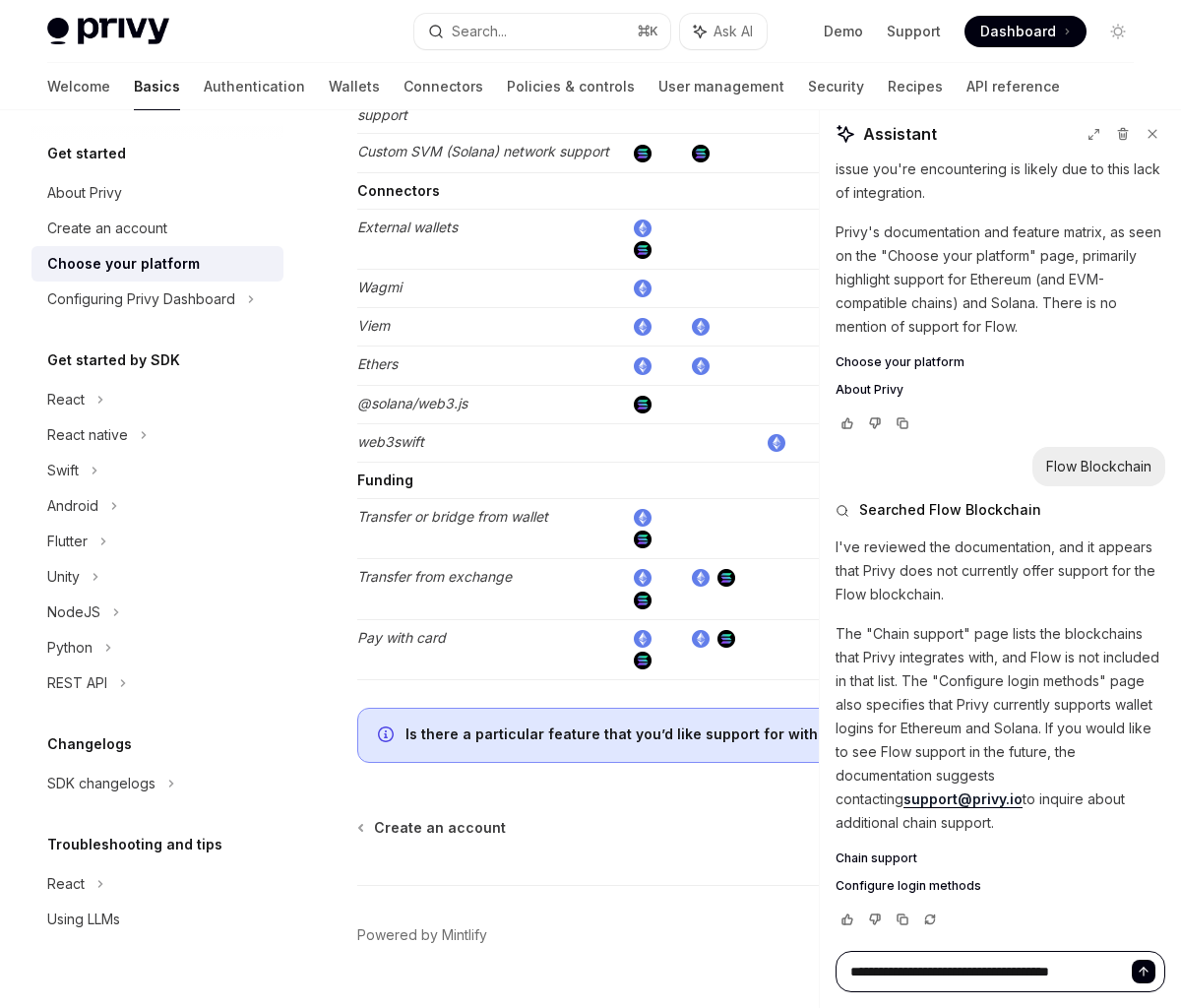 type on "**********" 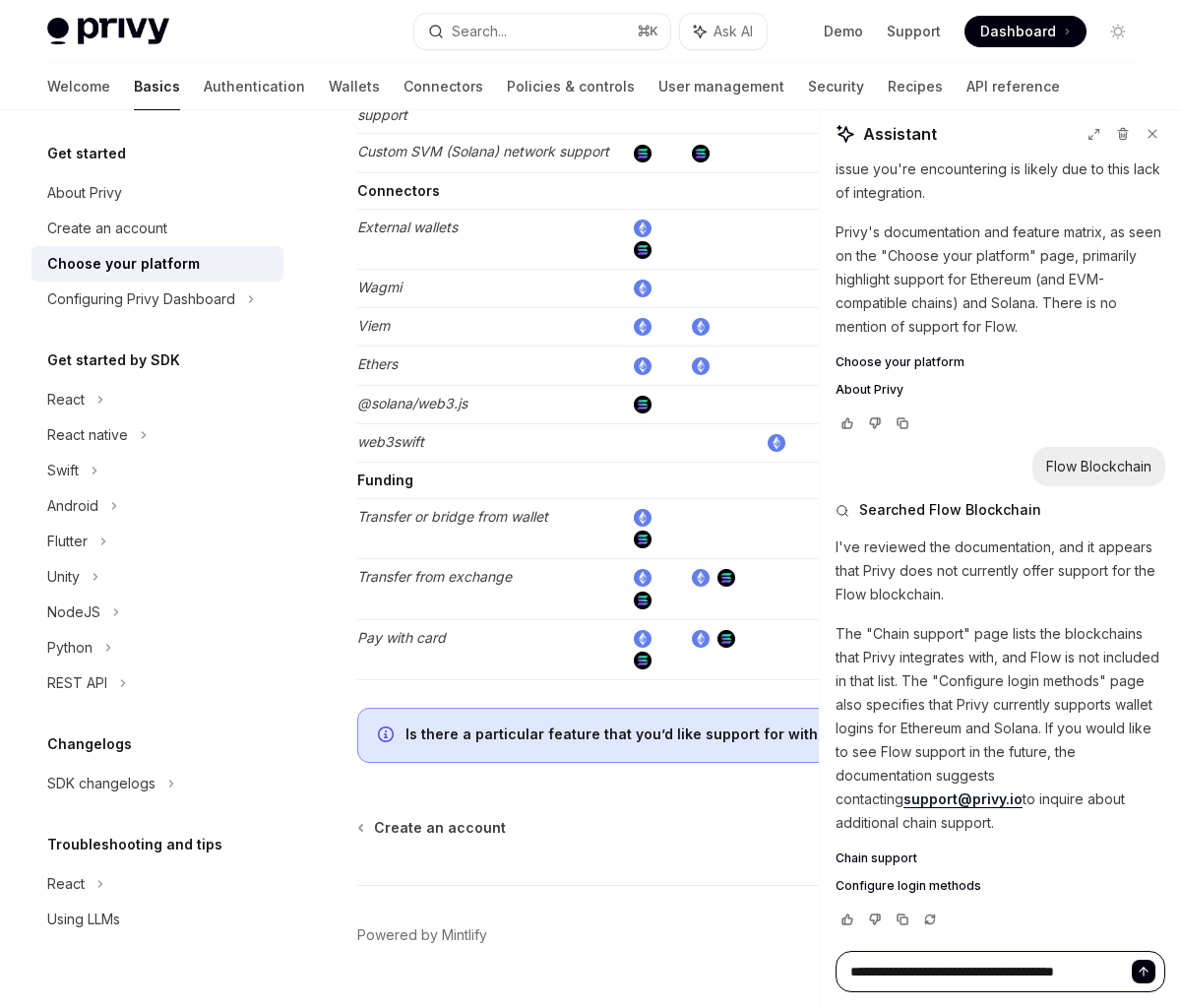 type on "**********" 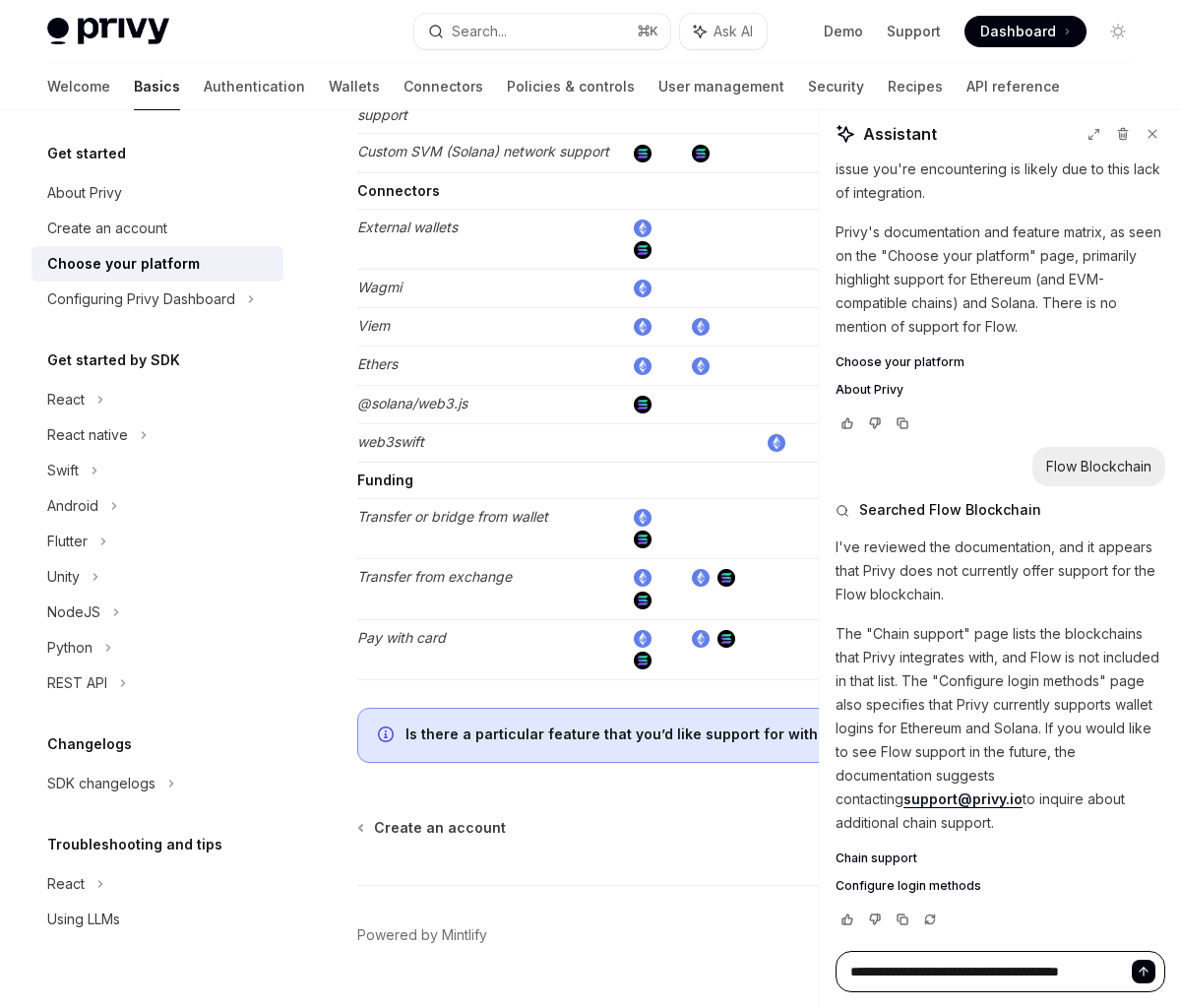 type on "**********" 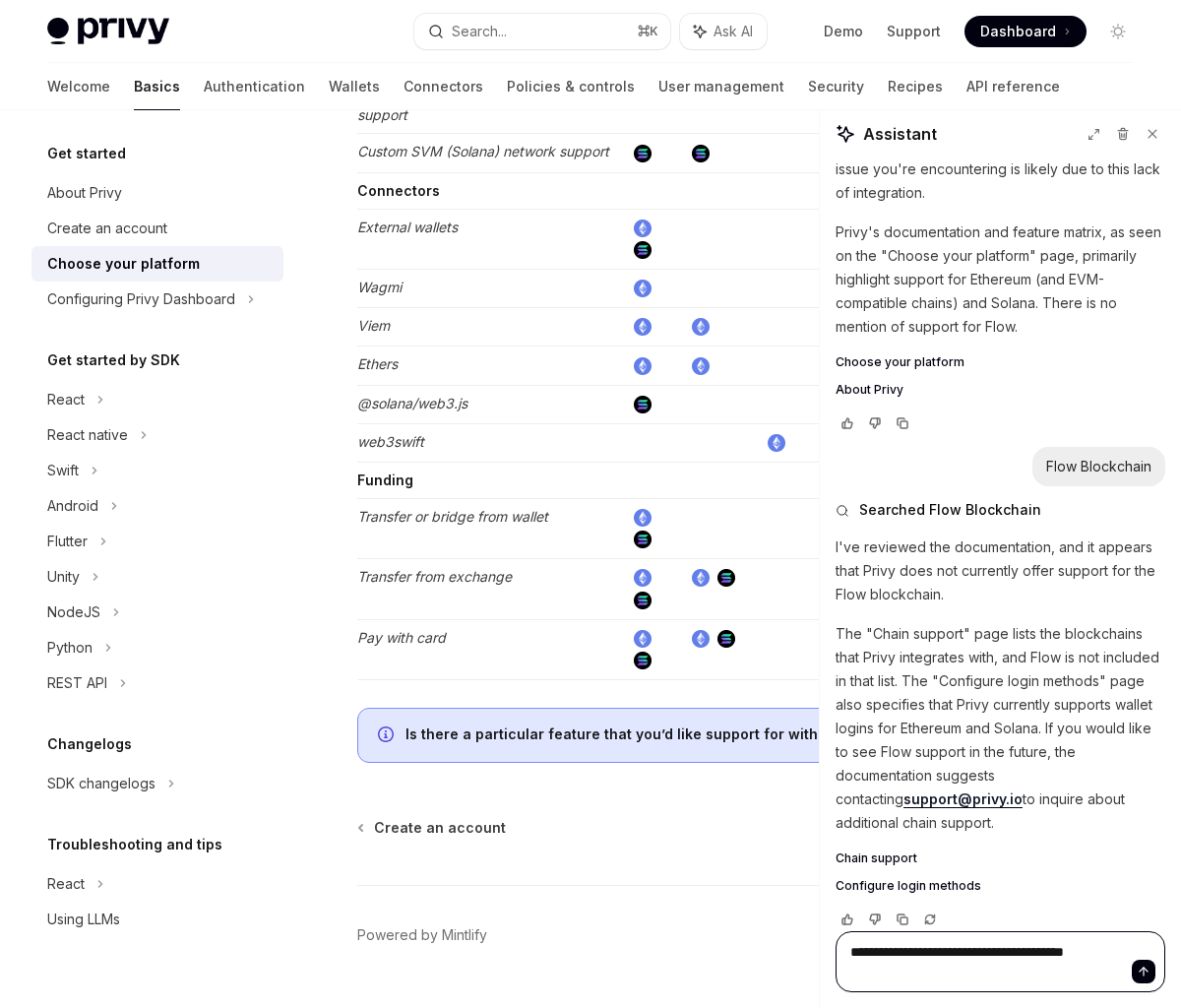 type on "**********" 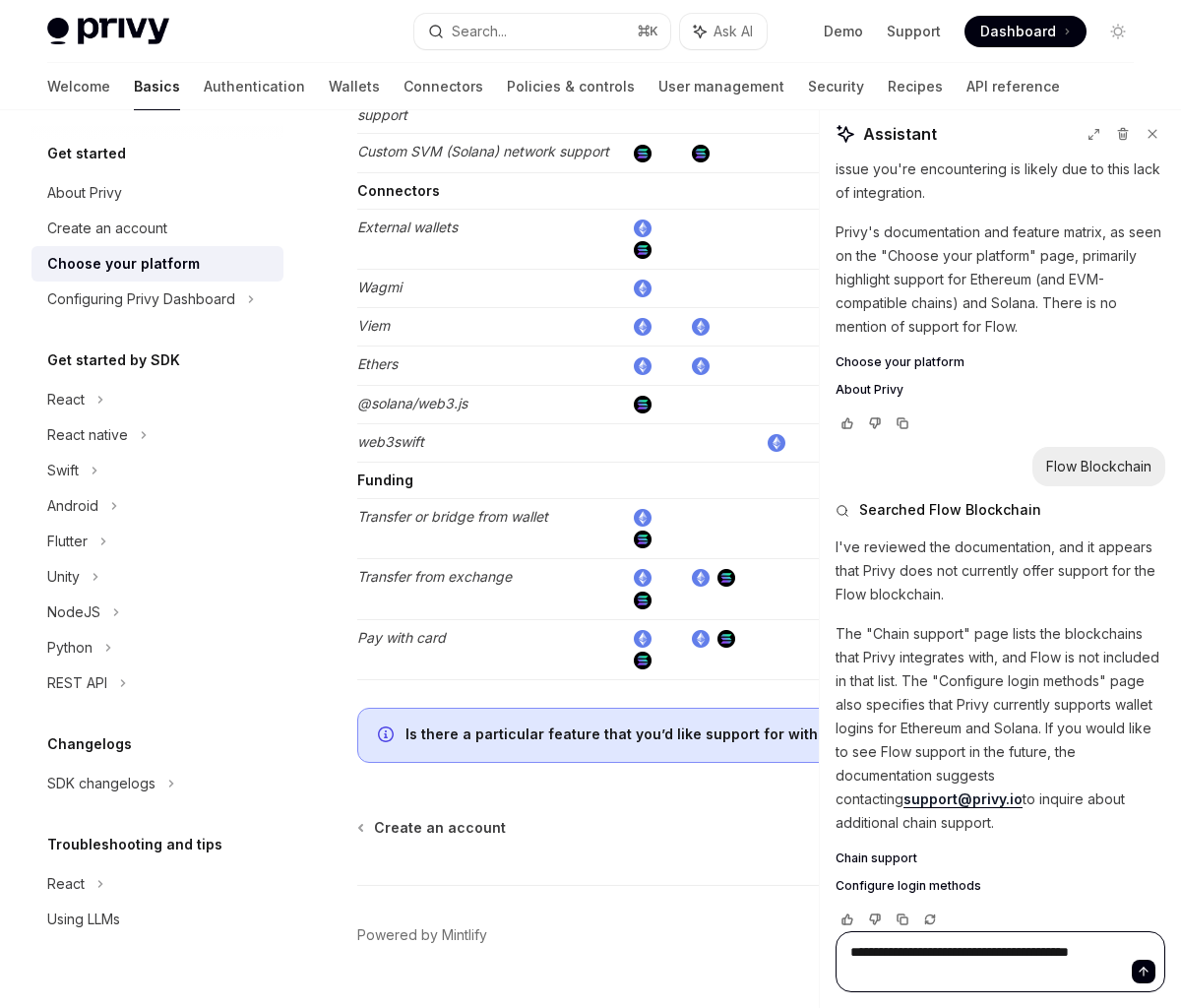 type on "**********" 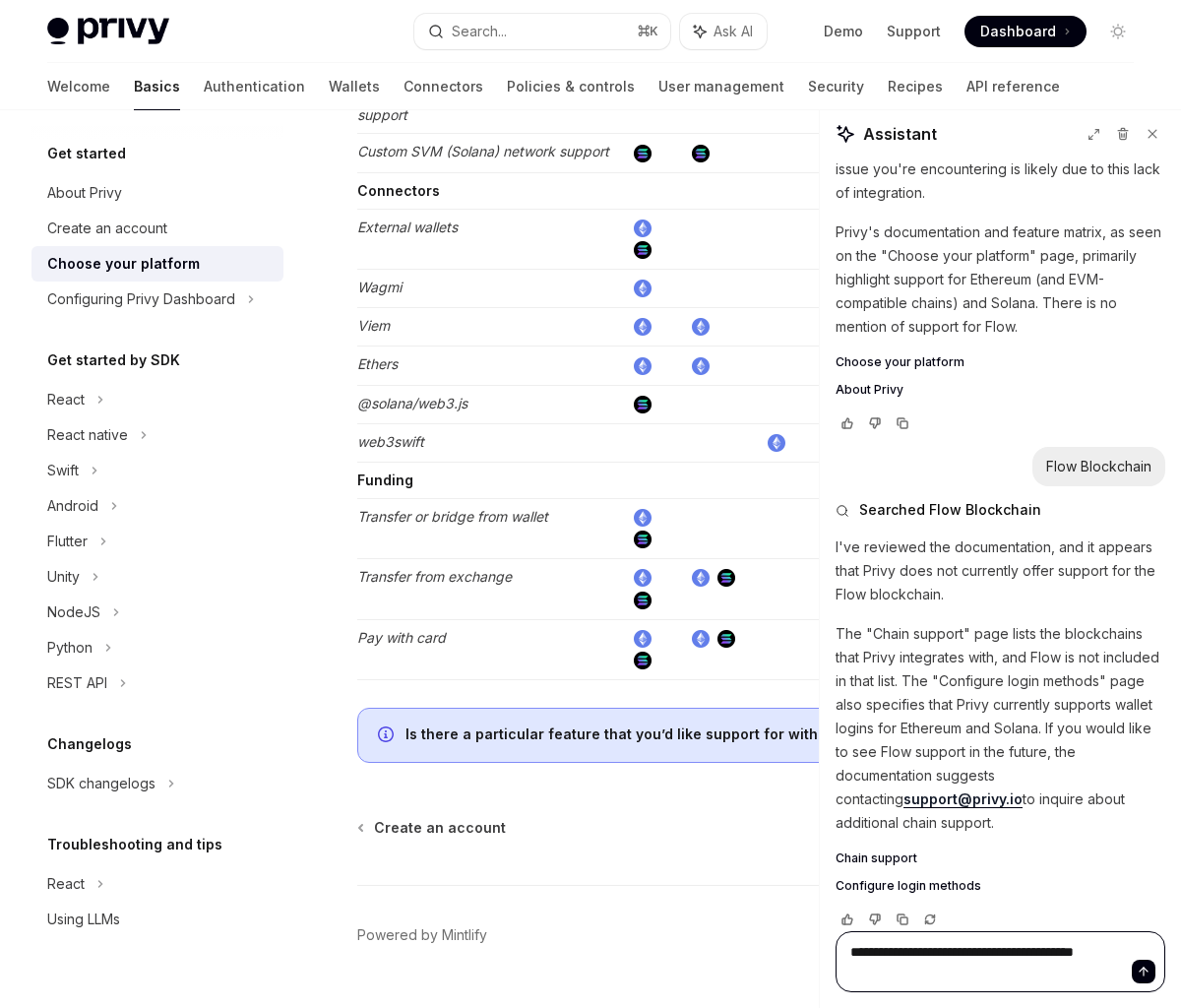 type on "**********" 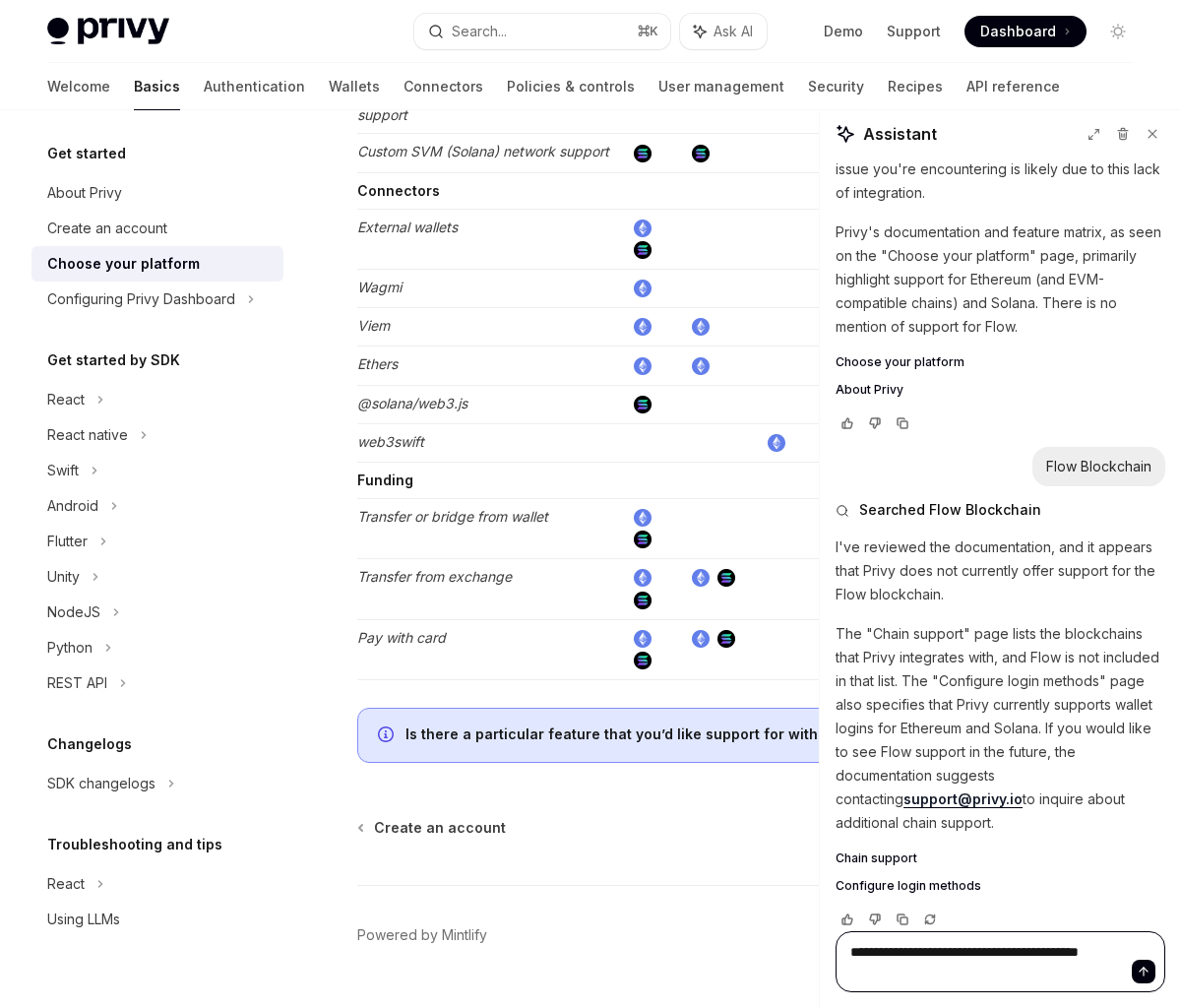 type on "**********" 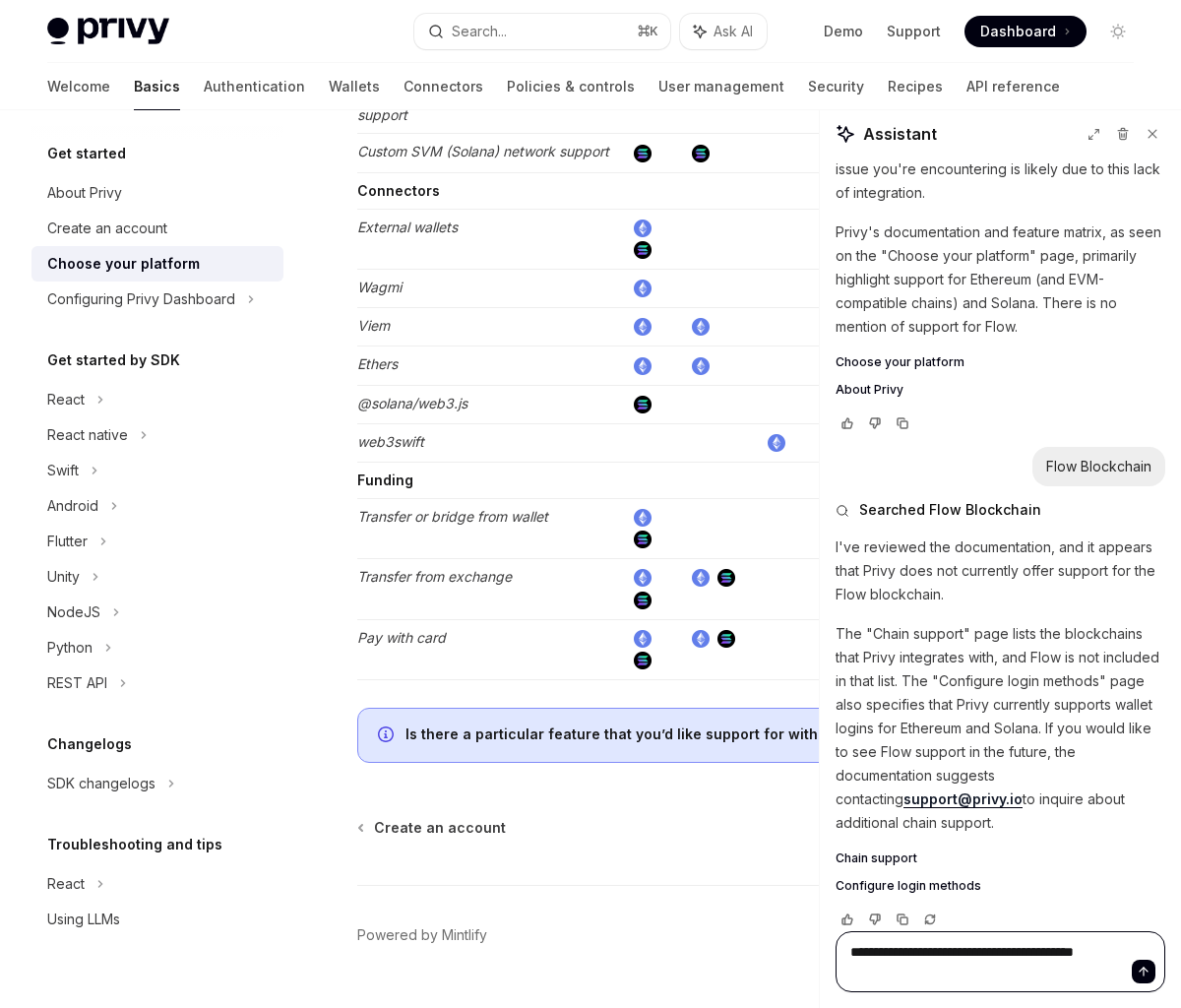 type on "**********" 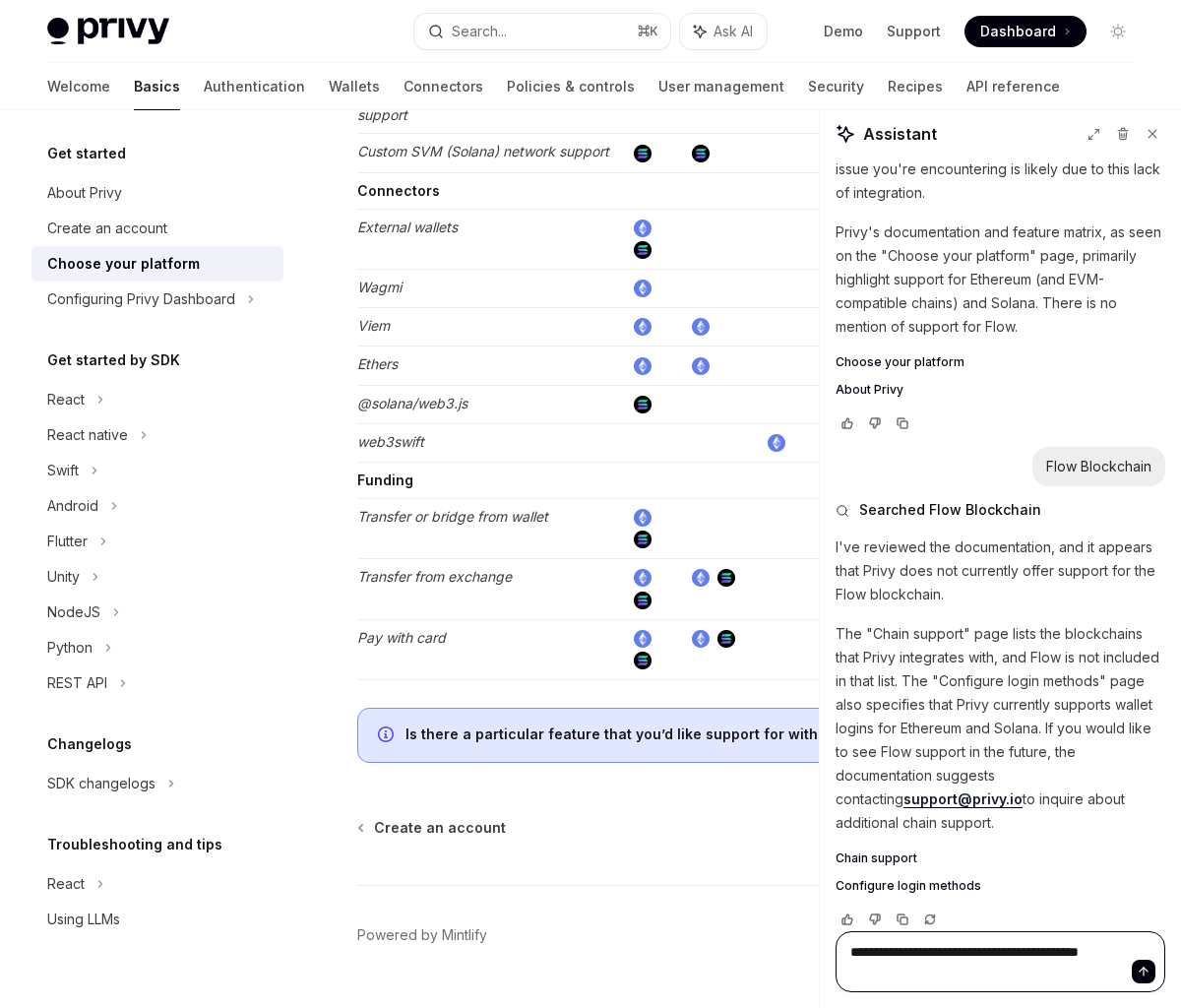 type on "**********" 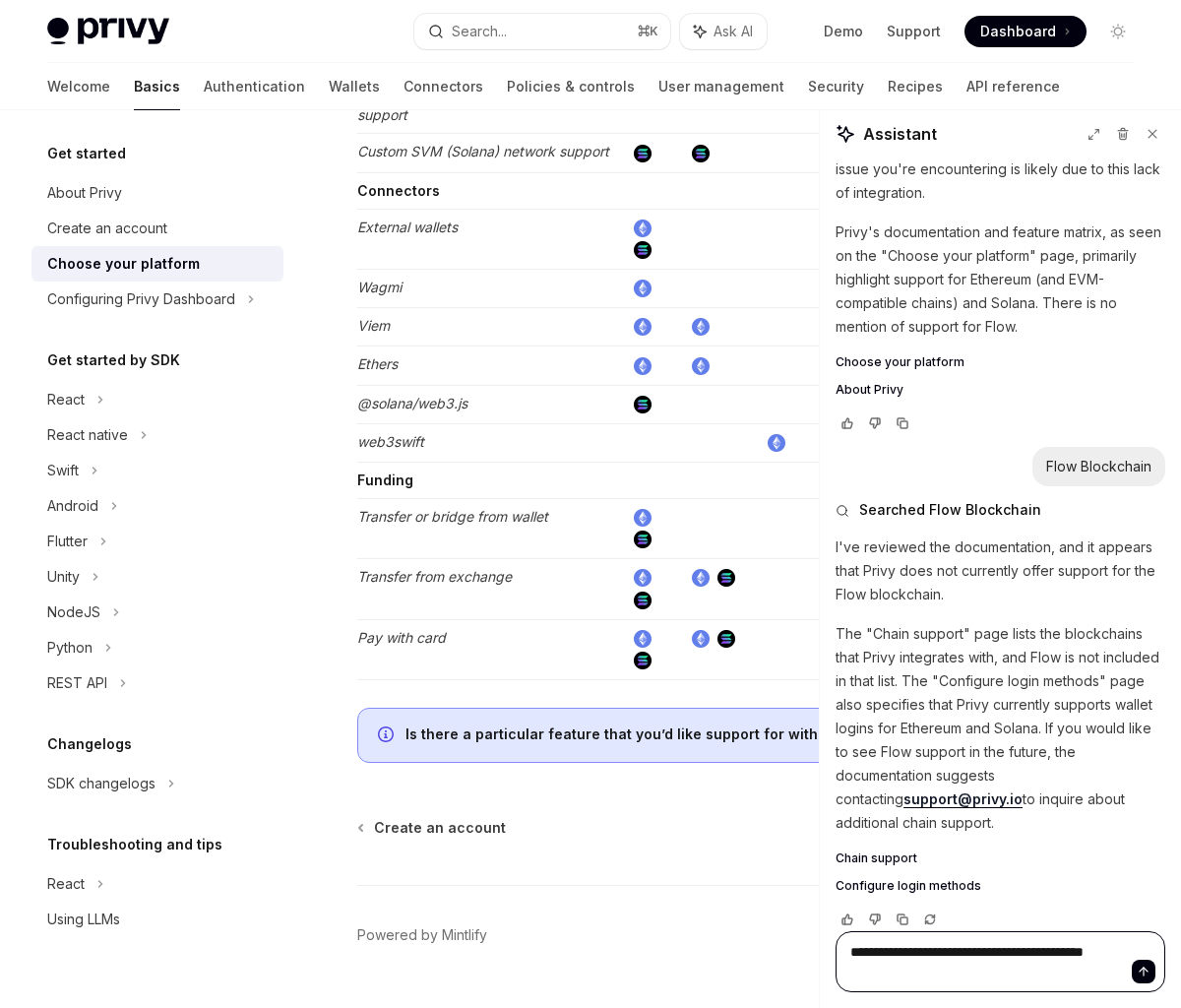 type on "**********" 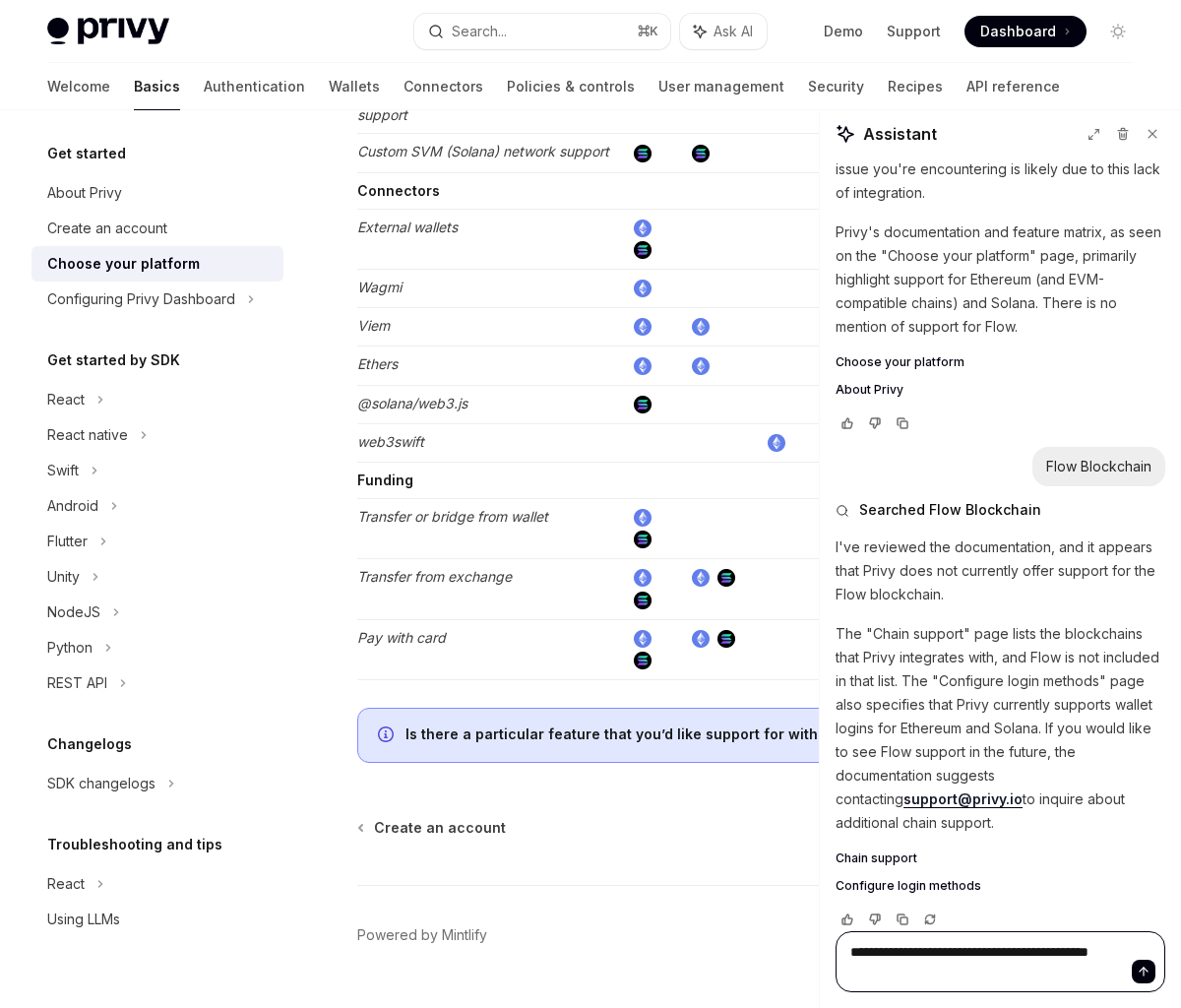 type on "**********" 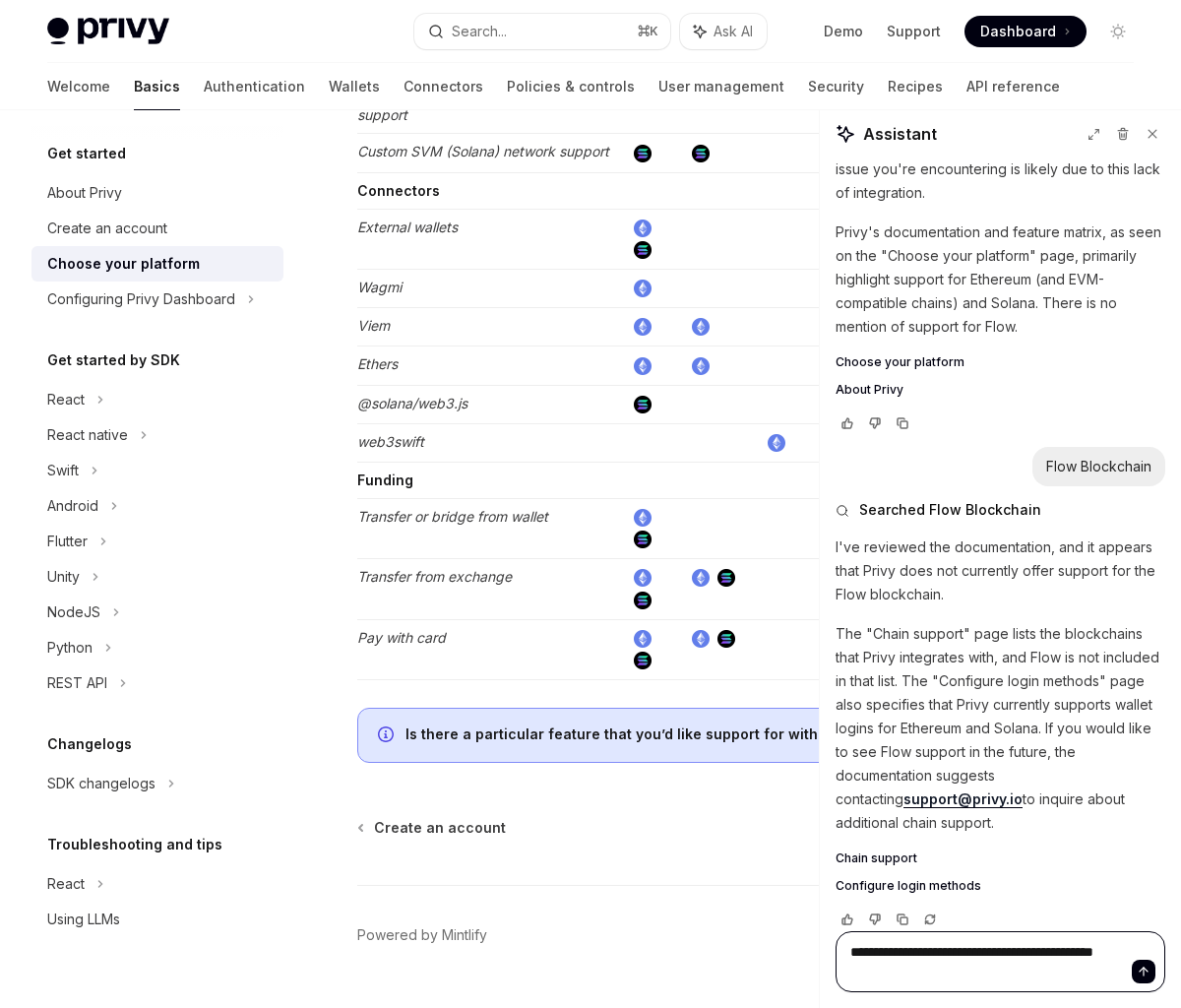 type on "**********" 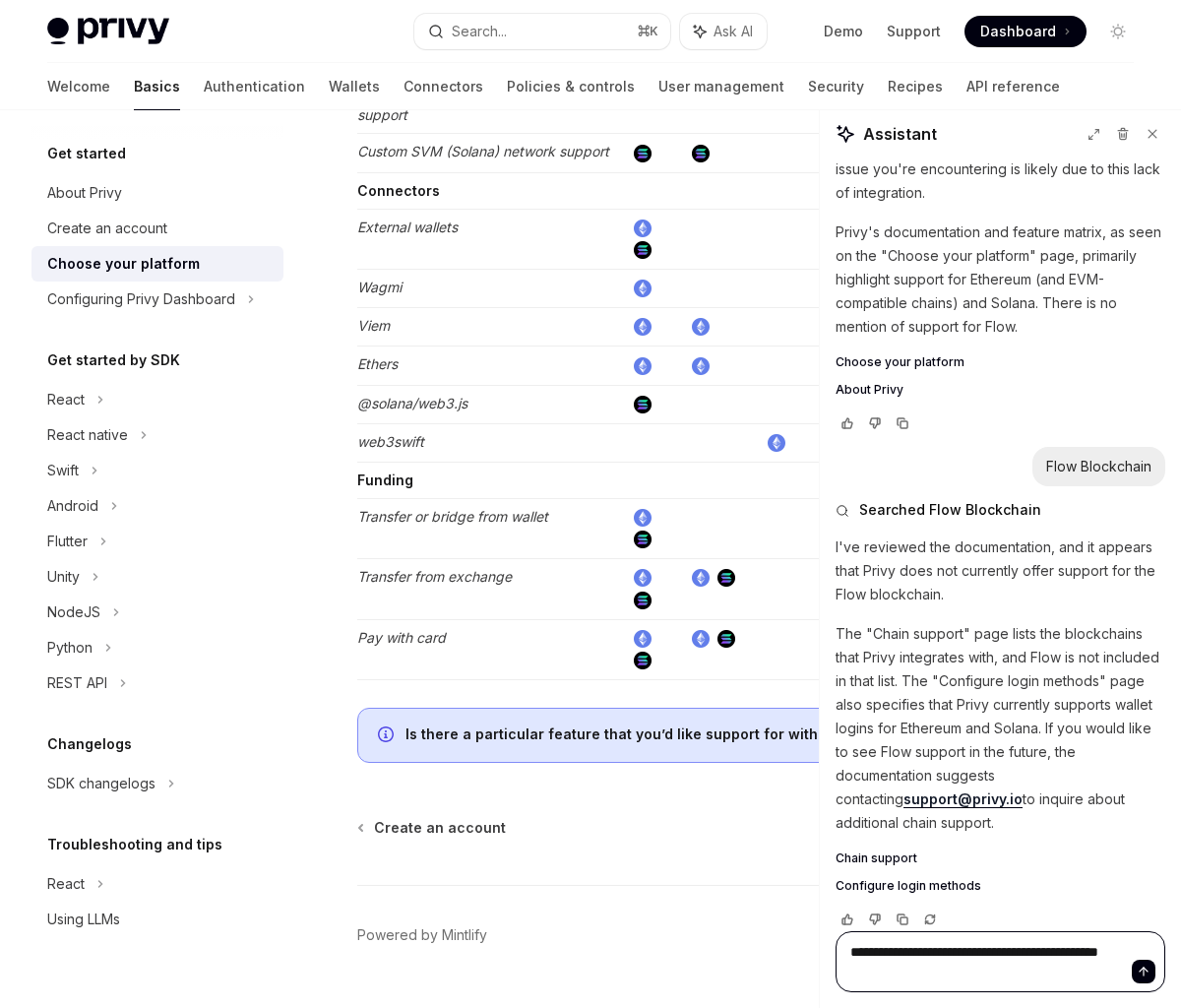 type on "**********" 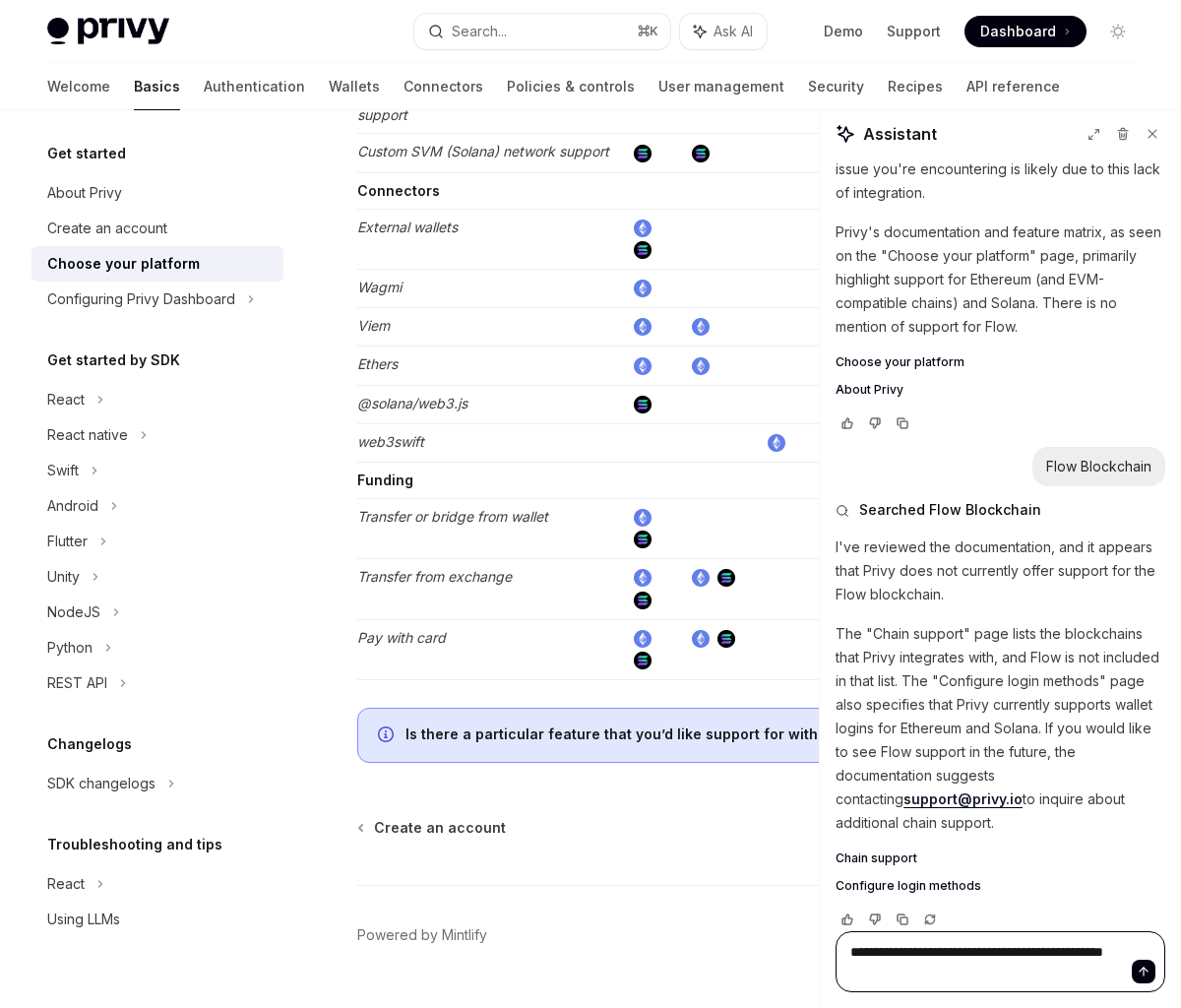 type on "**********" 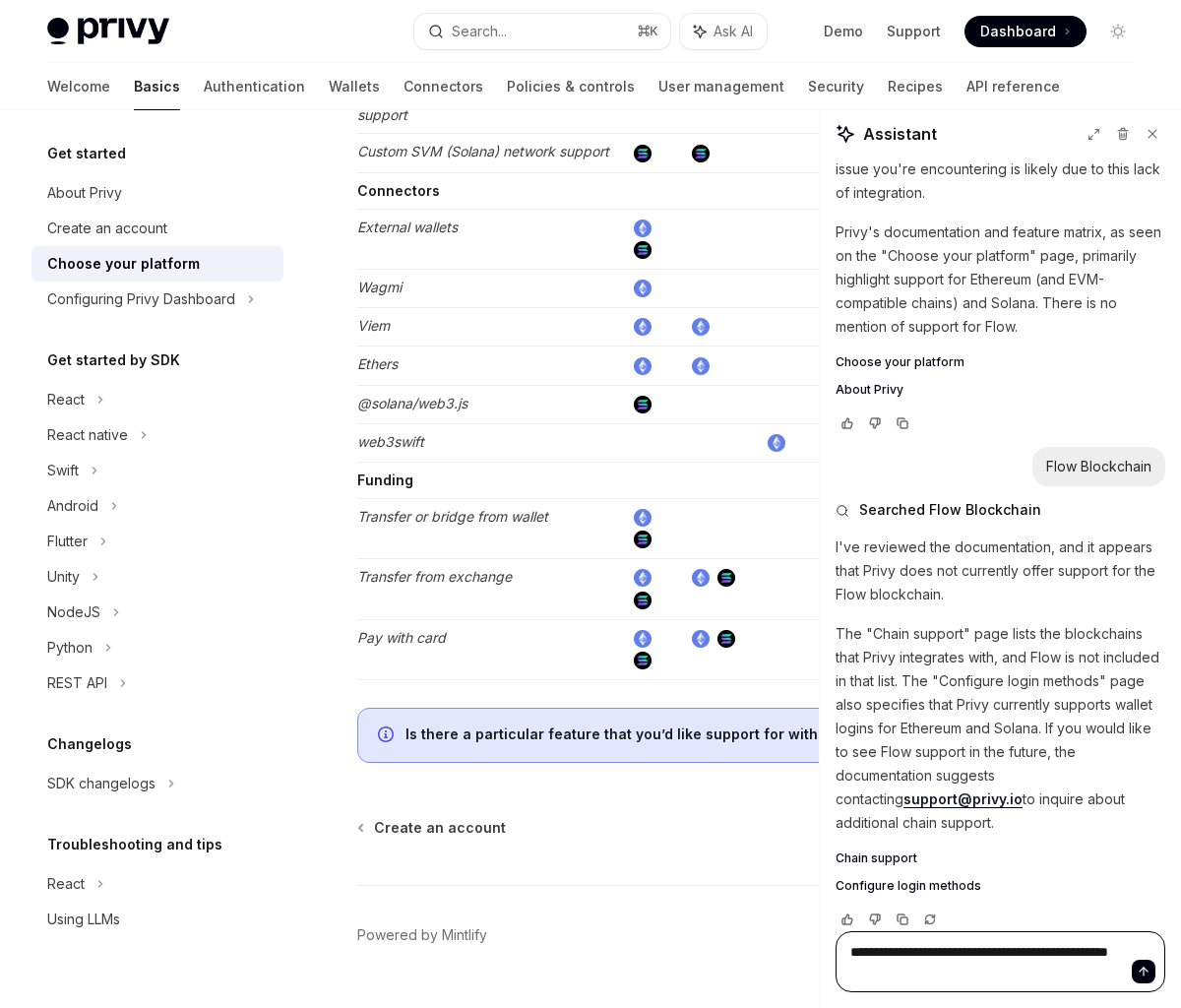 type on "**********" 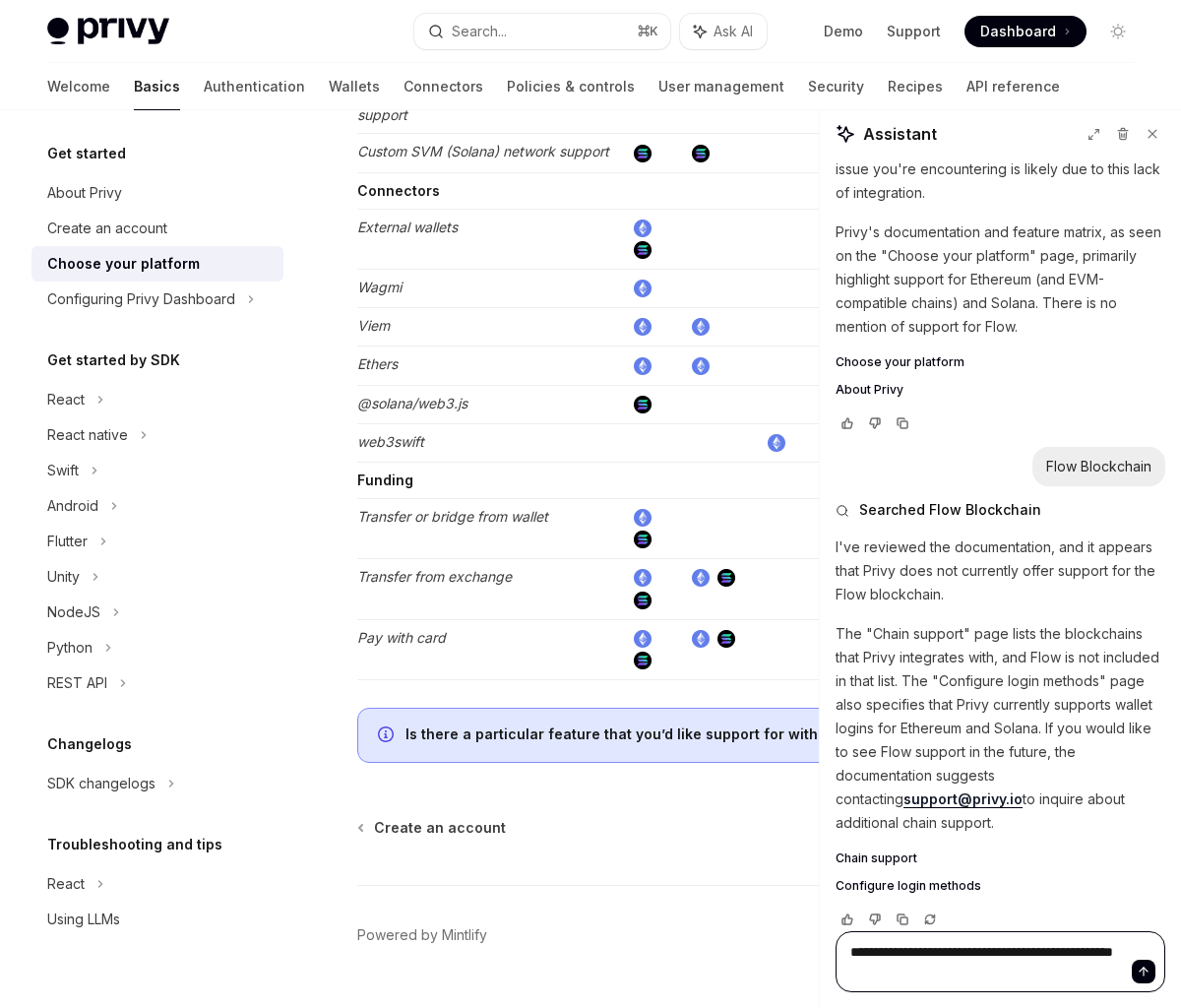 type on "*" 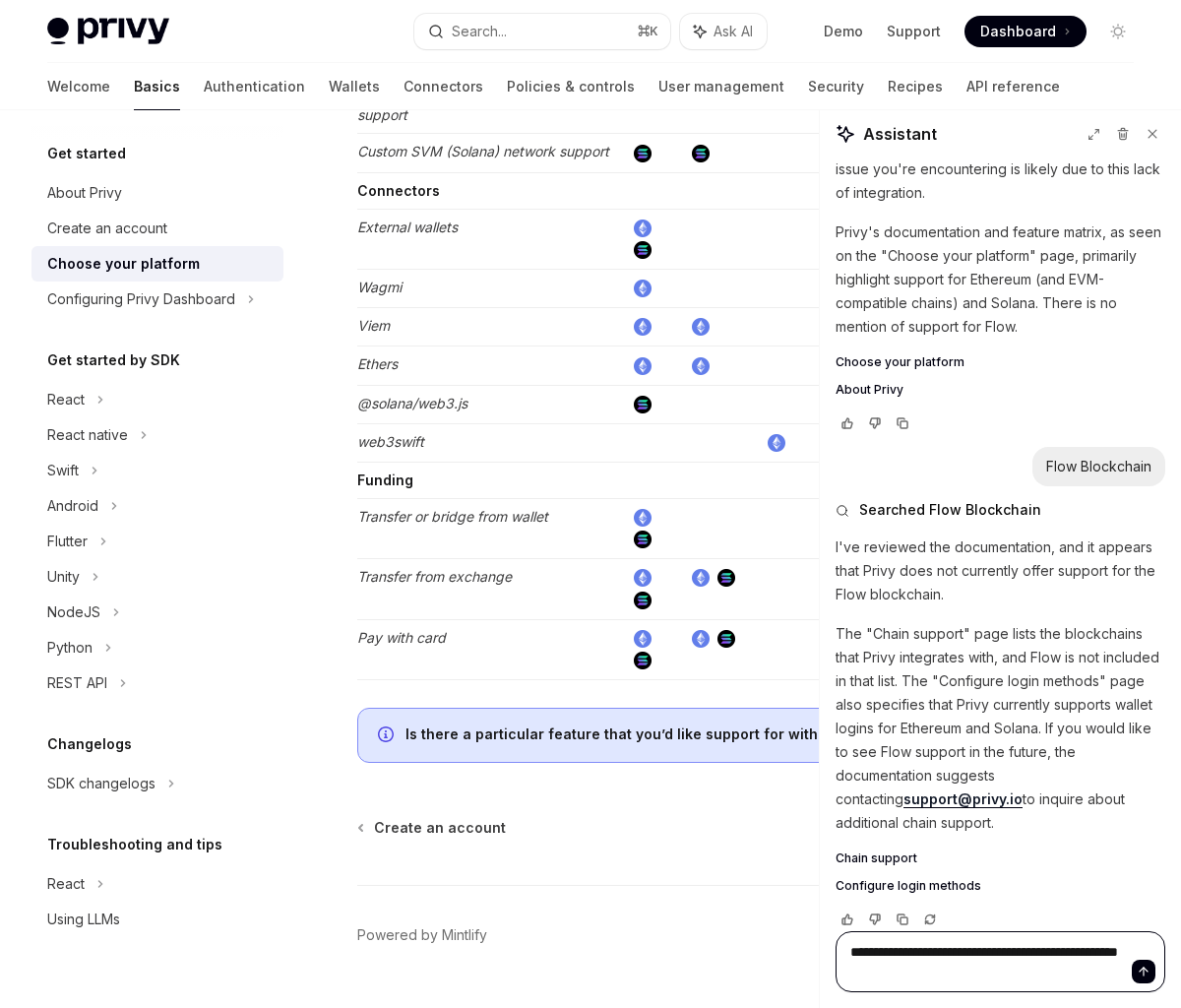 type on "**********" 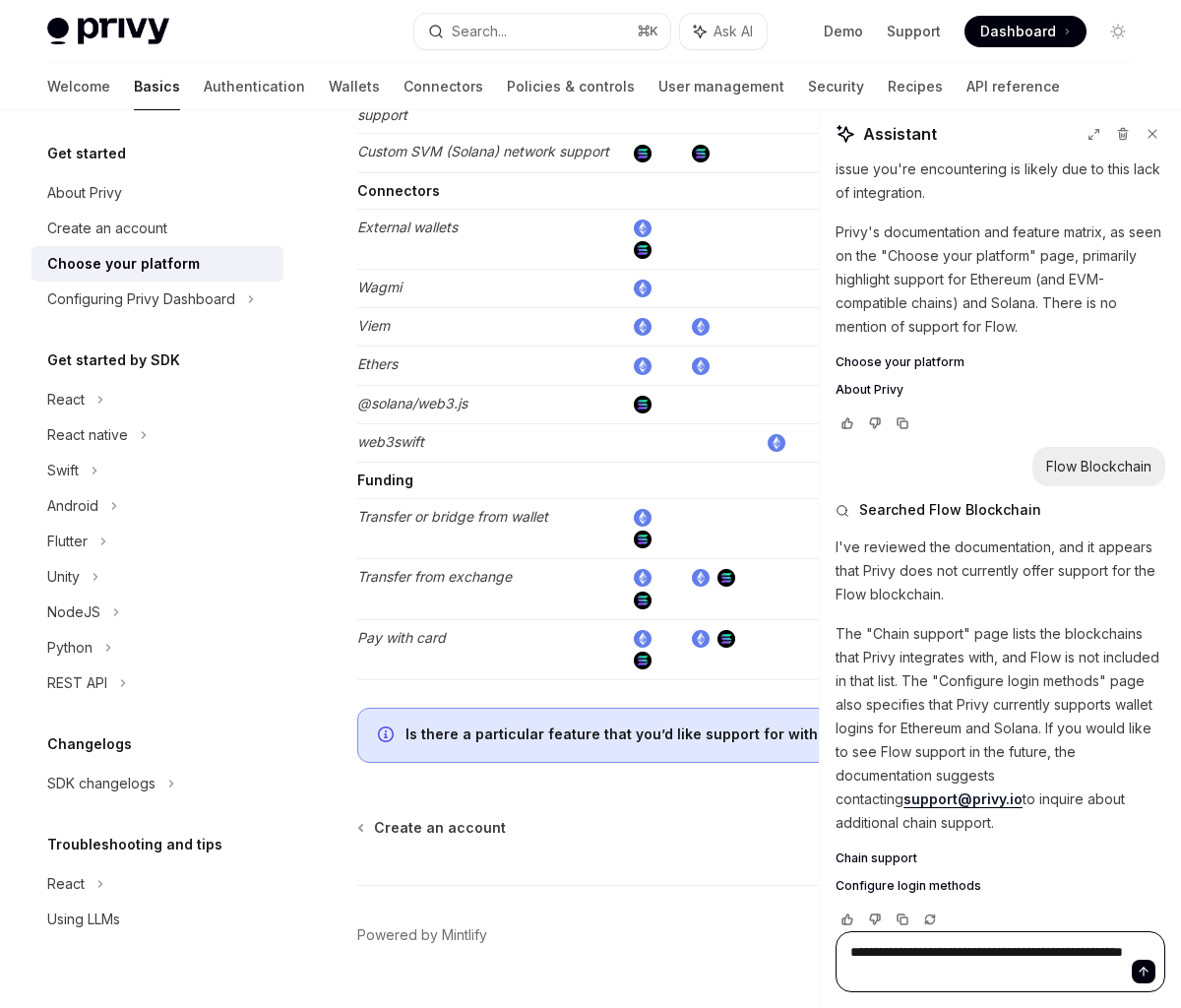 type on "**********" 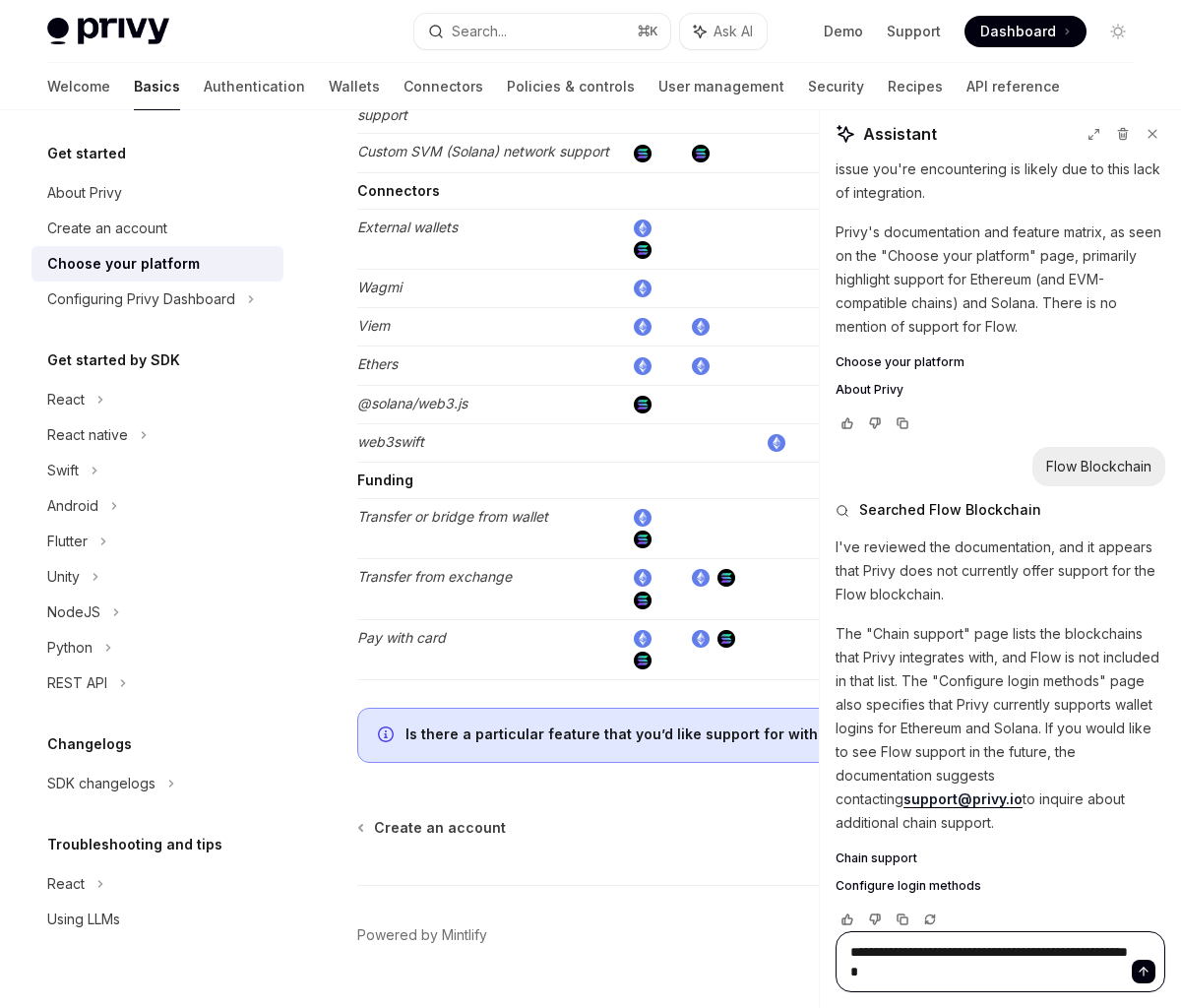 type on "**********" 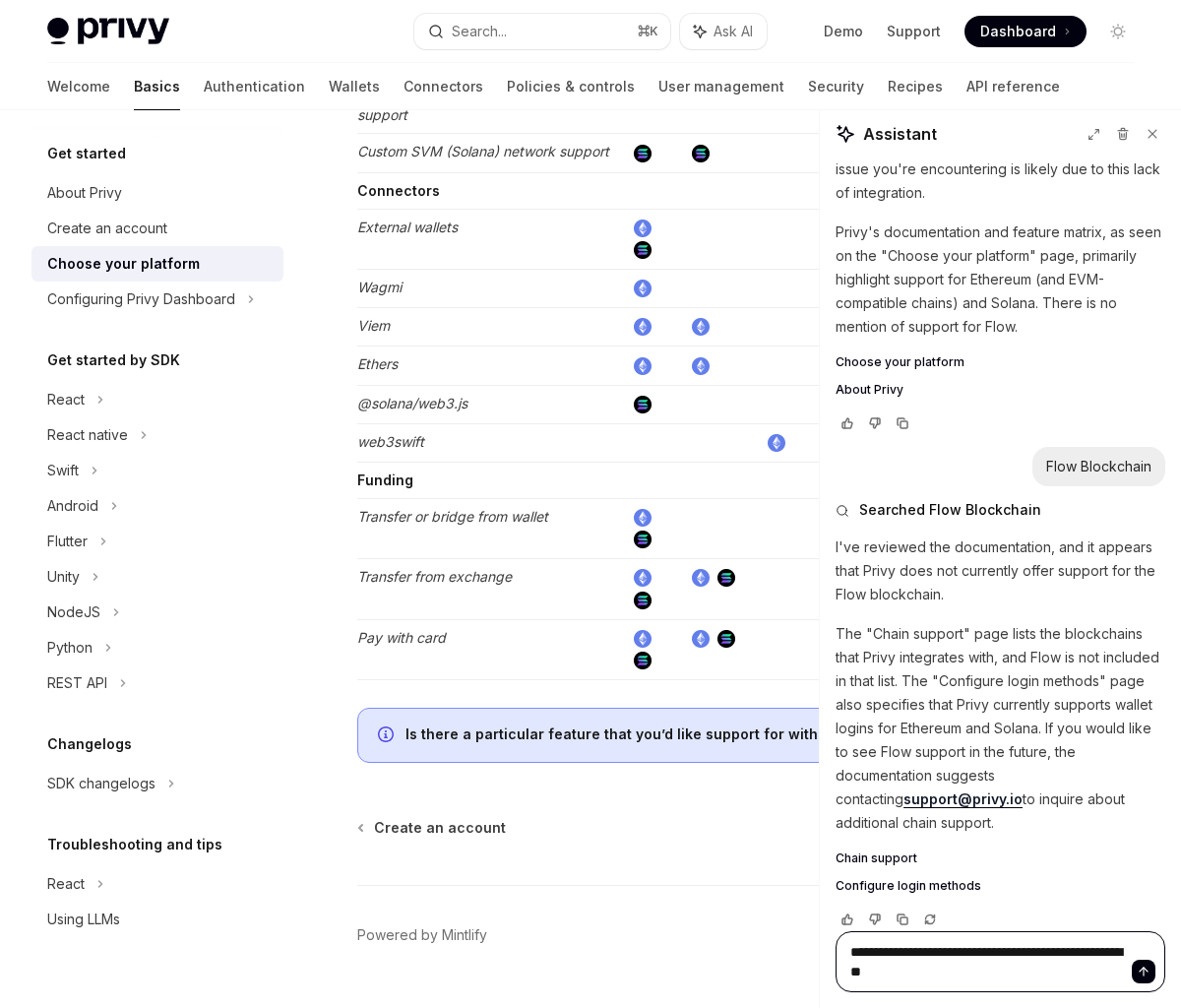 type on "**********" 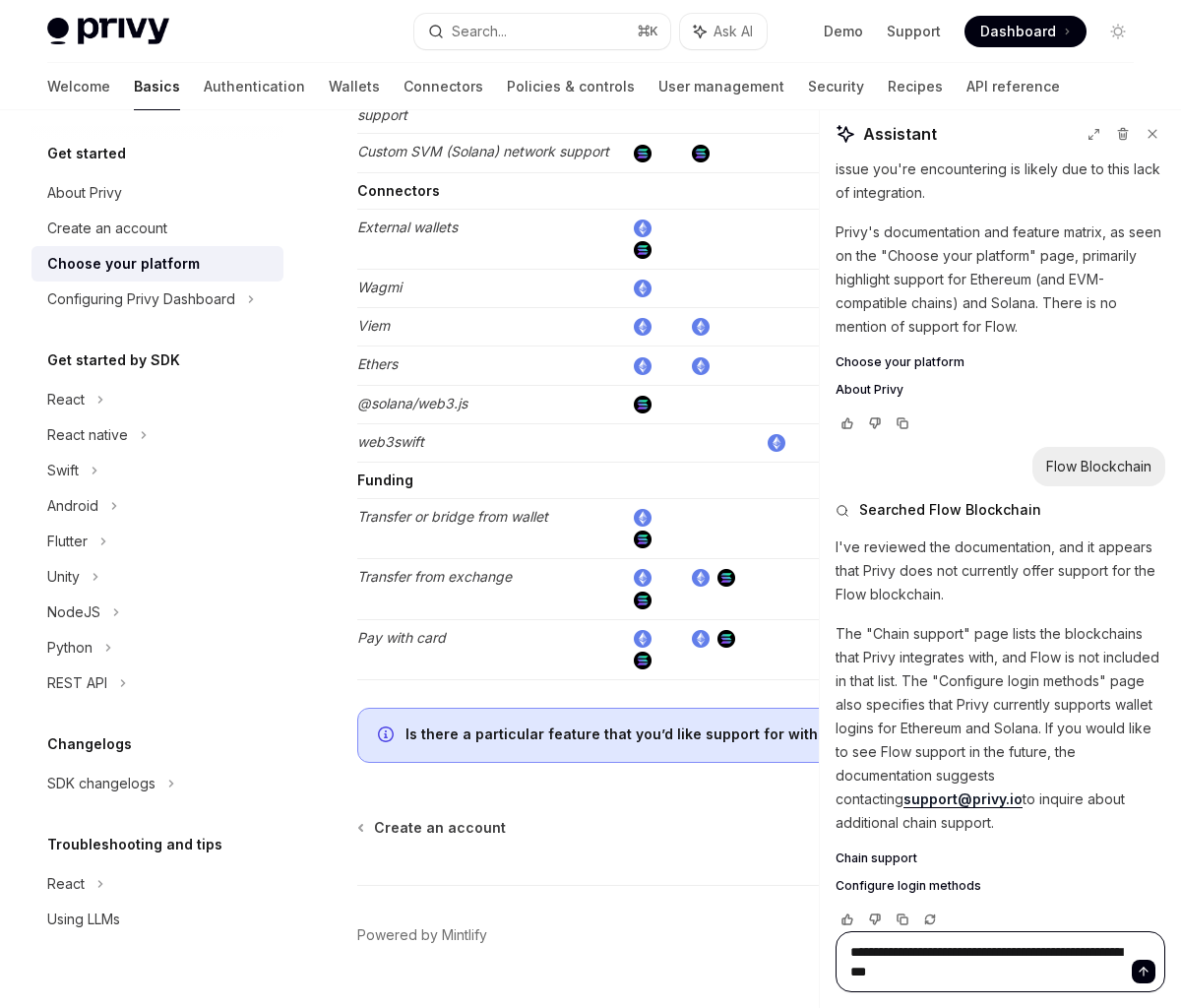 type on "**********" 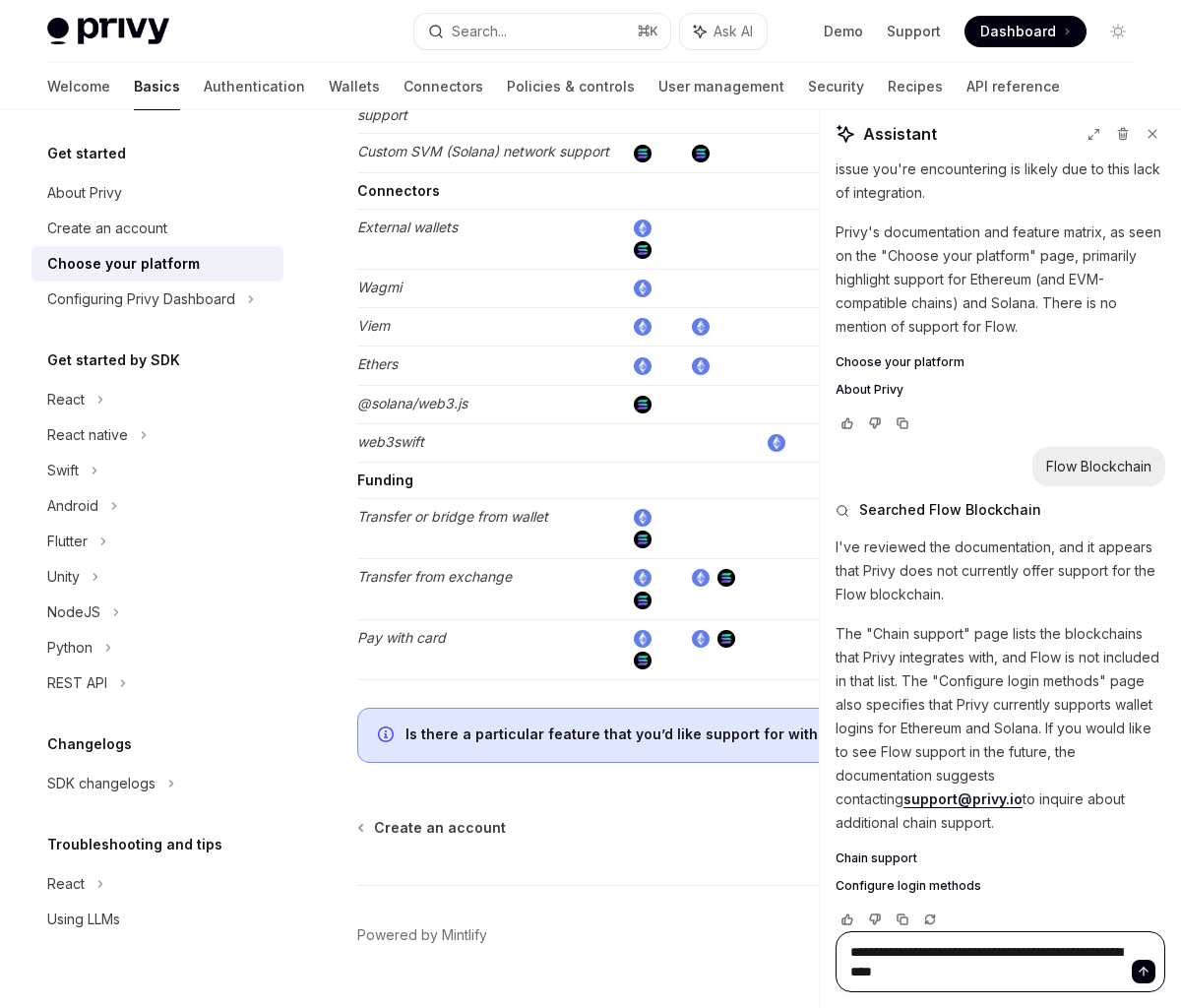 type on "**********" 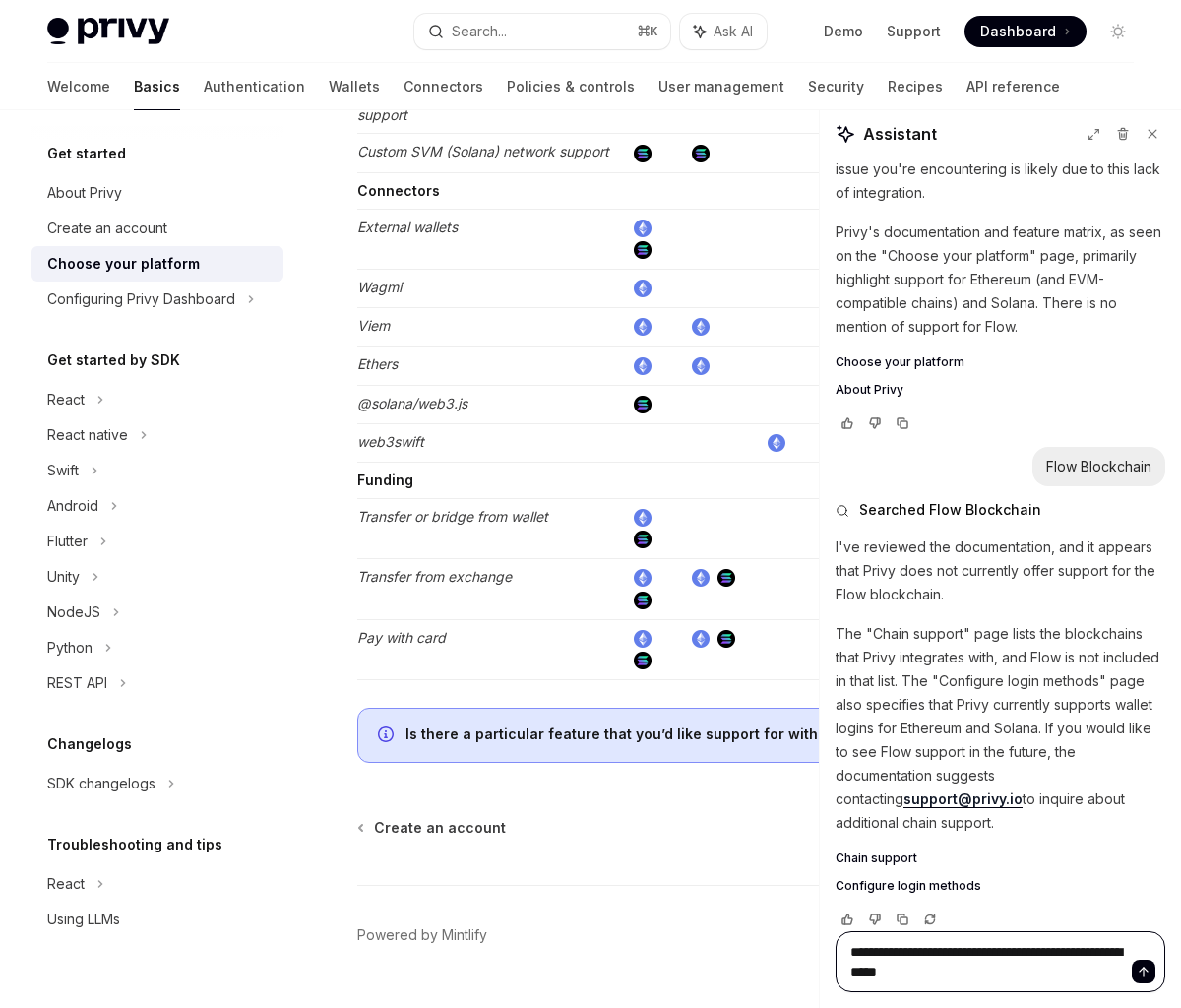 type on "**********" 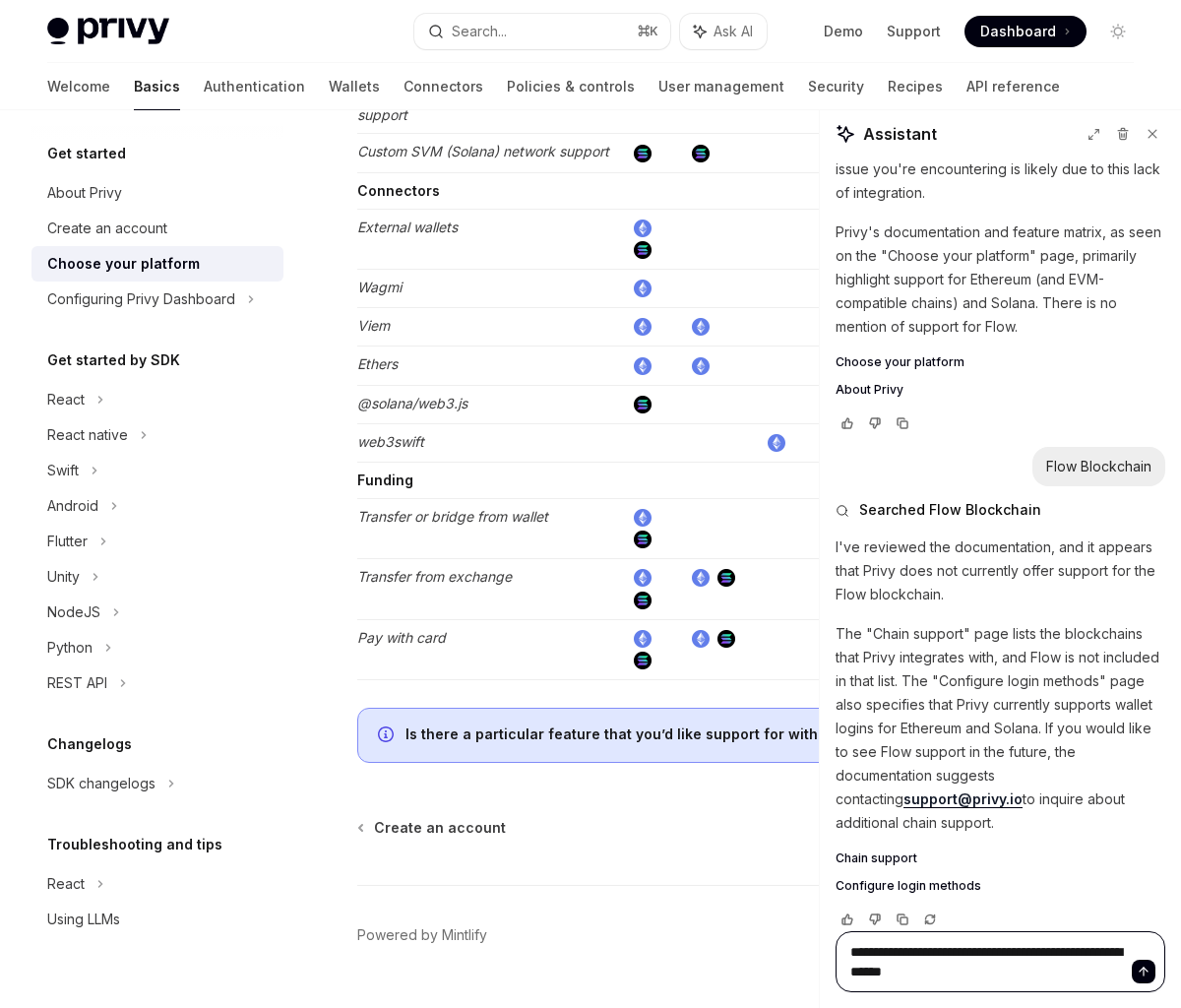 type on "**********" 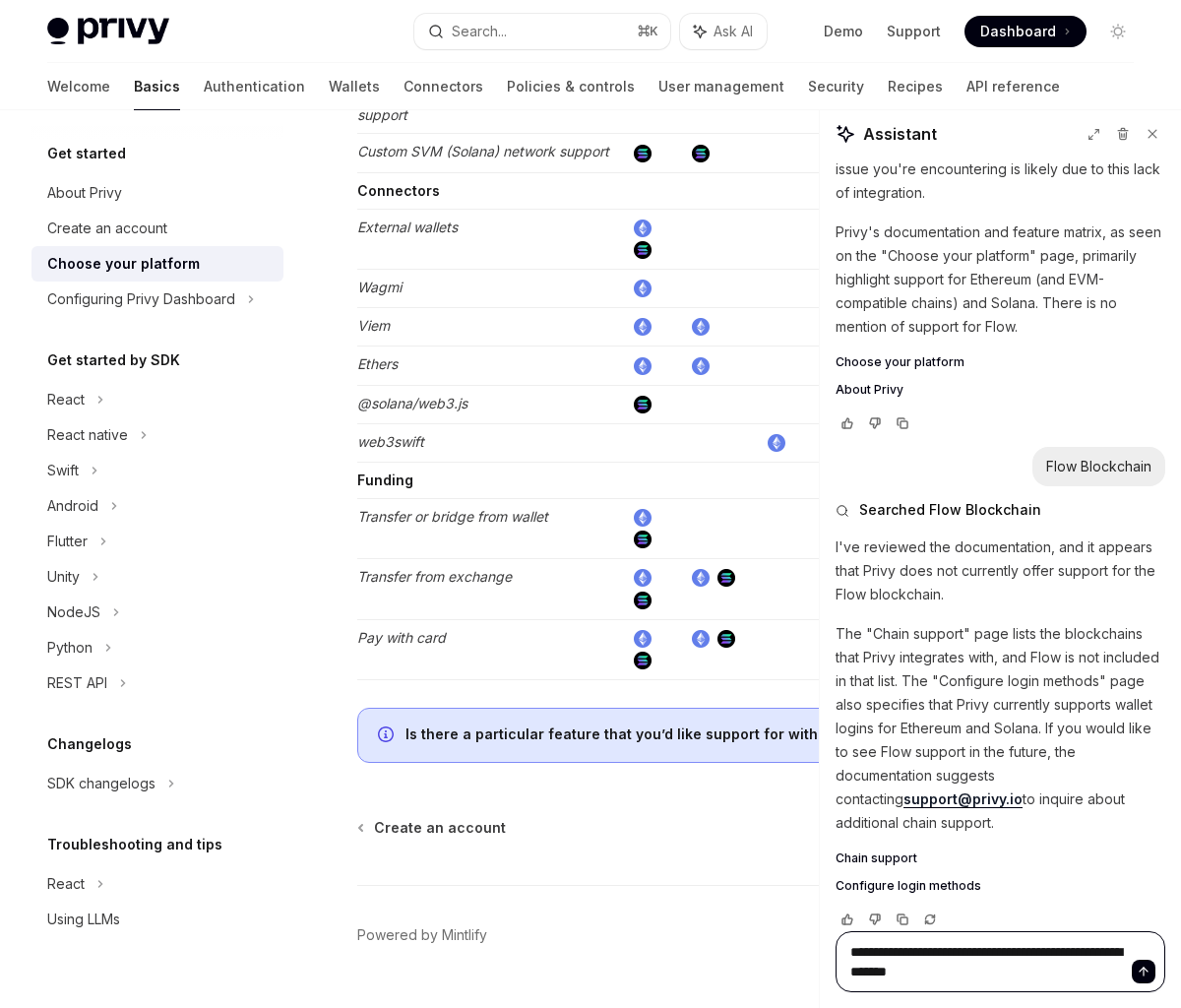 type on "**********" 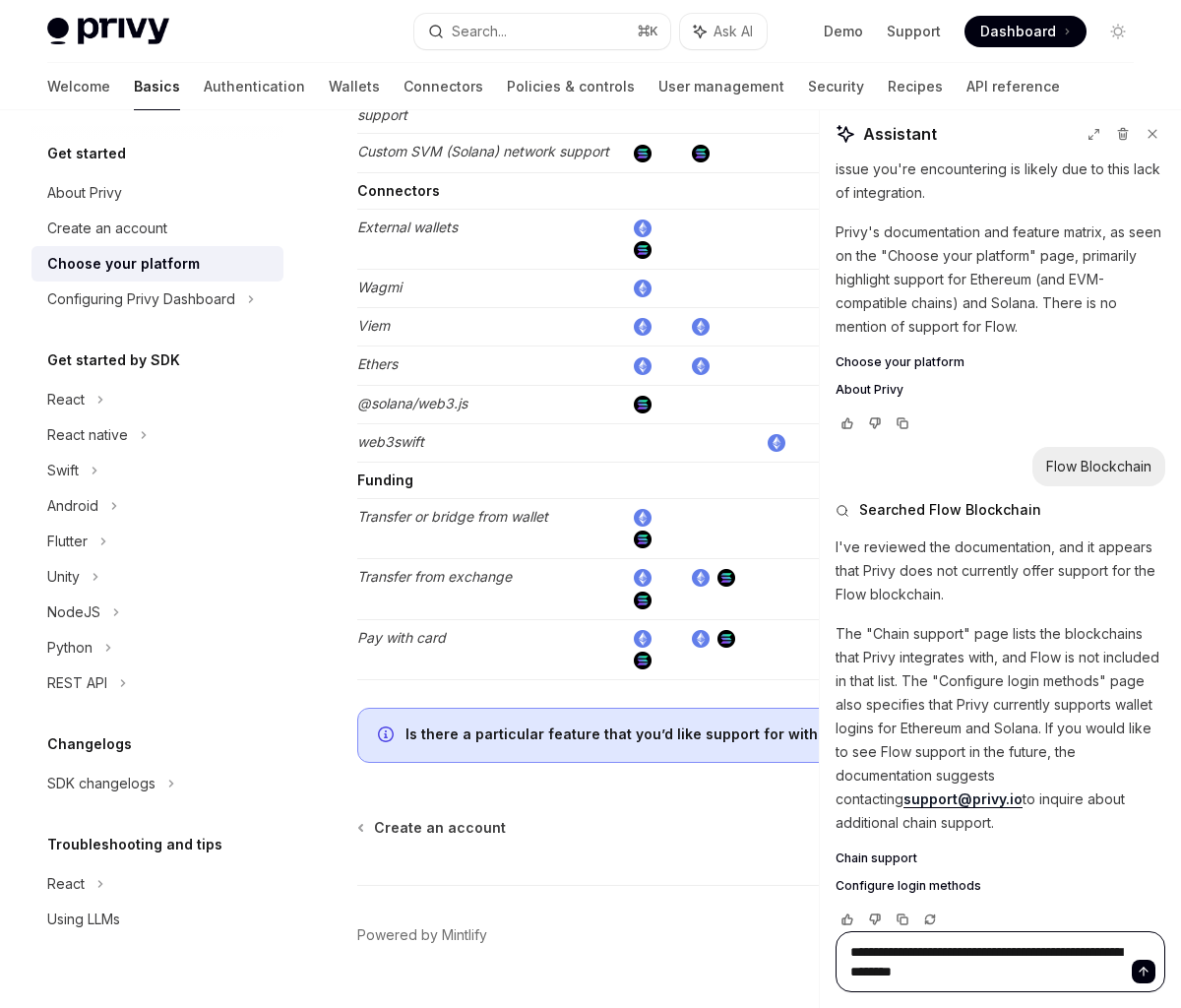 type on "**********" 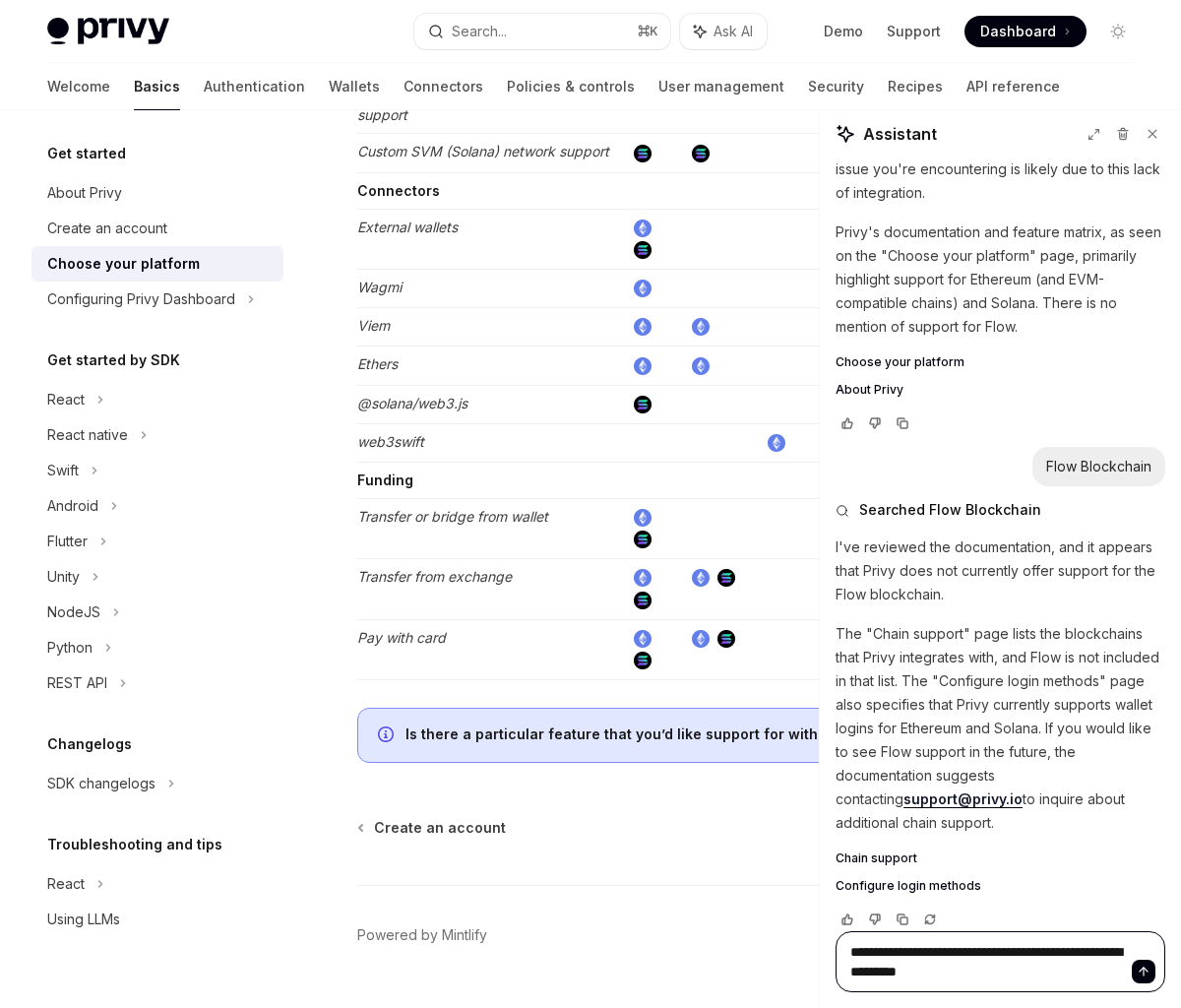type on "**********" 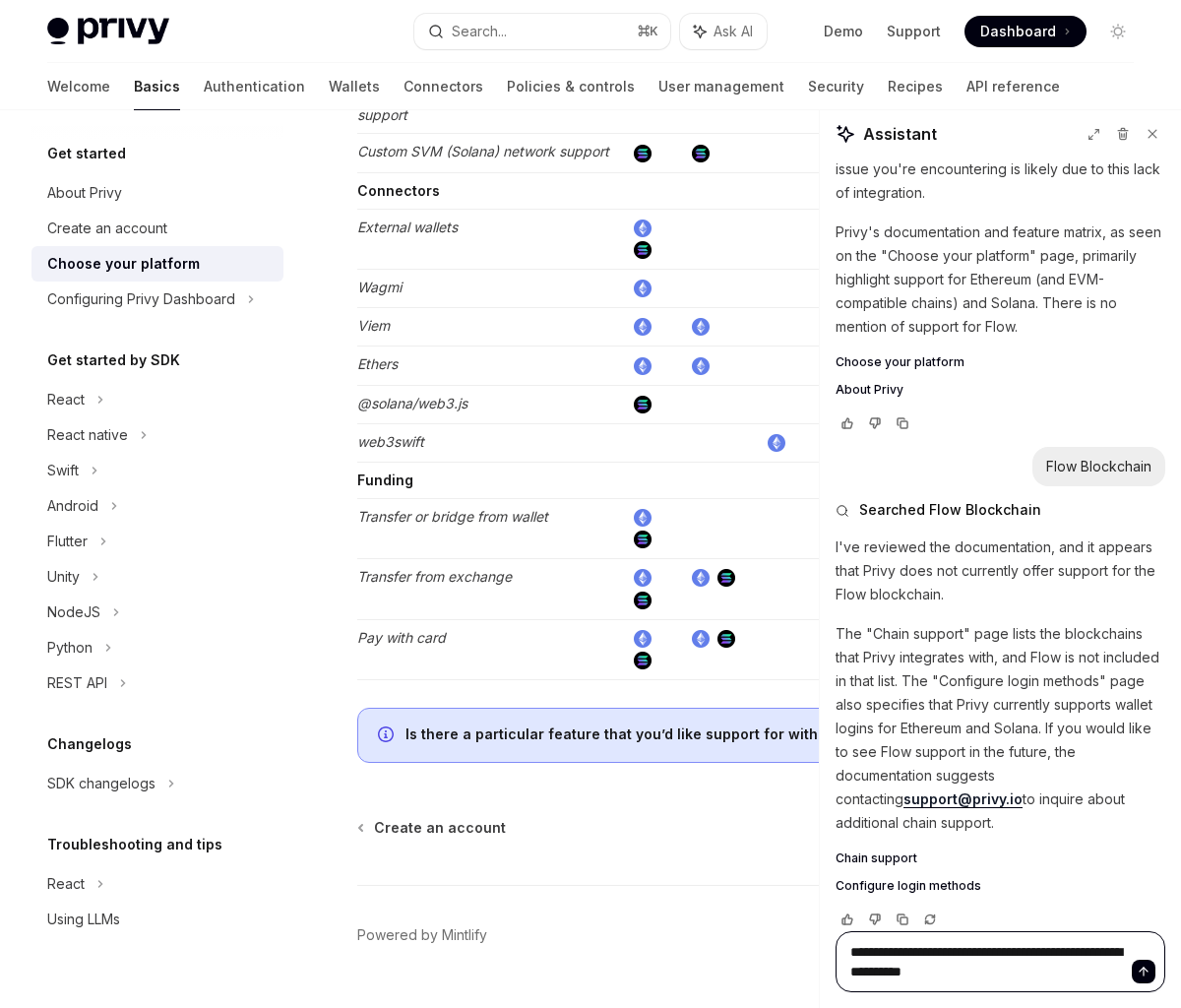 type on "**********" 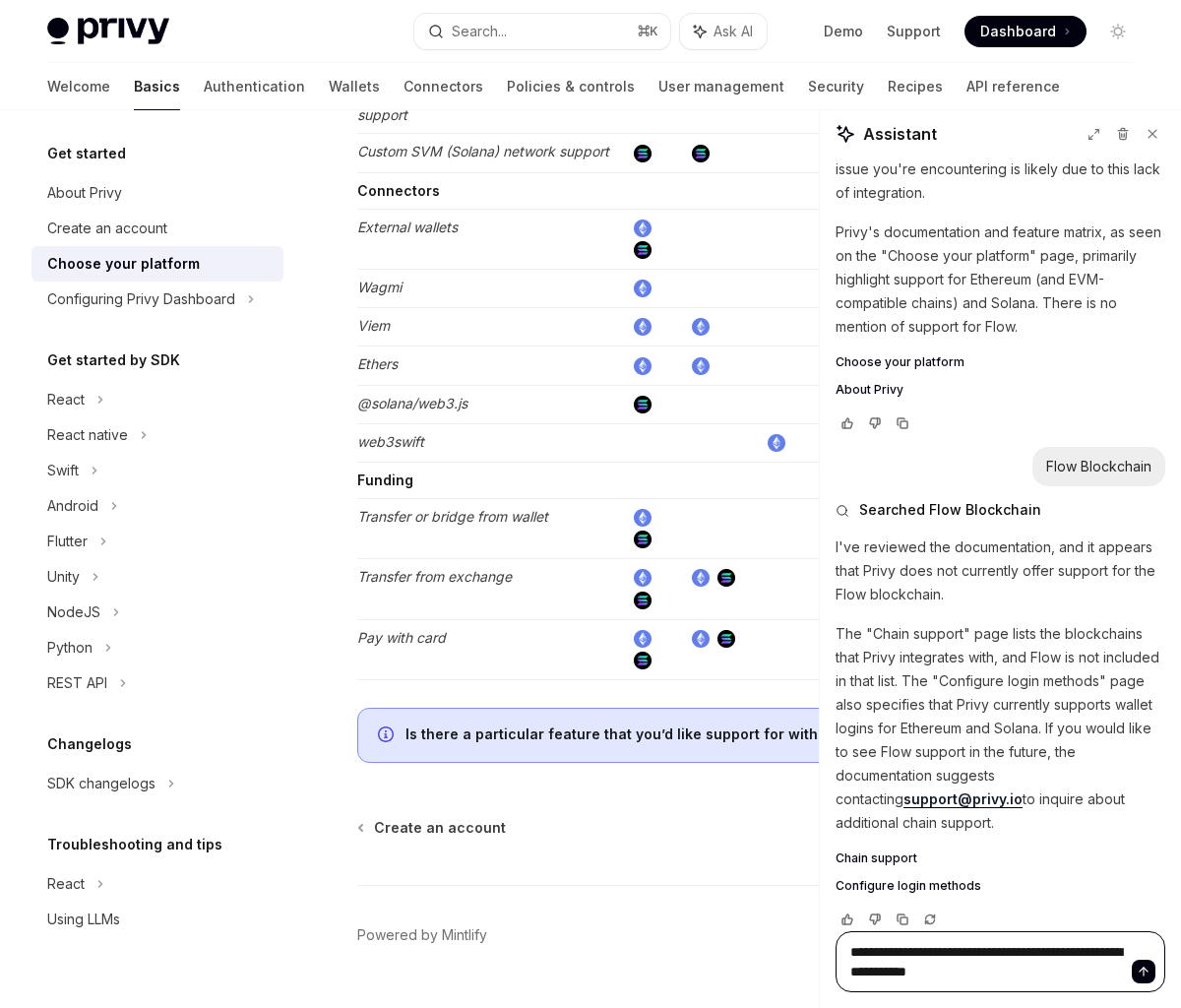type on "**********" 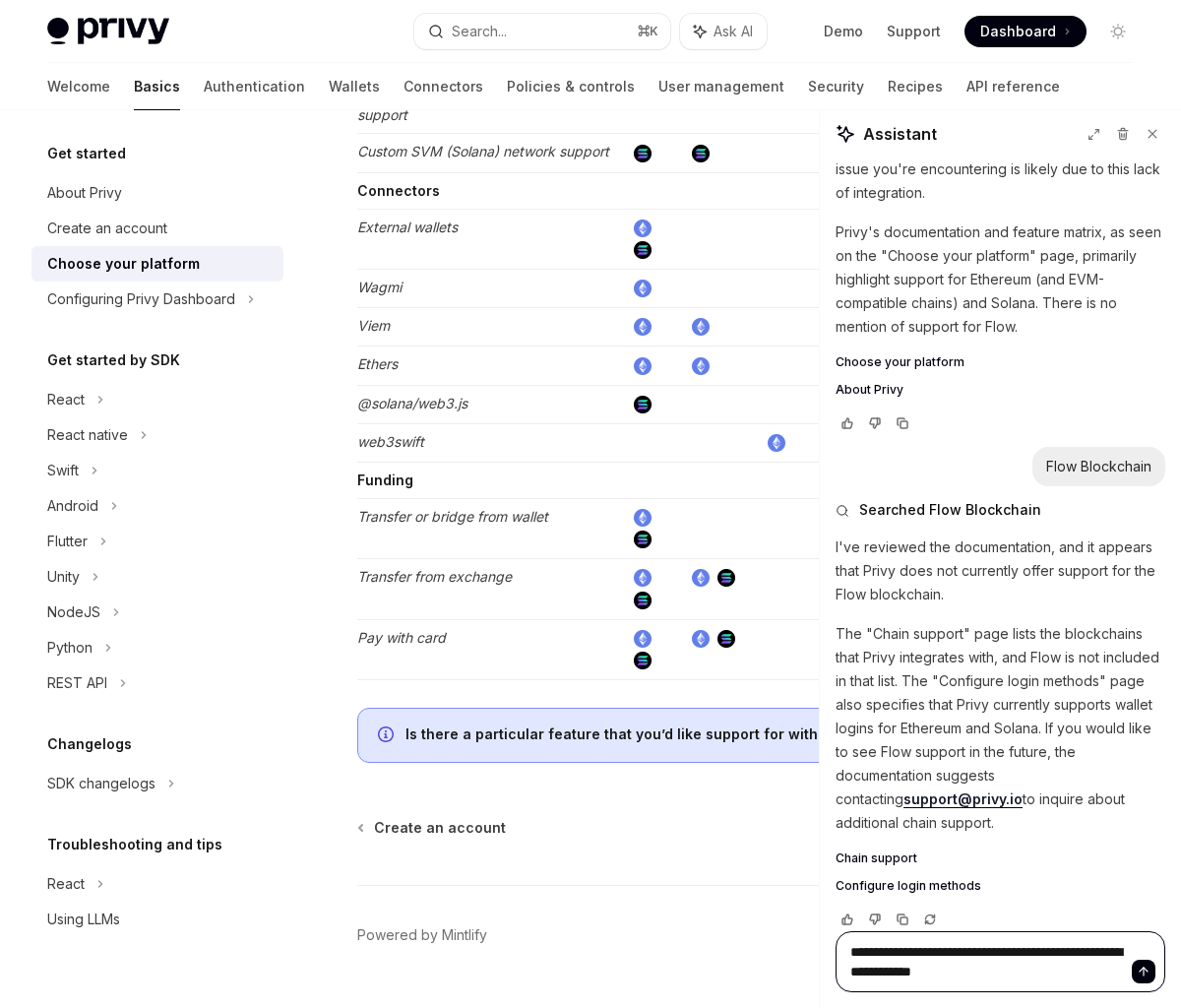 type on "**********" 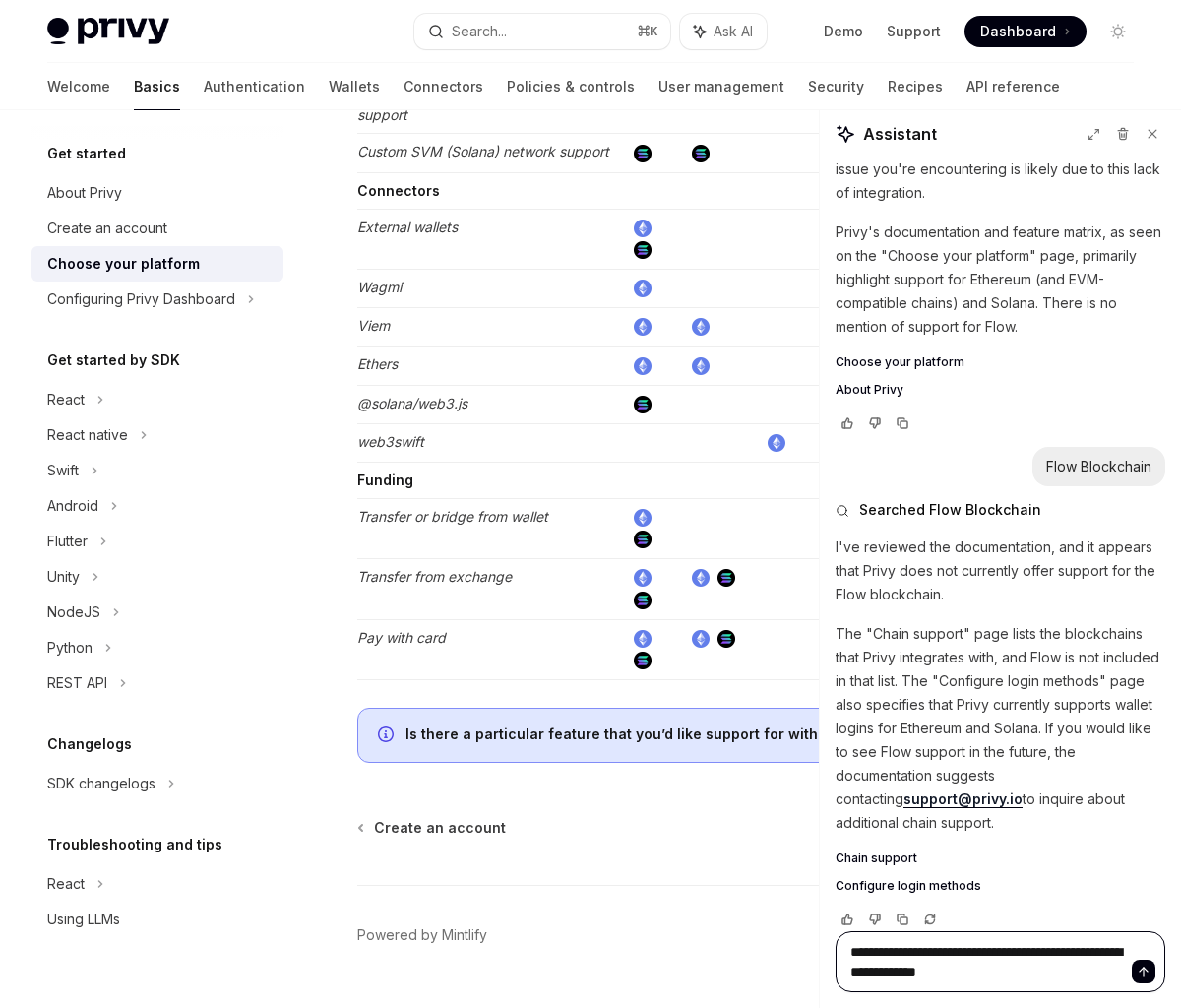 type on "**********" 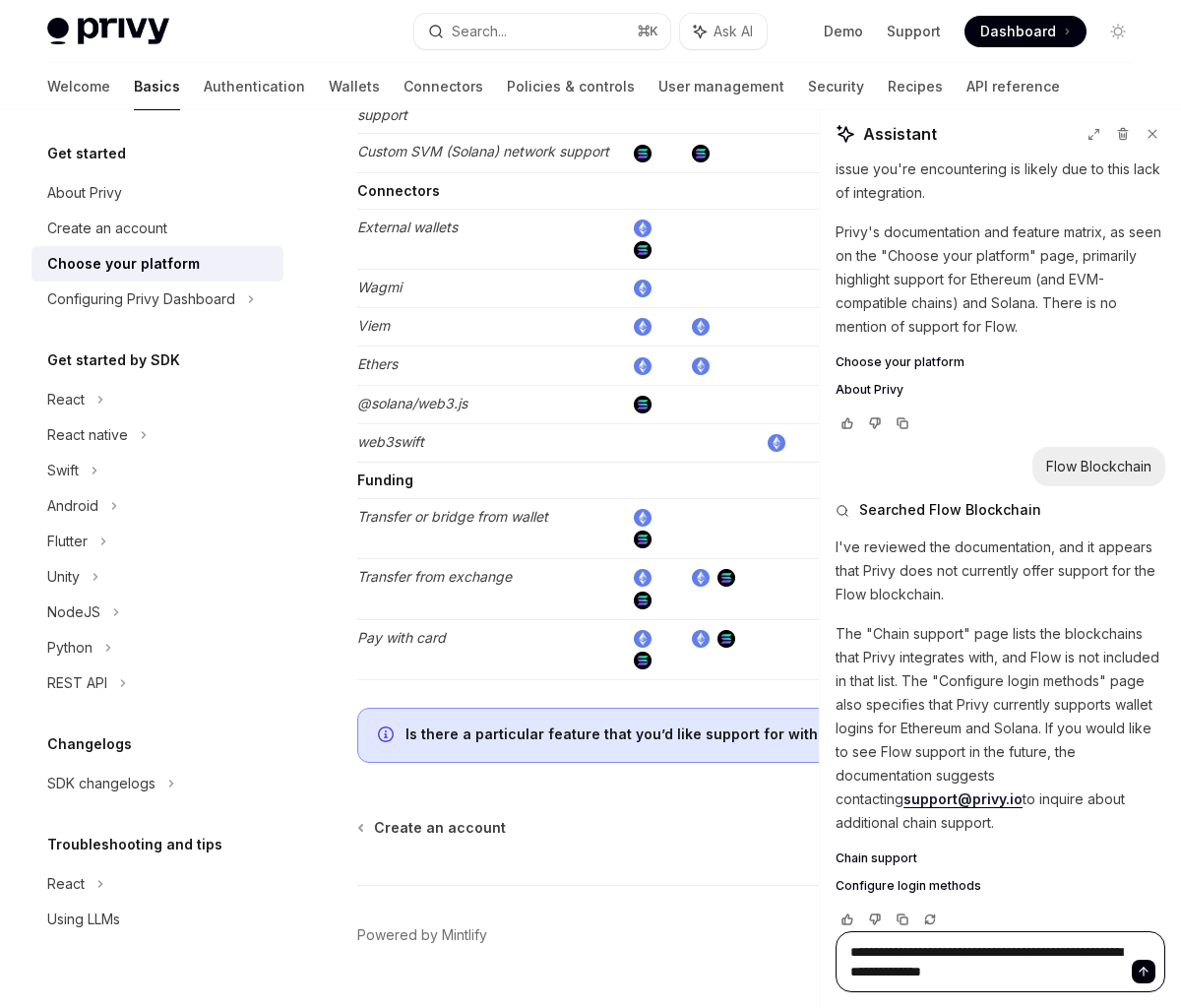 type on "*" 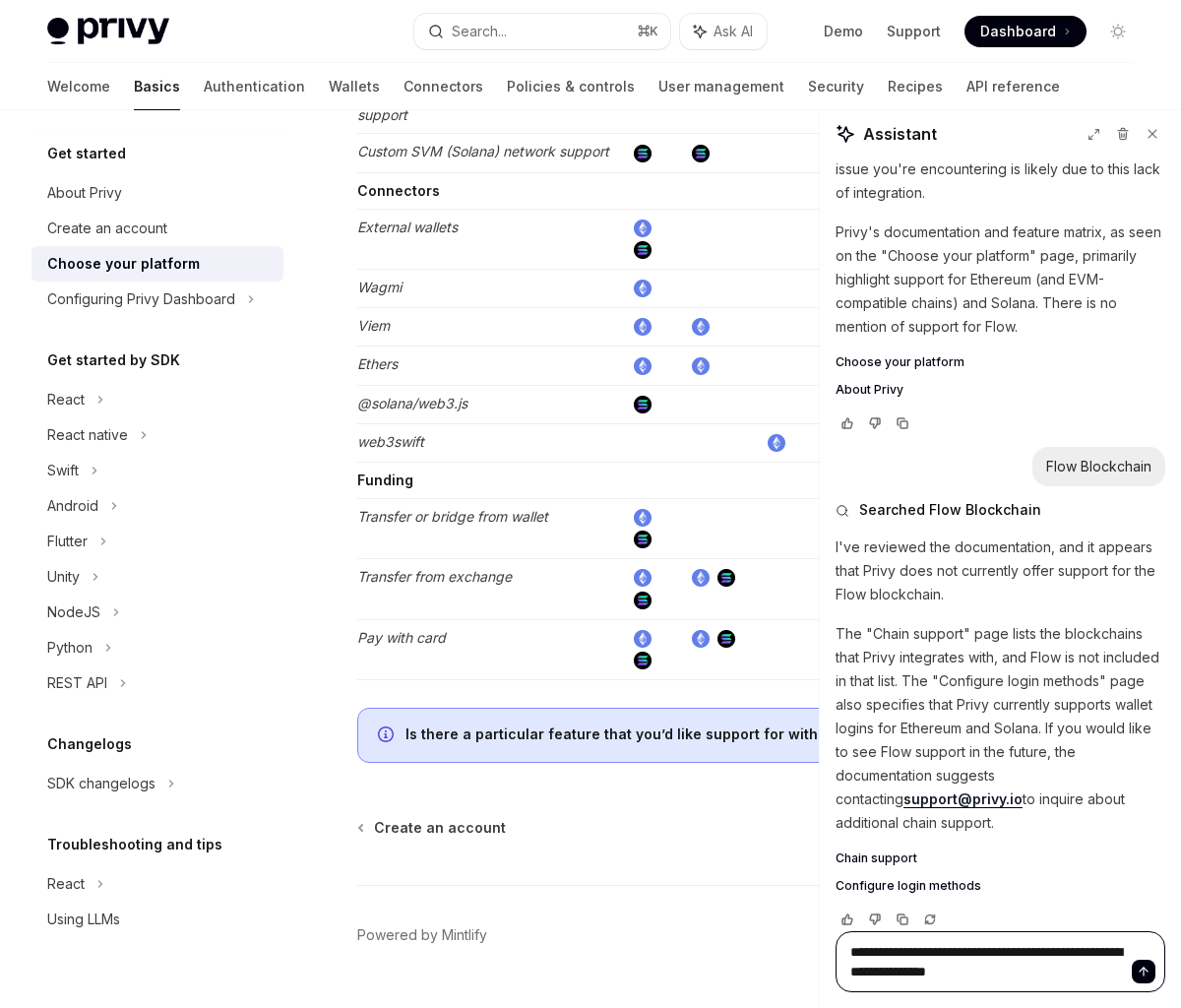 type on "*" 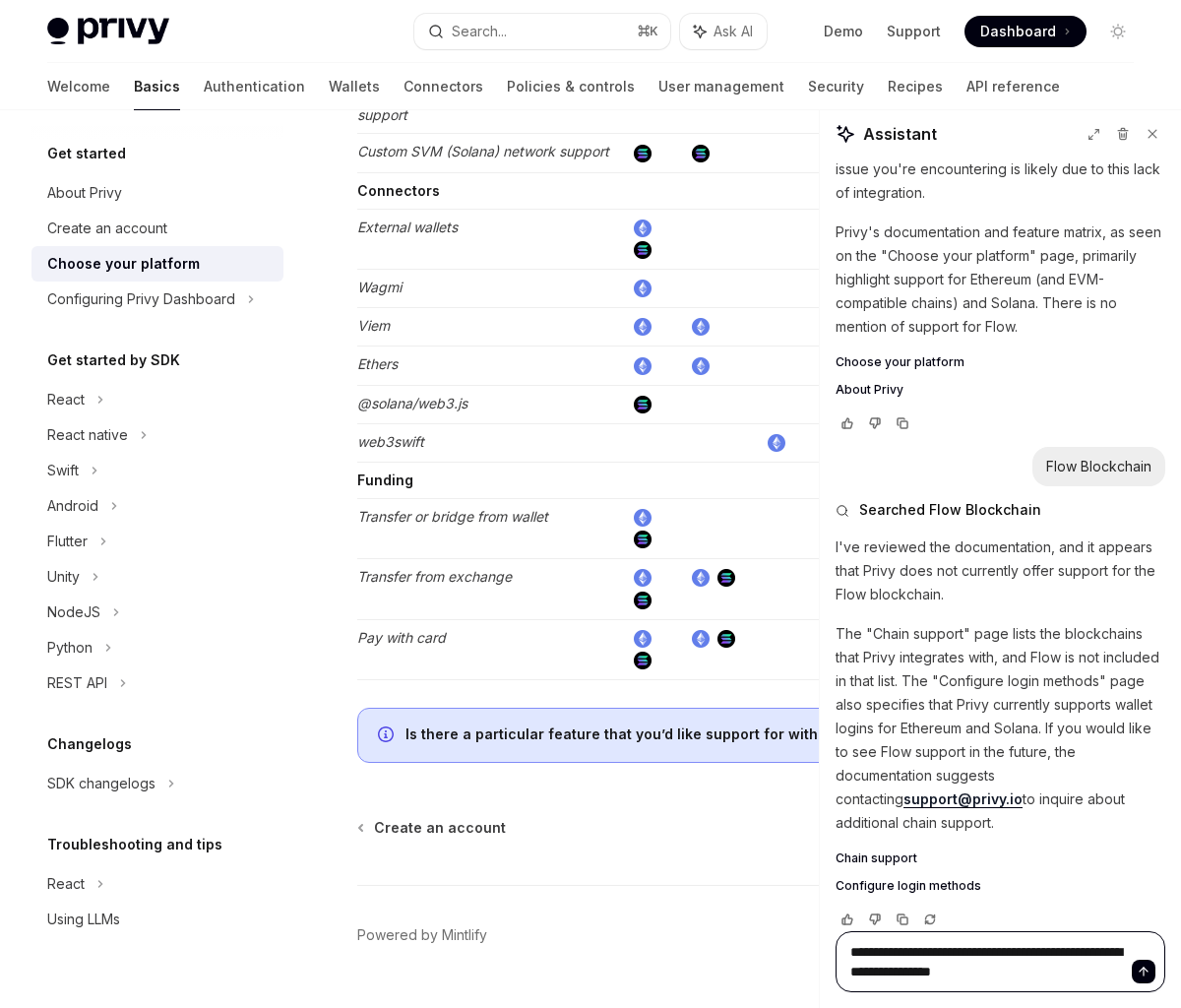 type on "*" 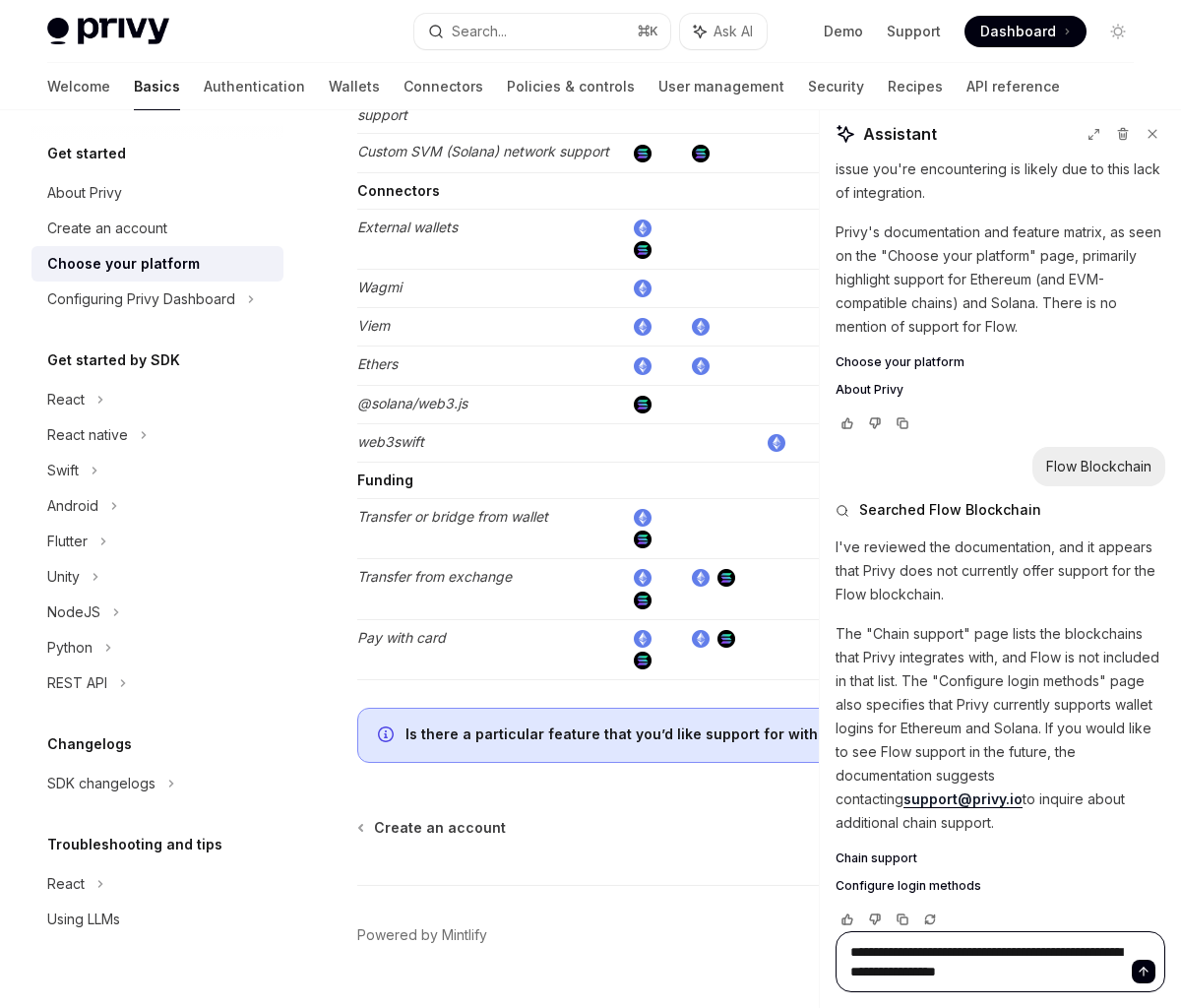 type on "**********" 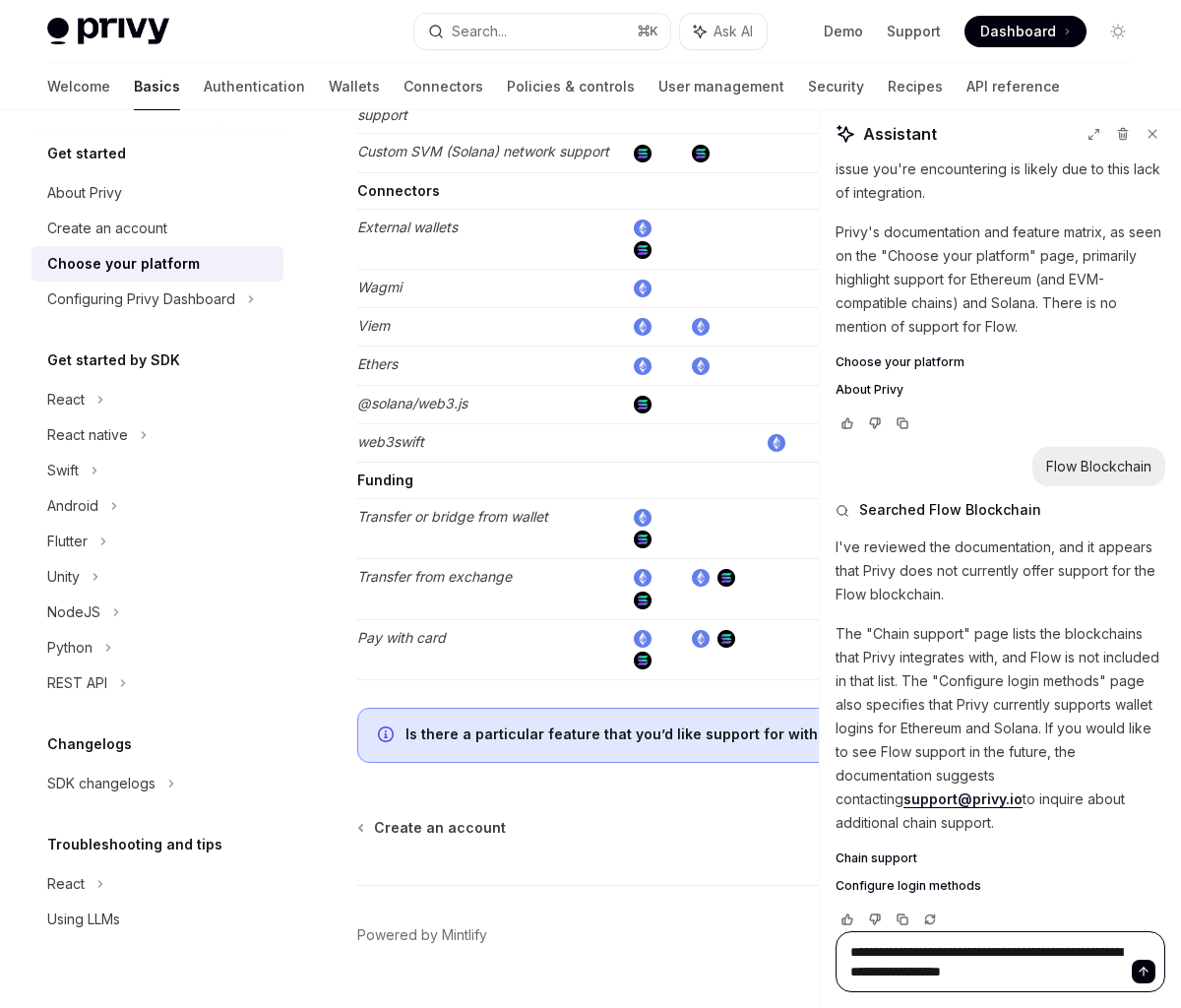 type on "**********" 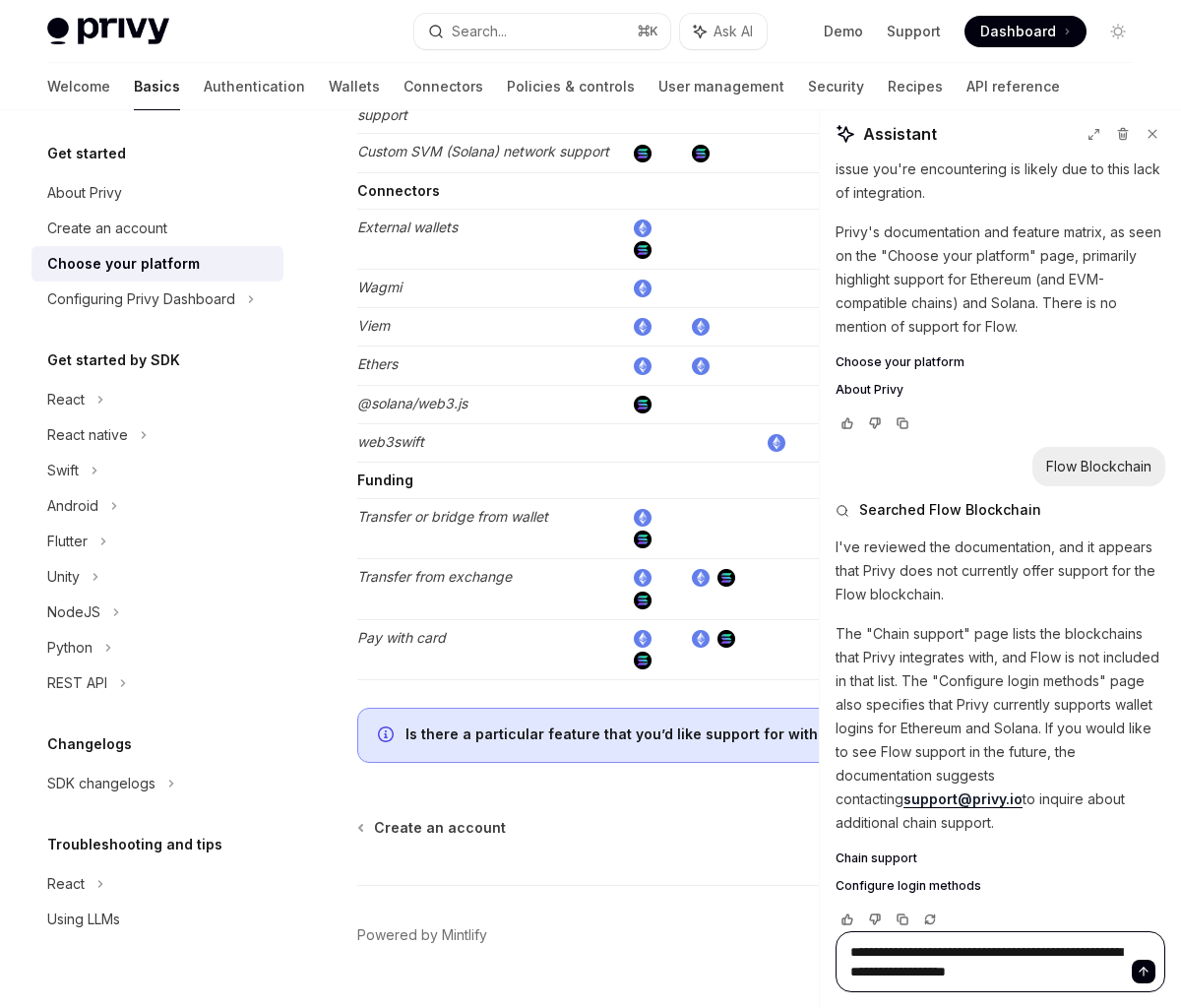 type on "**********" 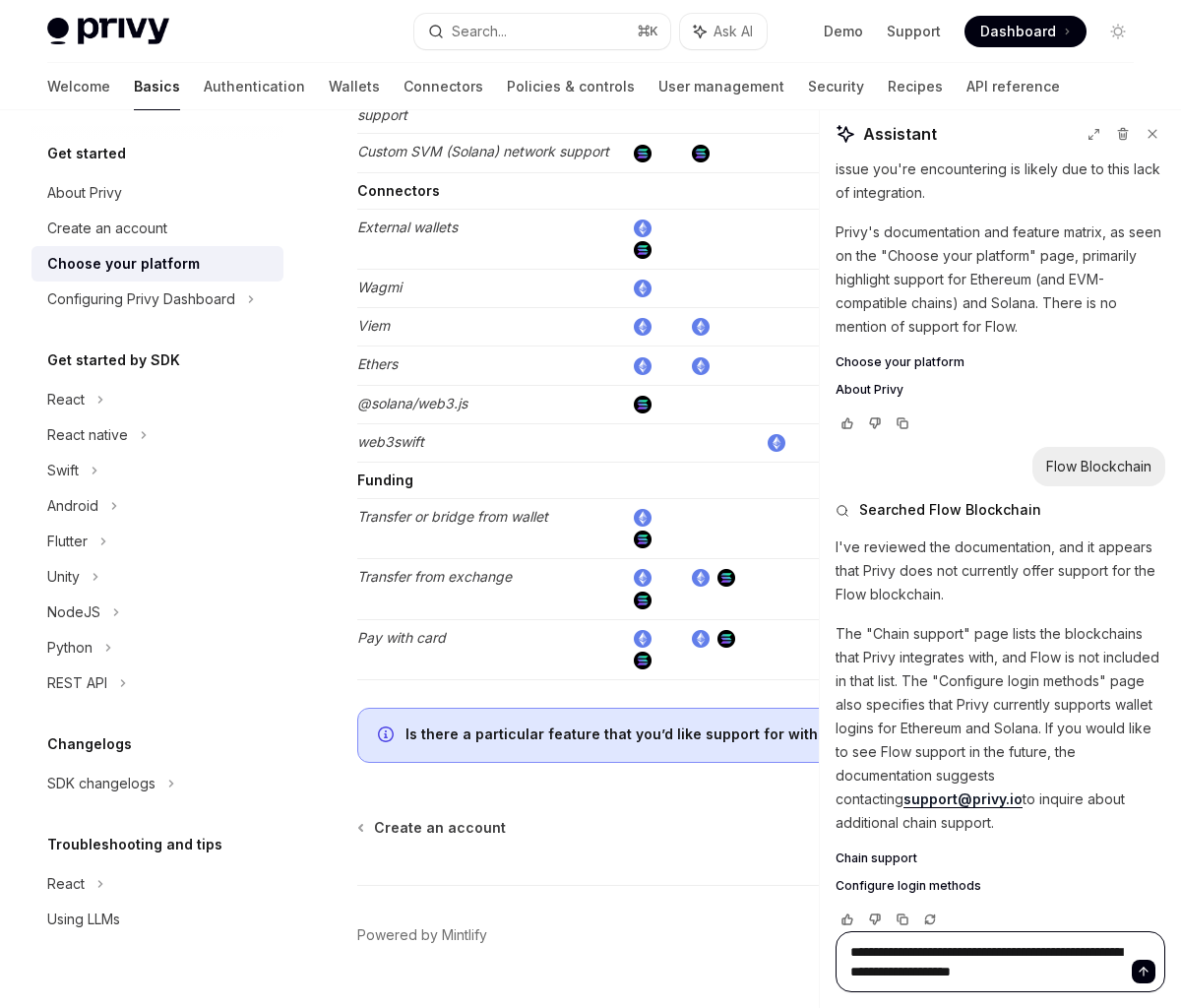 type on "**********" 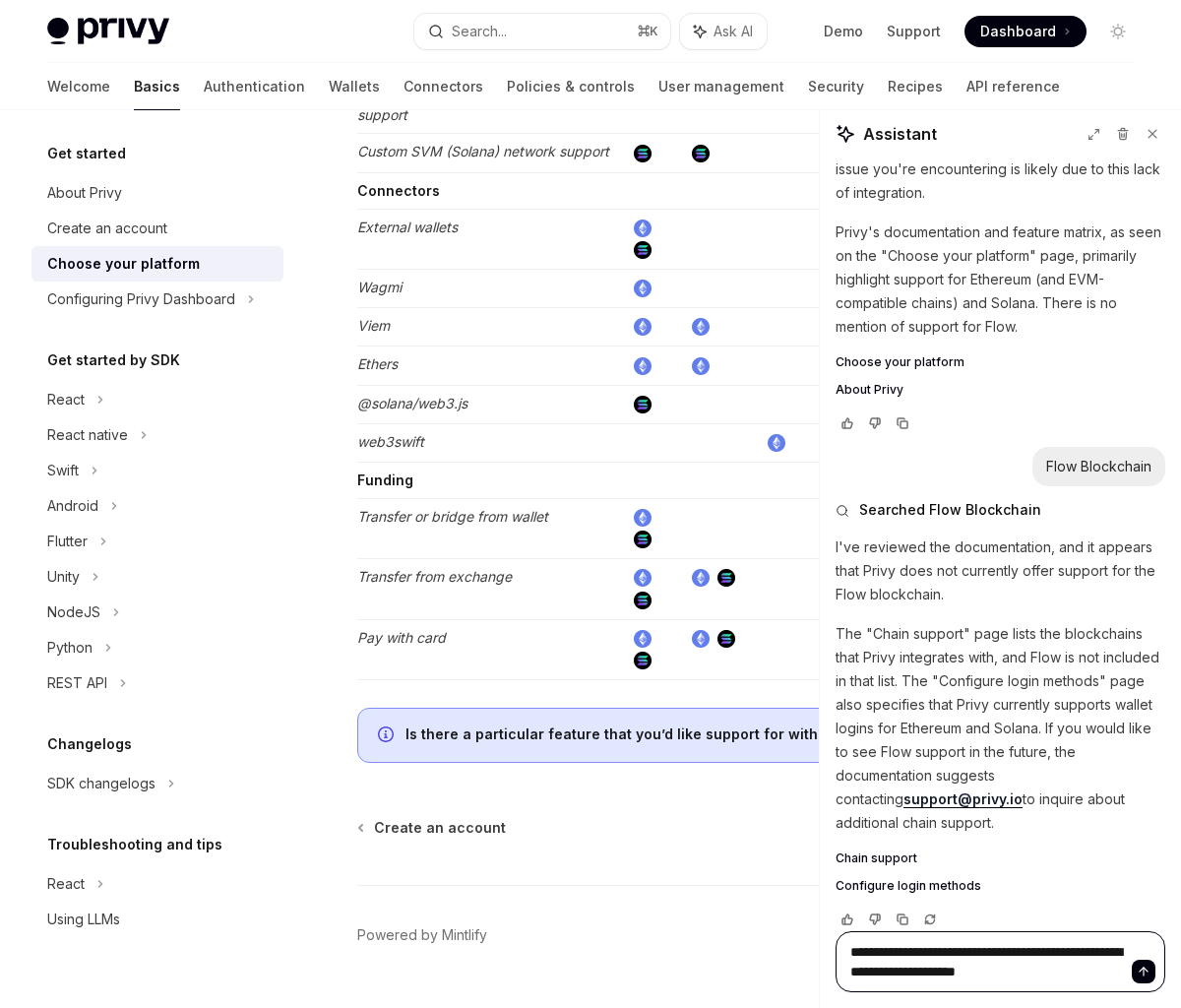 type on "**********" 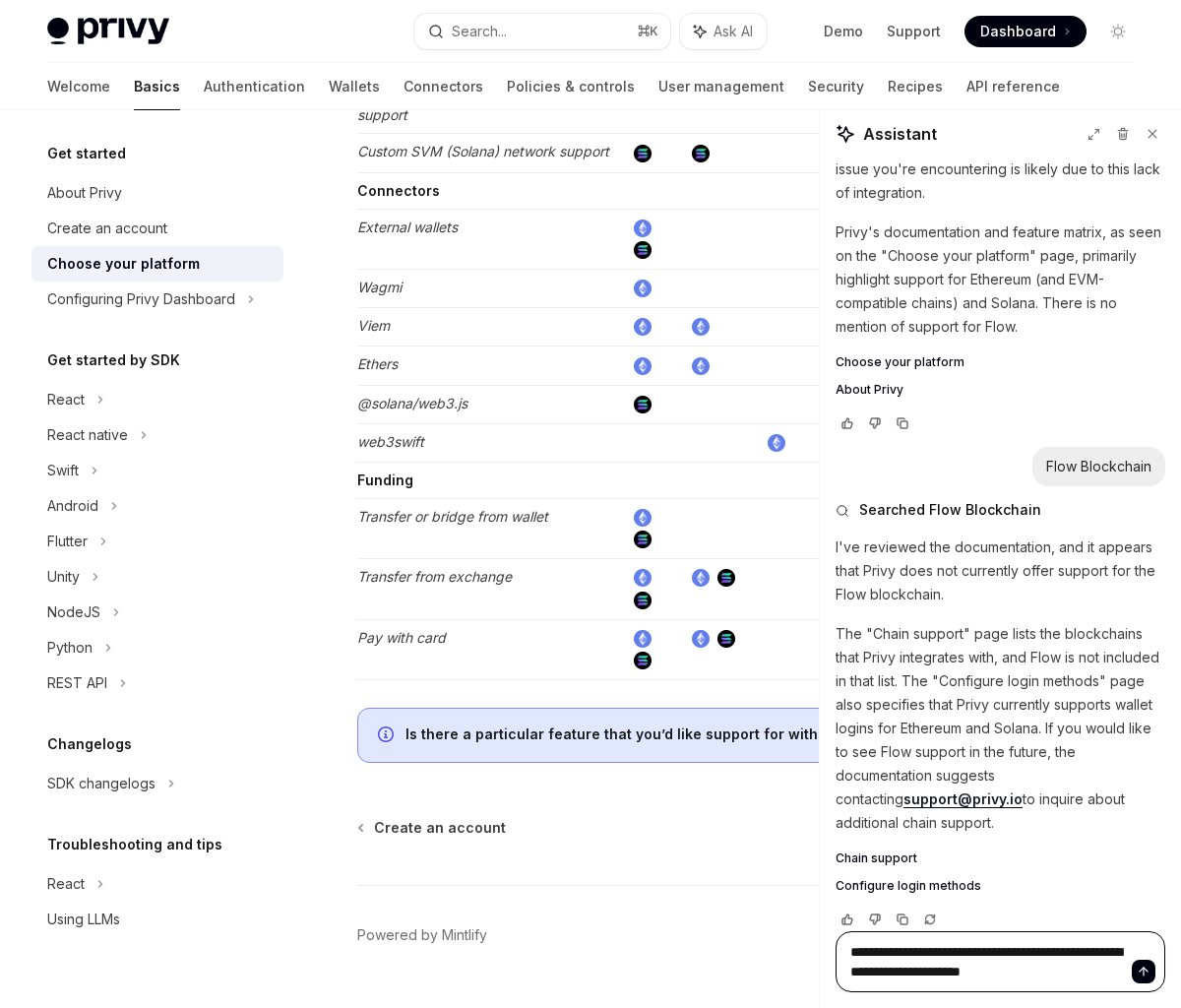 type on "*" 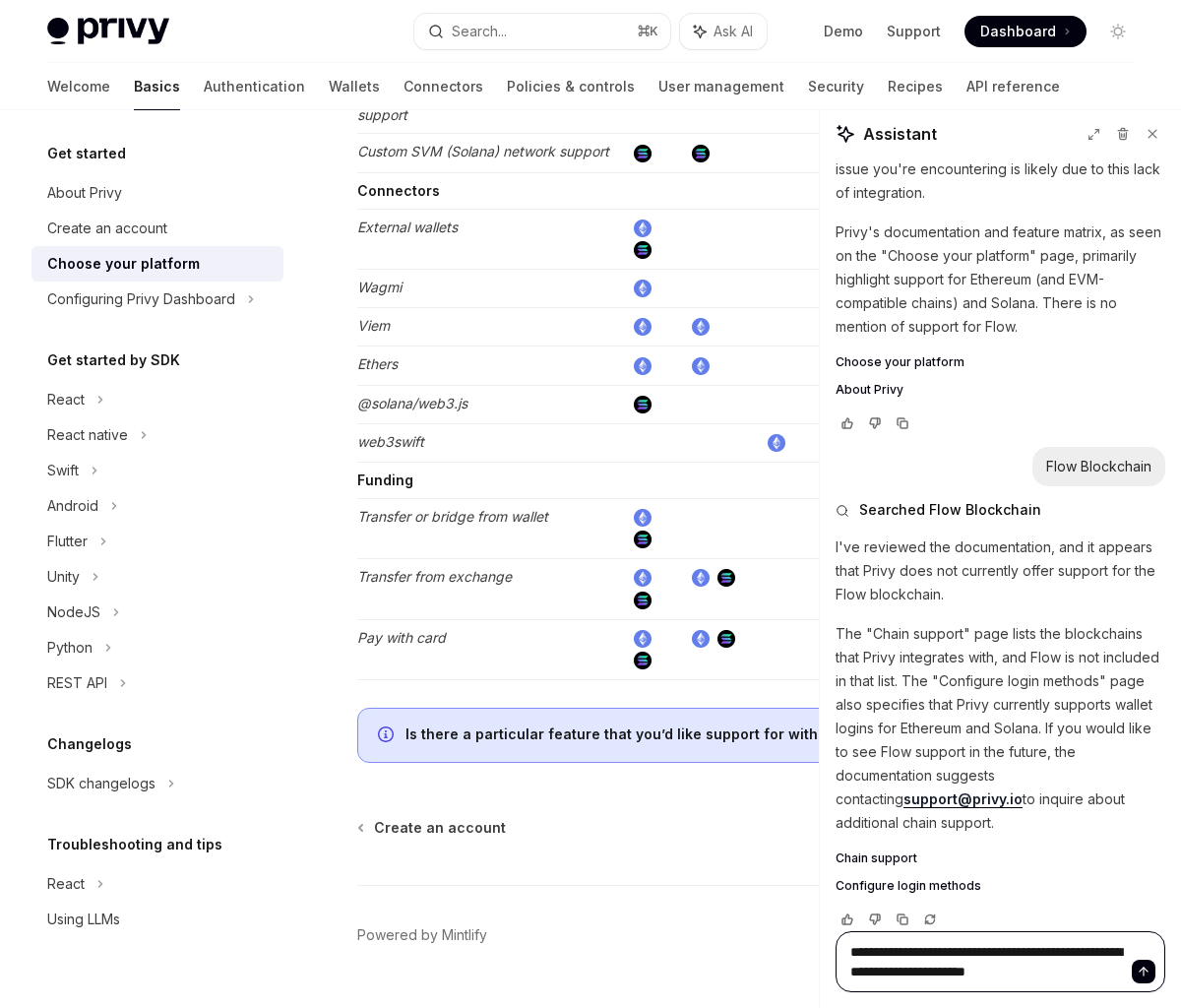 type on "**********" 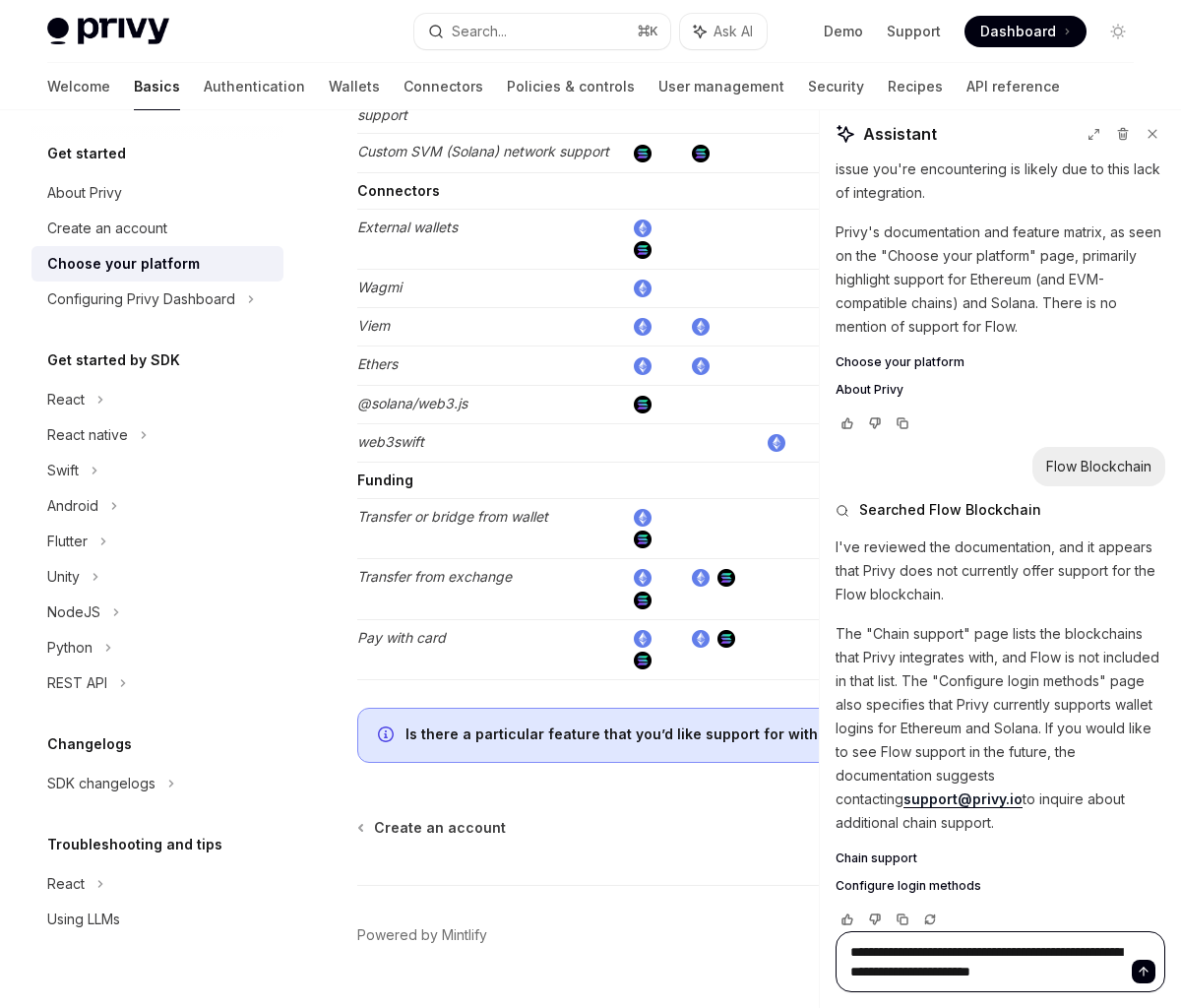 type on "**********" 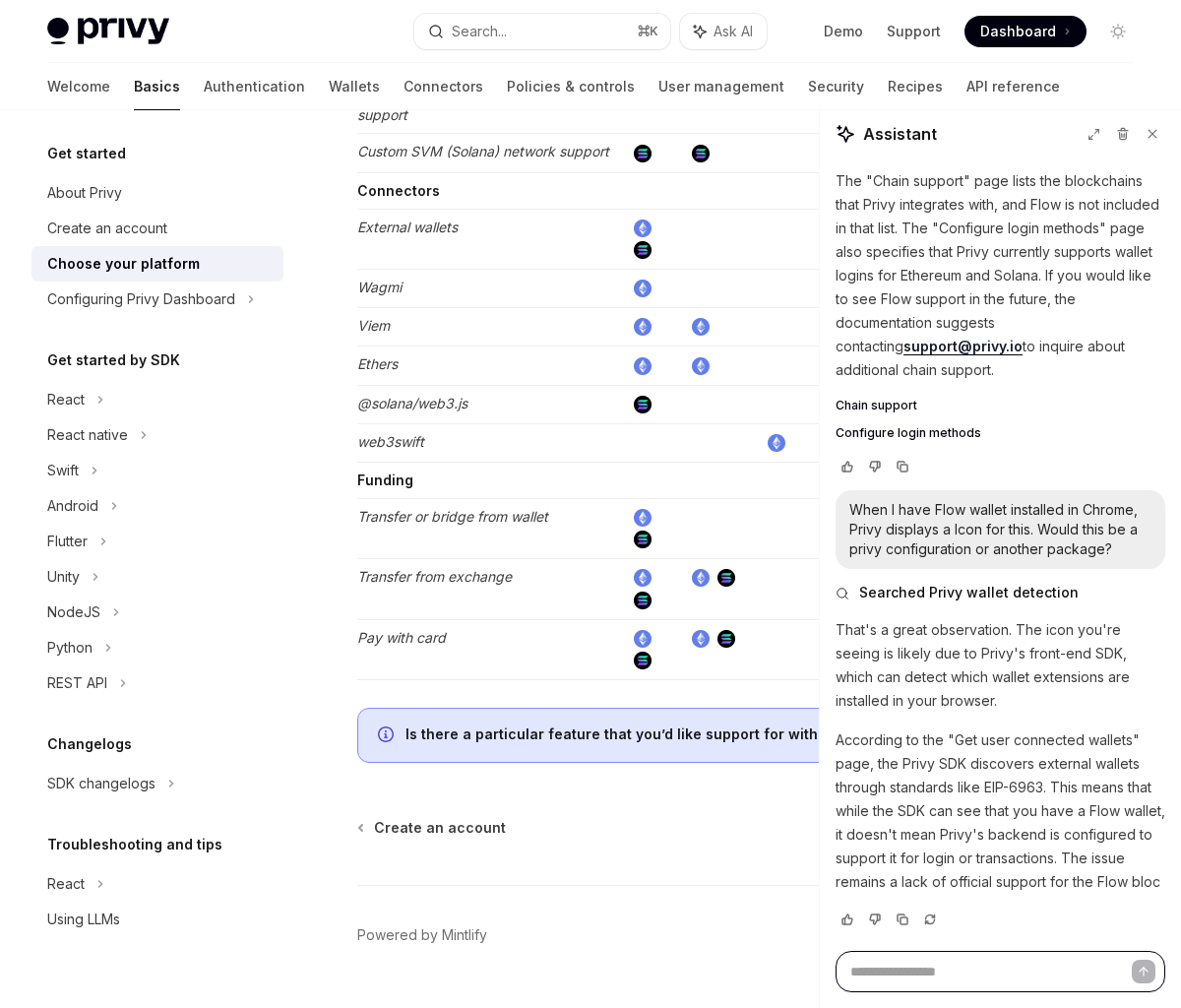 scroll, scrollTop: 688, scrollLeft: 0, axis: vertical 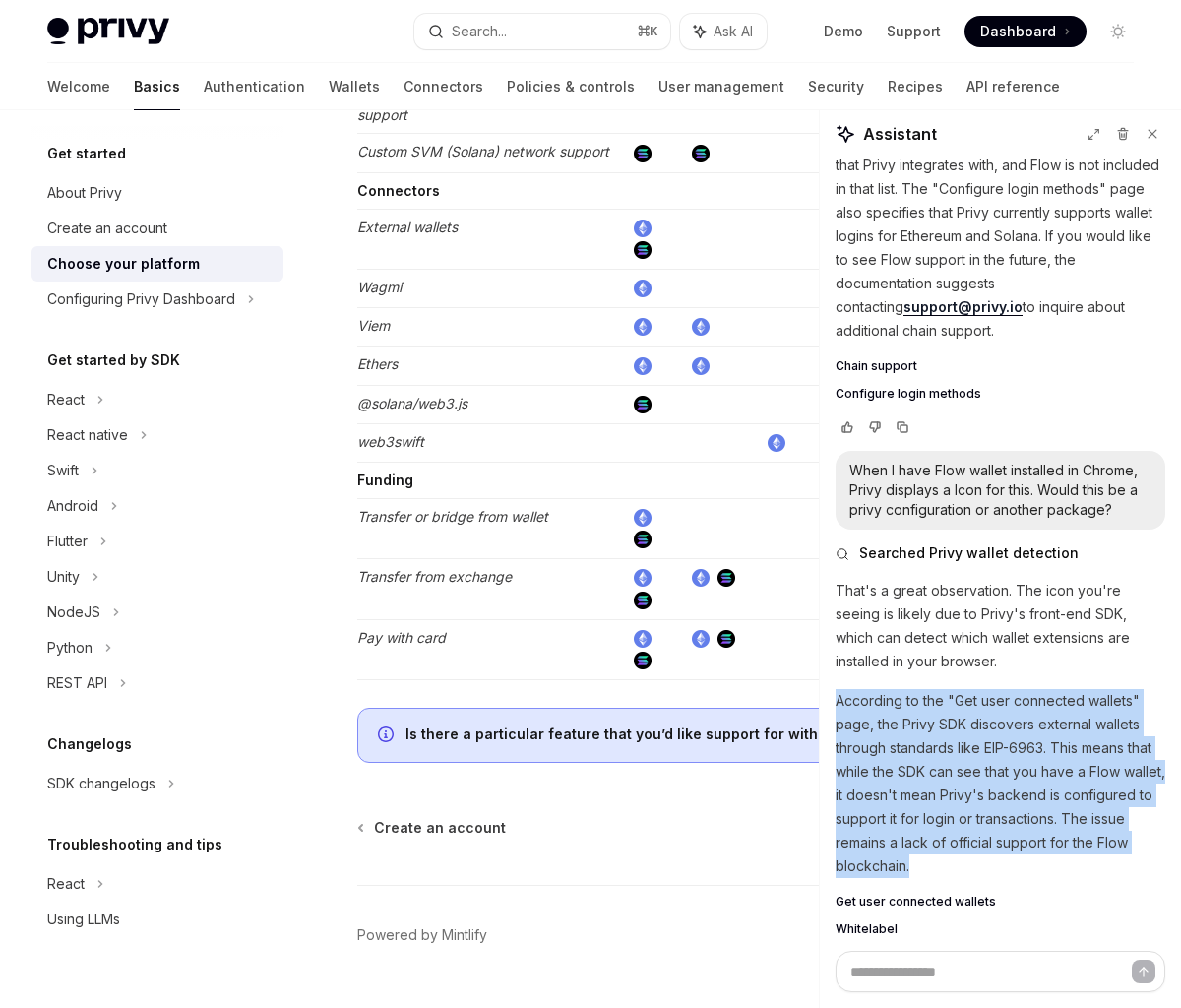 drag, startPoint x: 838, startPoint y: 702, endPoint x: 1142, endPoint y: 854, distance: 339.8823 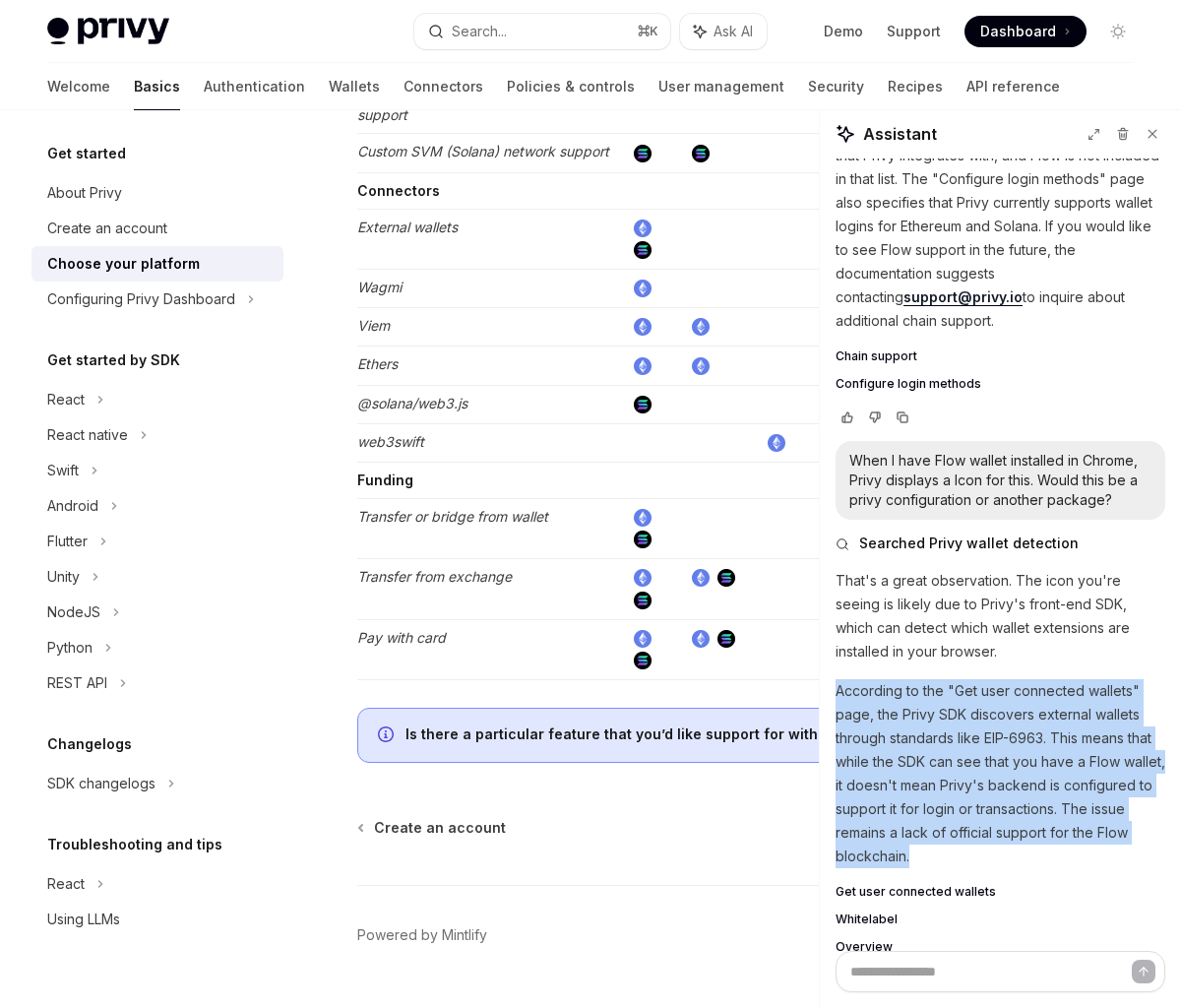 scroll, scrollTop: 759, scrollLeft: 0, axis: vertical 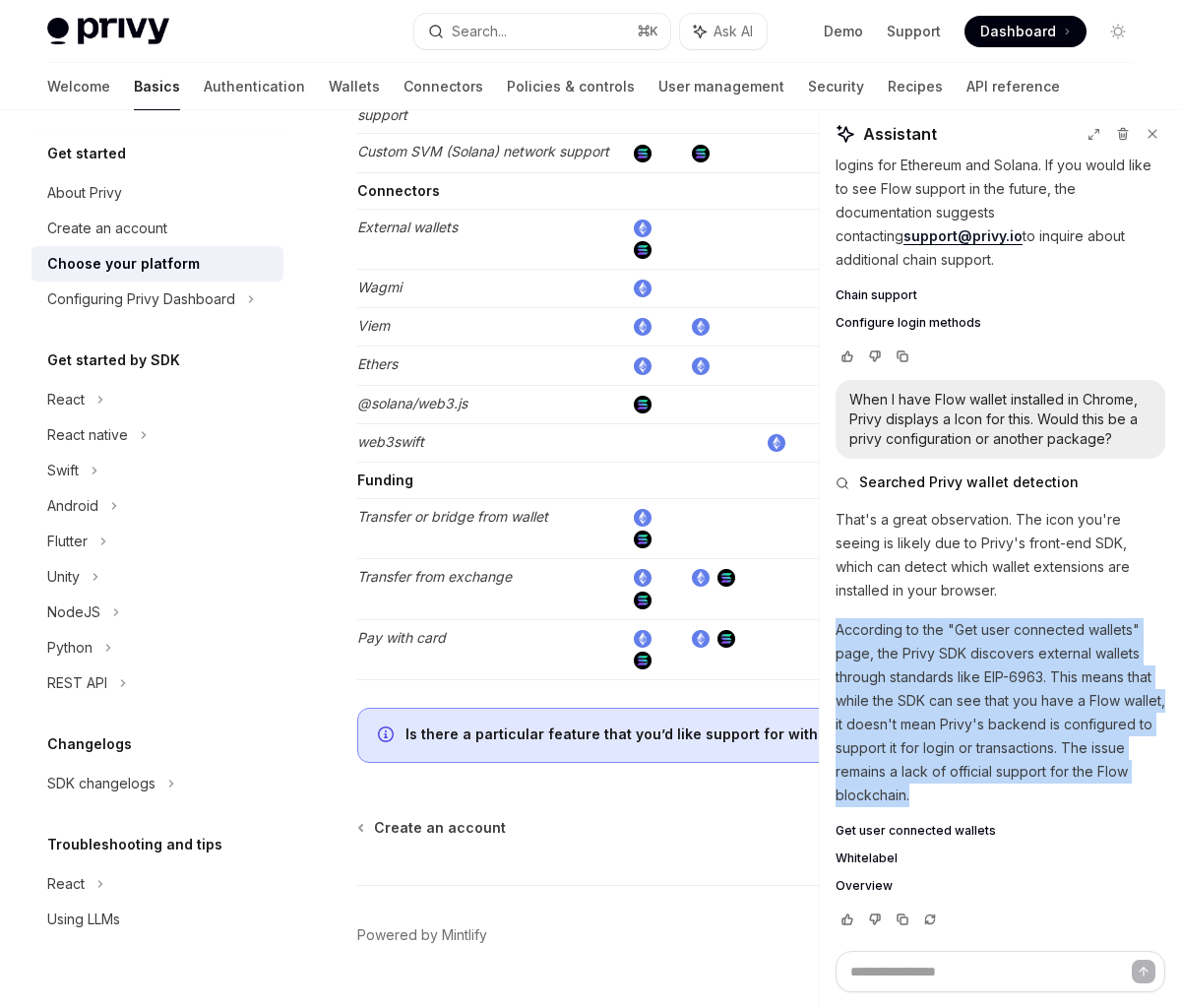 copy on "According to the "Get user connected wallets" page, the Privy SDK discovers external wallets through standards like EIP-6963. This means that while the SDK can see that you have a Flow wallet, it doesn't mean Privy's backend is configured to support it for login or transactions. The issue remains a lack of official support for the Flow blockchain." 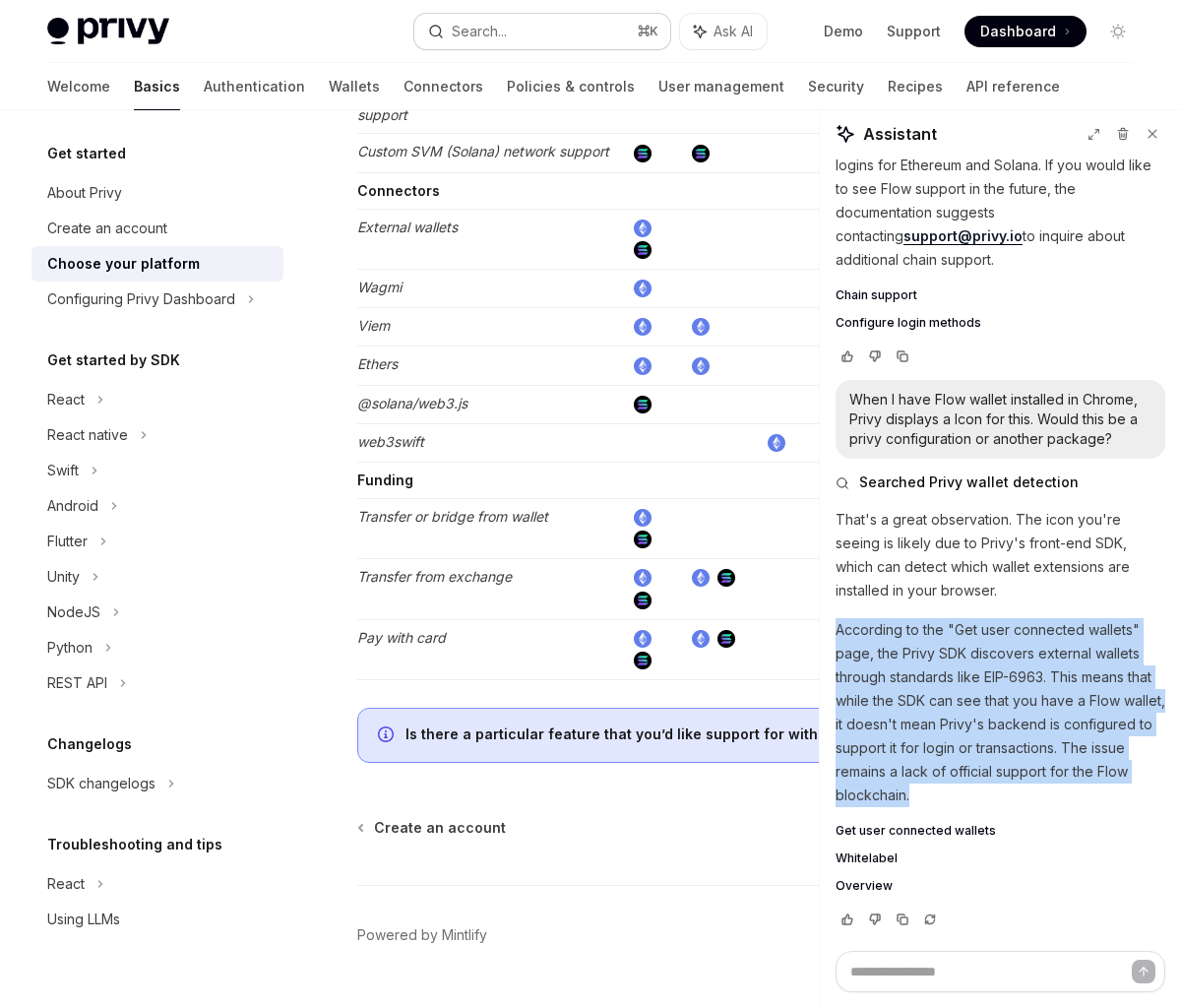 click on "Search..." at bounding box center (479, 32) 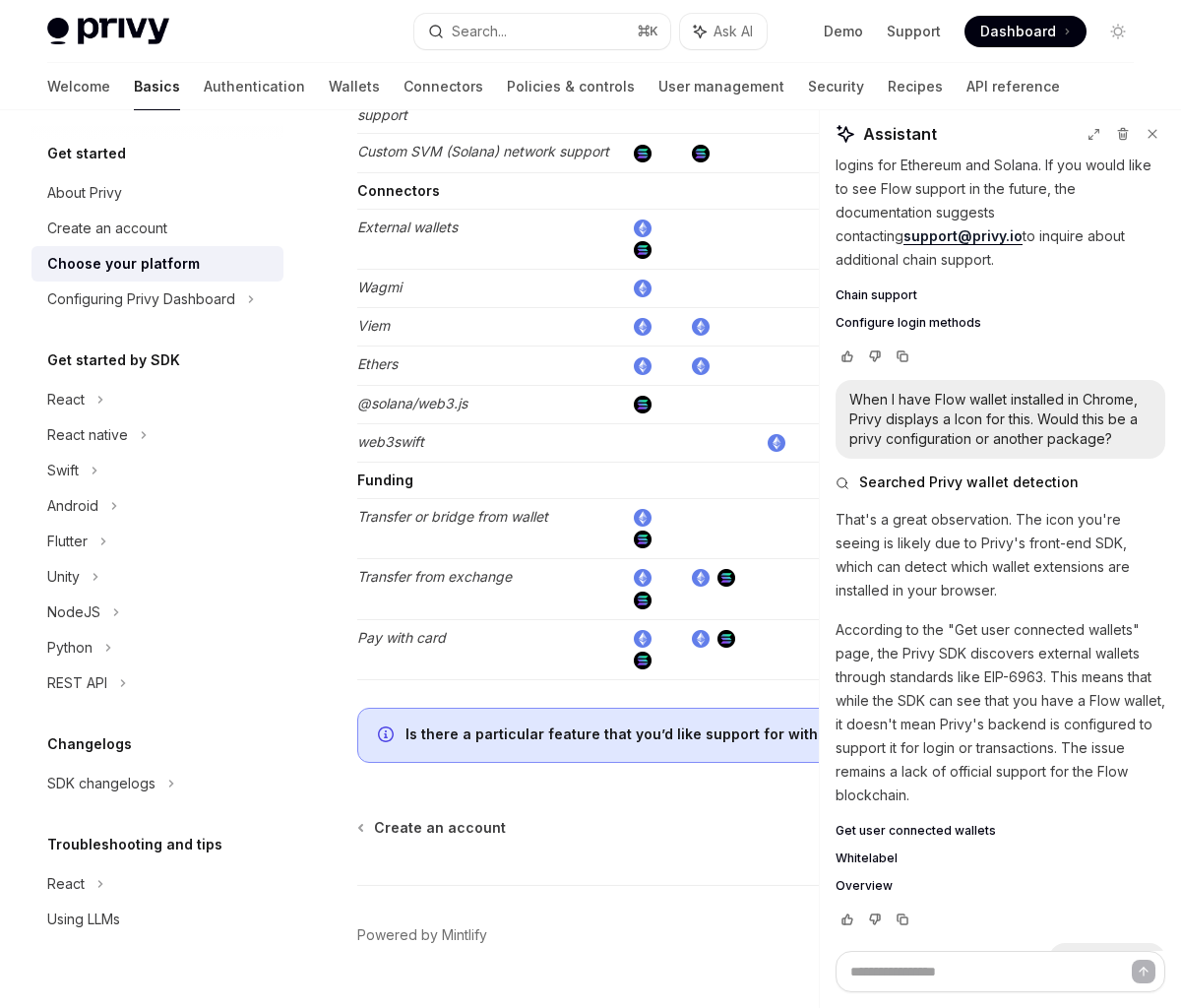 scroll, scrollTop: 760, scrollLeft: 0, axis: vertical 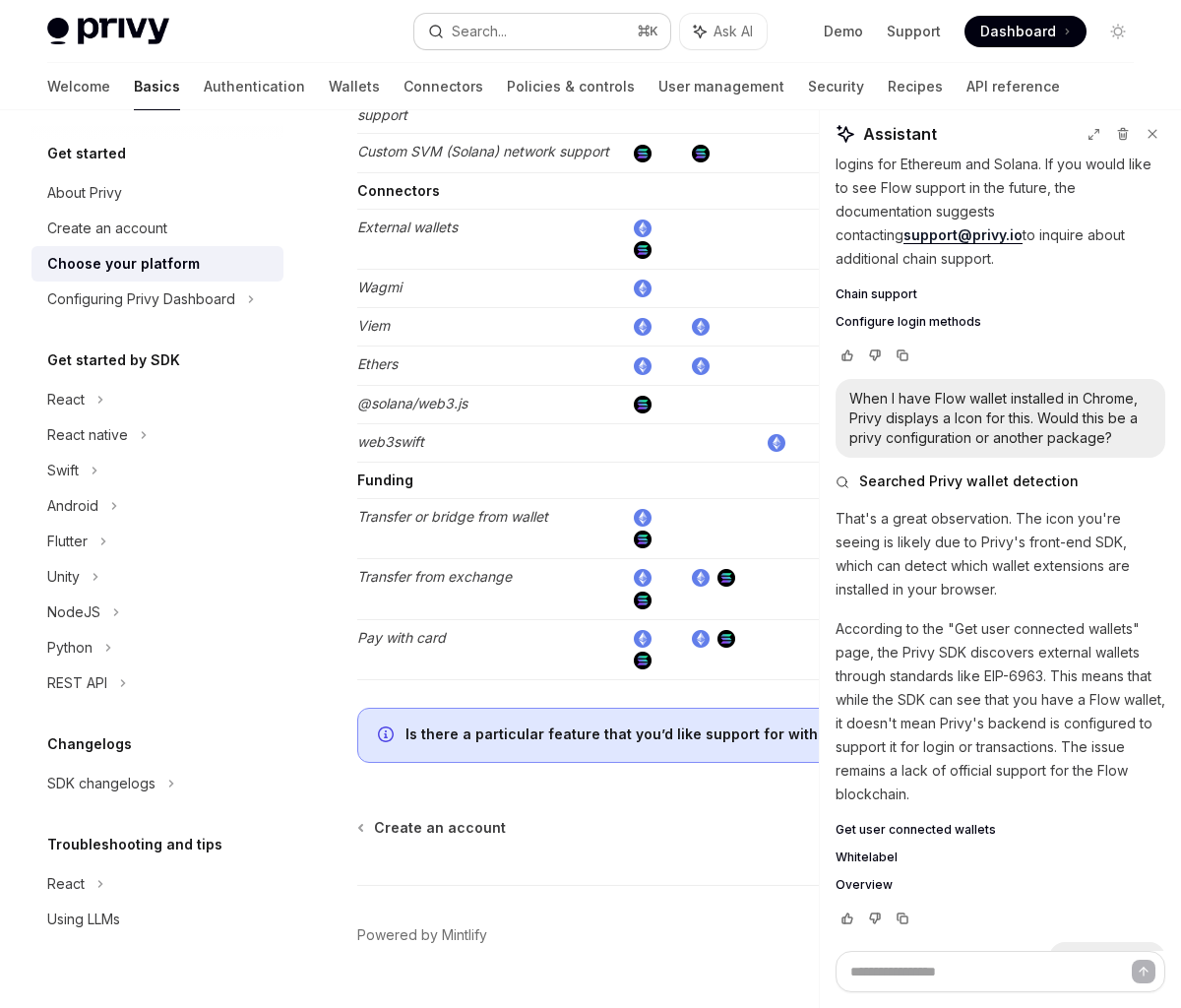 click on "Search... ⌘ K" at bounding box center (541, 32) 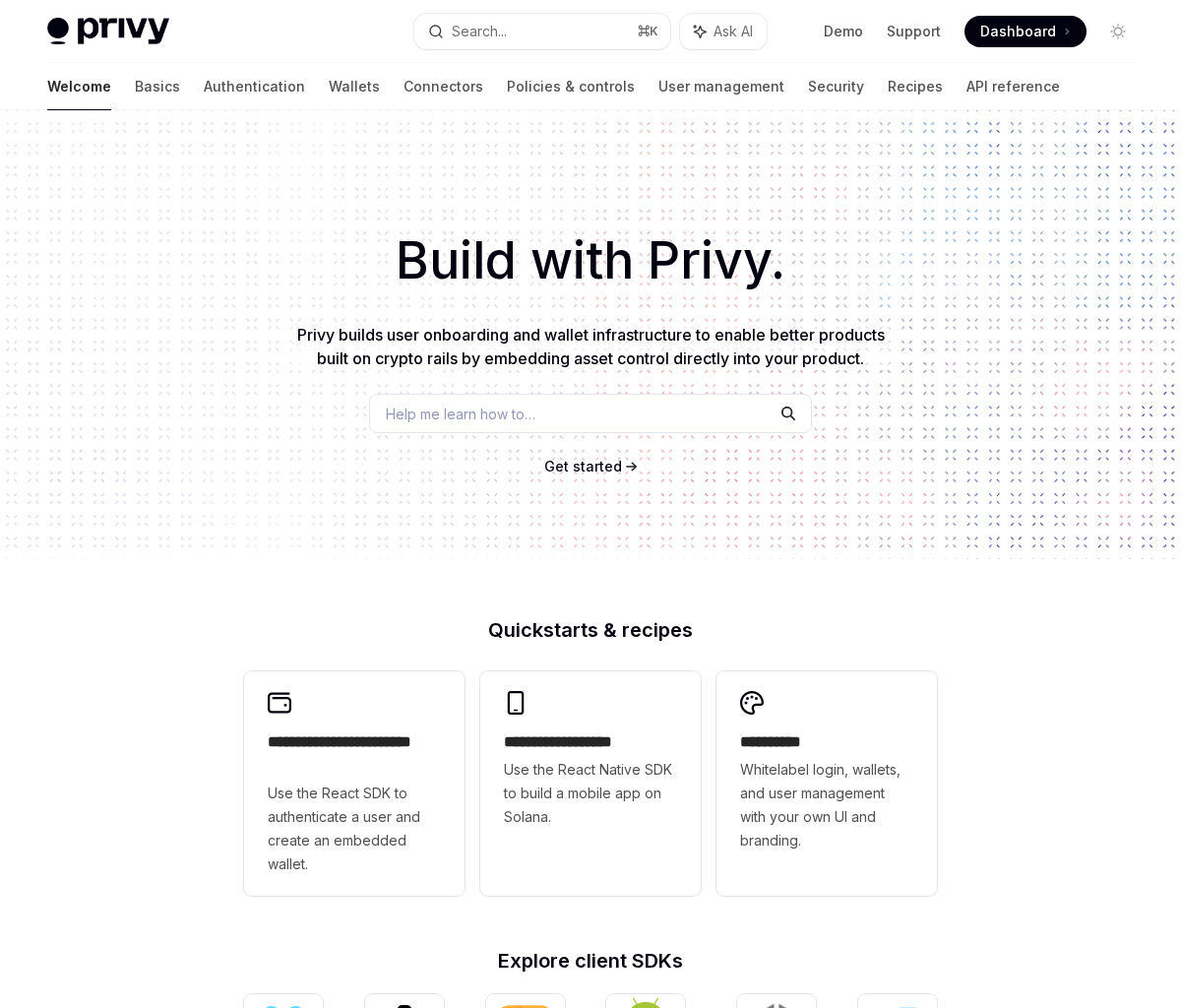 scroll, scrollTop: 0, scrollLeft: 0, axis: both 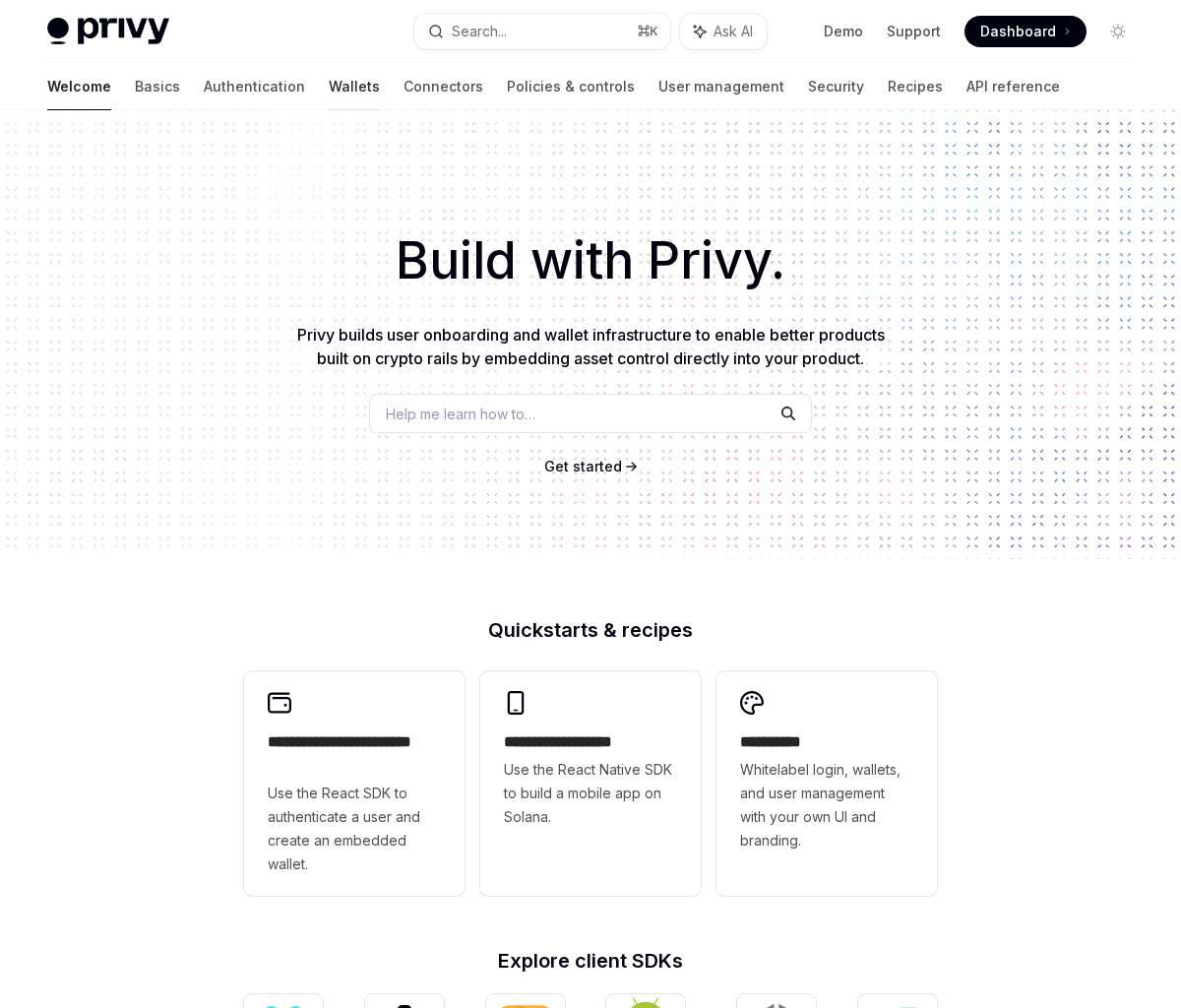 click on "Wallets" at bounding box center [354, 87] 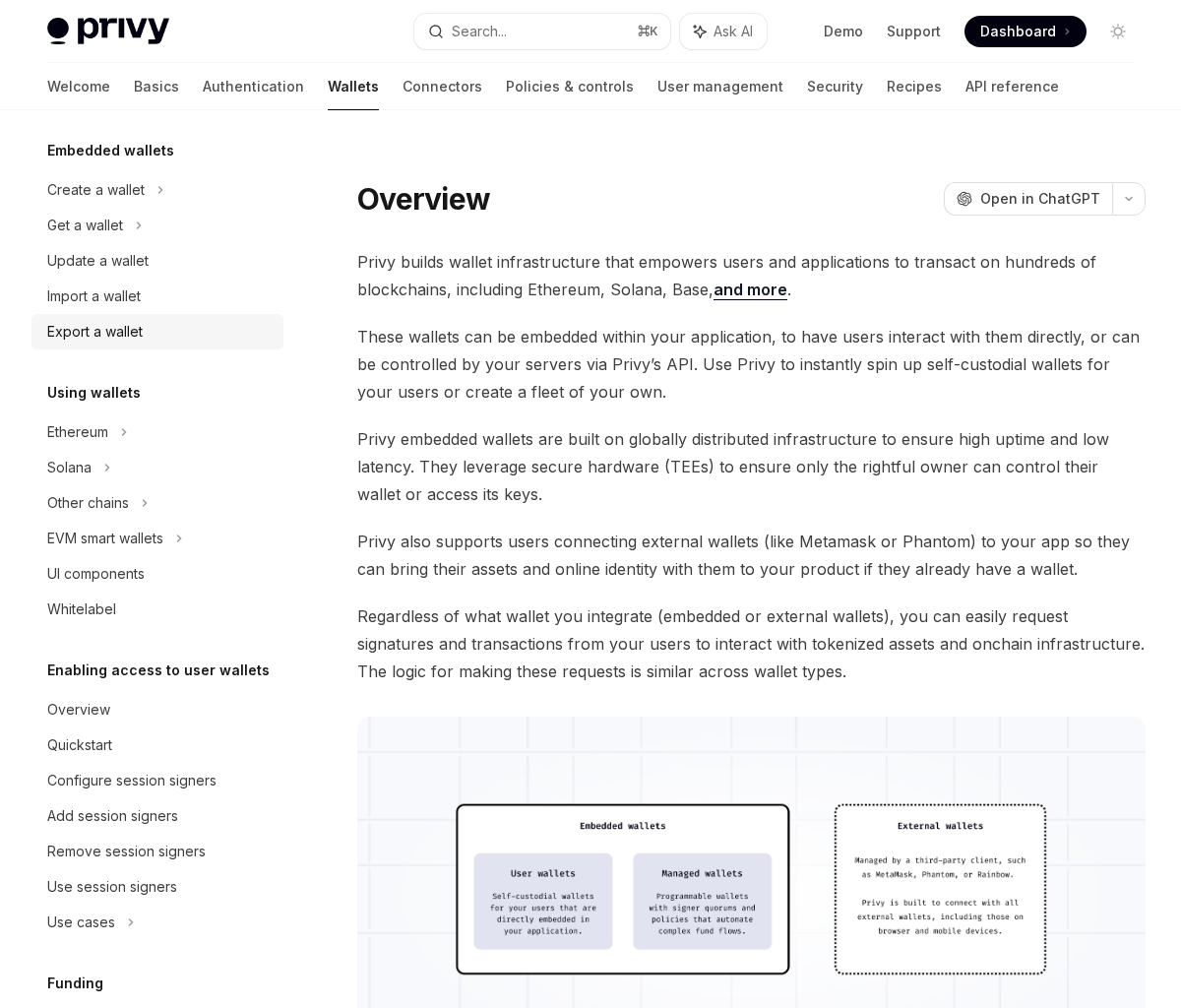 scroll, scrollTop: 123, scrollLeft: 0, axis: vertical 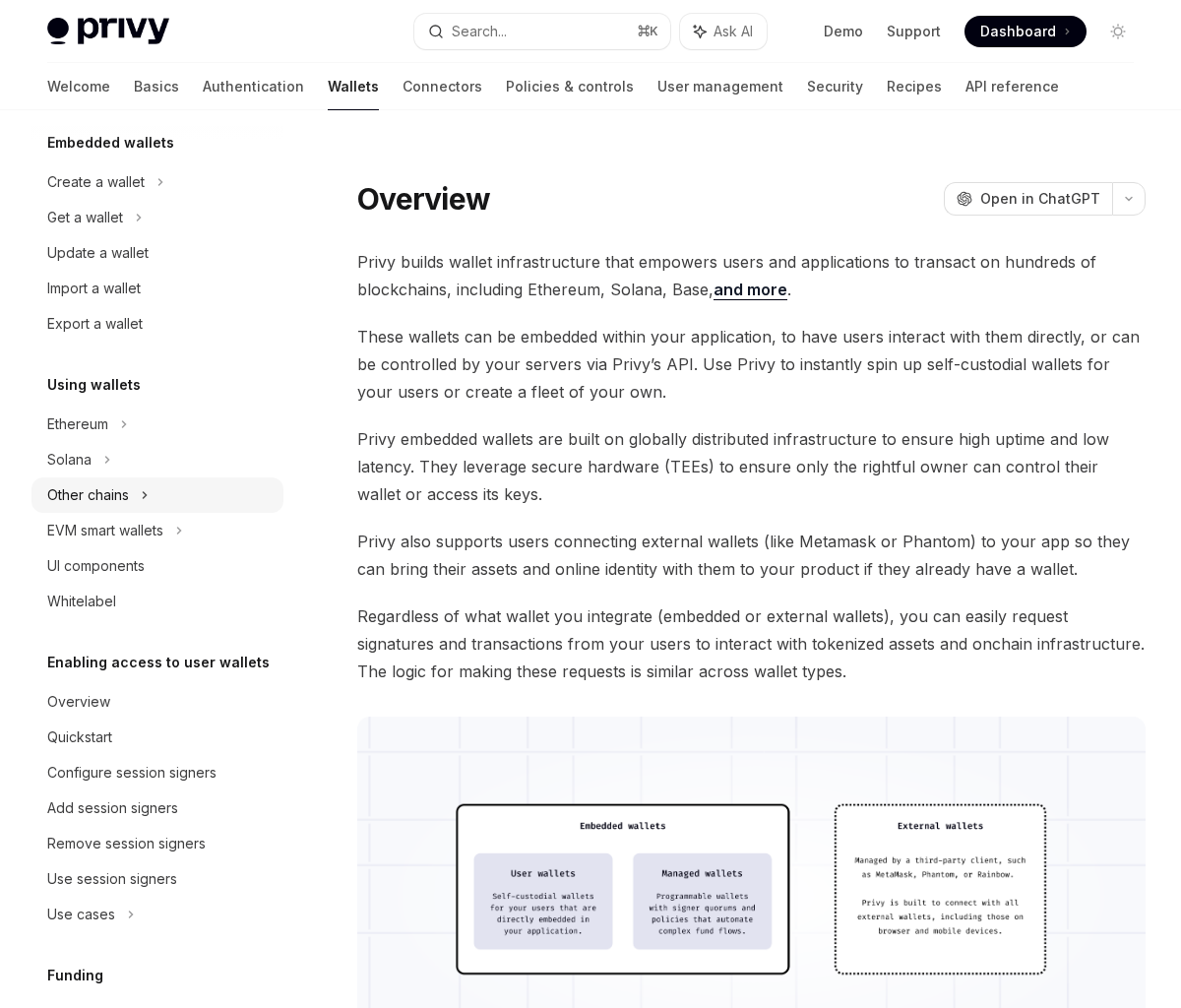 click on "Other chains" at bounding box center (157, 495) 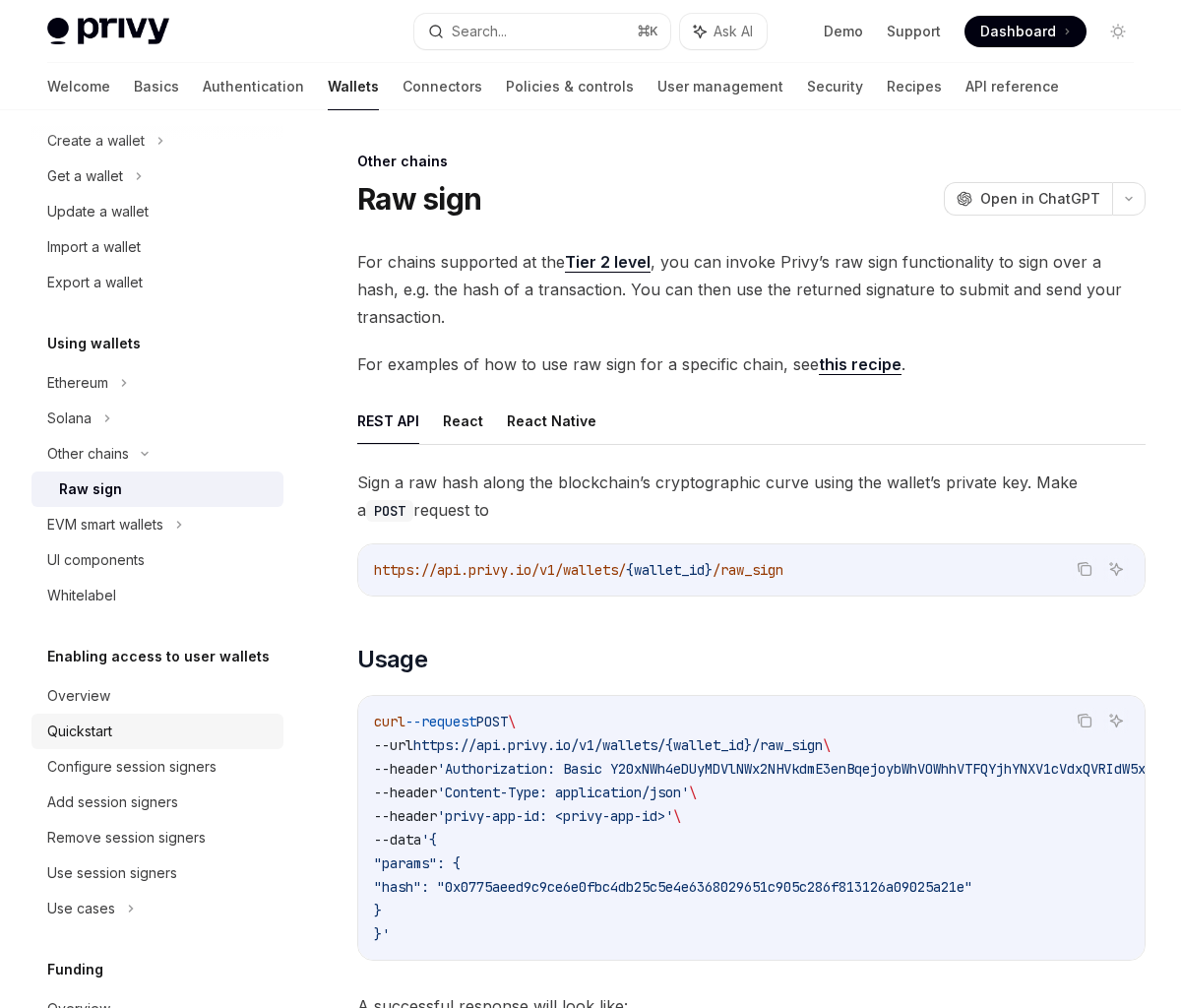 scroll, scrollTop: 175, scrollLeft: 0, axis: vertical 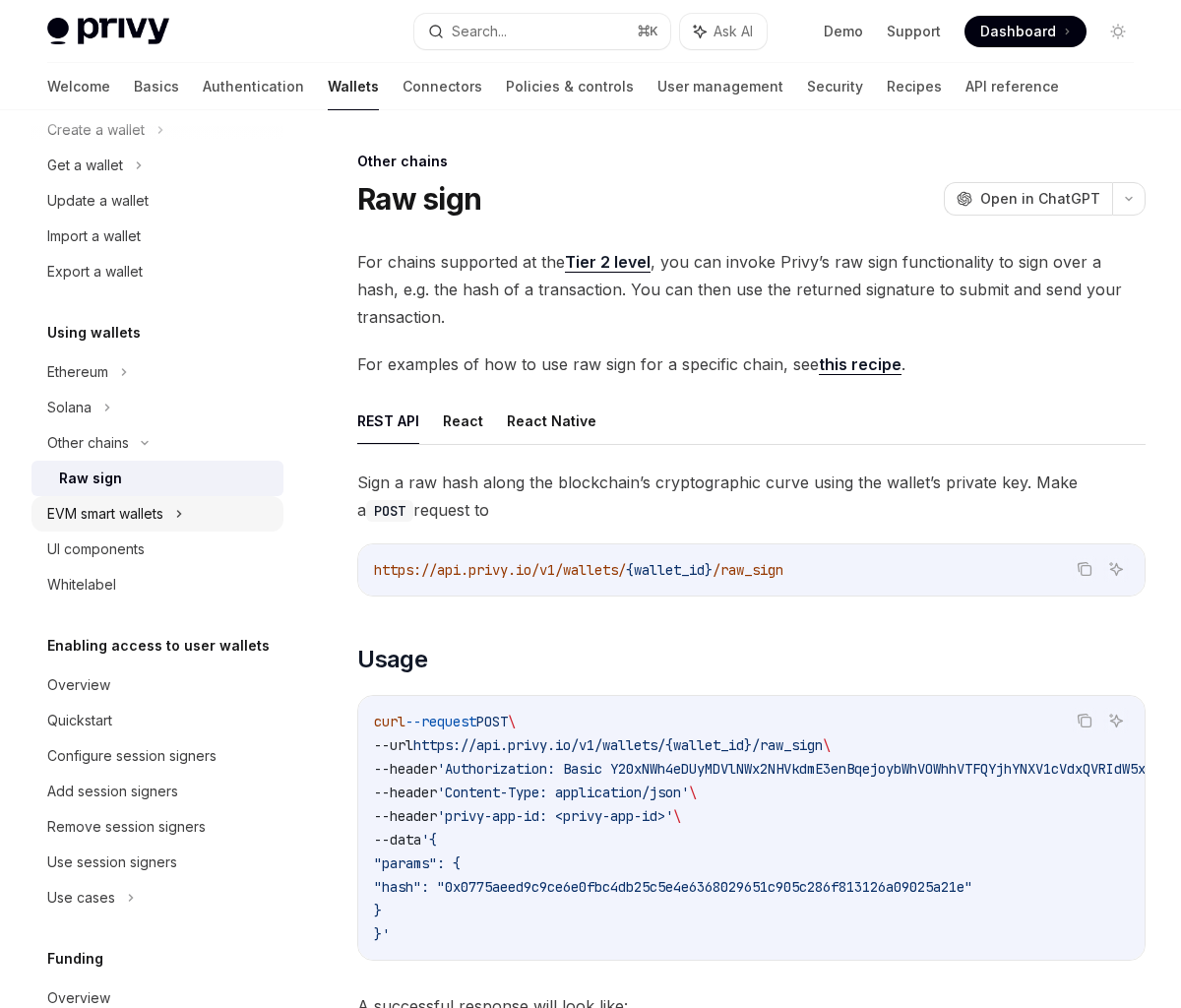 click on "EVM smart wallets" at bounding box center (105, 514) 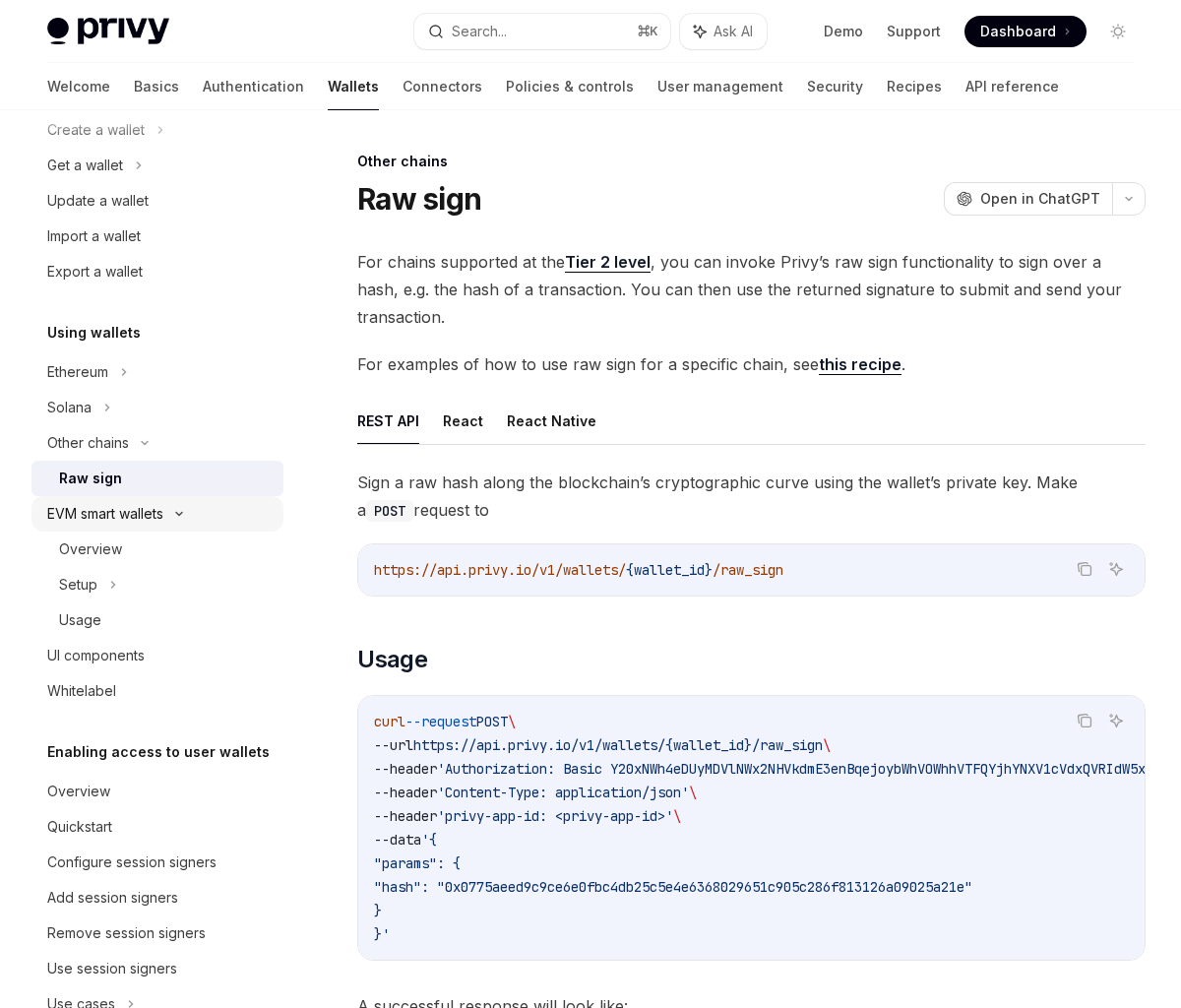 type on "*" 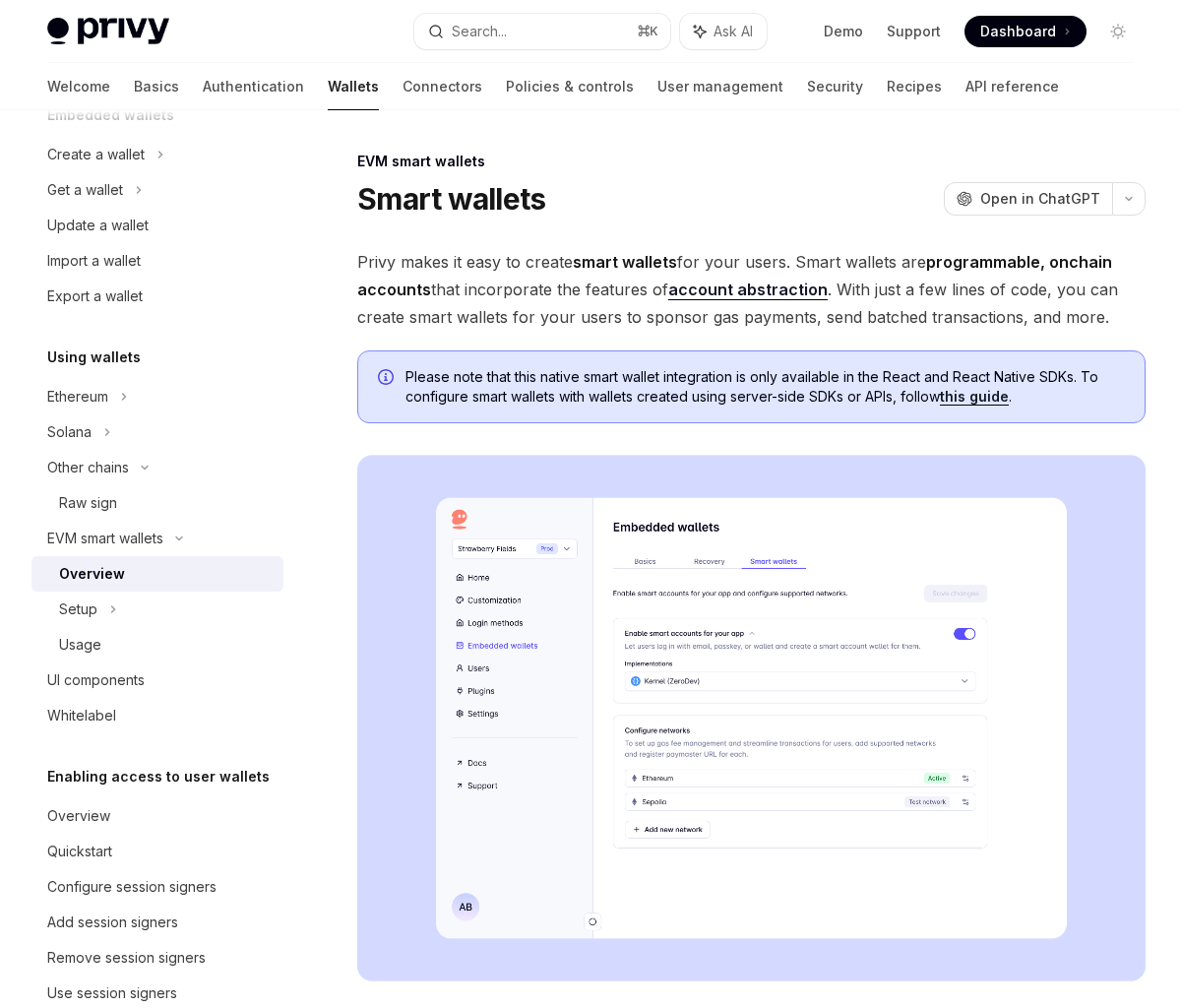 scroll, scrollTop: 141, scrollLeft: 0, axis: vertical 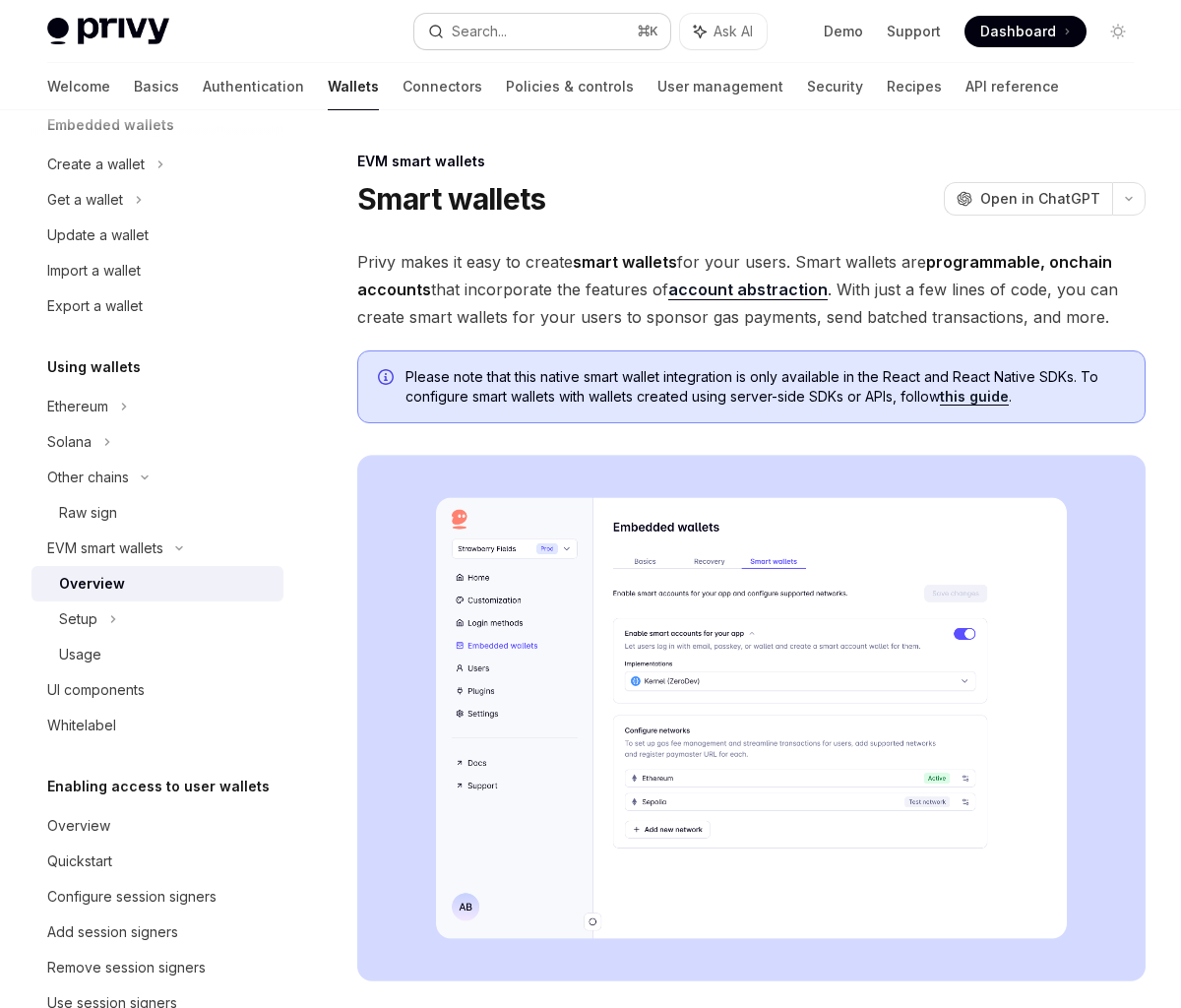 click on "Search..." at bounding box center [479, 32] 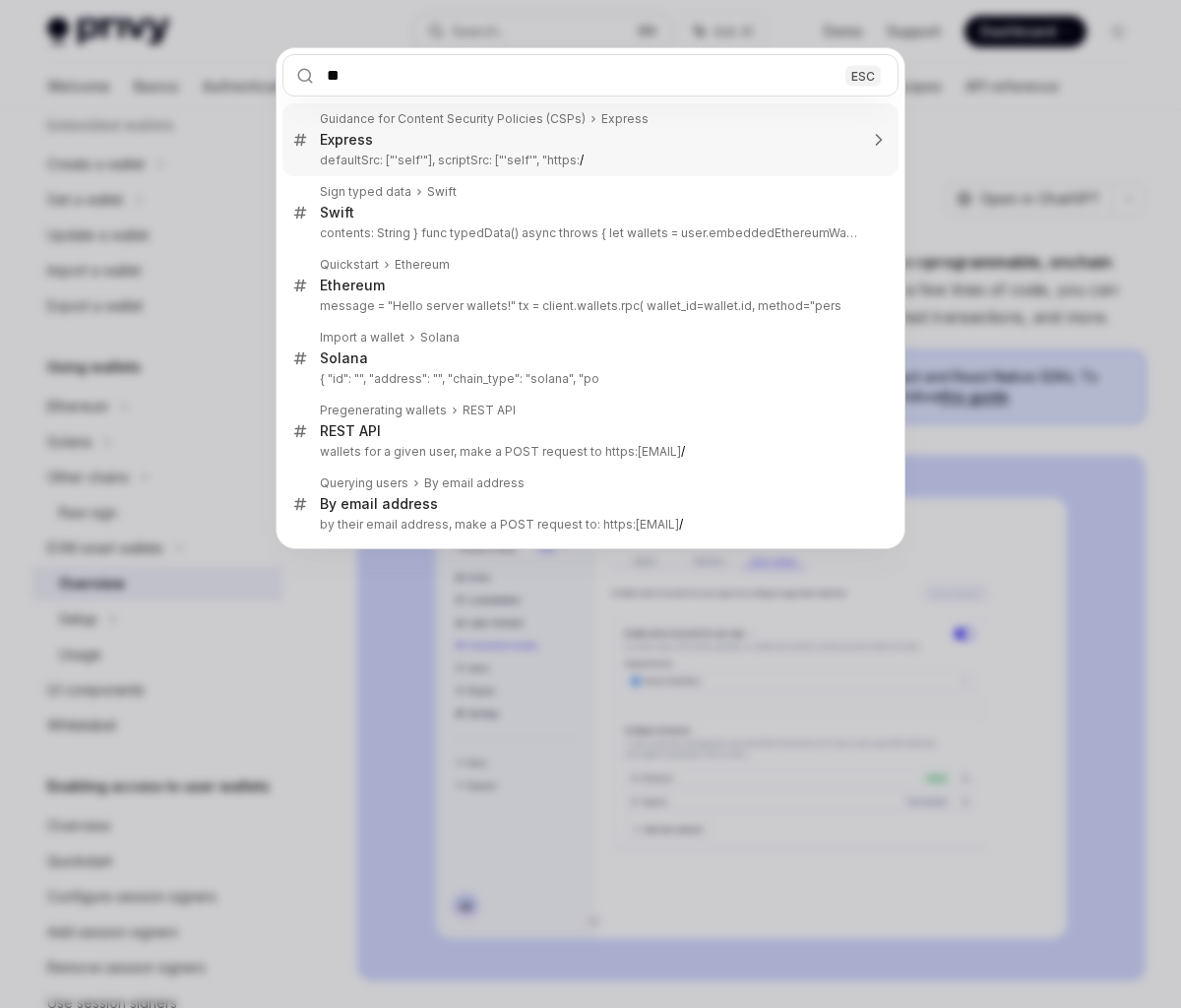 type on "*" 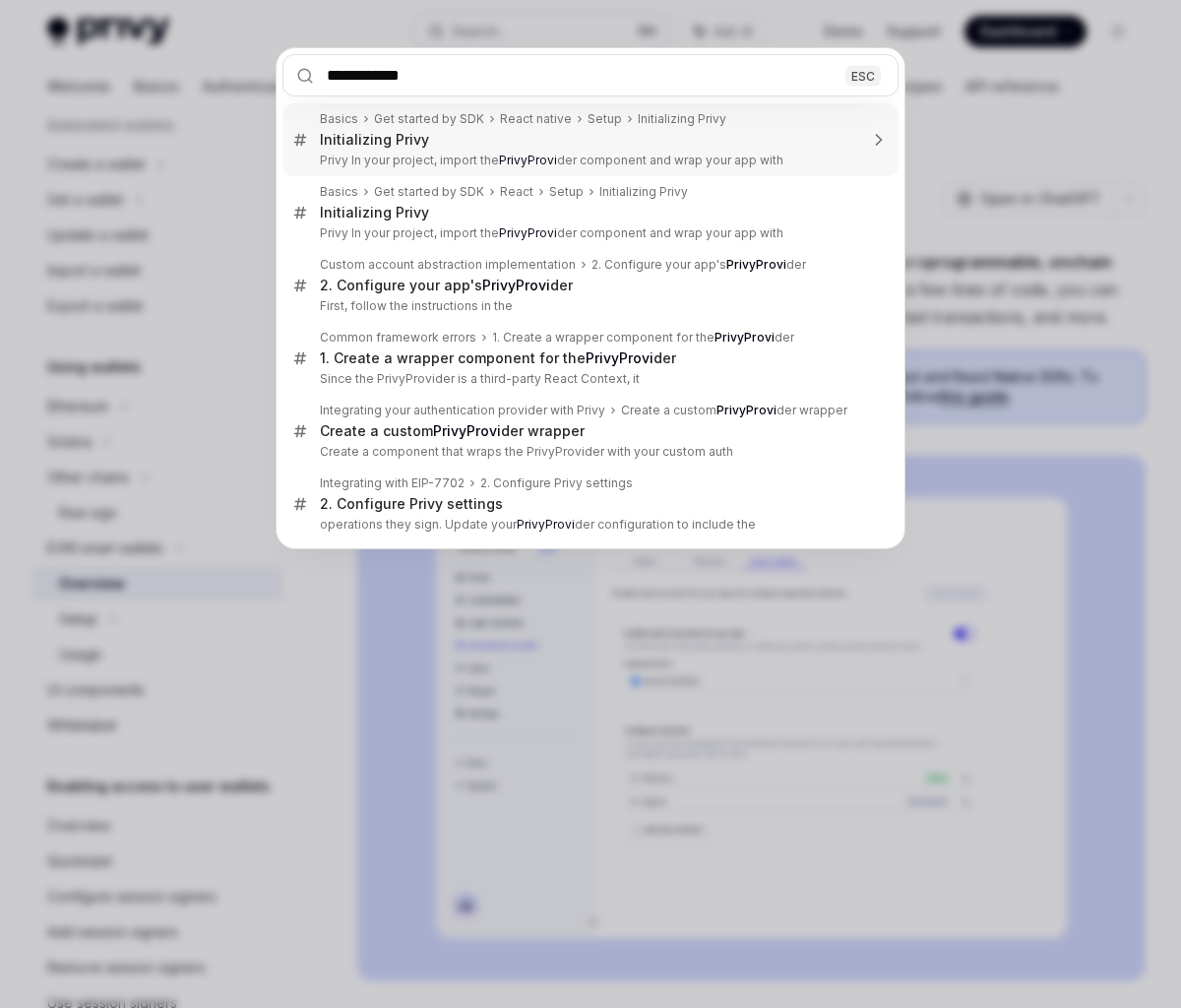 type on "**********" 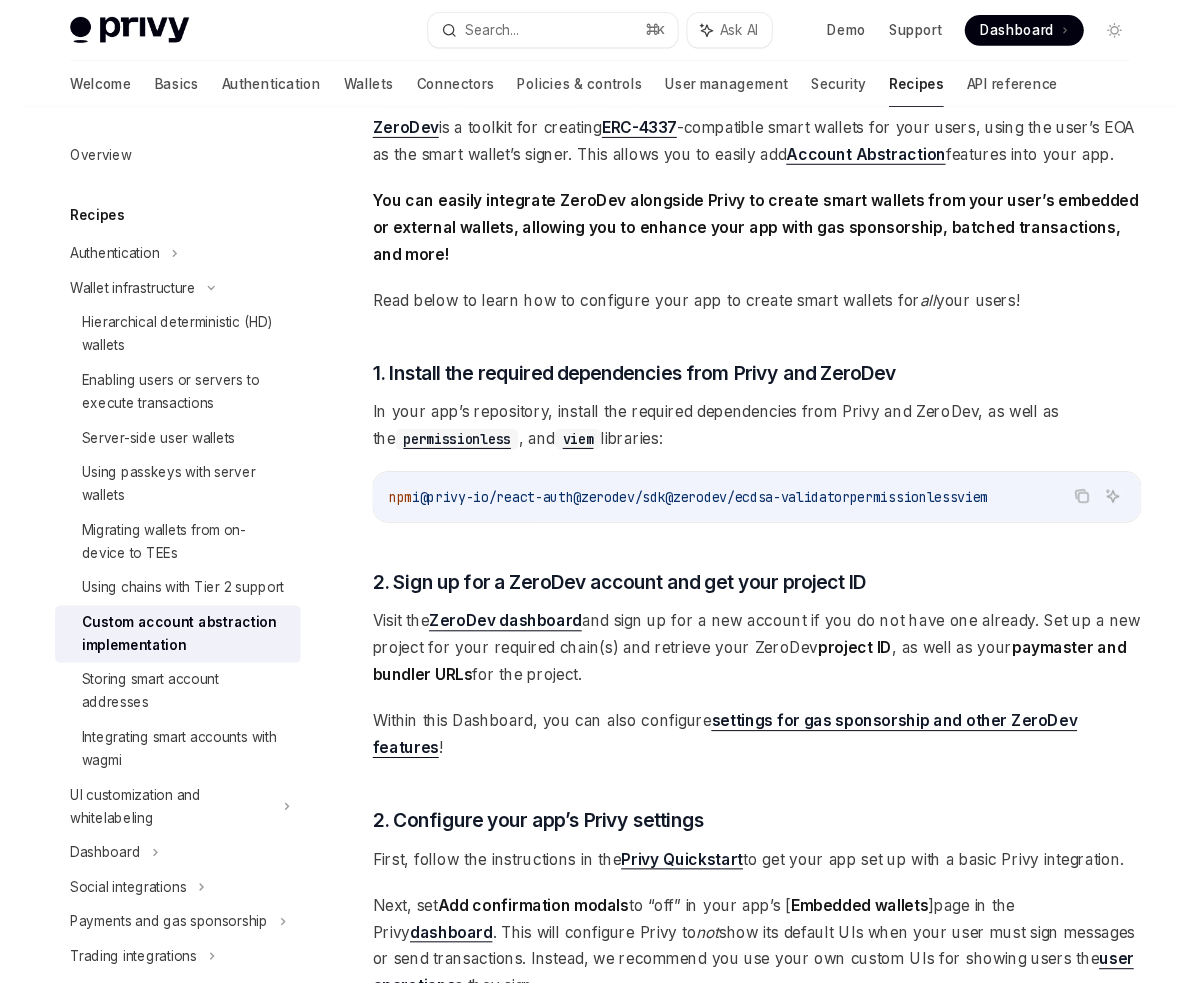 scroll, scrollTop: 0, scrollLeft: 0, axis: both 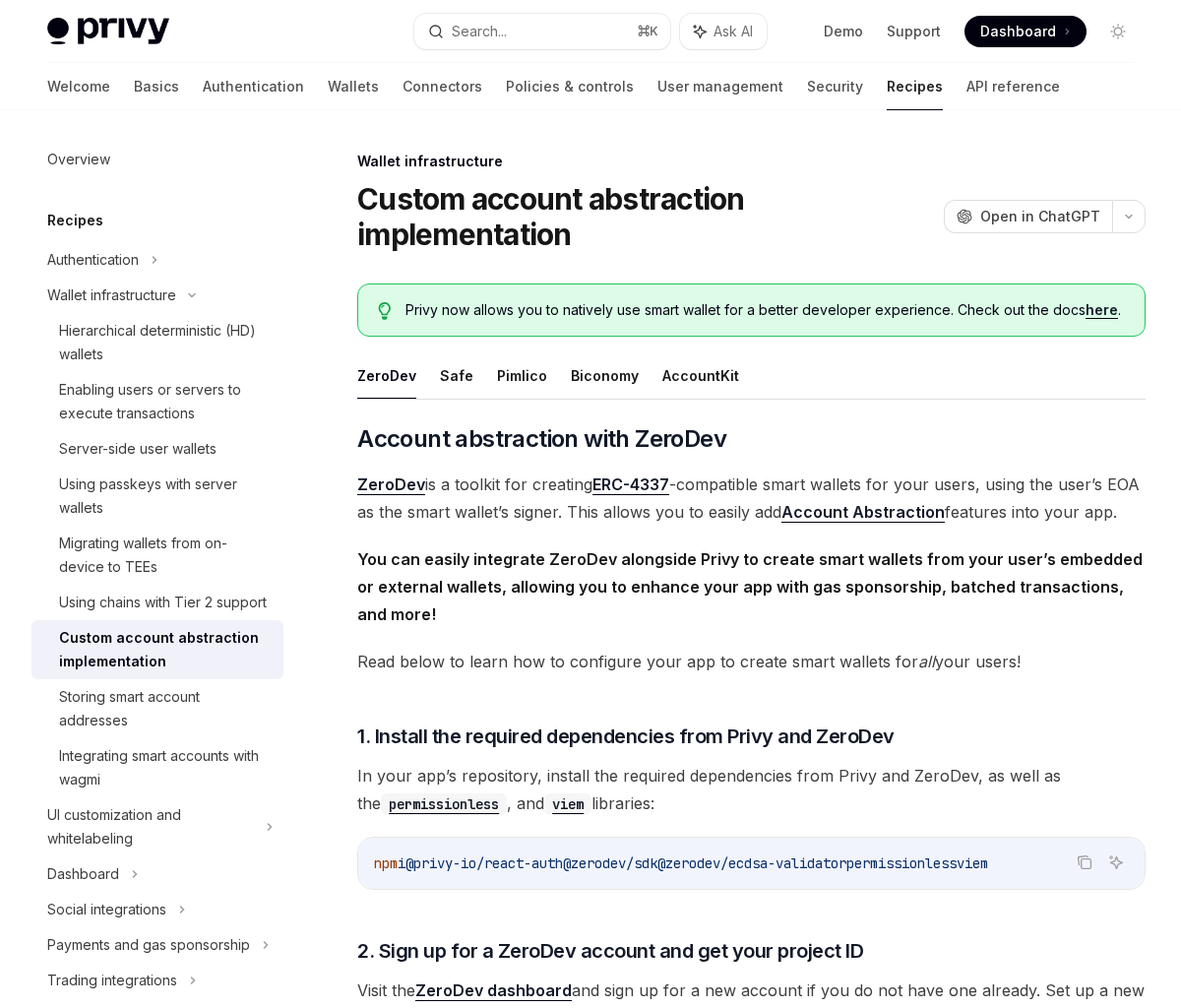 click on "all" at bounding box center (926, 662) 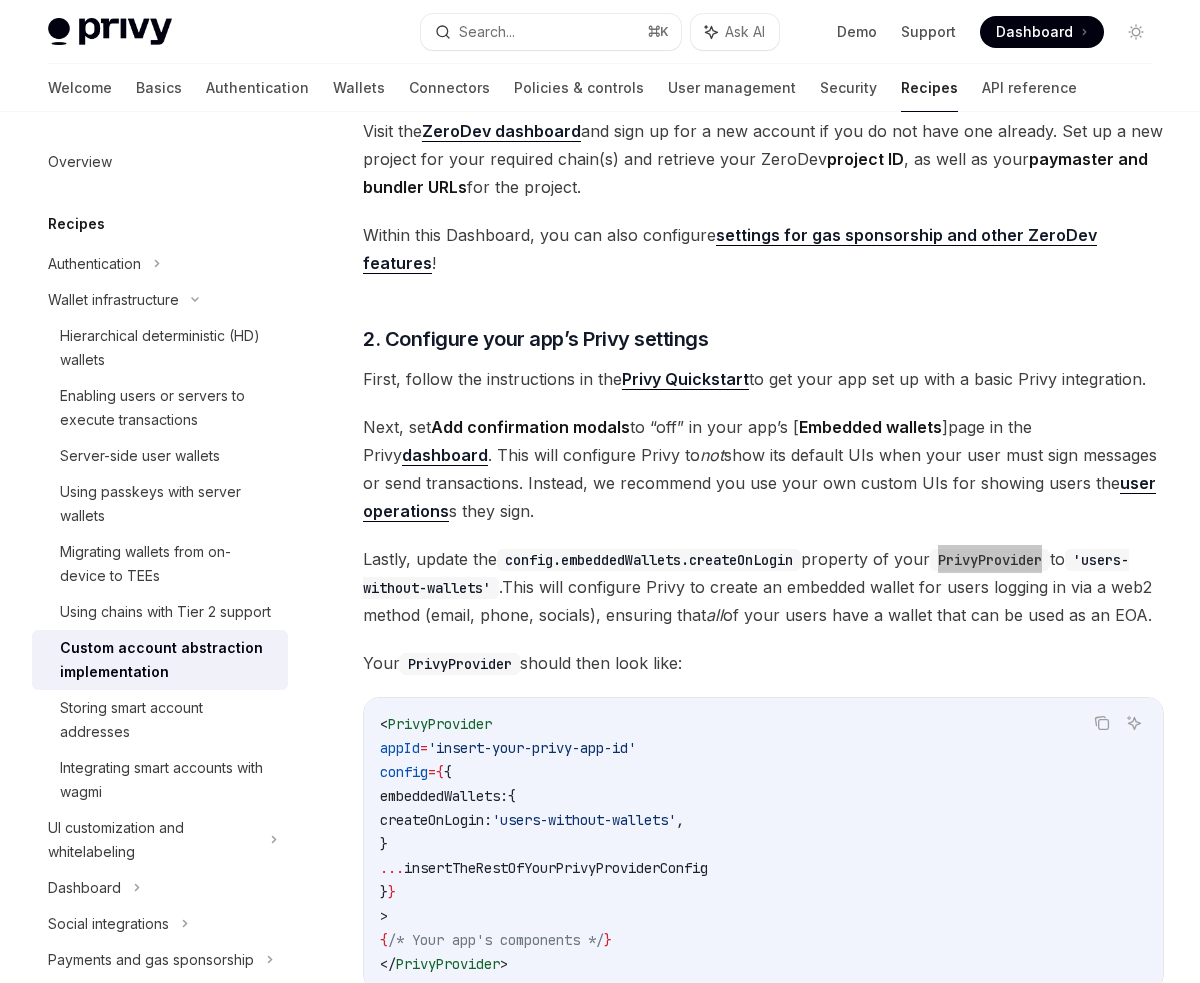 scroll, scrollTop: 0, scrollLeft: 0, axis: both 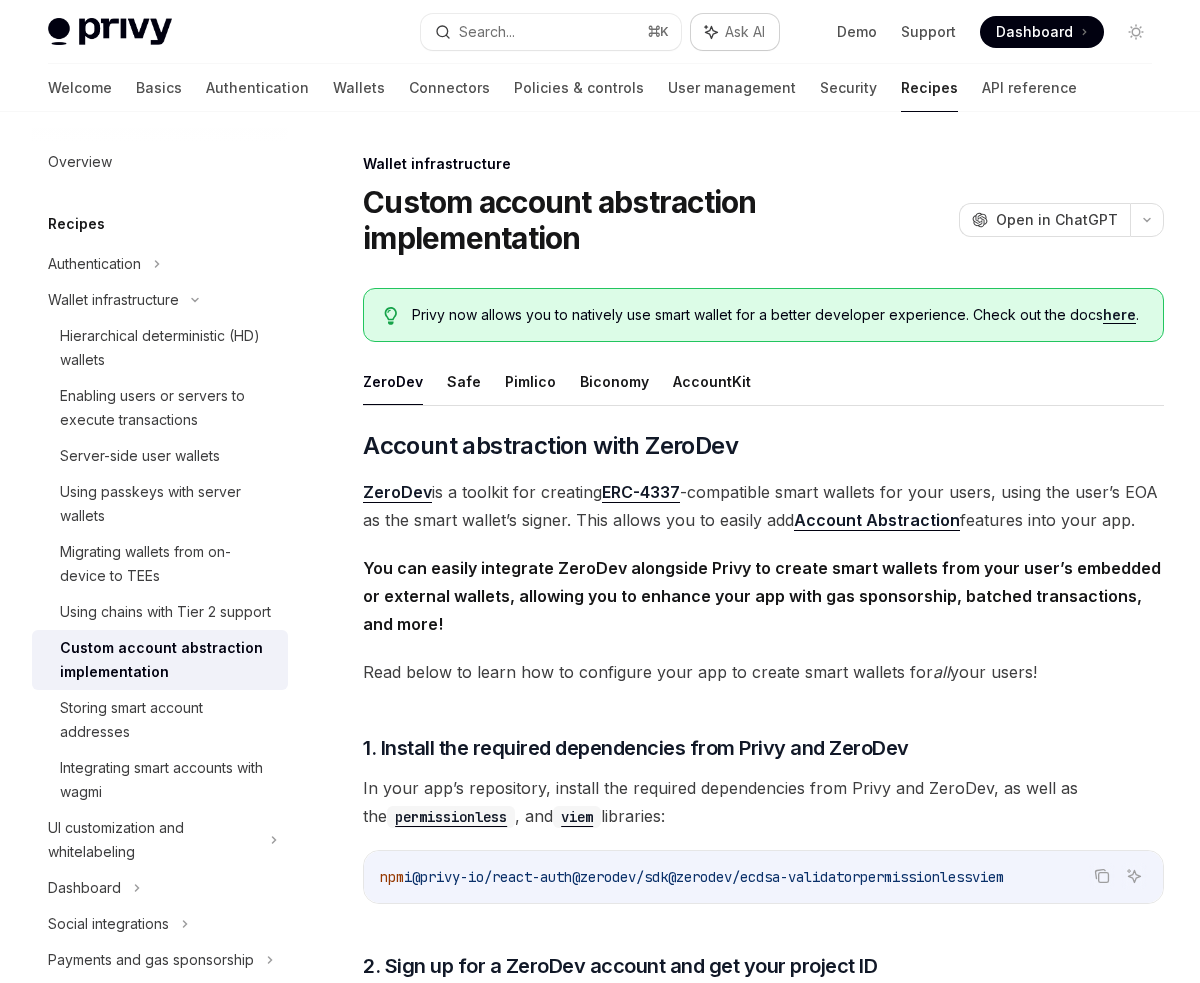 click on "Ask AI" at bounding box center (745, 32) 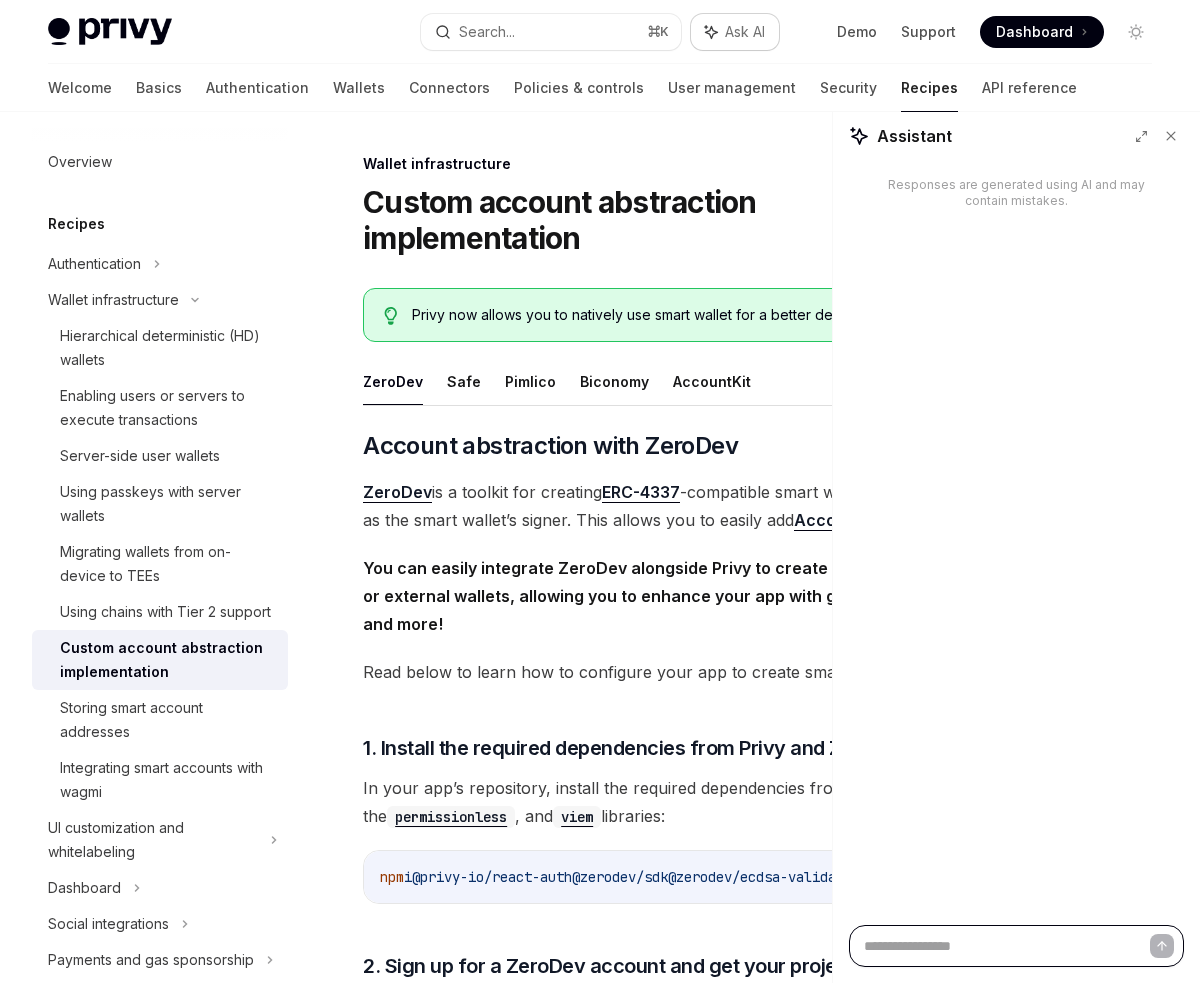 type on "*" 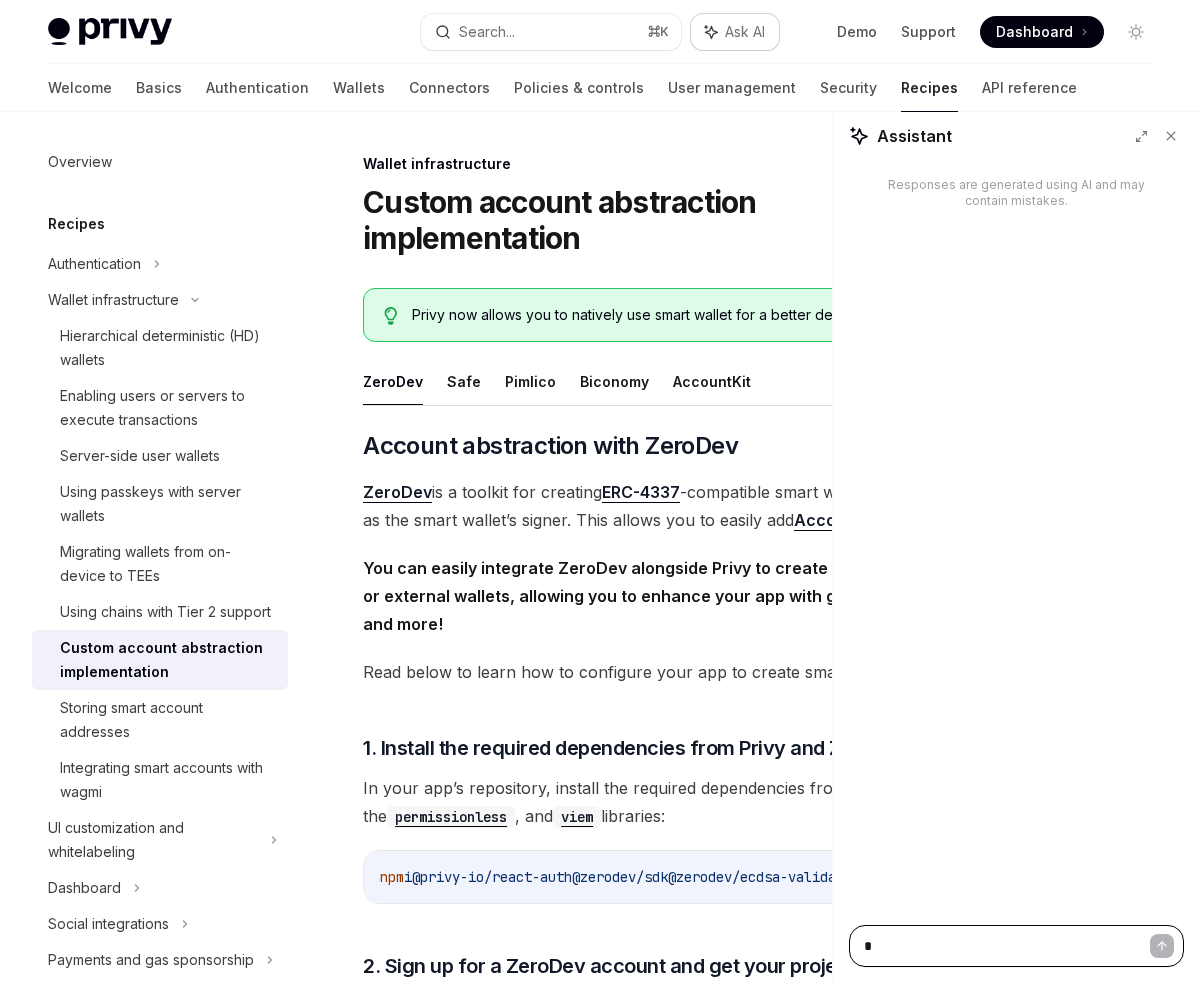 type on "*" 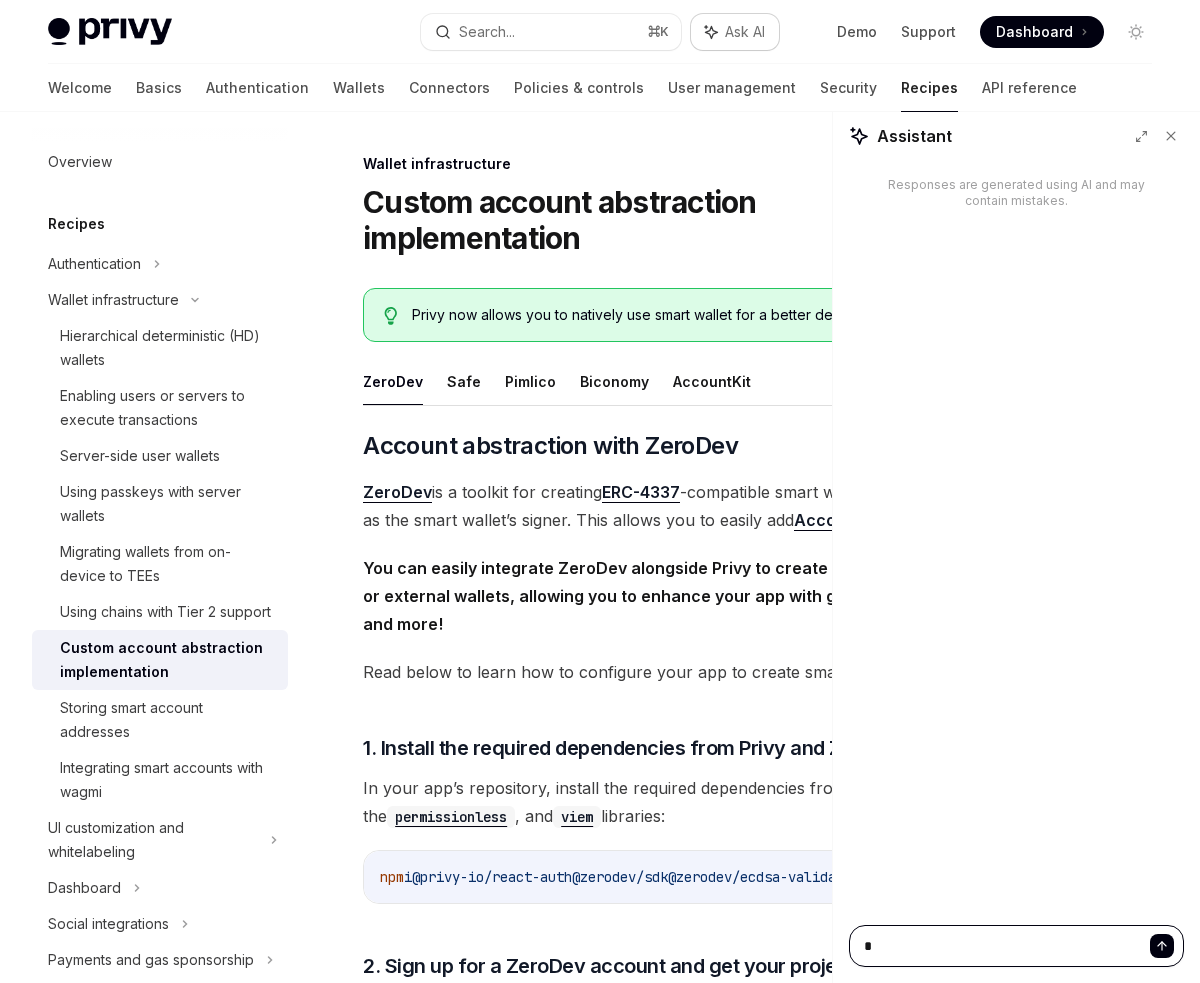 type on "**" 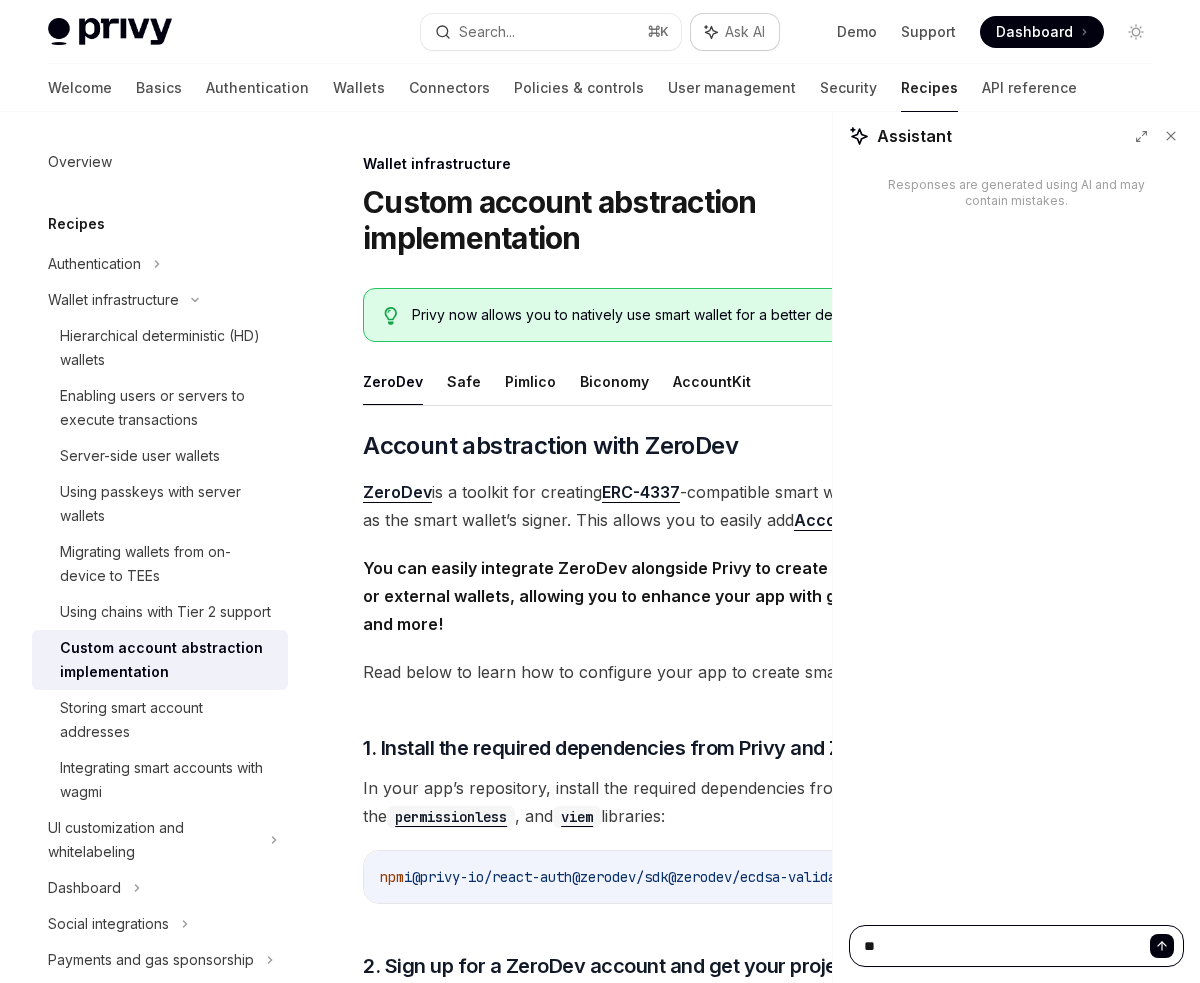 type on "**" 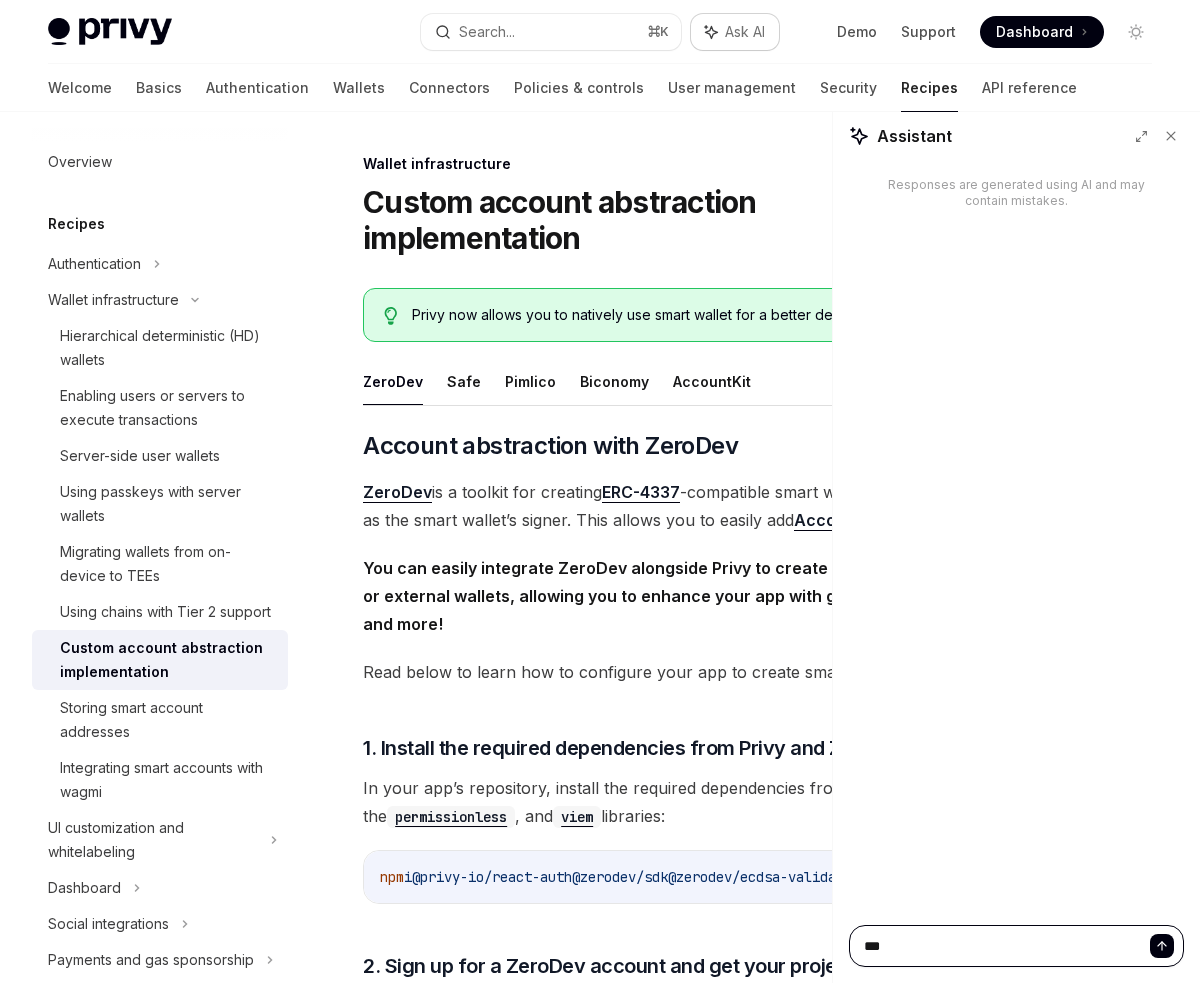 type on "*" 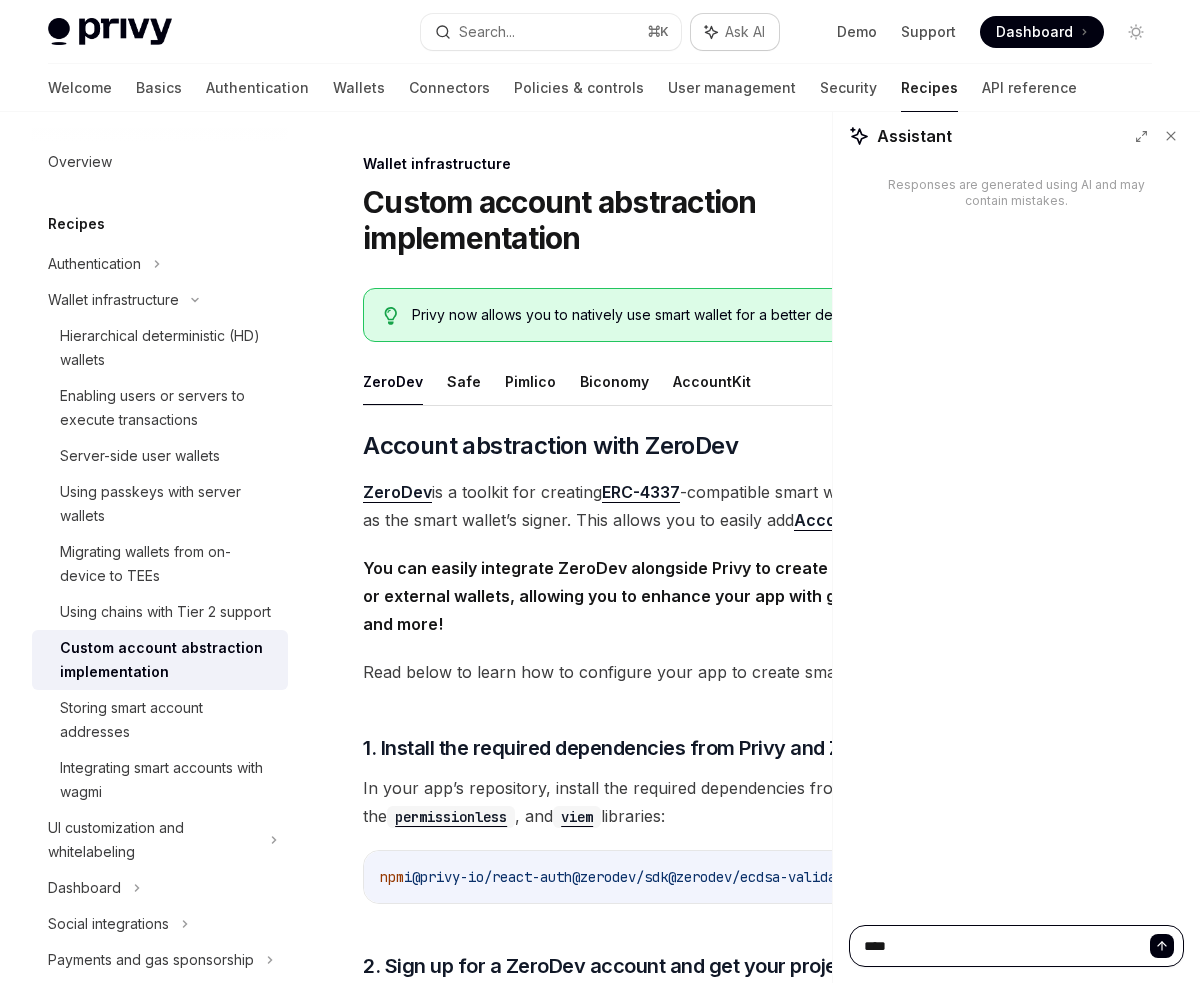 type on "****" 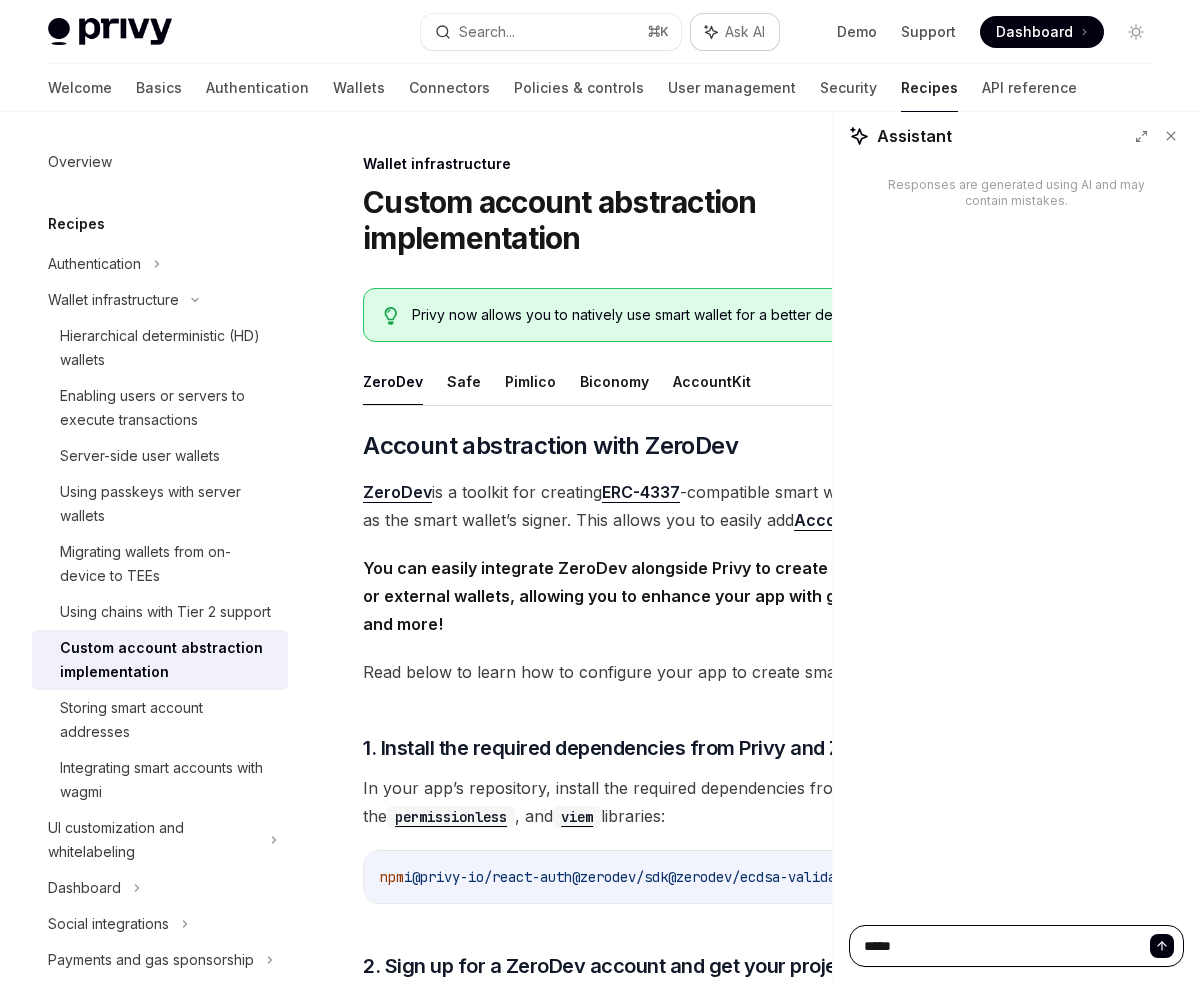 type on "******" 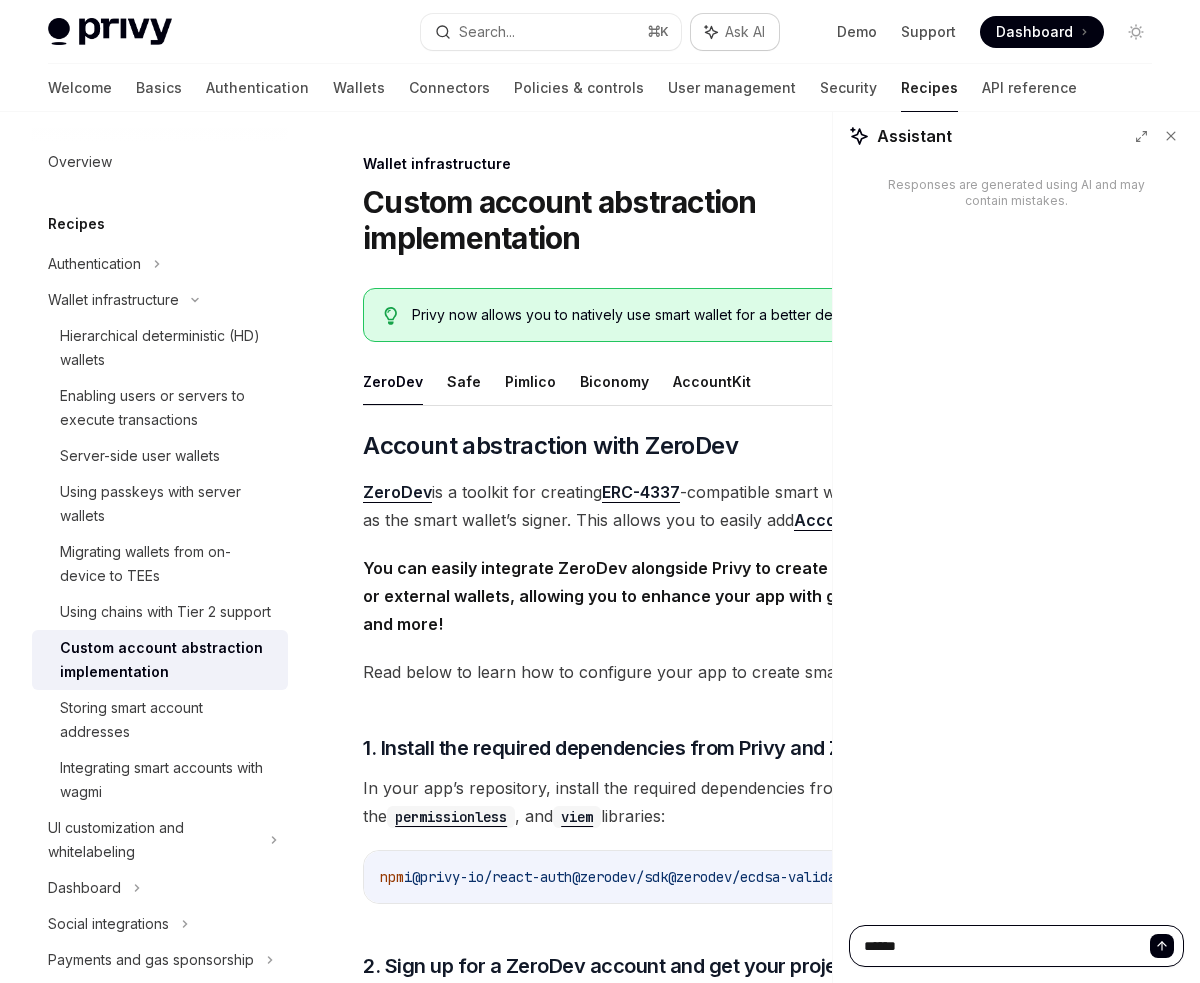 type on "*******" 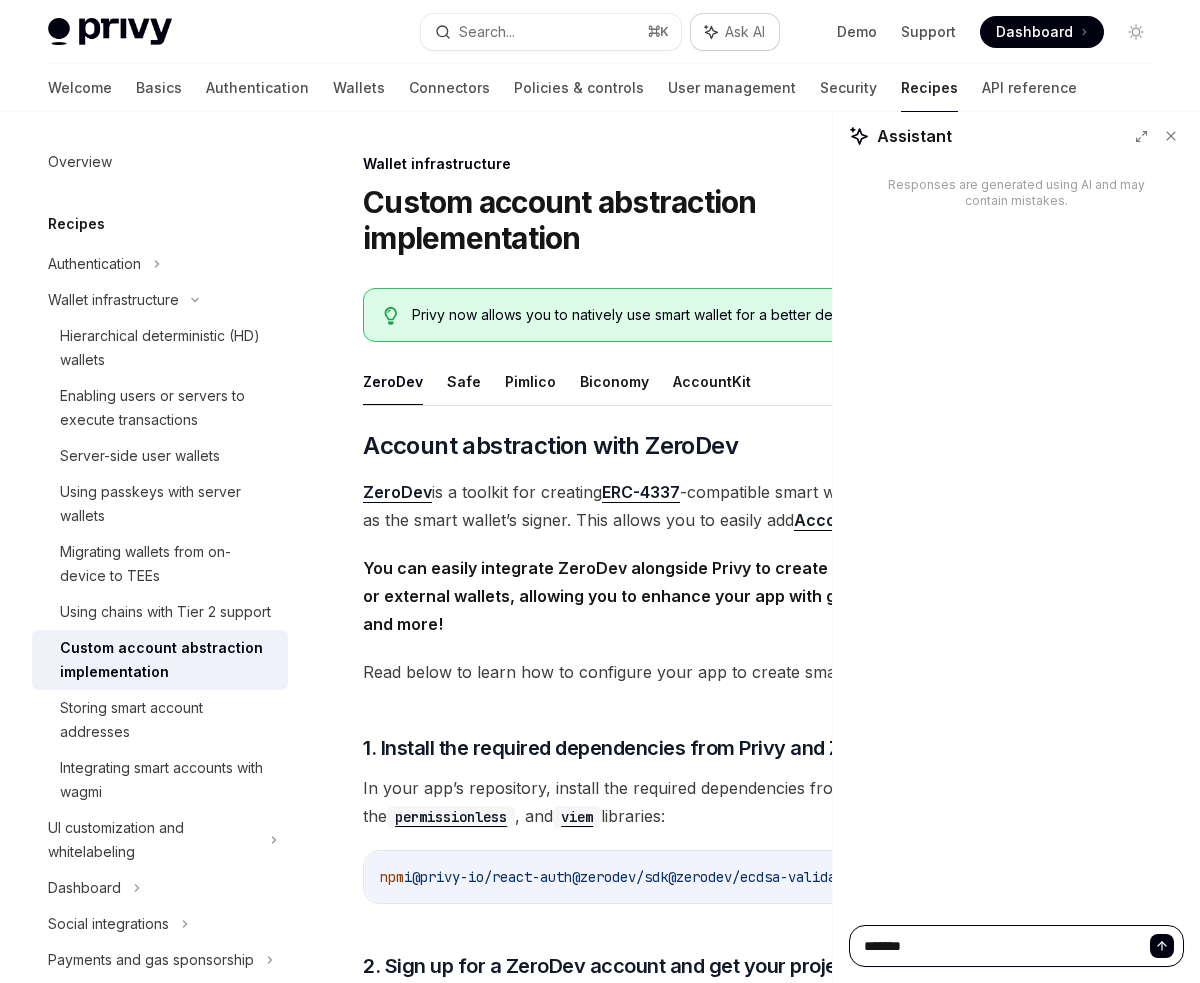 type on "*******" 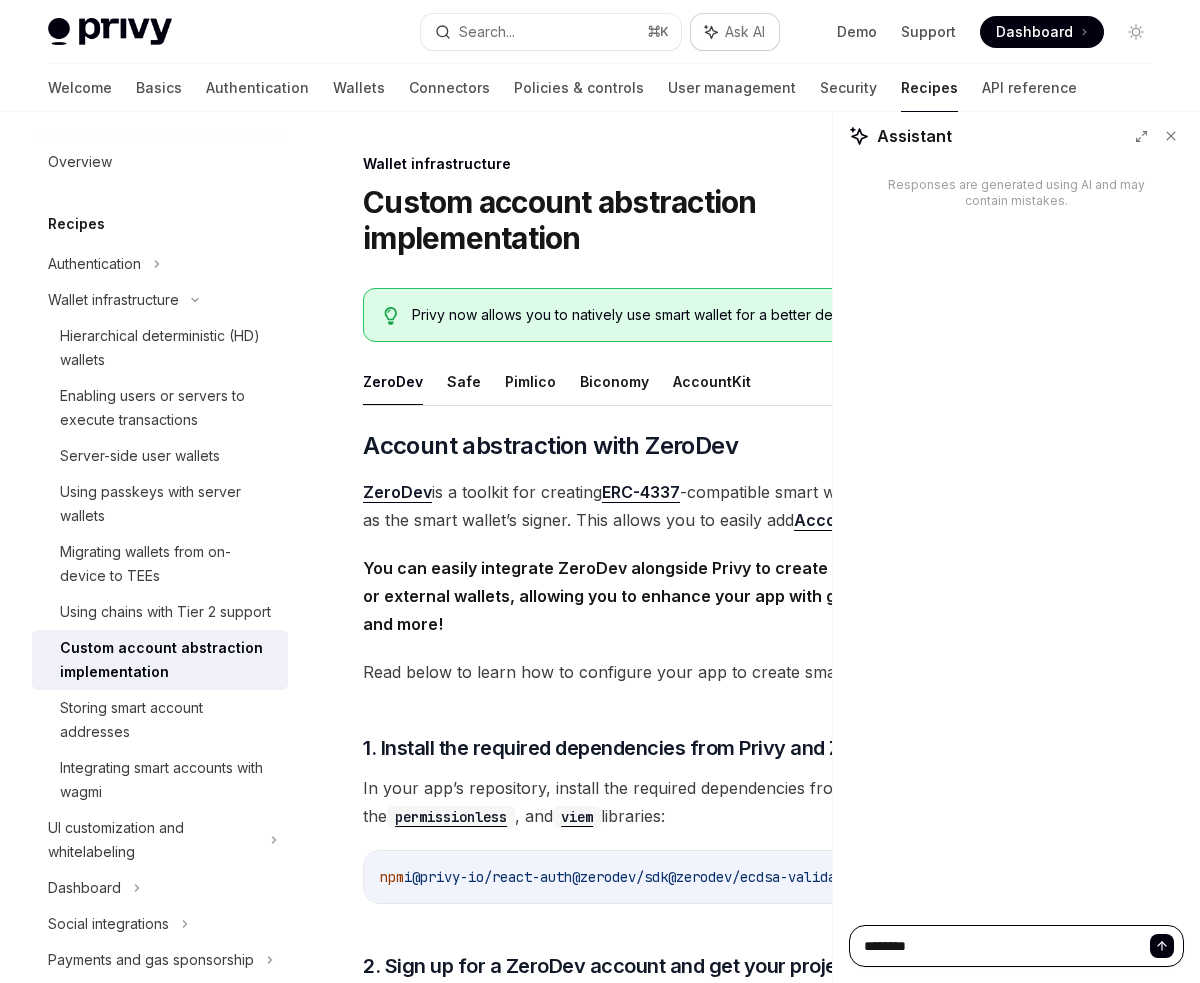 type on "*********" 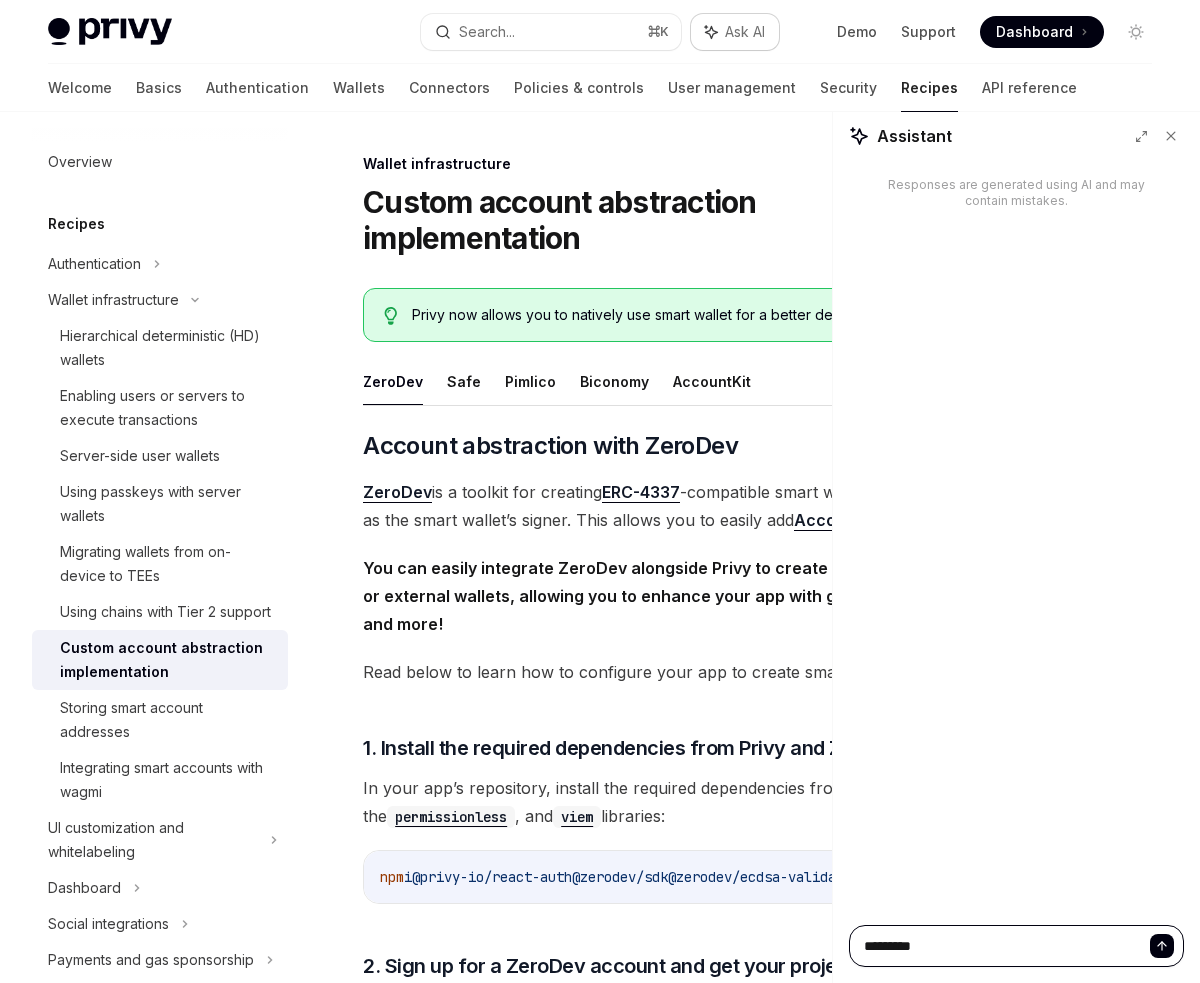 type on "**********" 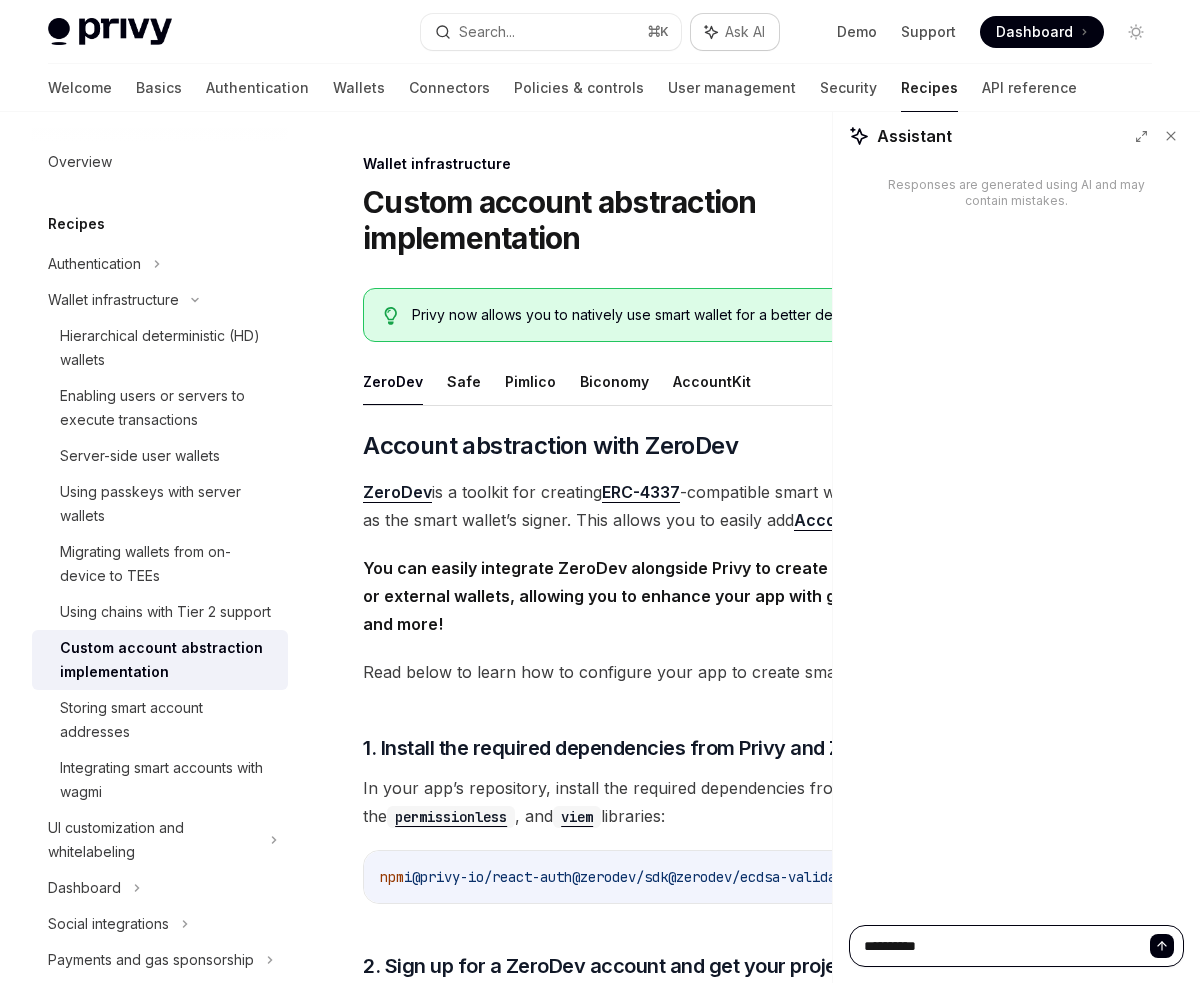 type on "**********" 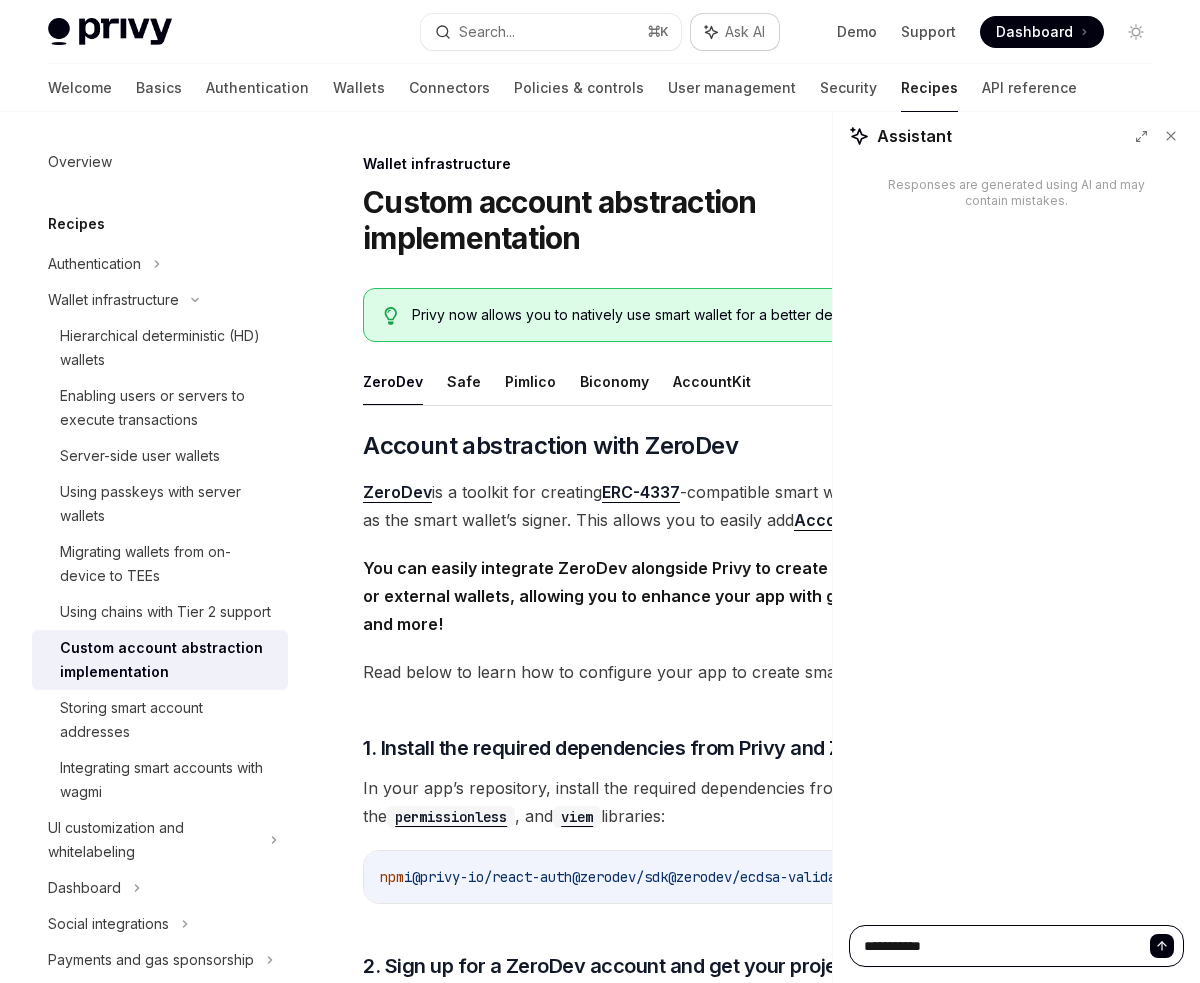 type on "**********" 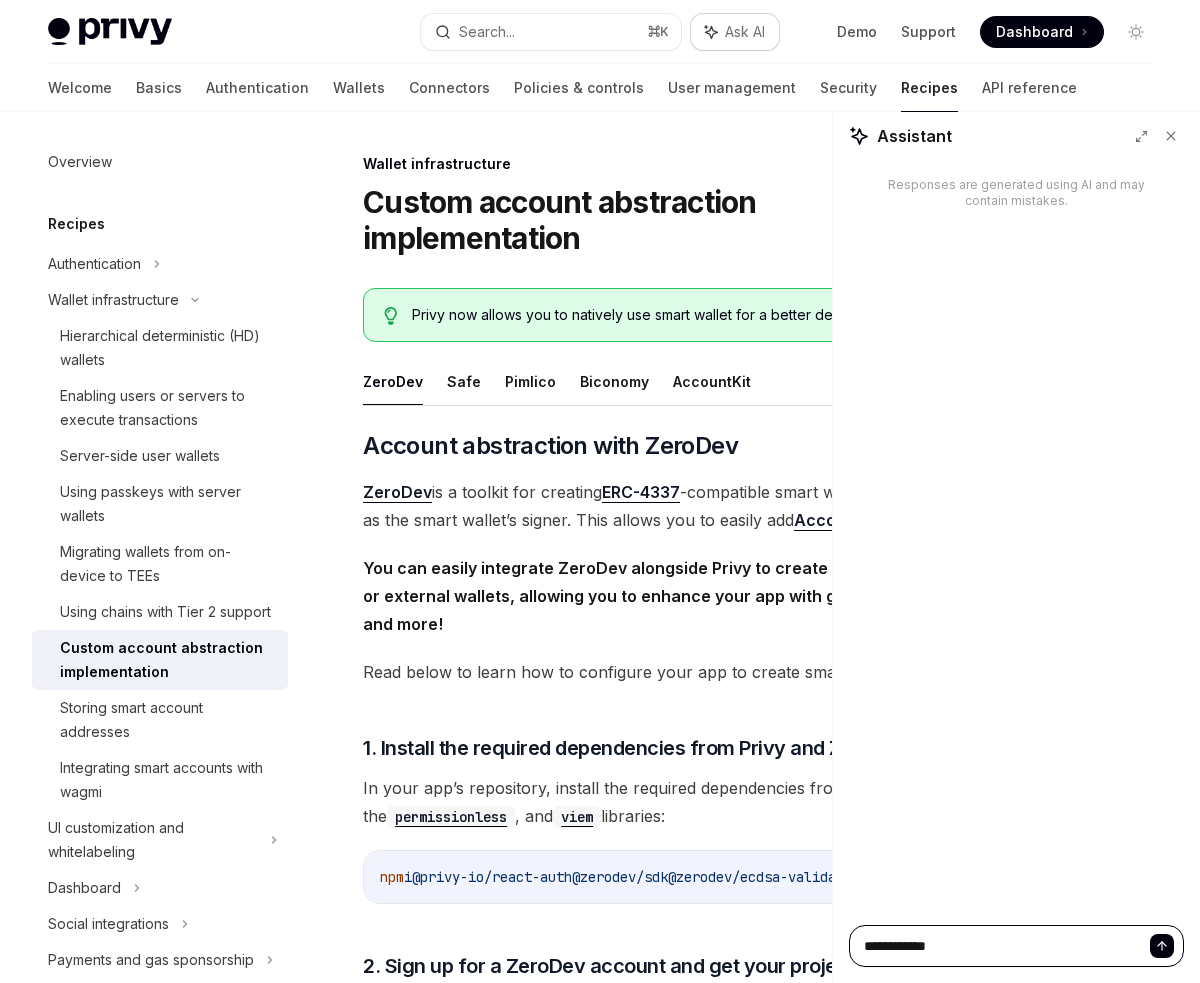 type on "**********" 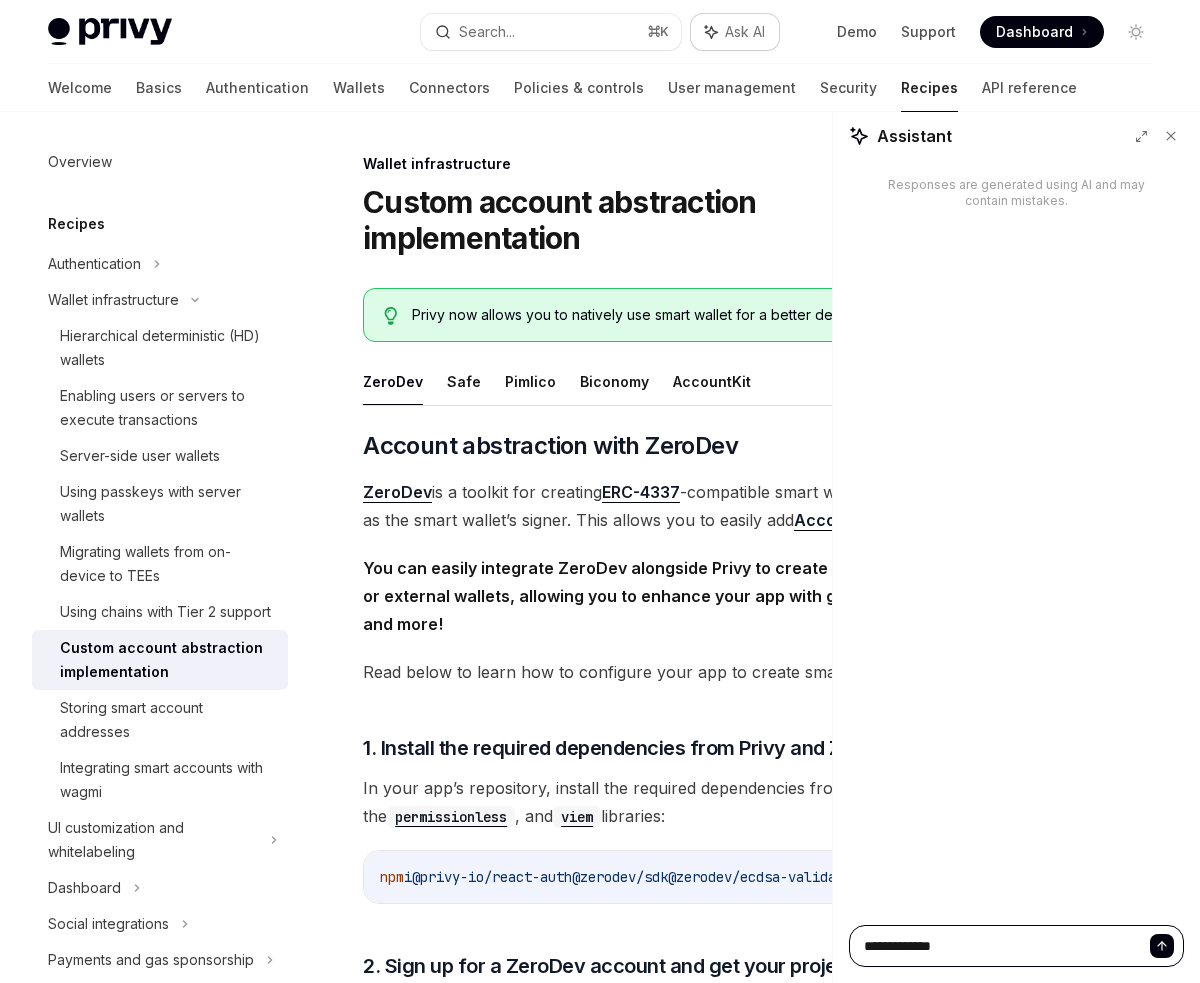 type on "**********" 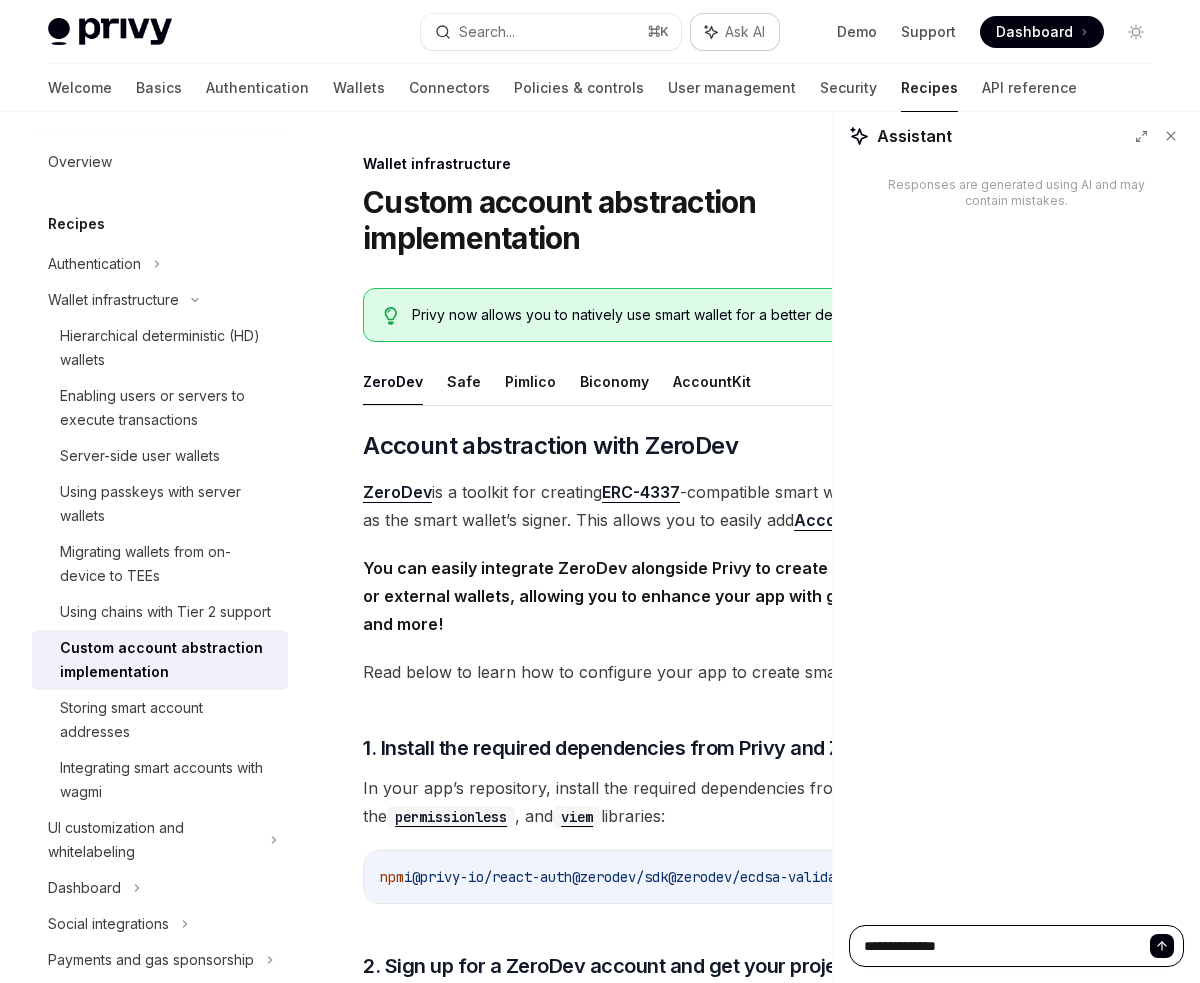 type on "**********" 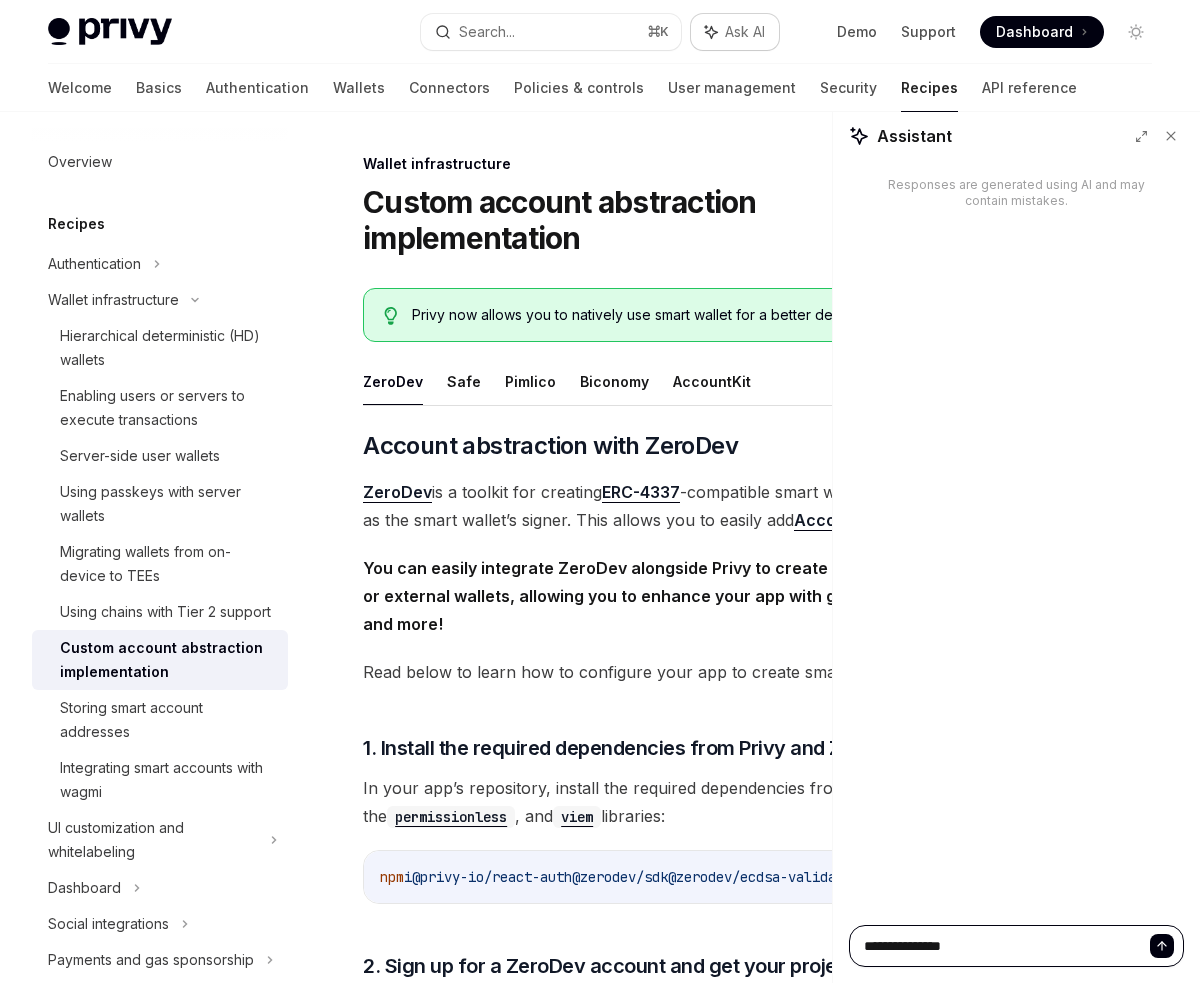 type on "**********" 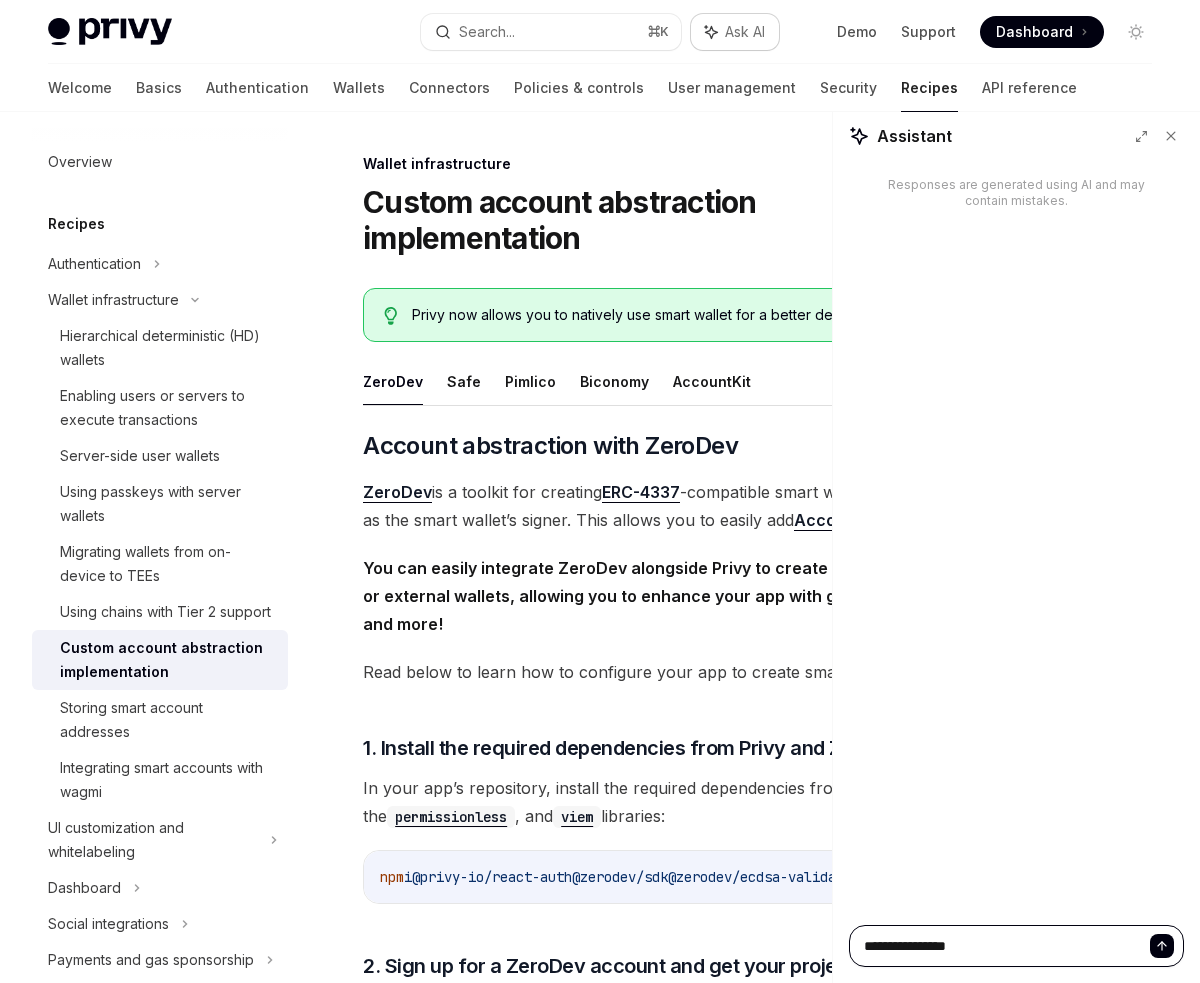 type on "**********" 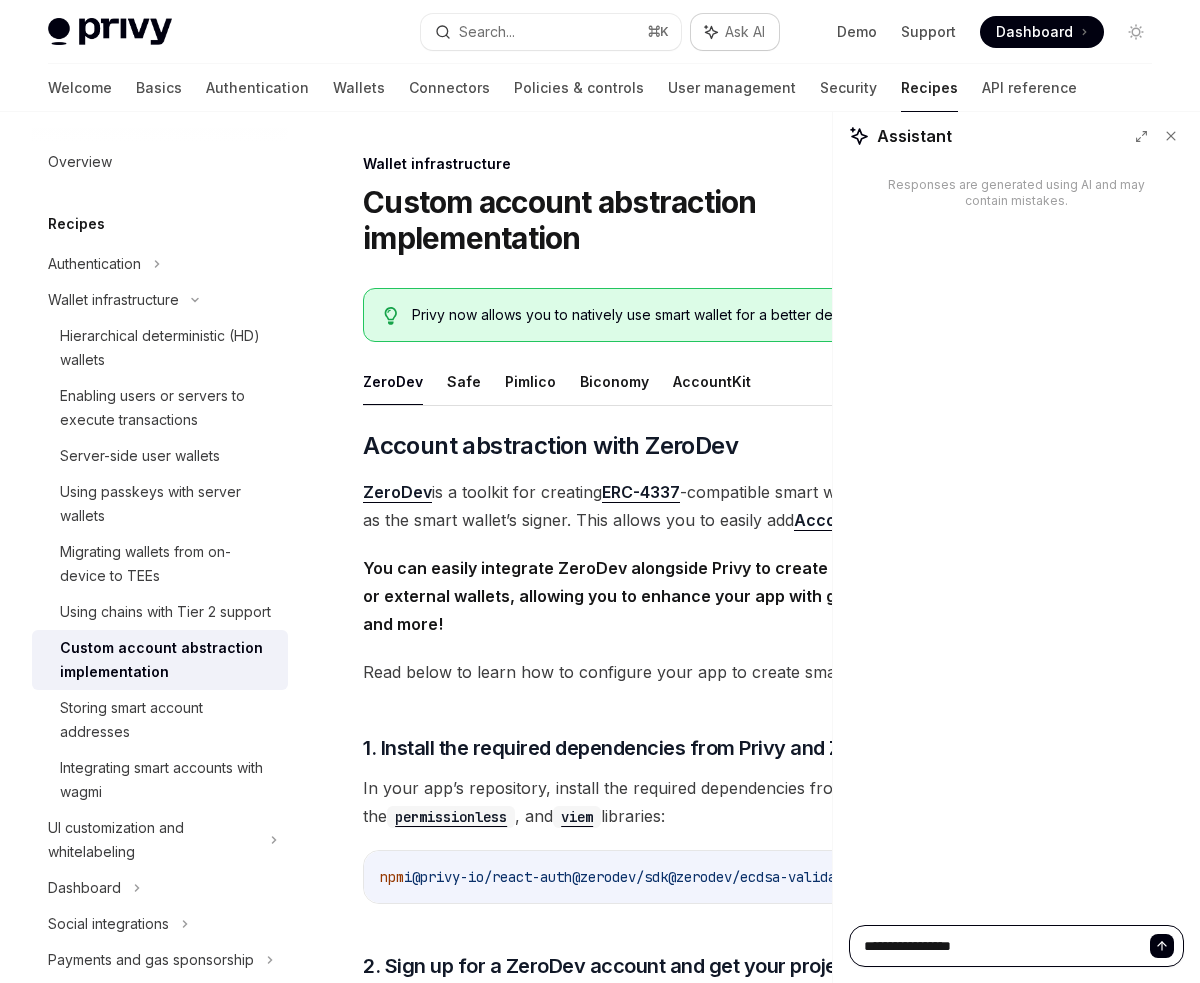 type on "**********" 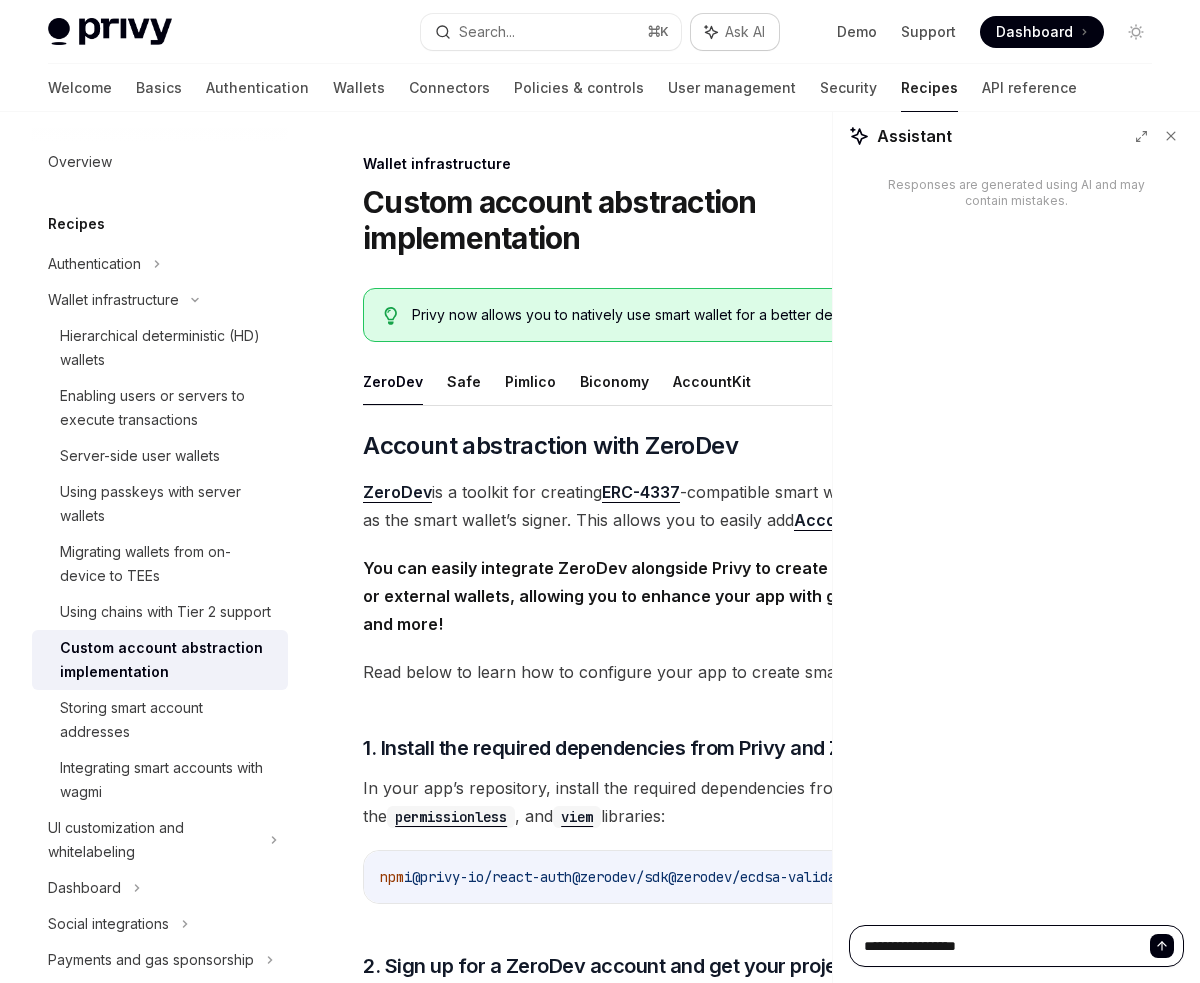 type on "**********" 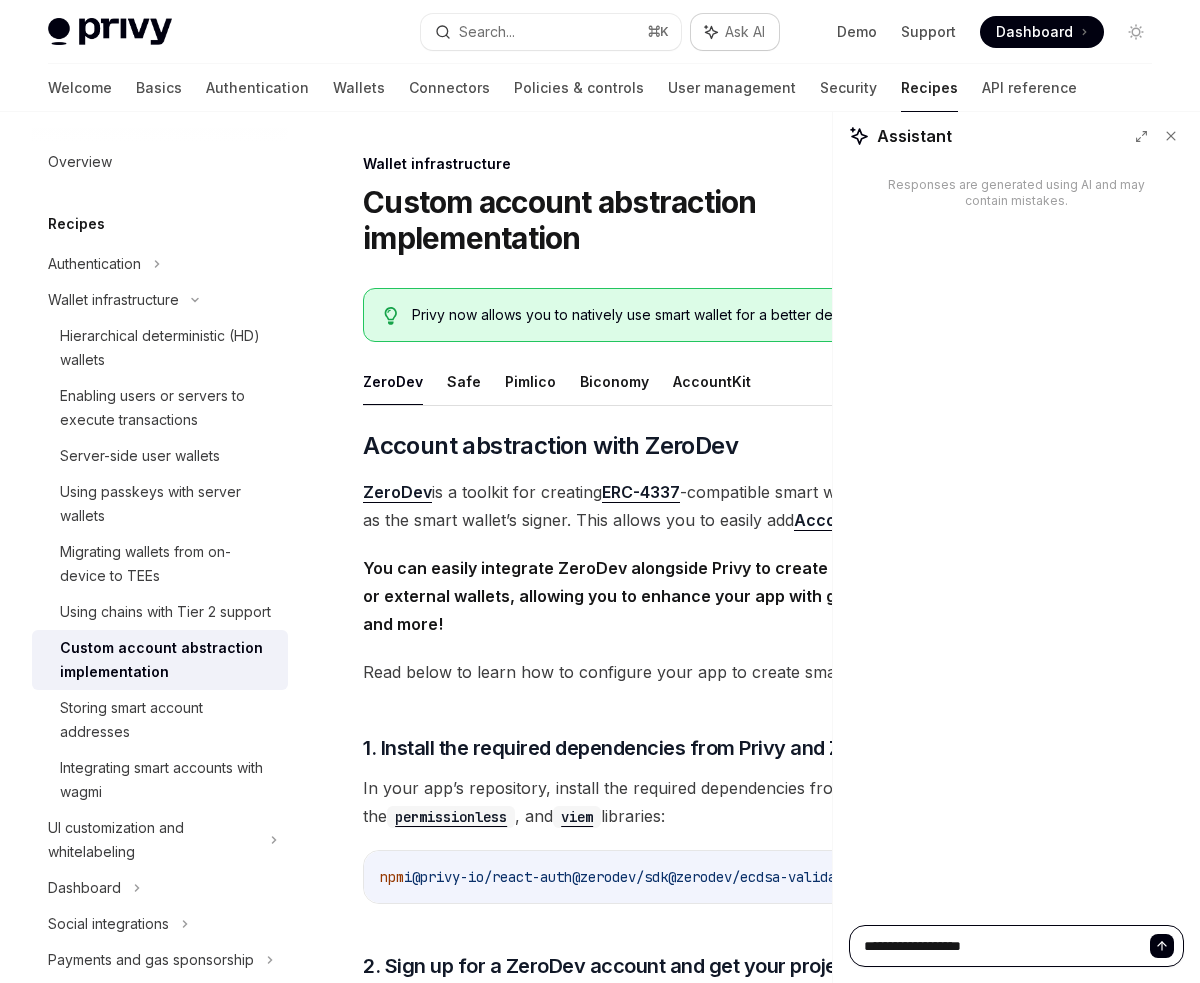 type on "**********" 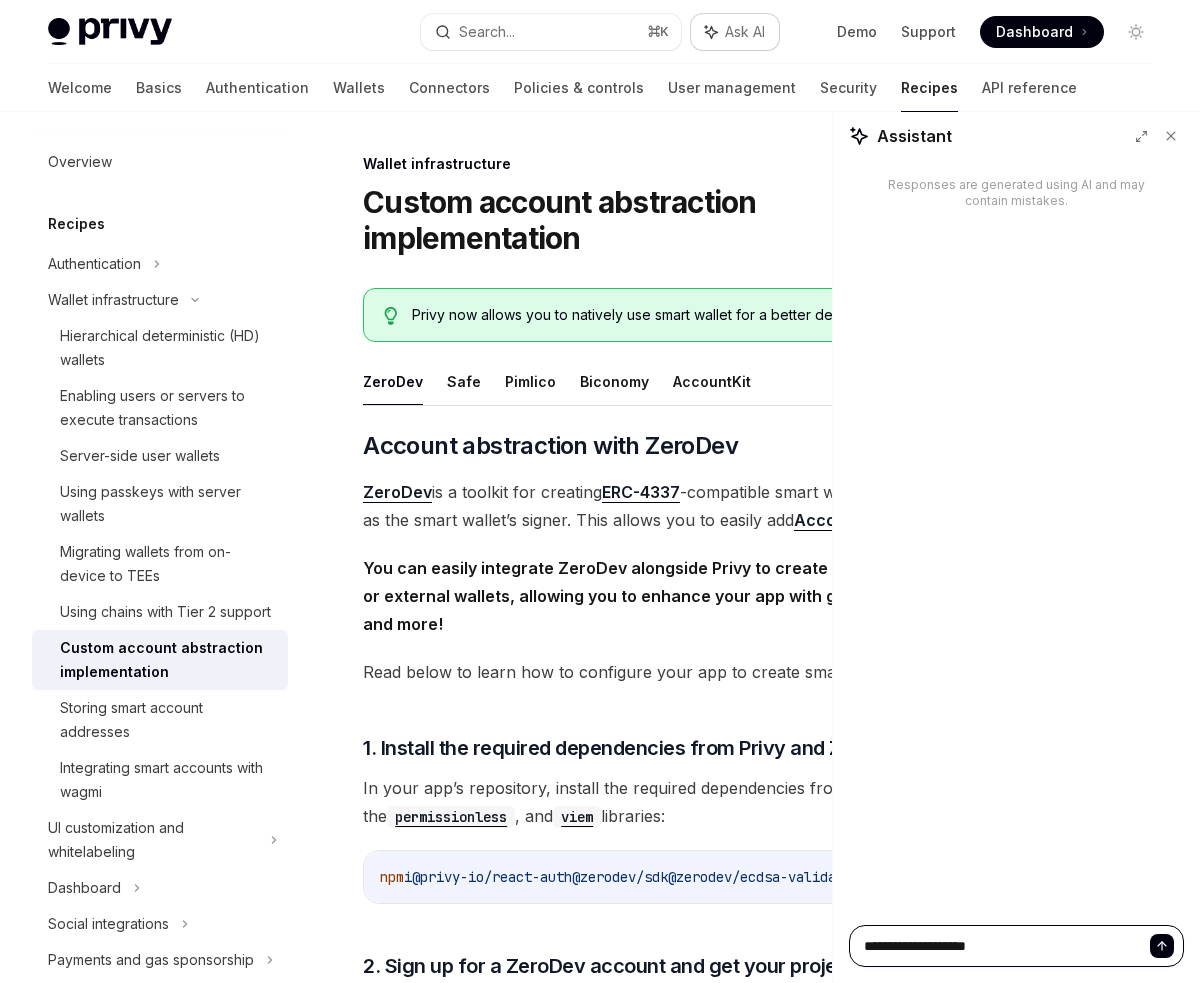 type on "**********" 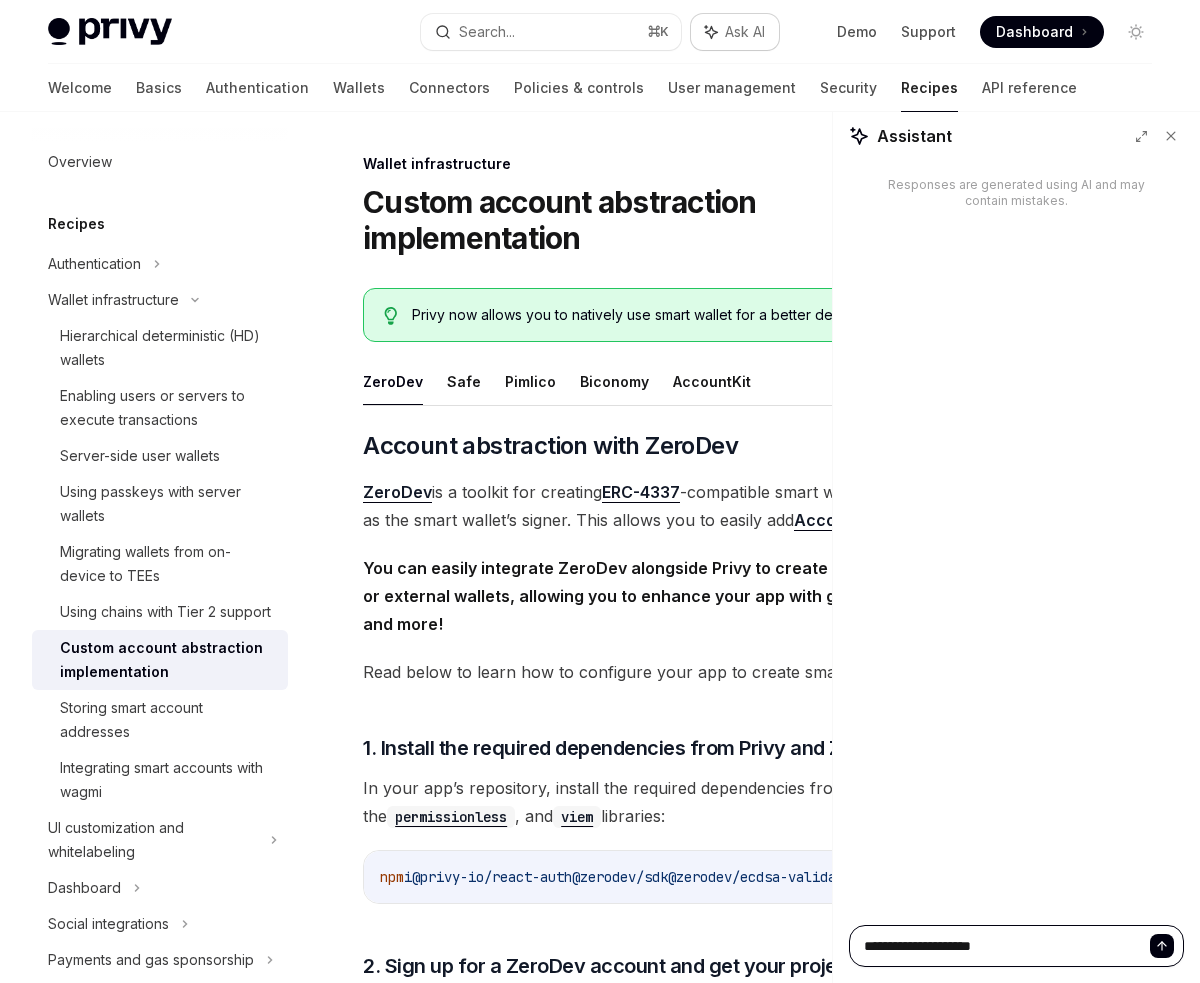 type on "**********" 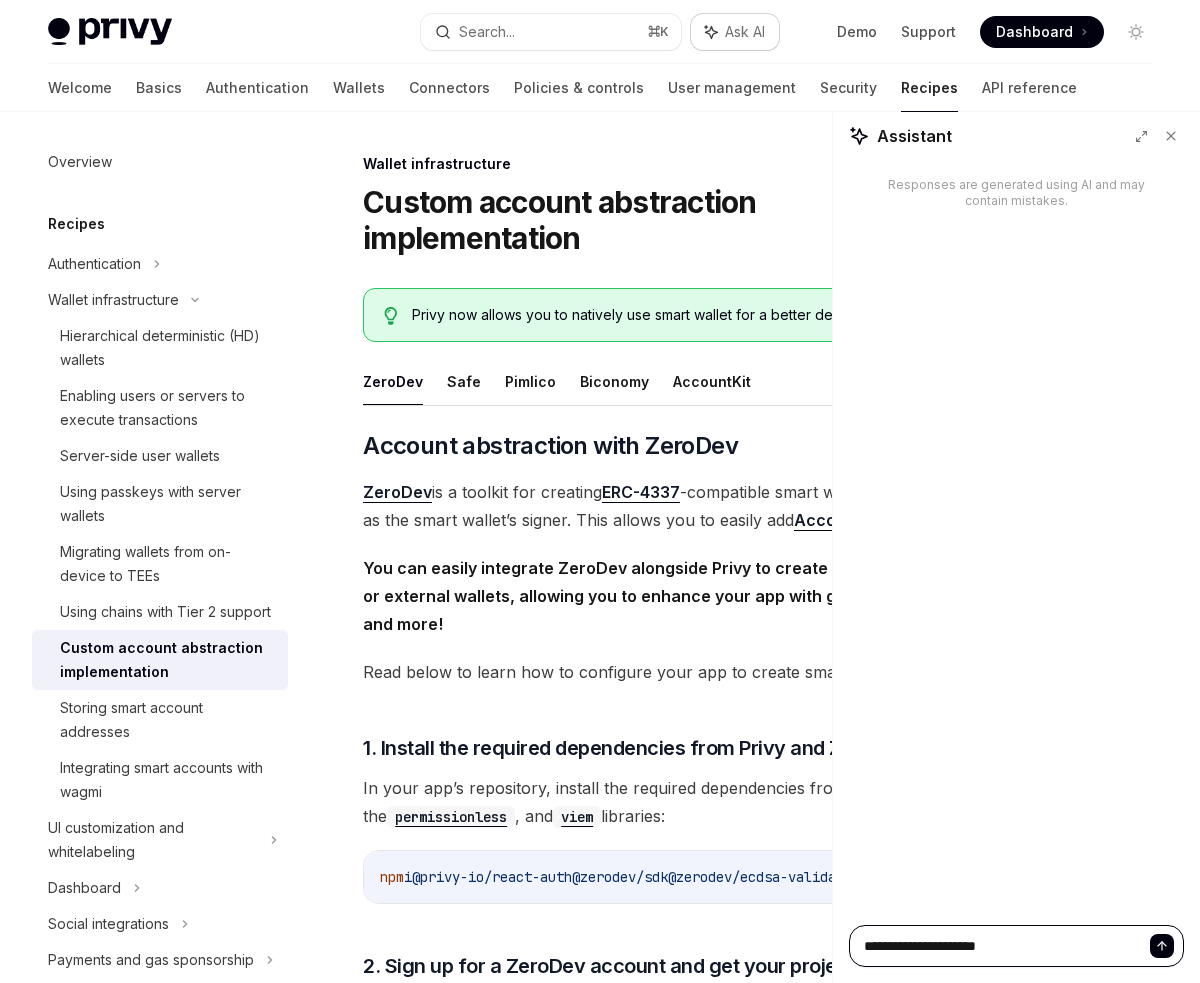 type on "**********" 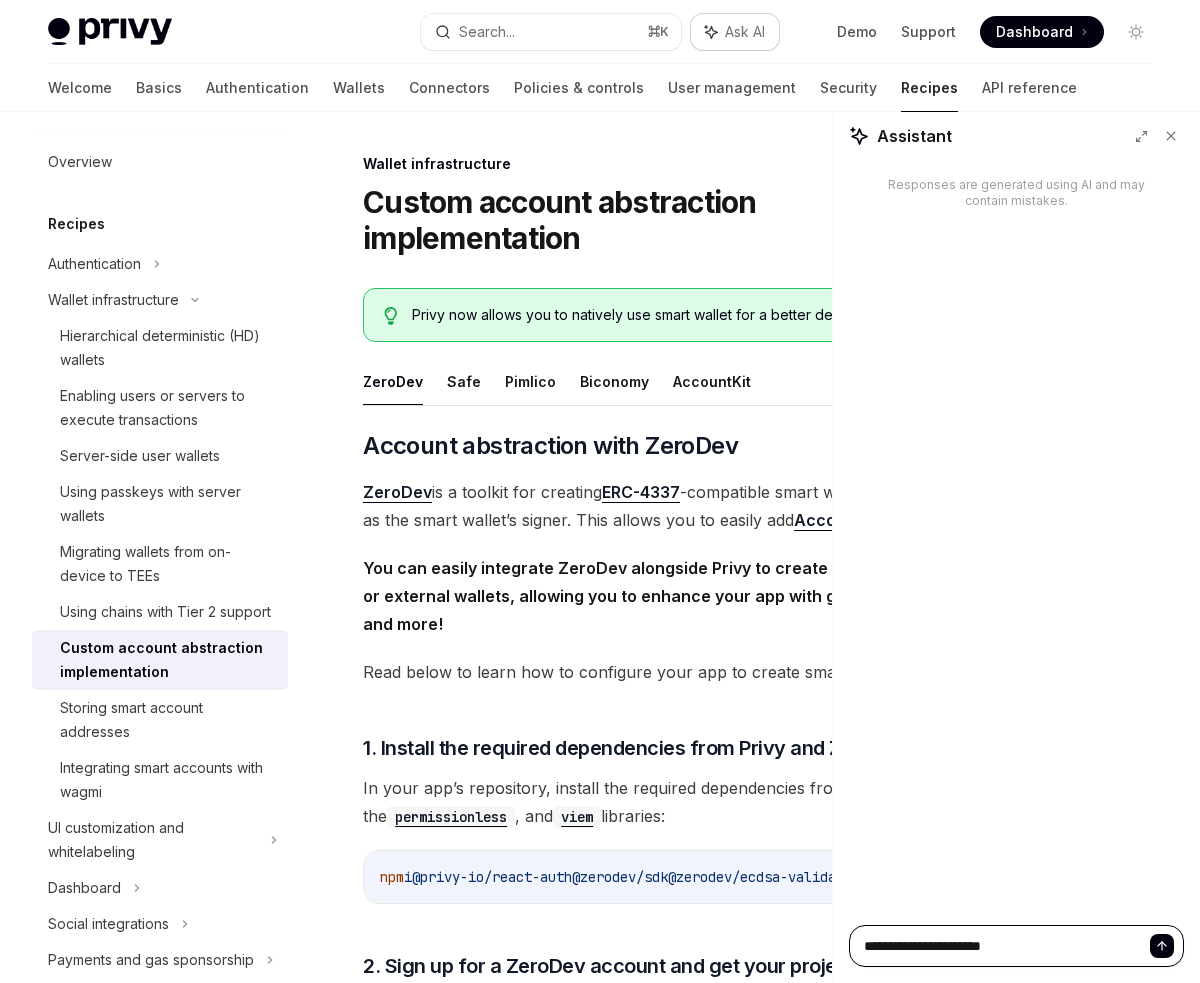 type on "**********" 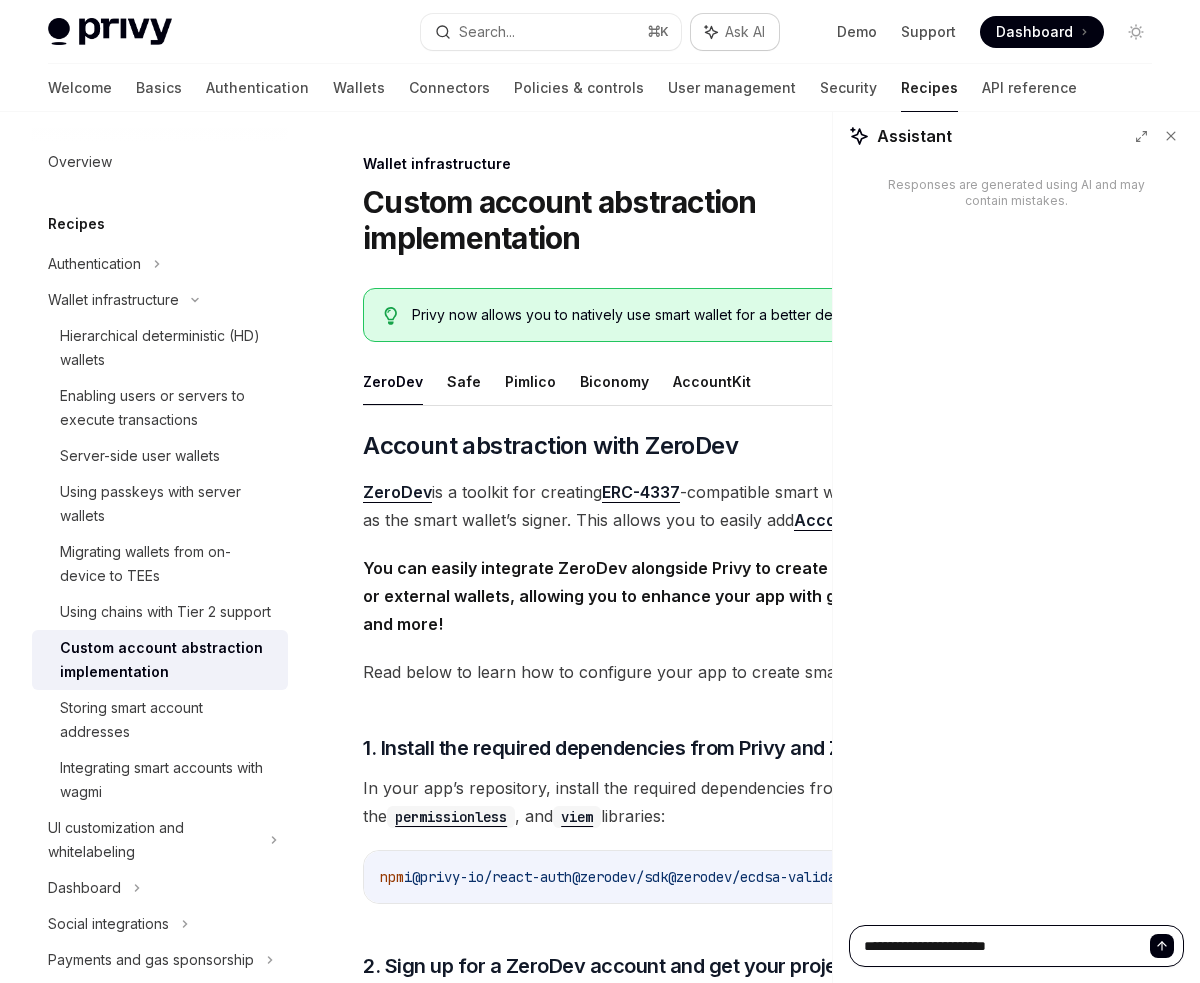 type on "**********" 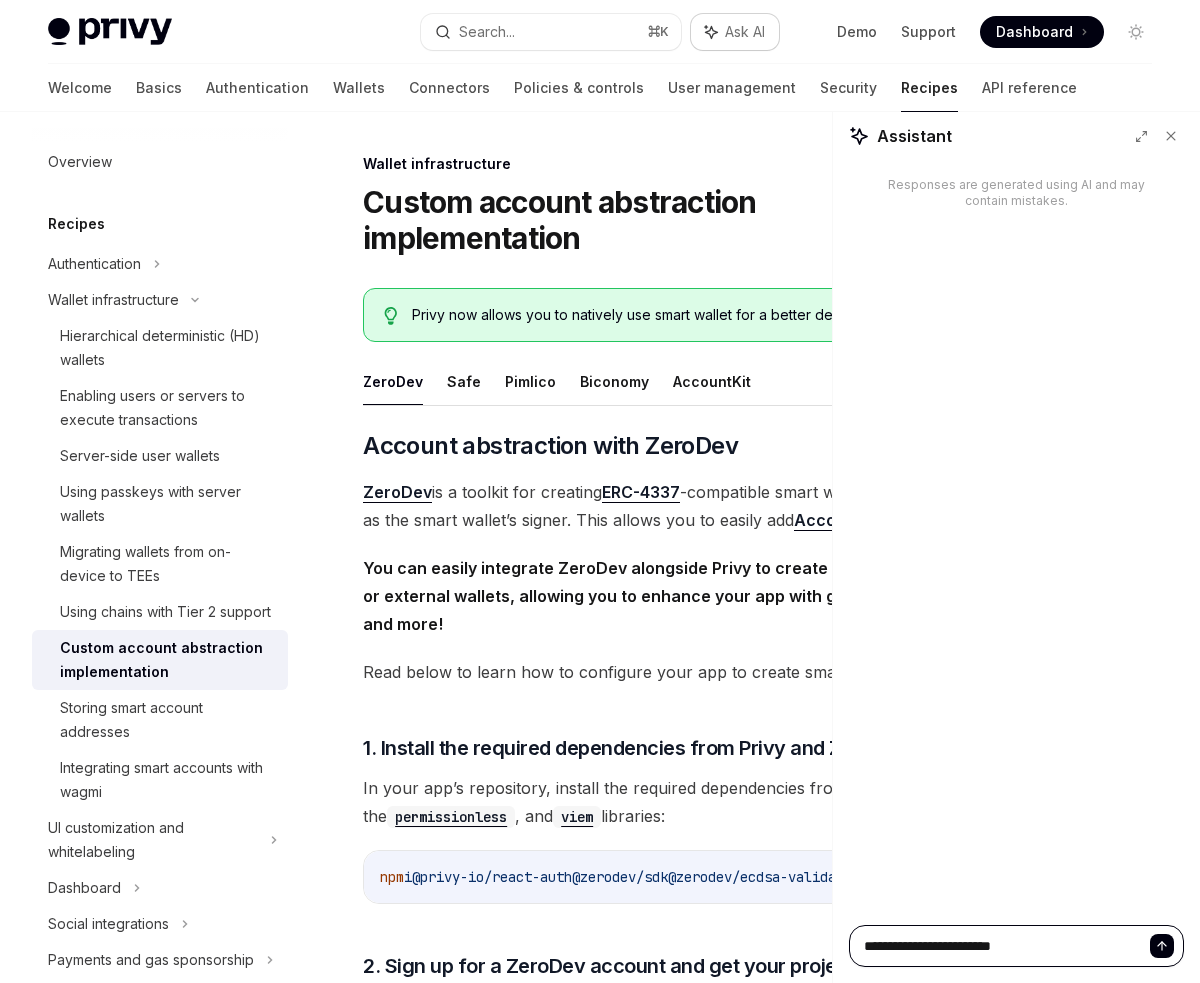 type on "**********" 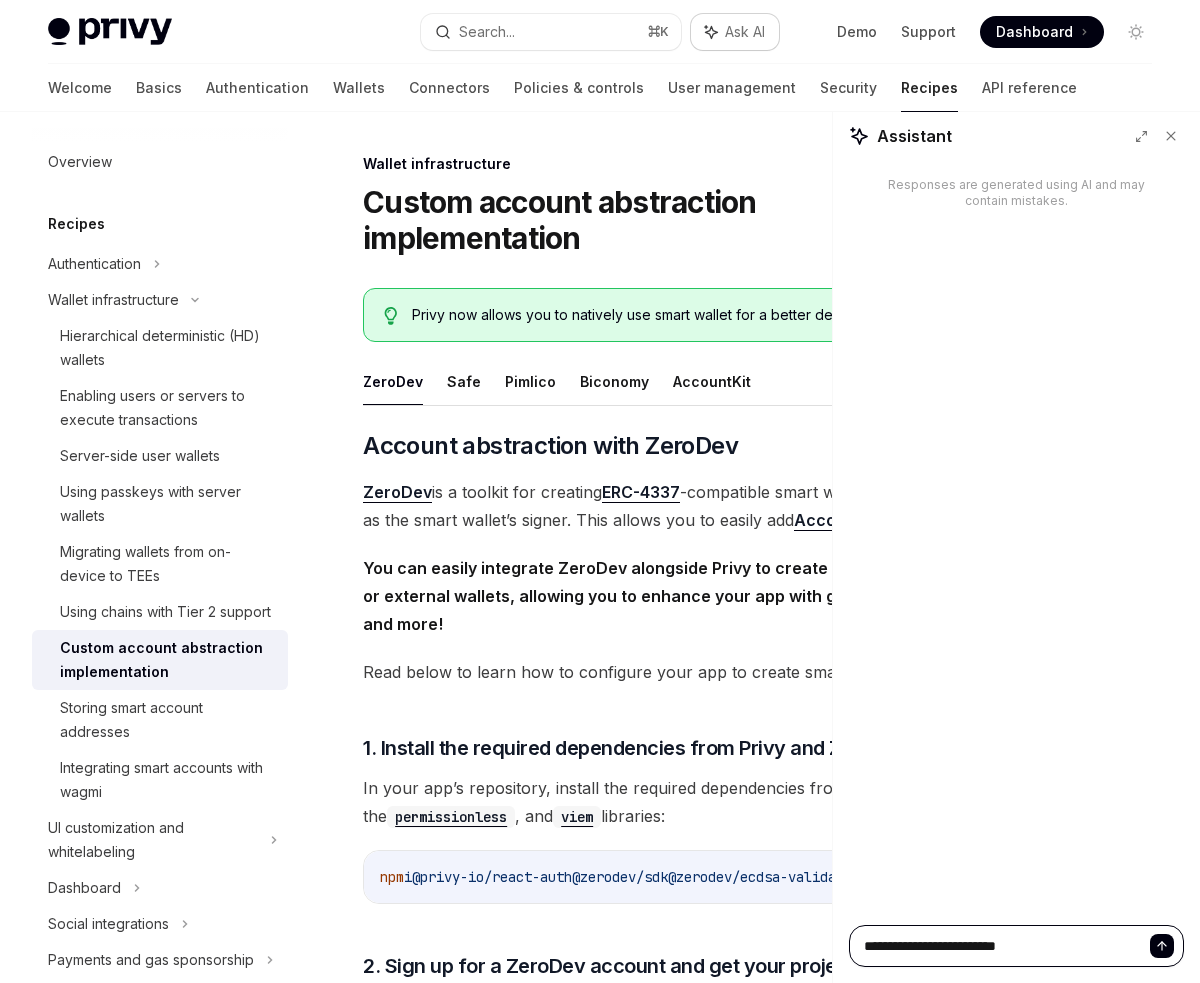 type on "**********" 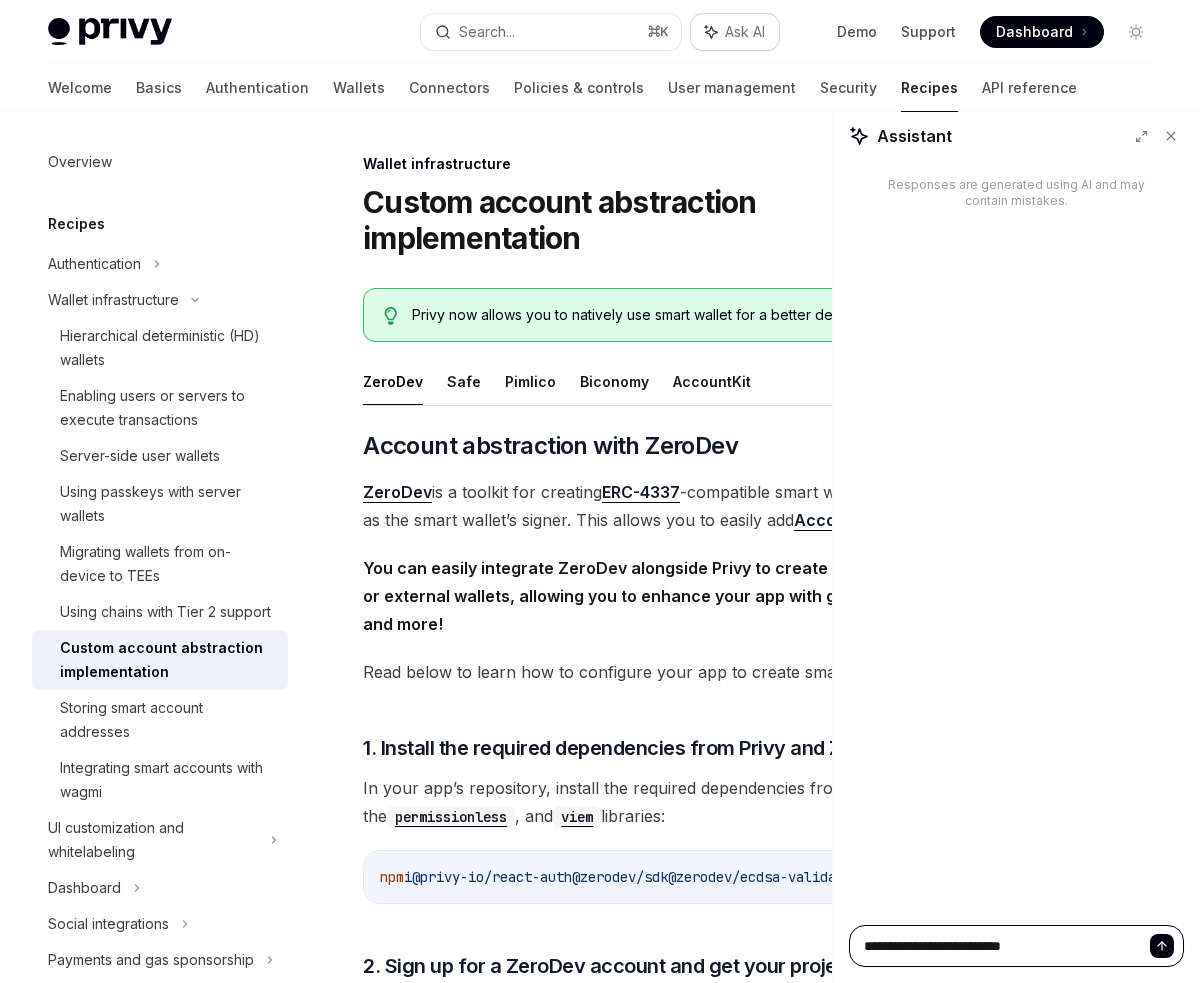 type on "**********" 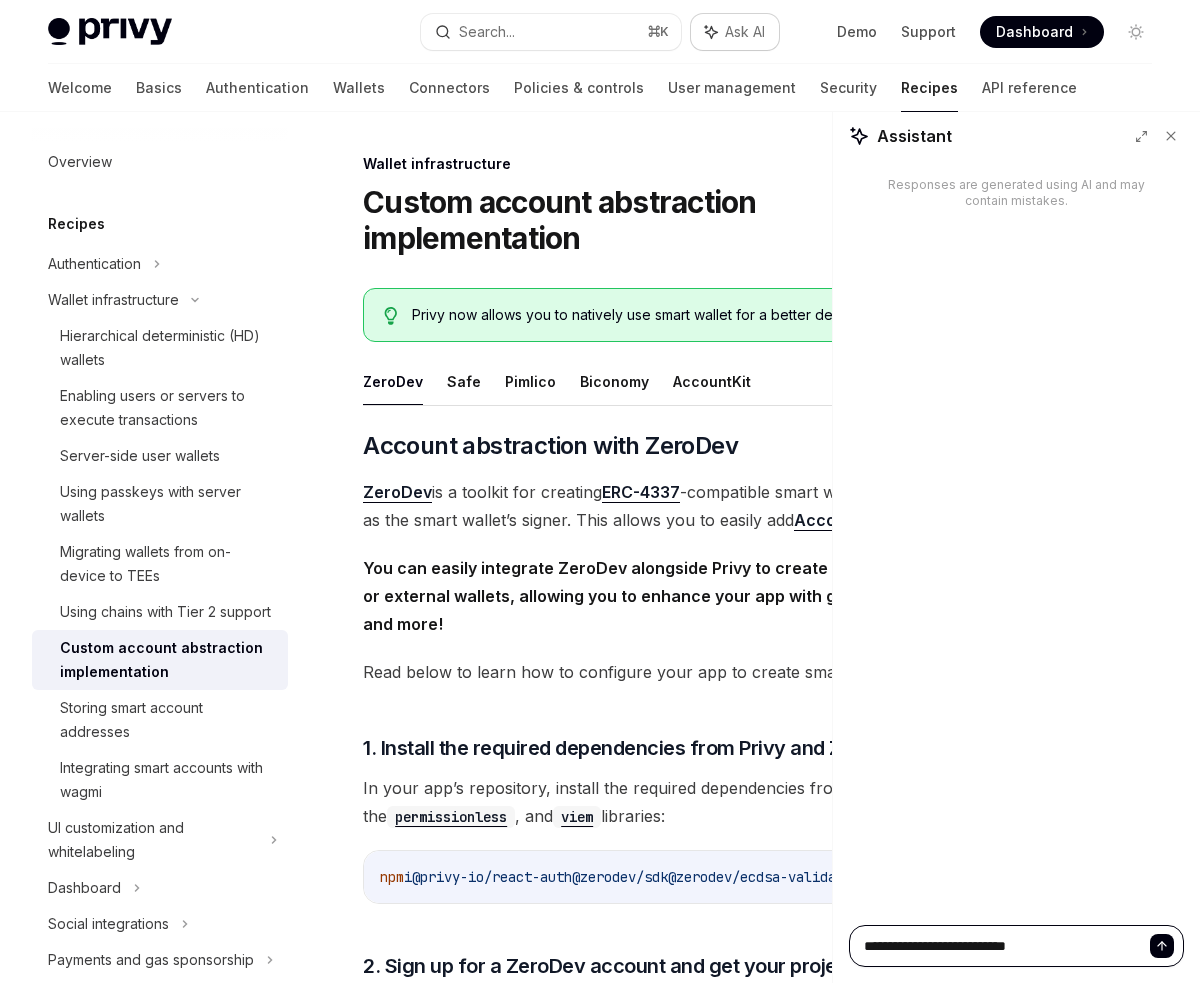 type on "**********" 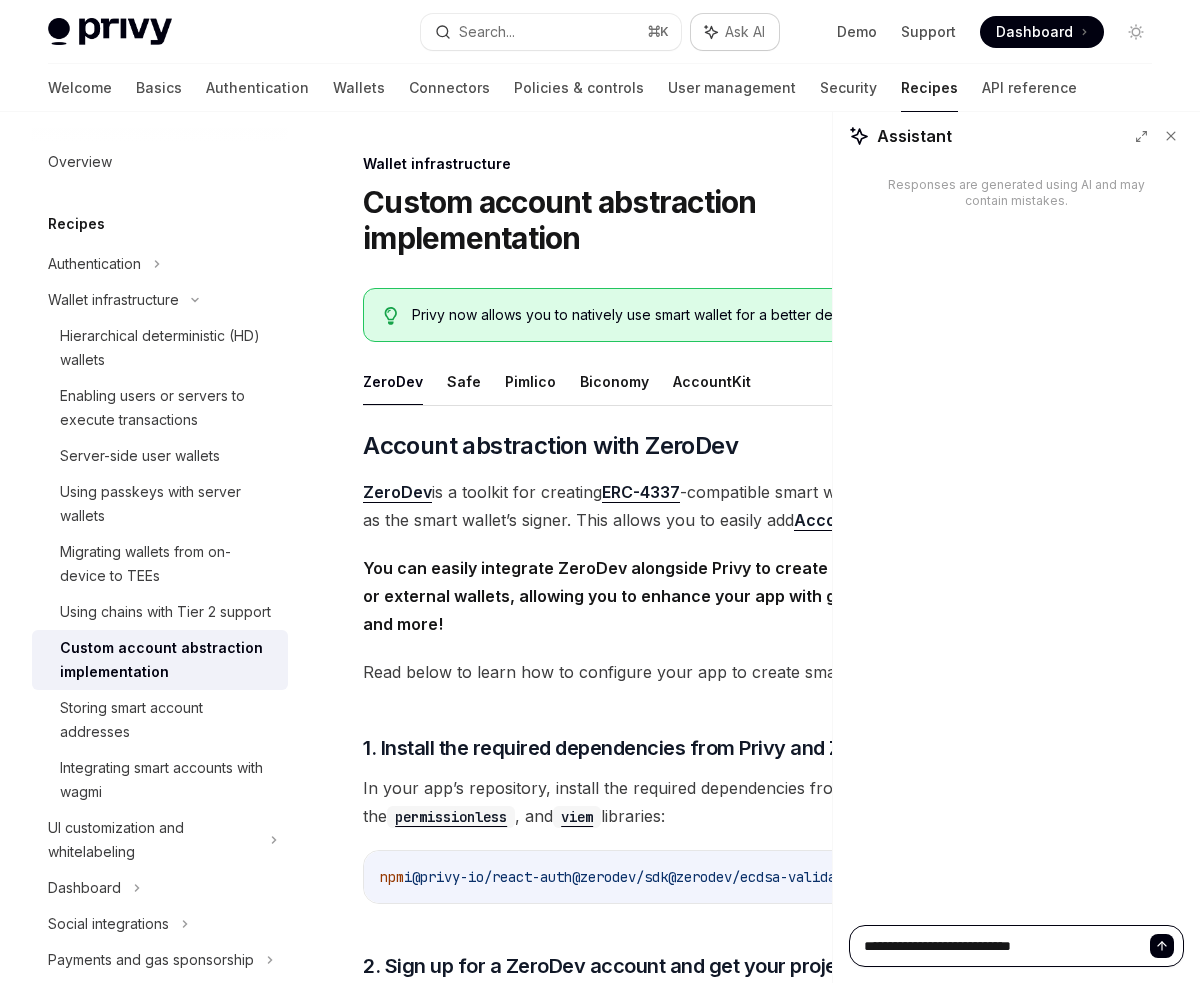 type on "**********" 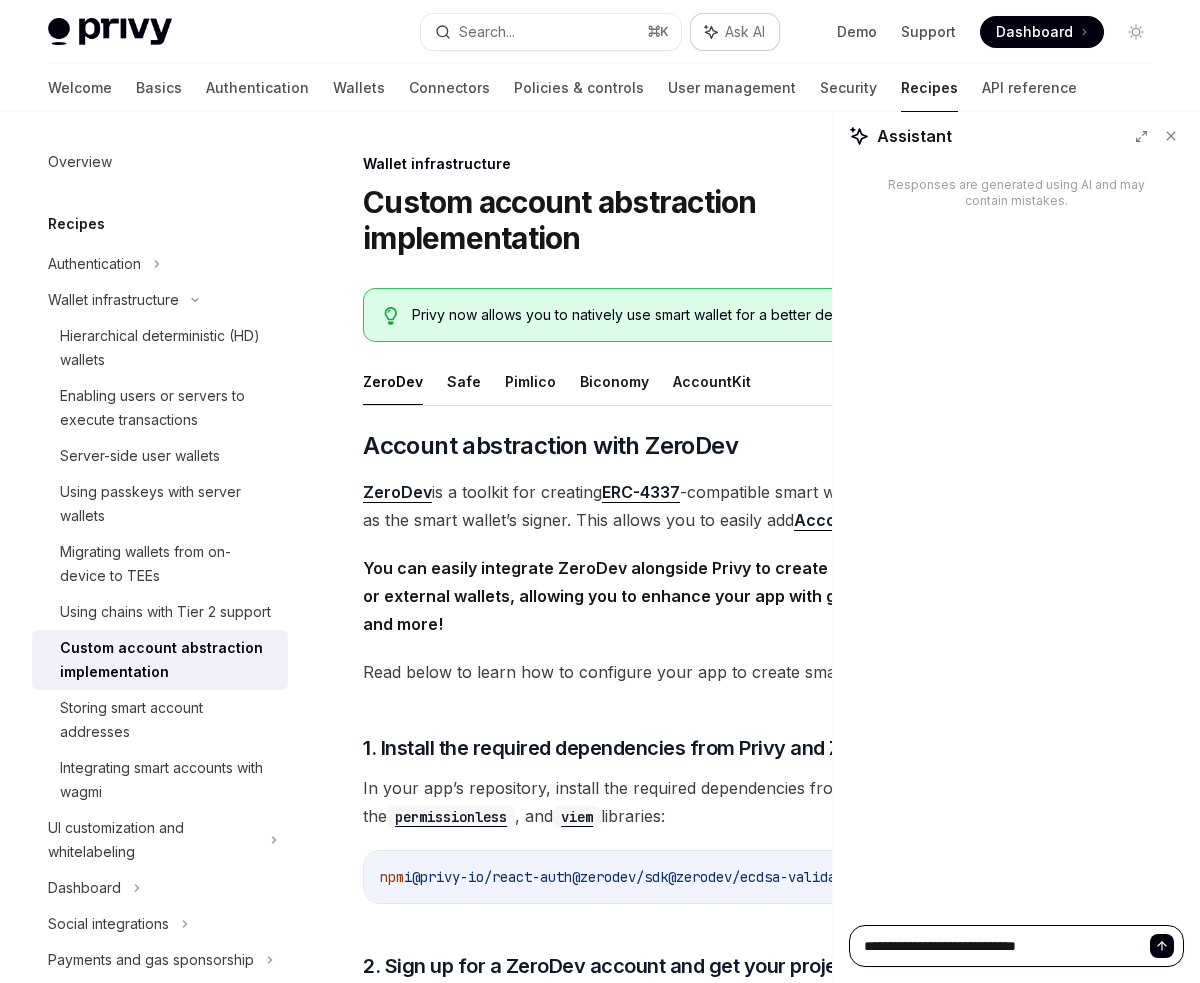 type on "**********" 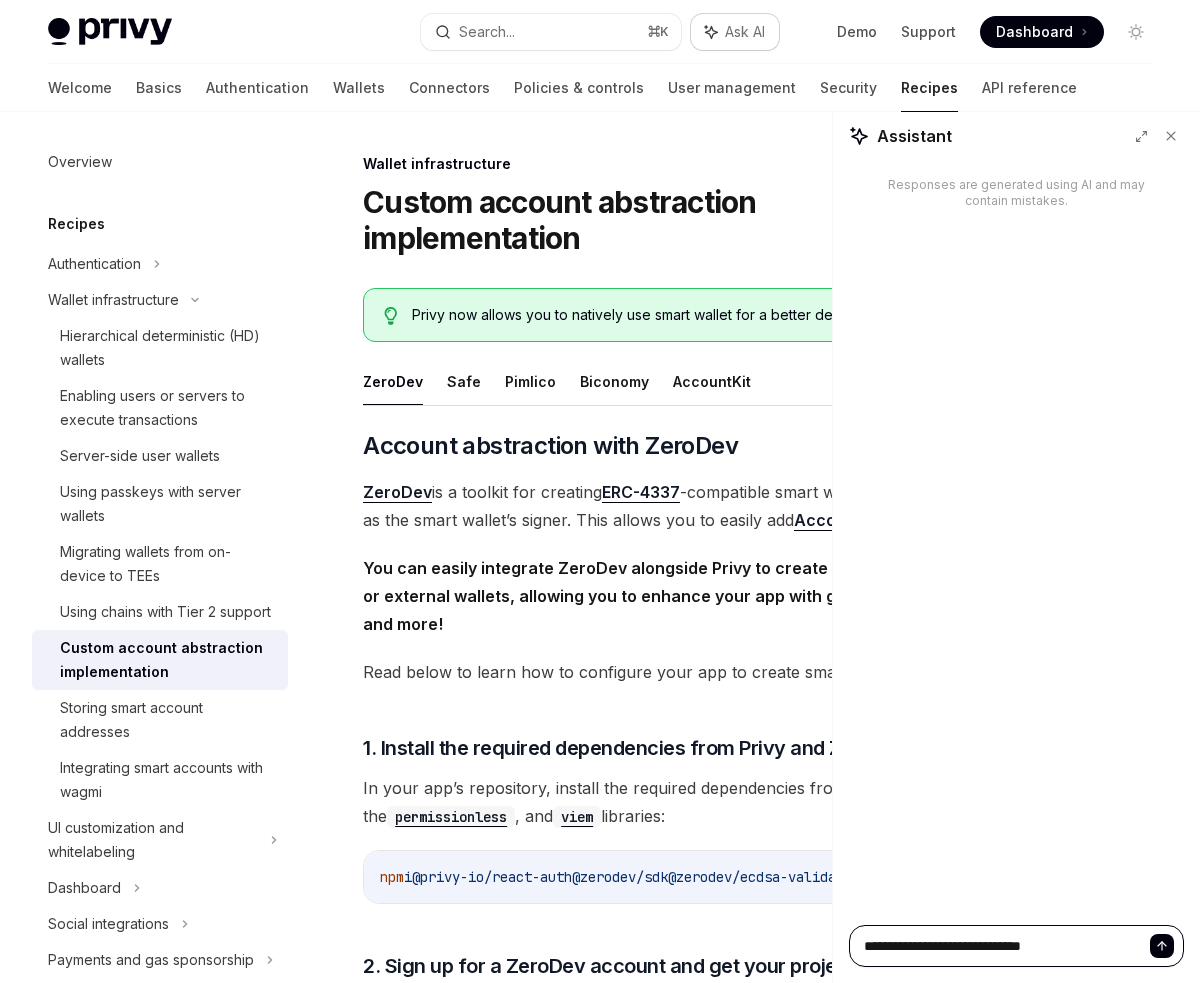 type on "**********" 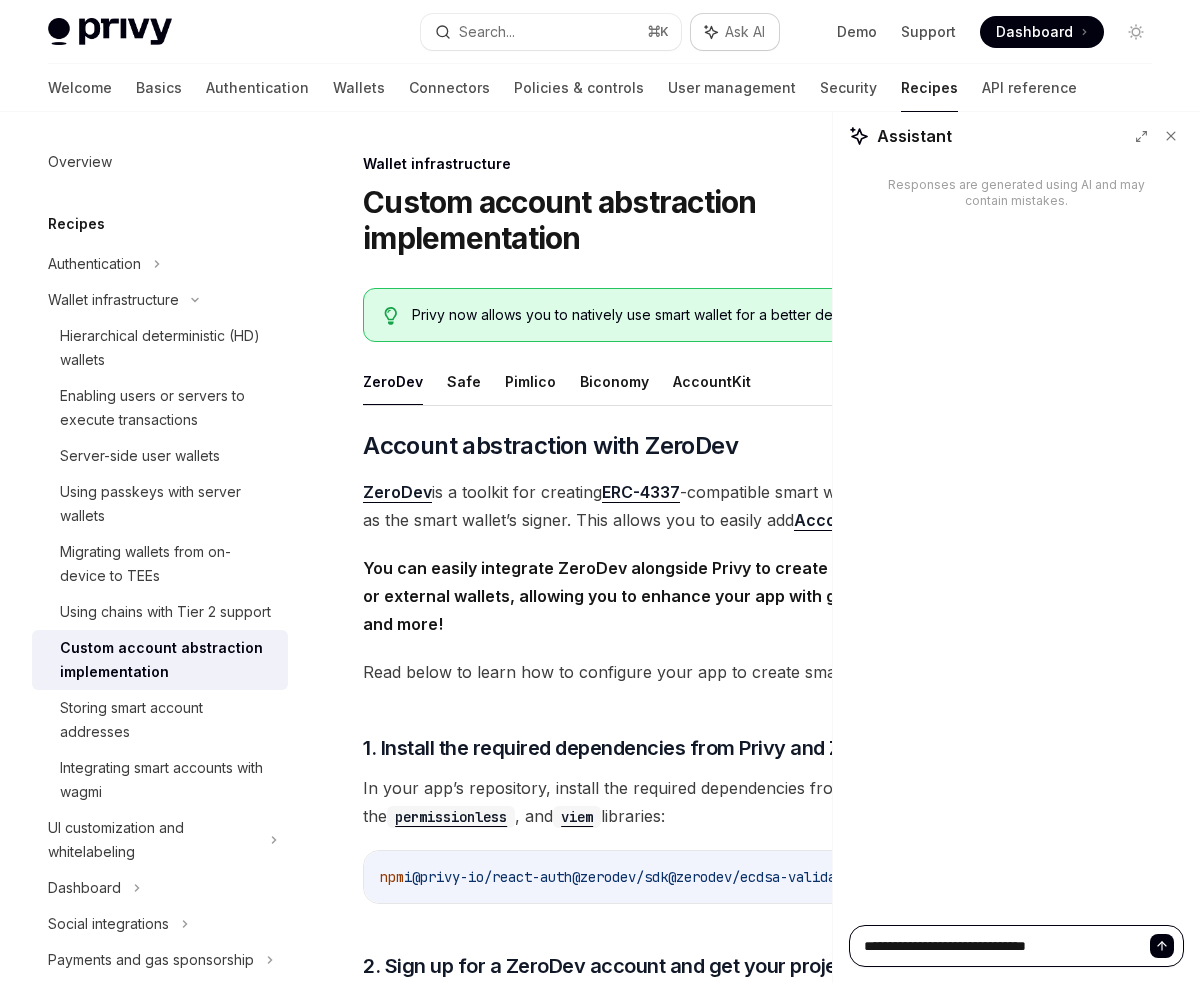 type on "**********" 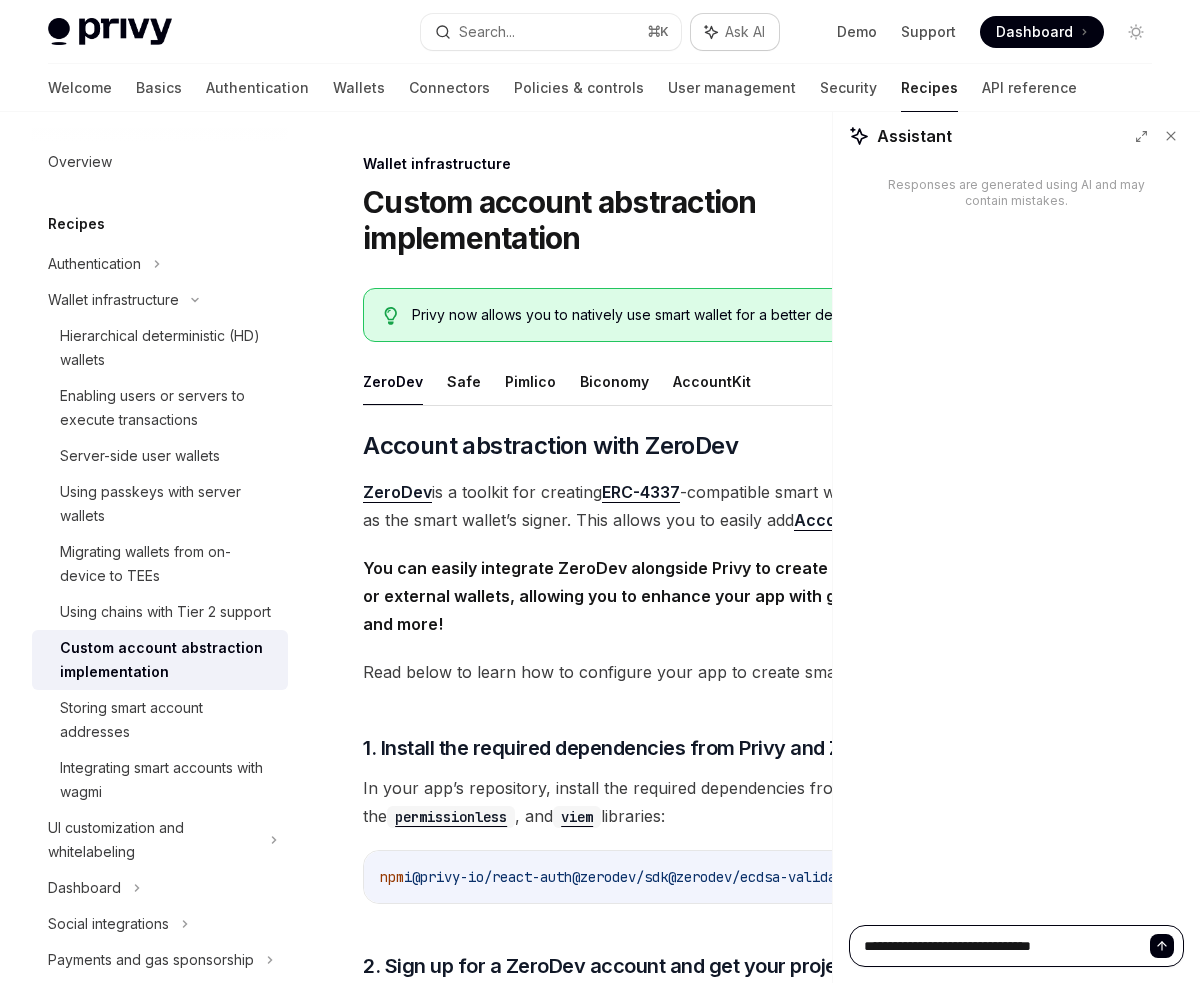 type on "**********" 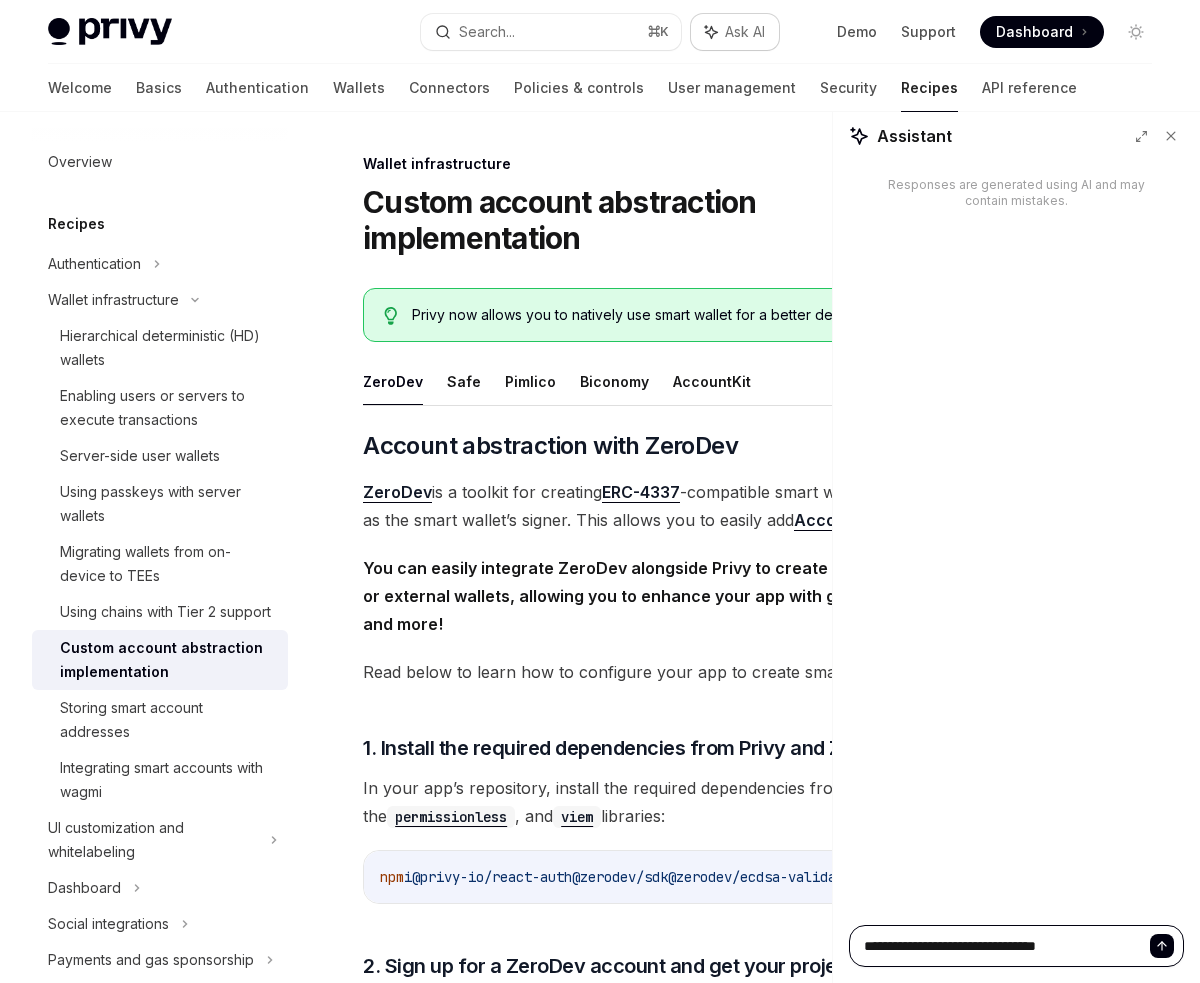 type on "**********" 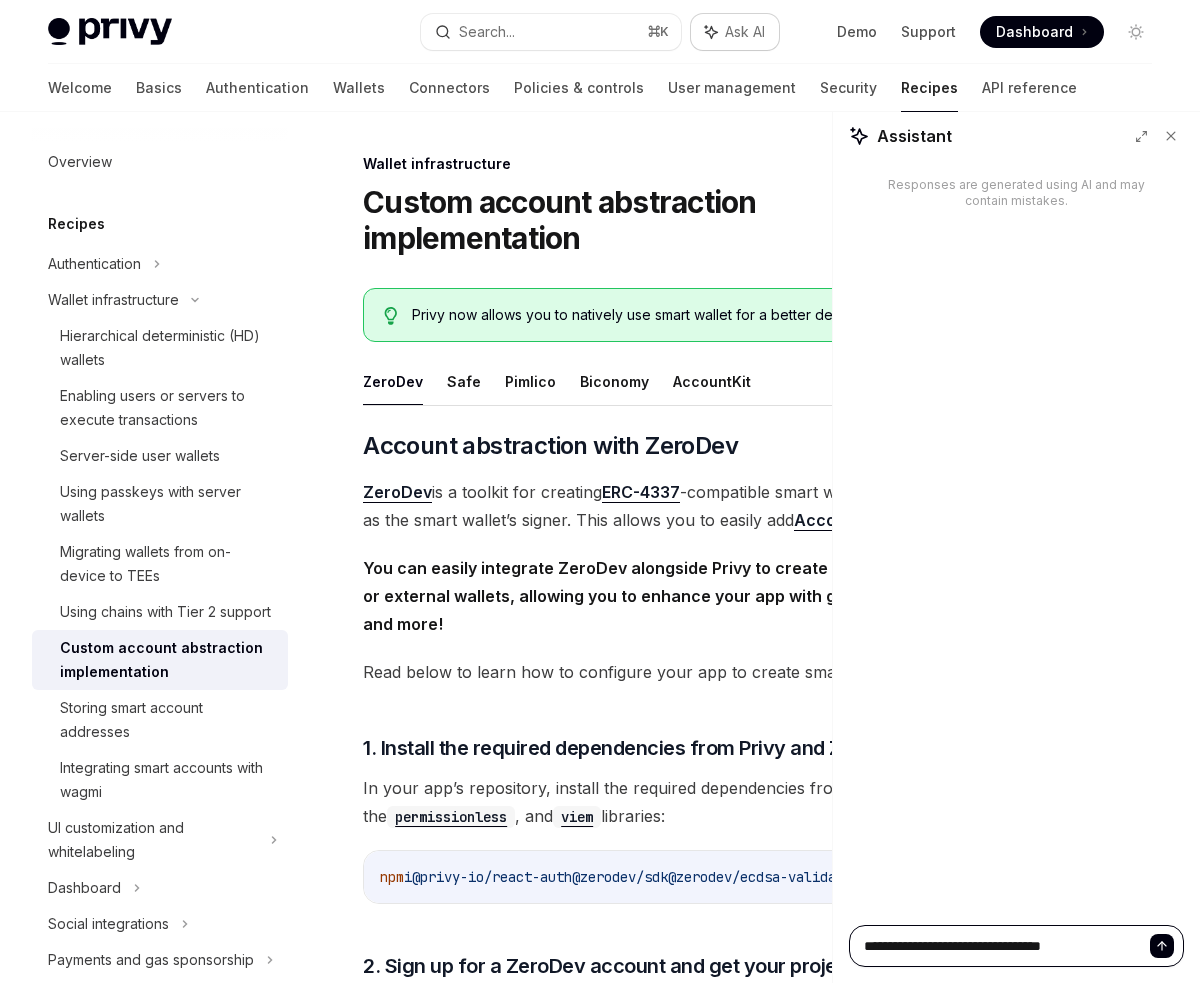 type on "**********" 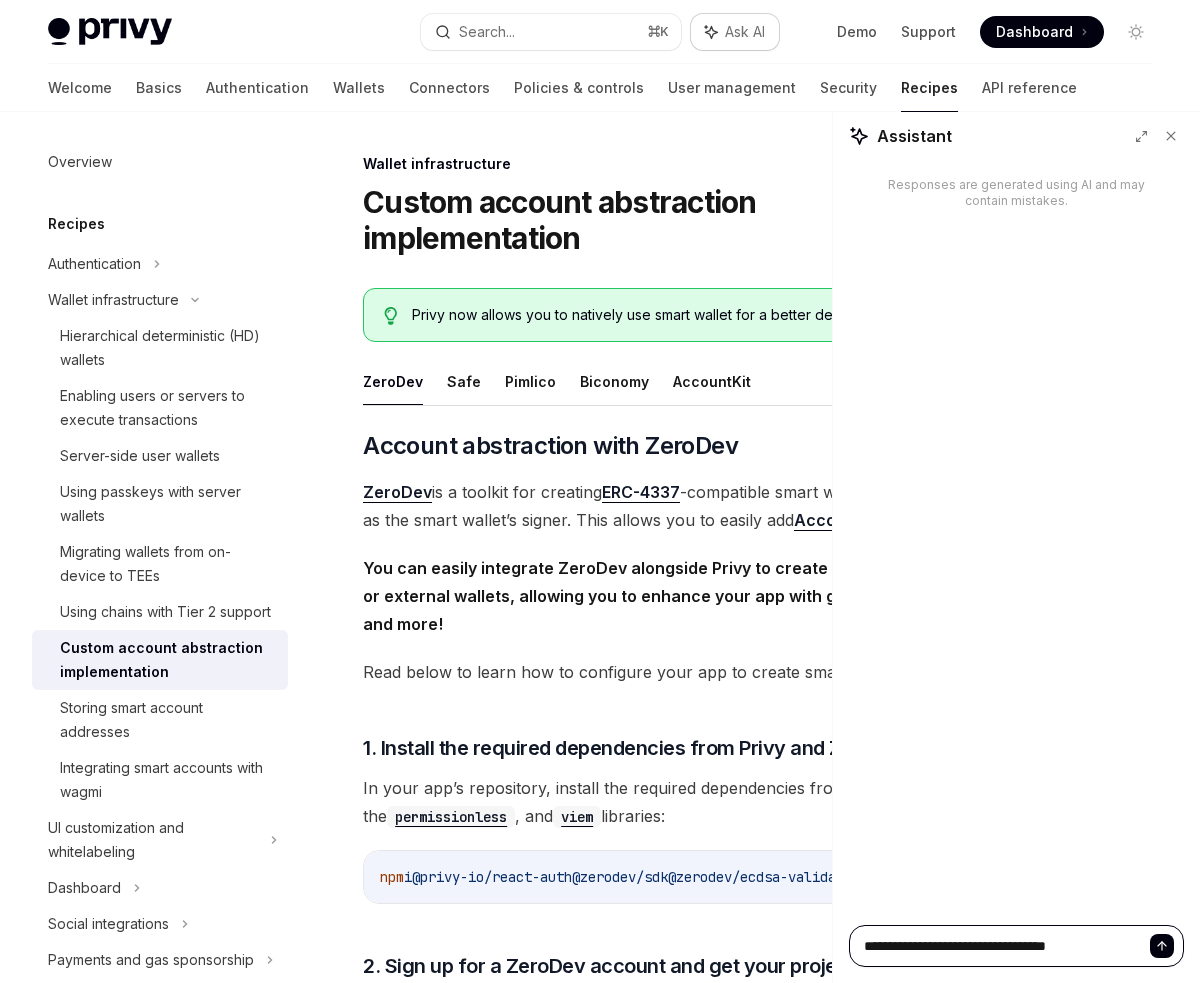 type on "**********" 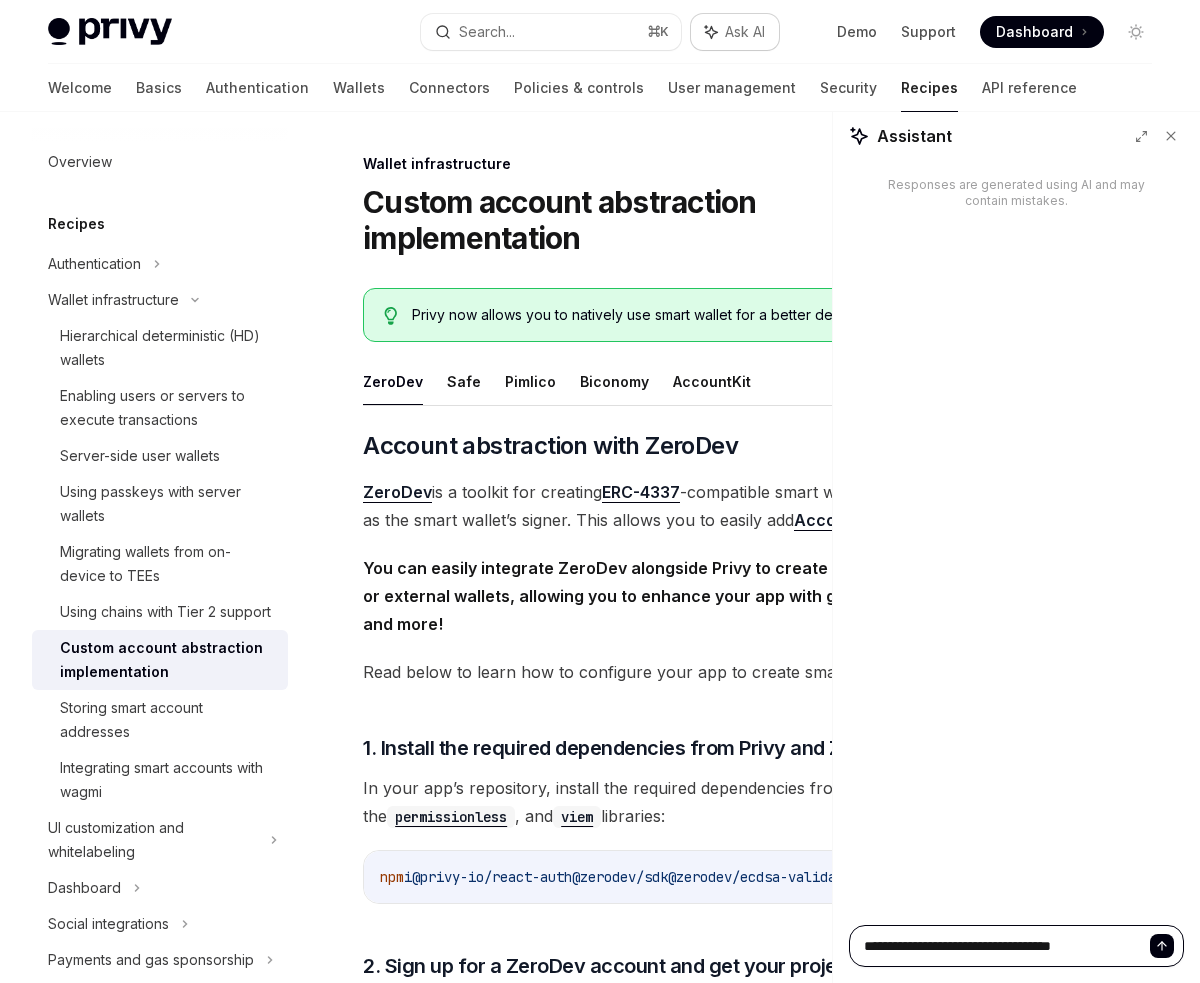 type on "**********" 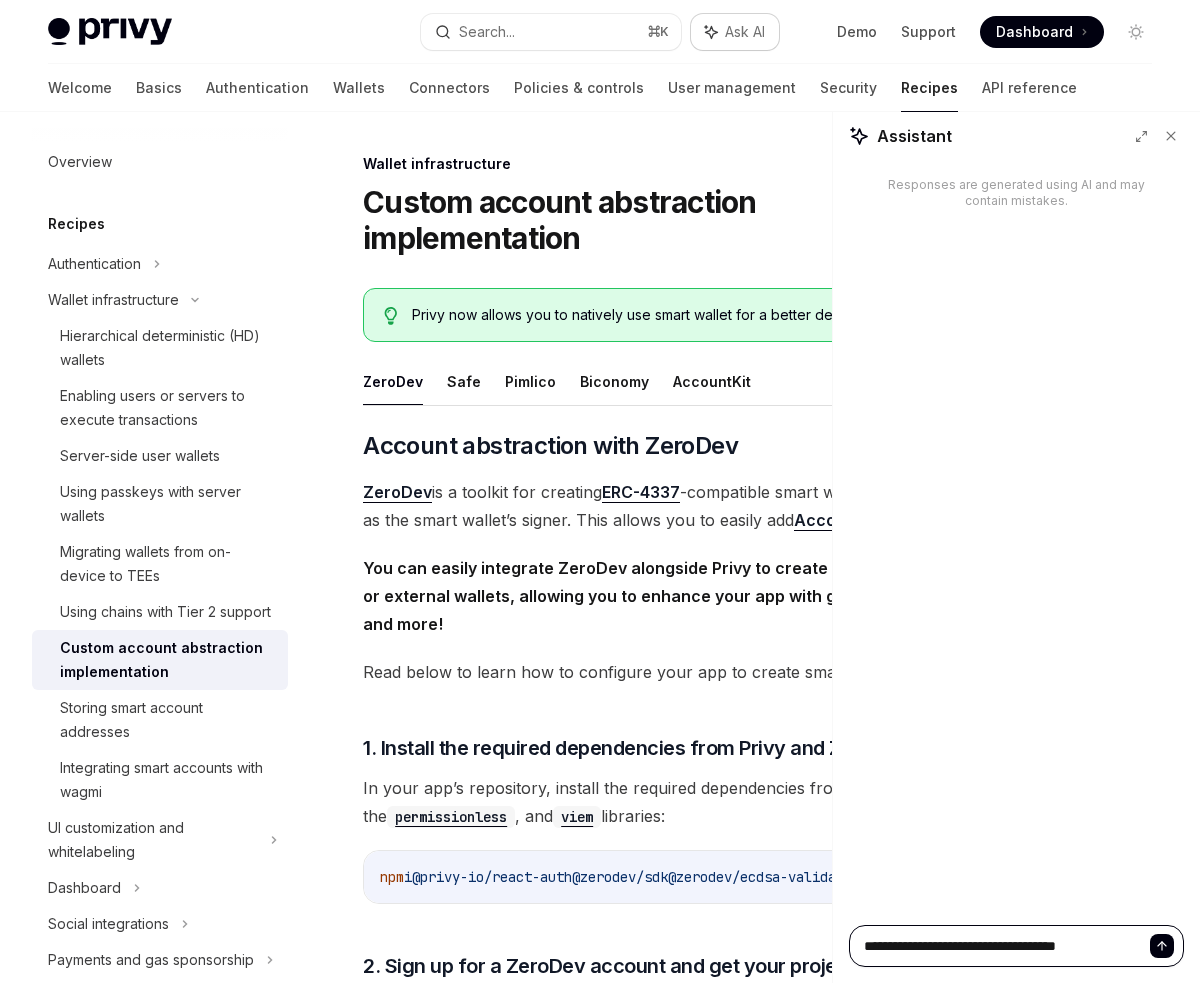type on "**********" 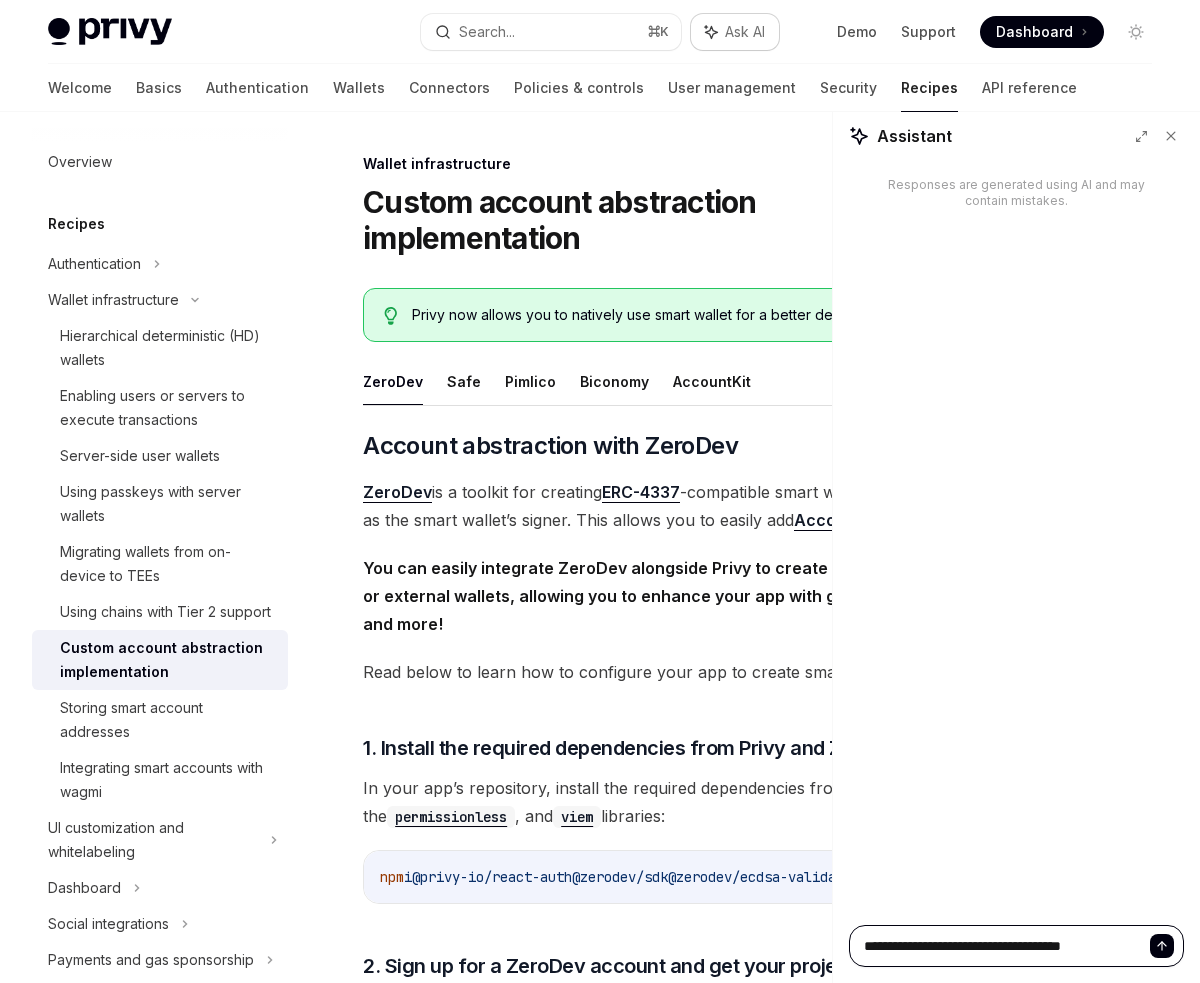type on "**********" 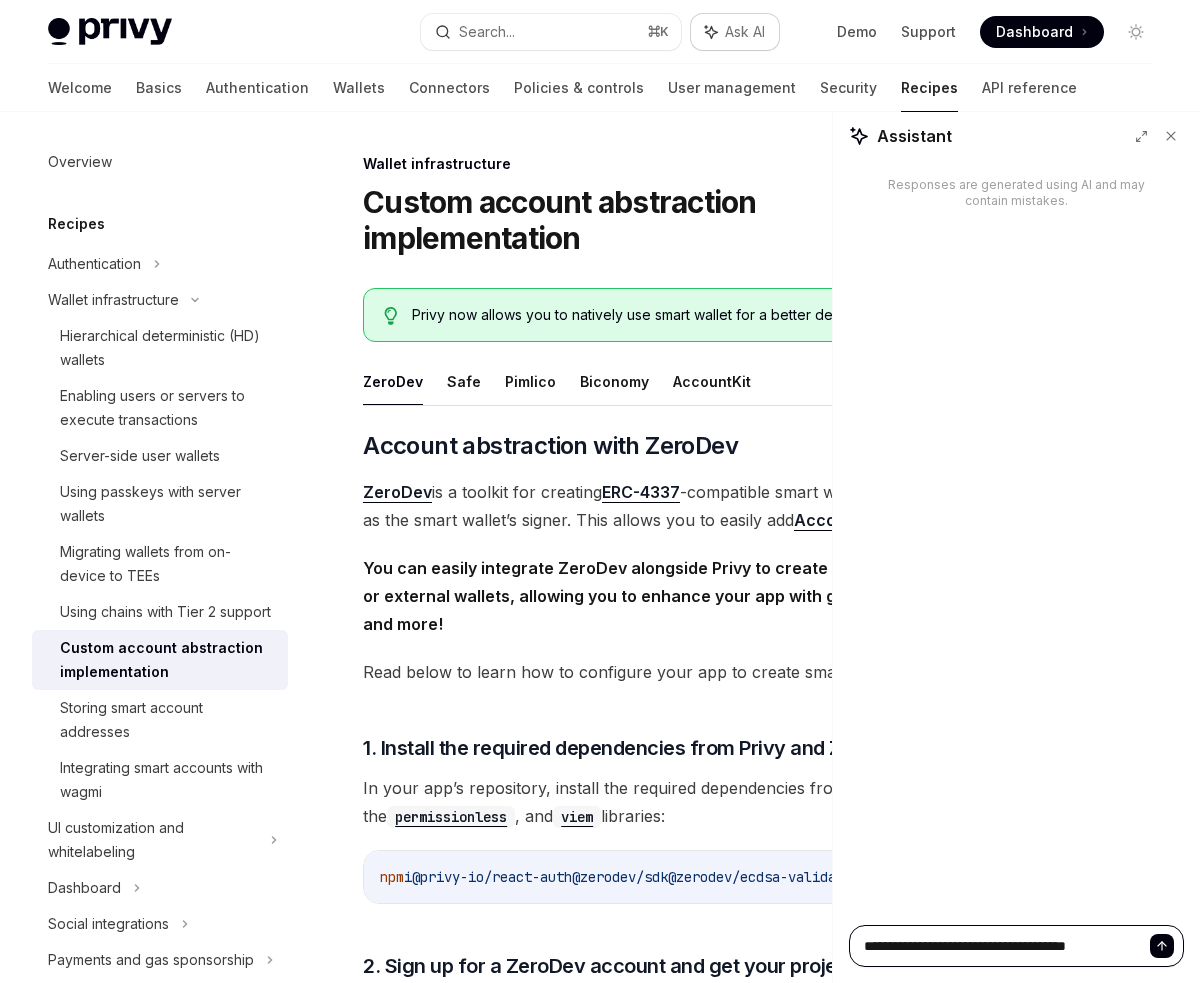 type on "**********" 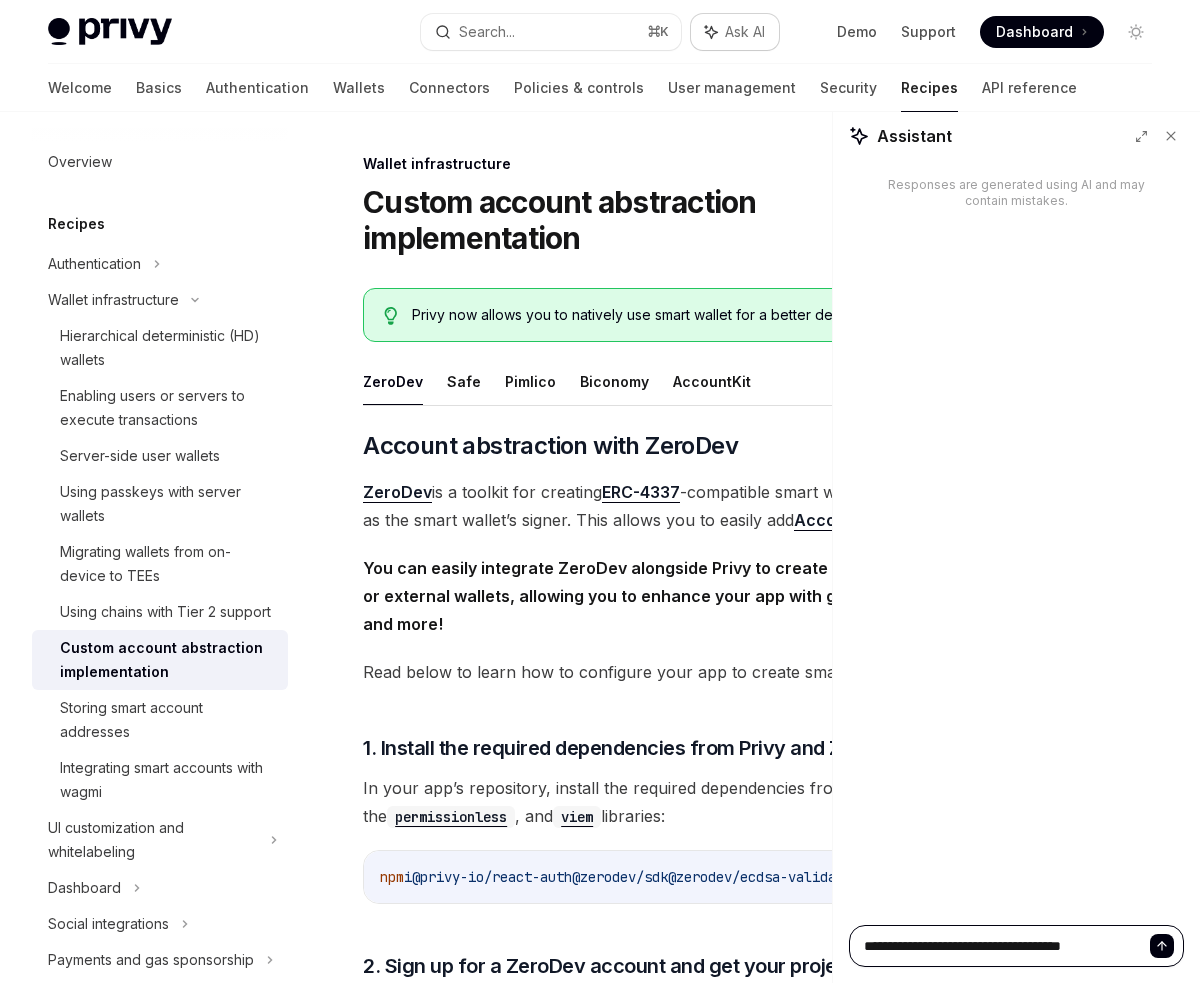type on "**********" 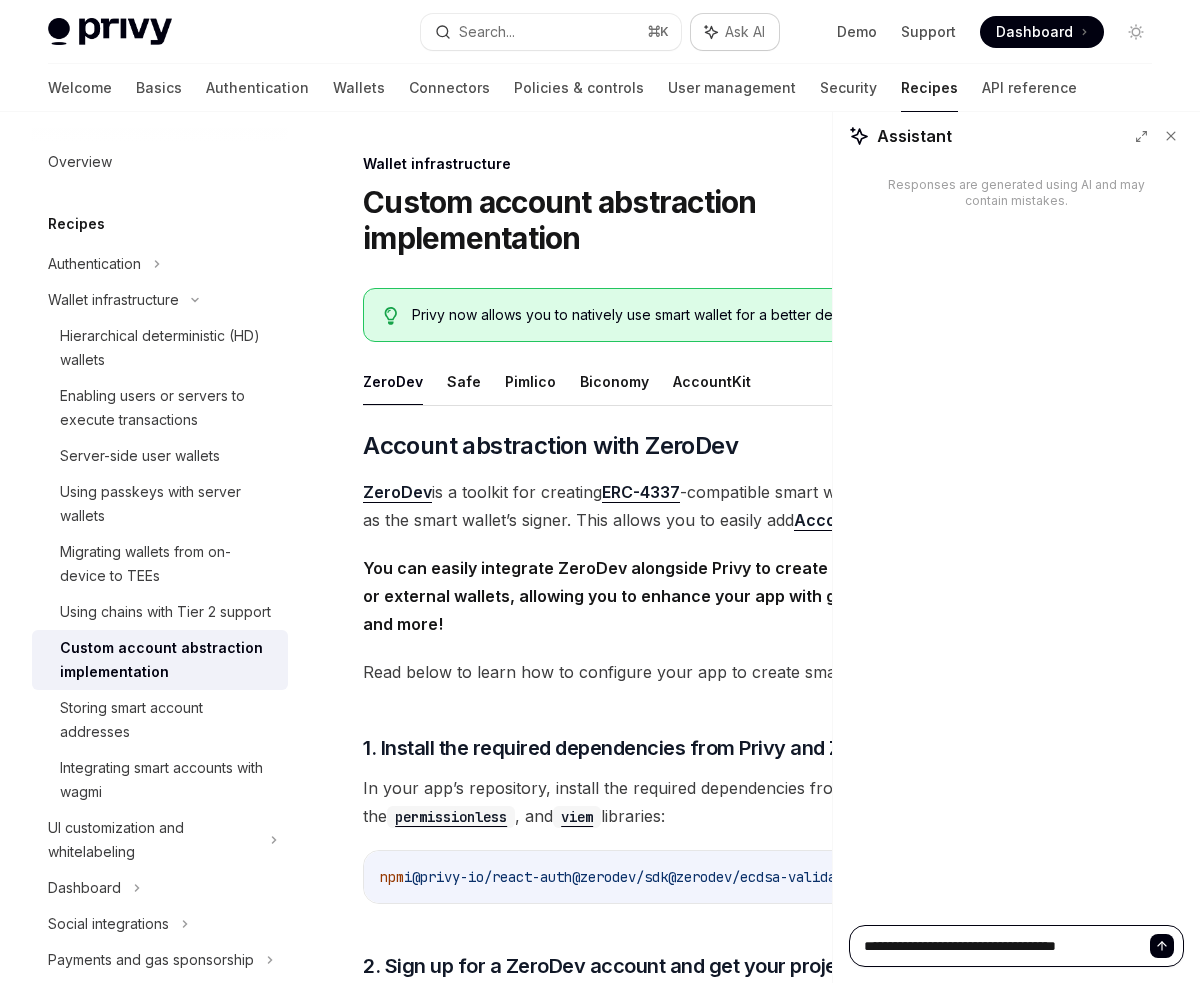 type on "**********" 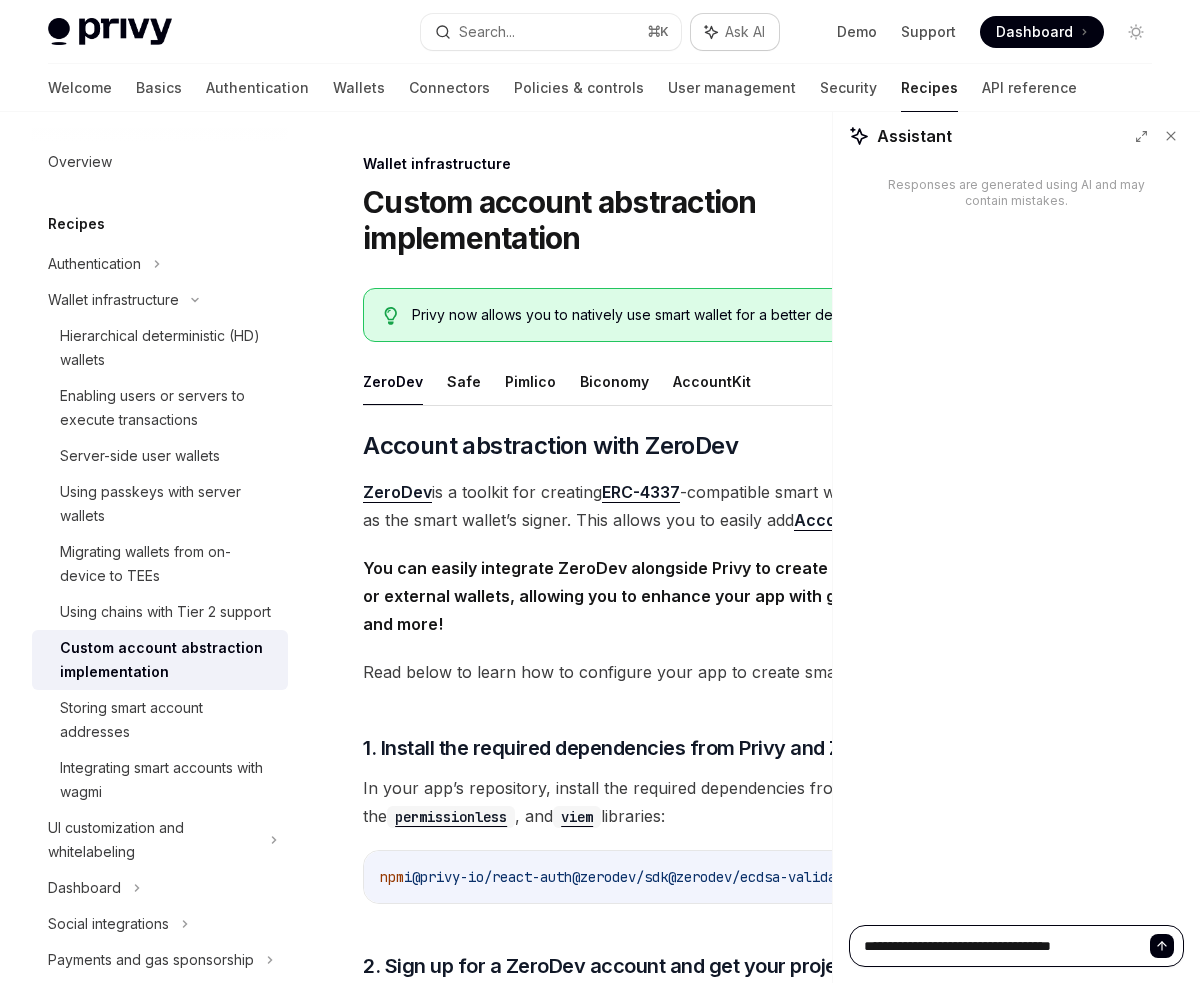 type on "**********" 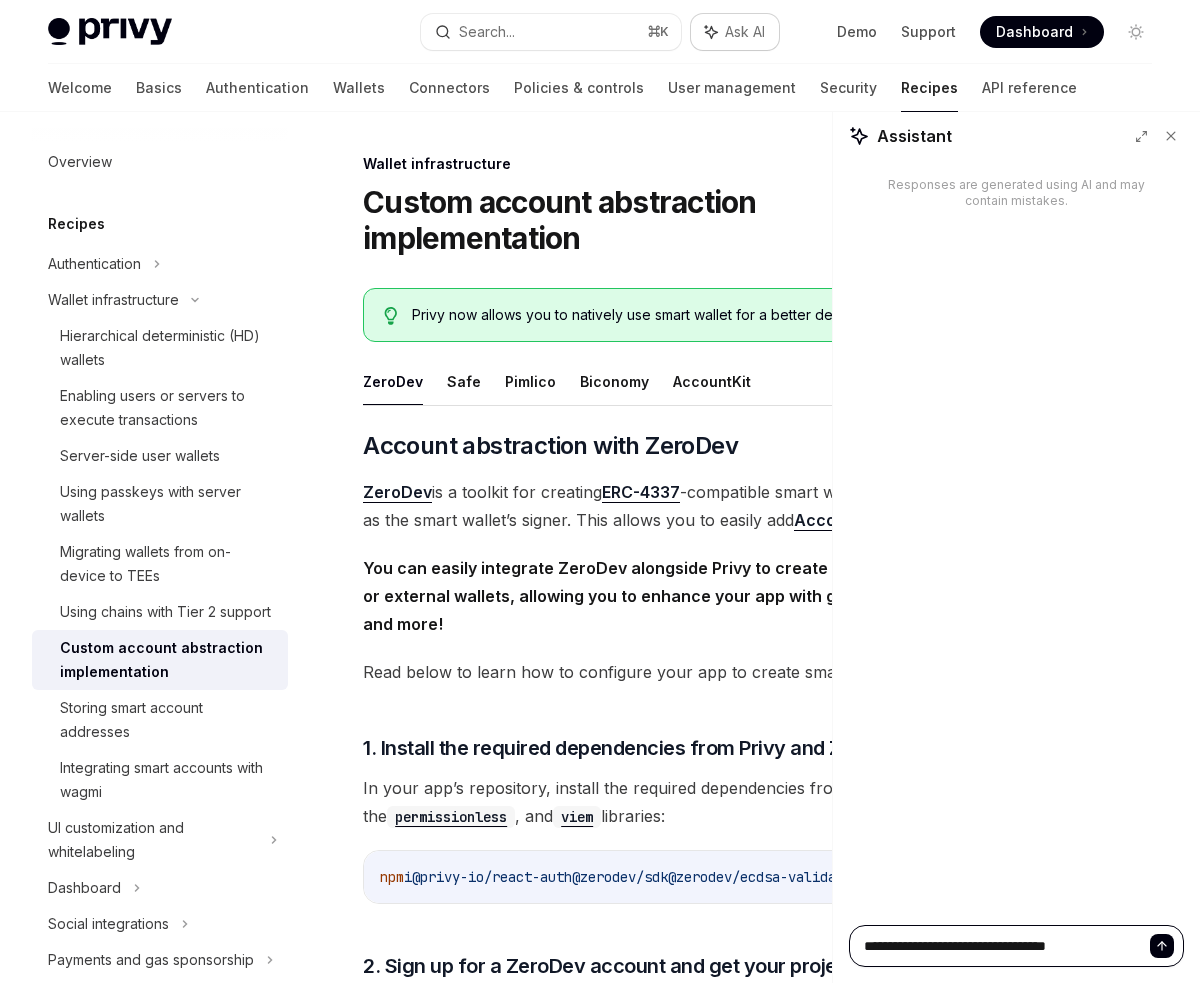 type on "**********" 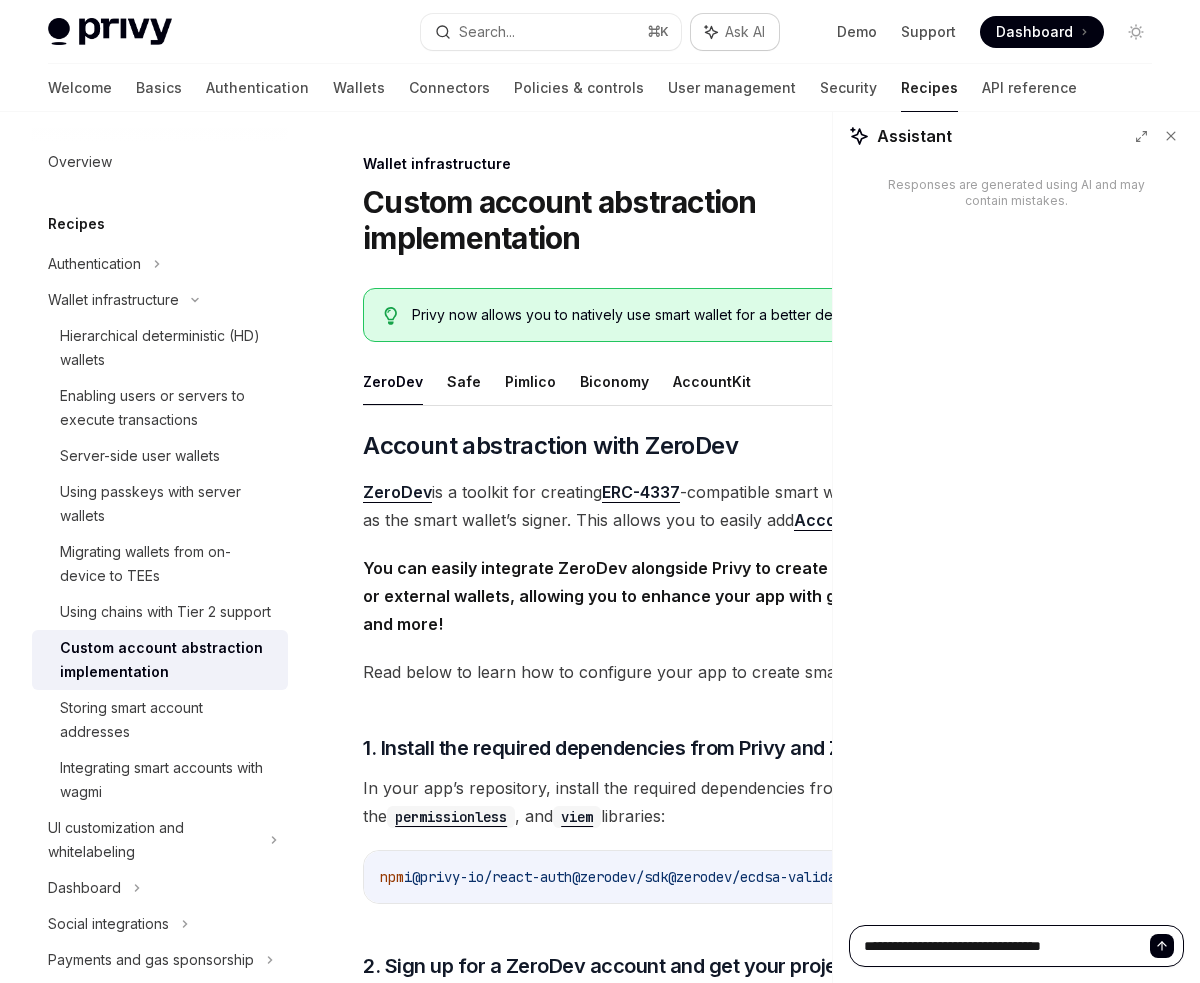 type on "**********" 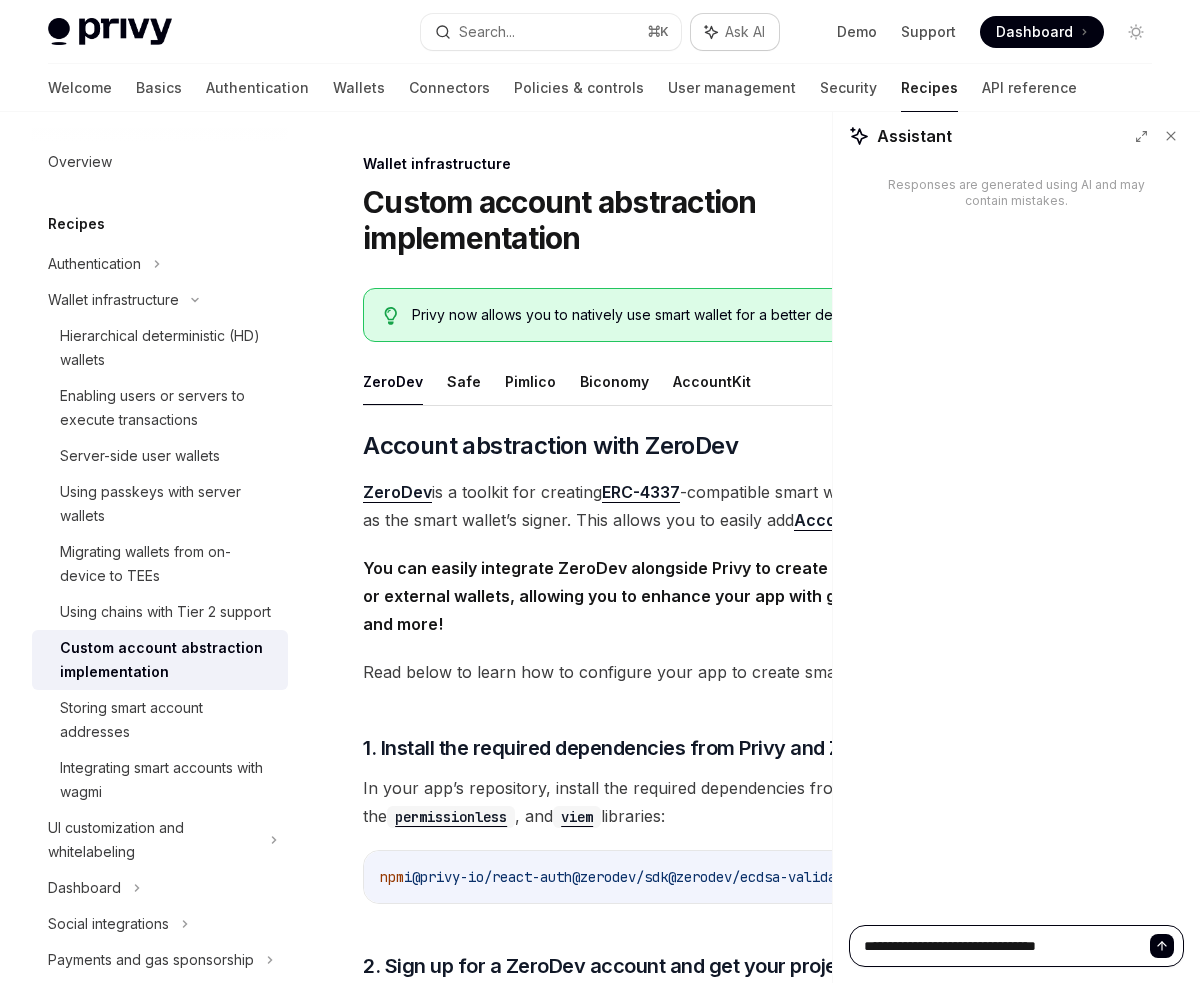 type on "**********" 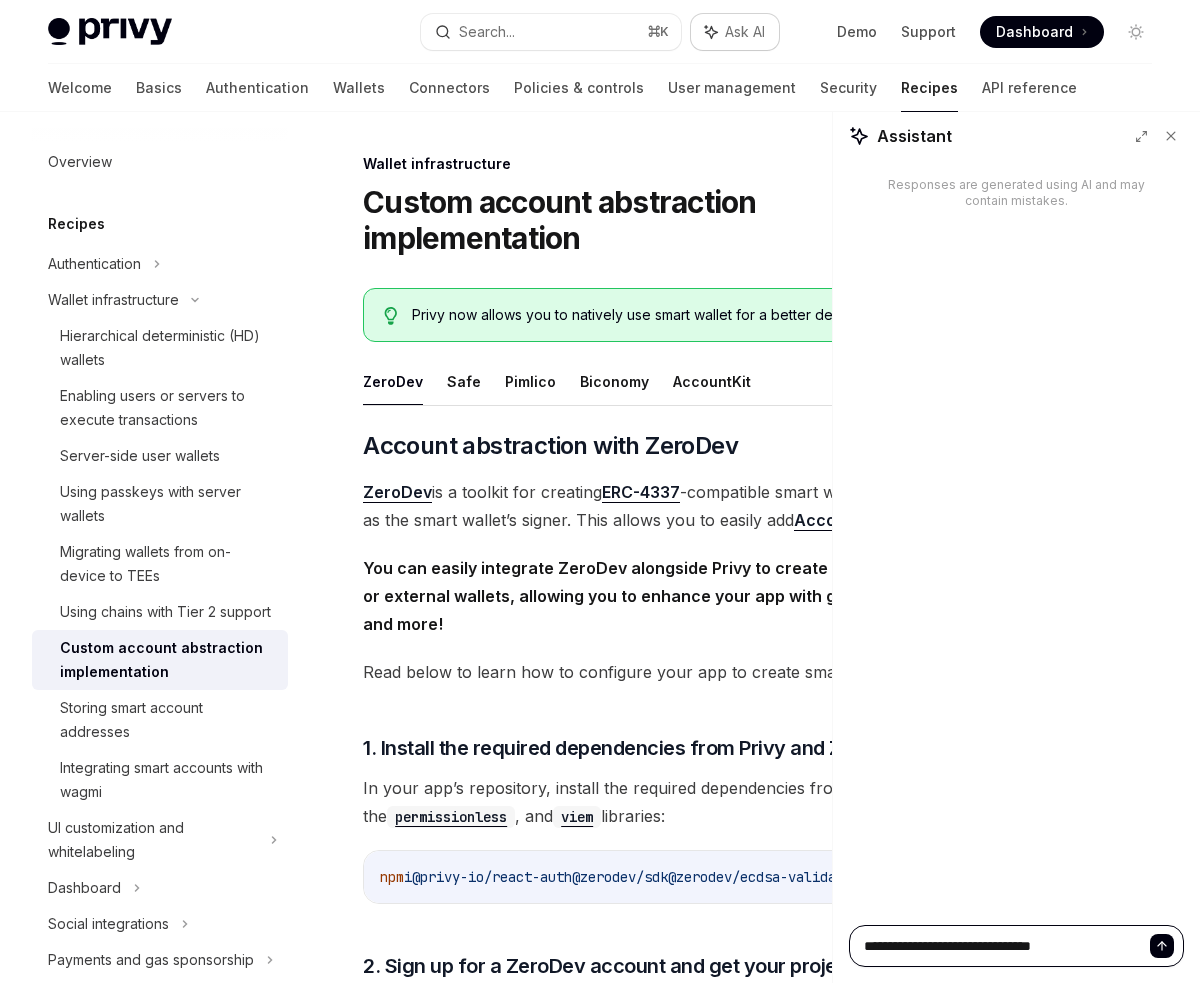 type on "**********" 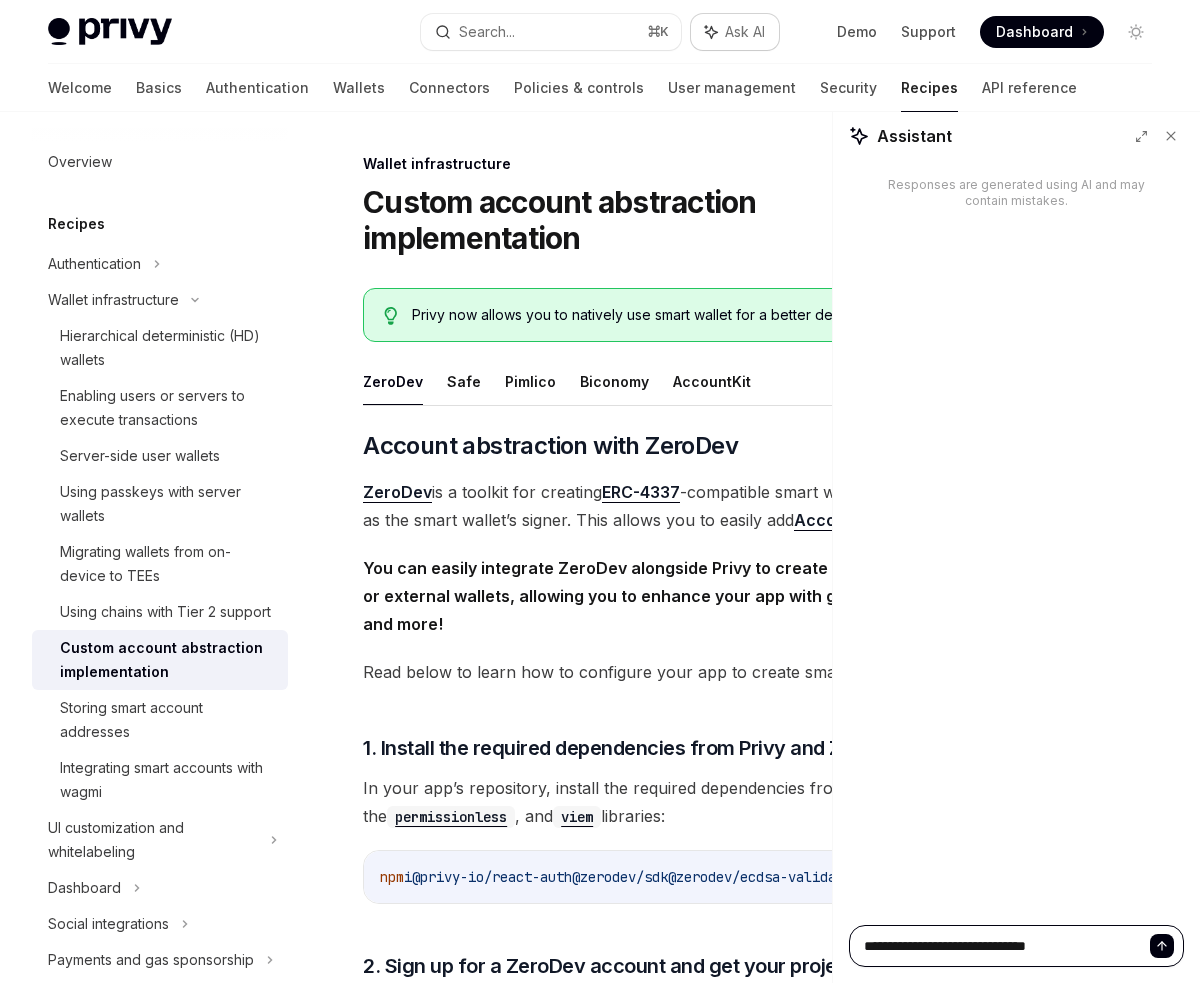 type on "*" 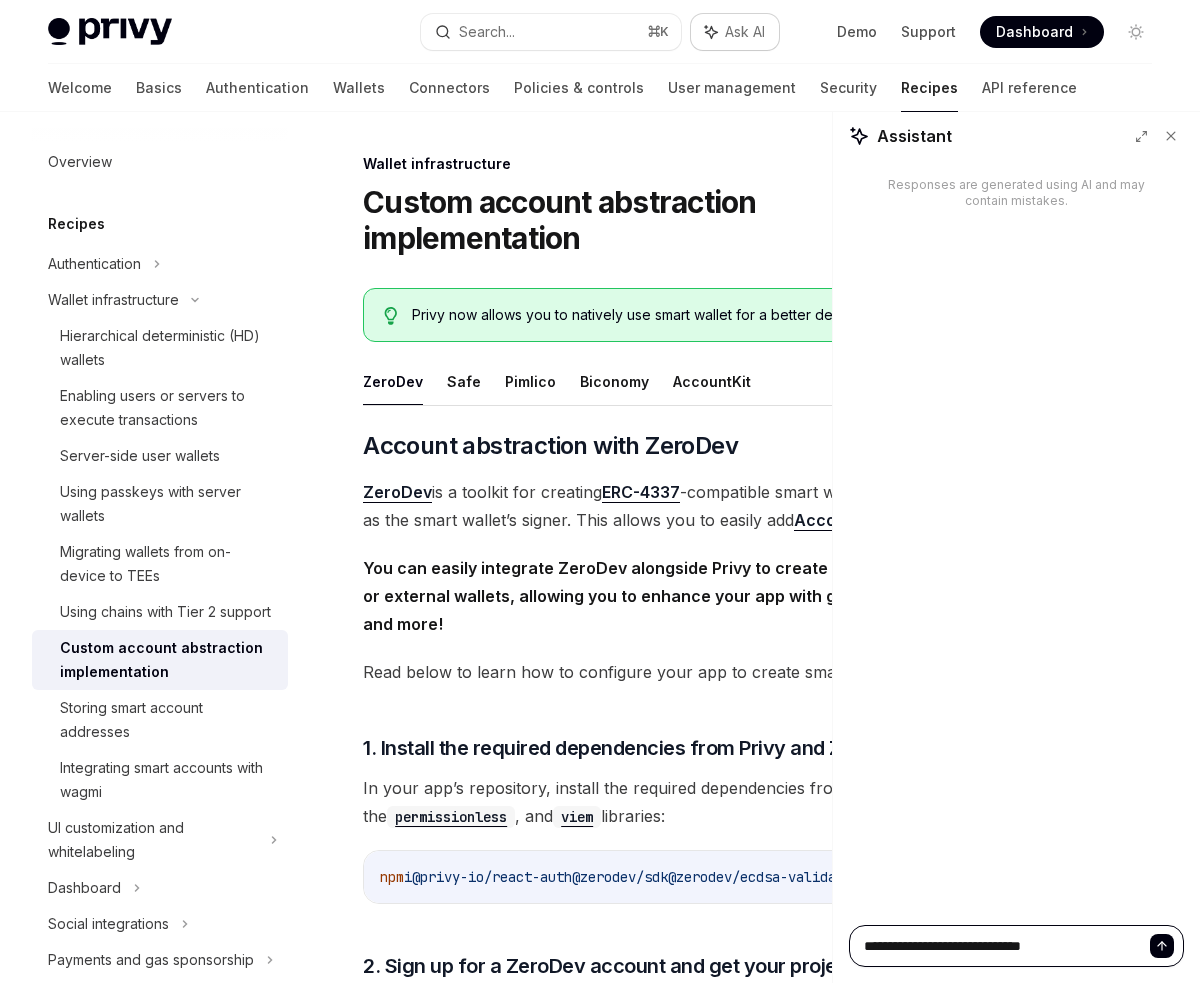 type on "**********" 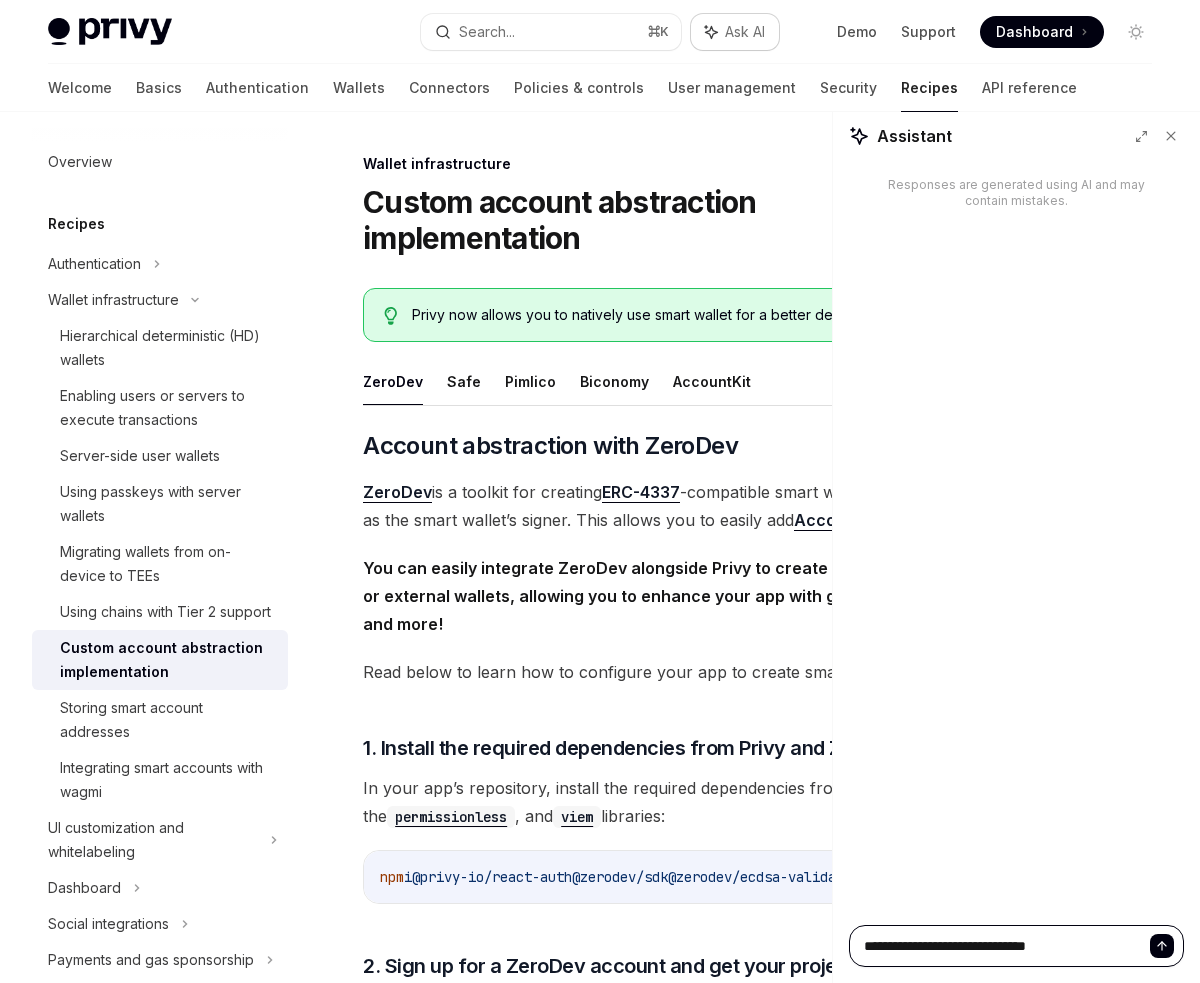 type on "**********" 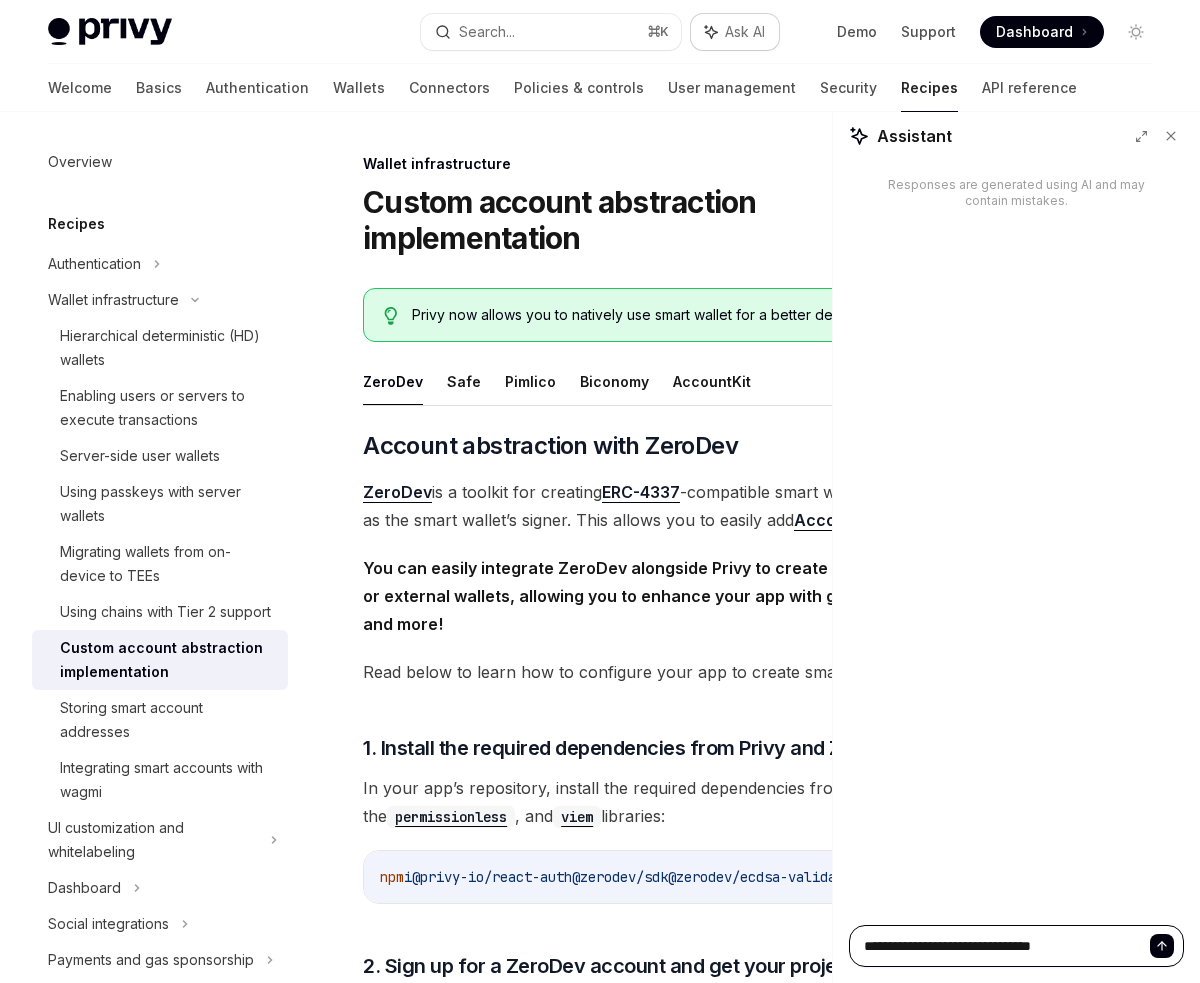 type on "**********" 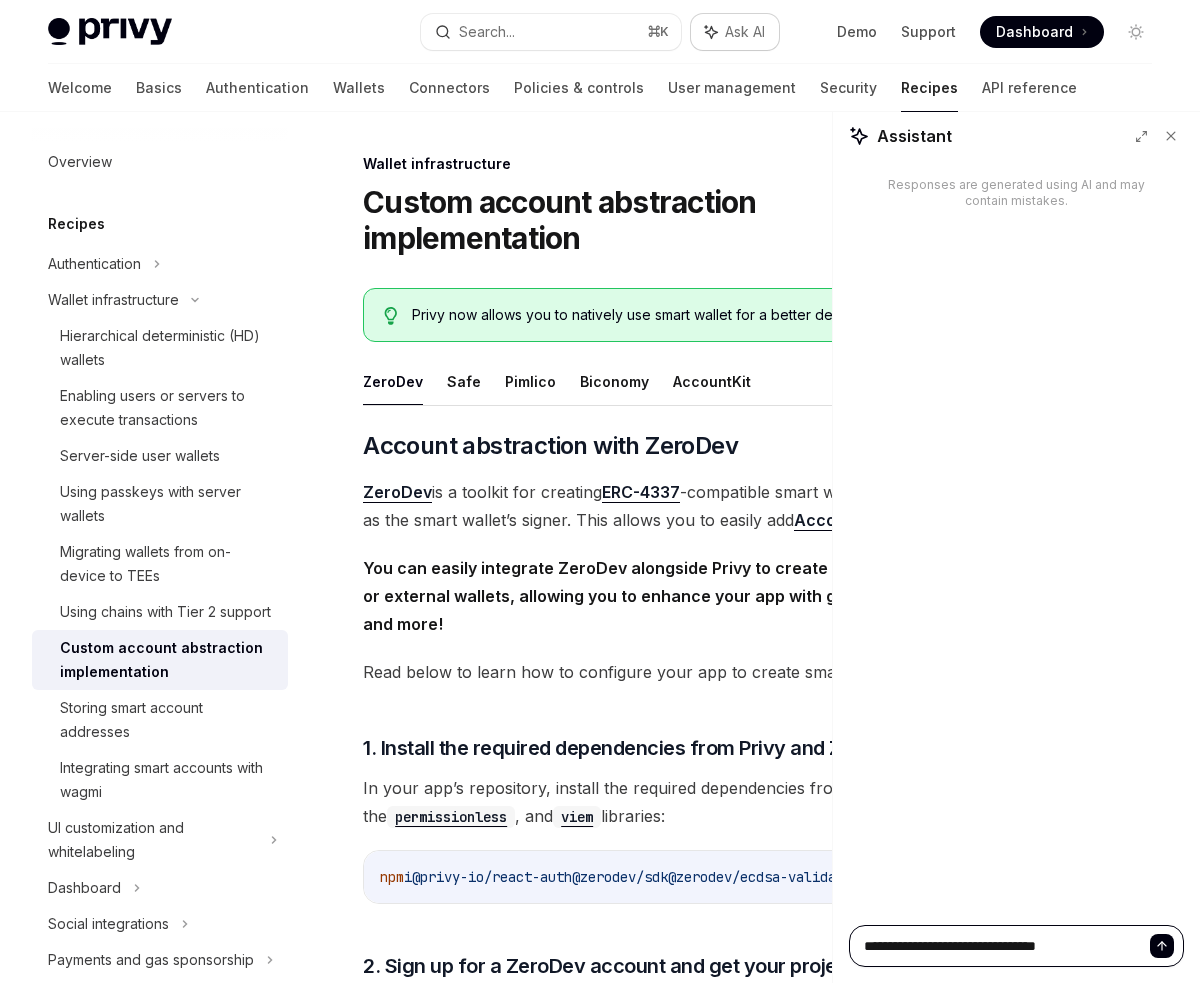 type on "**********" 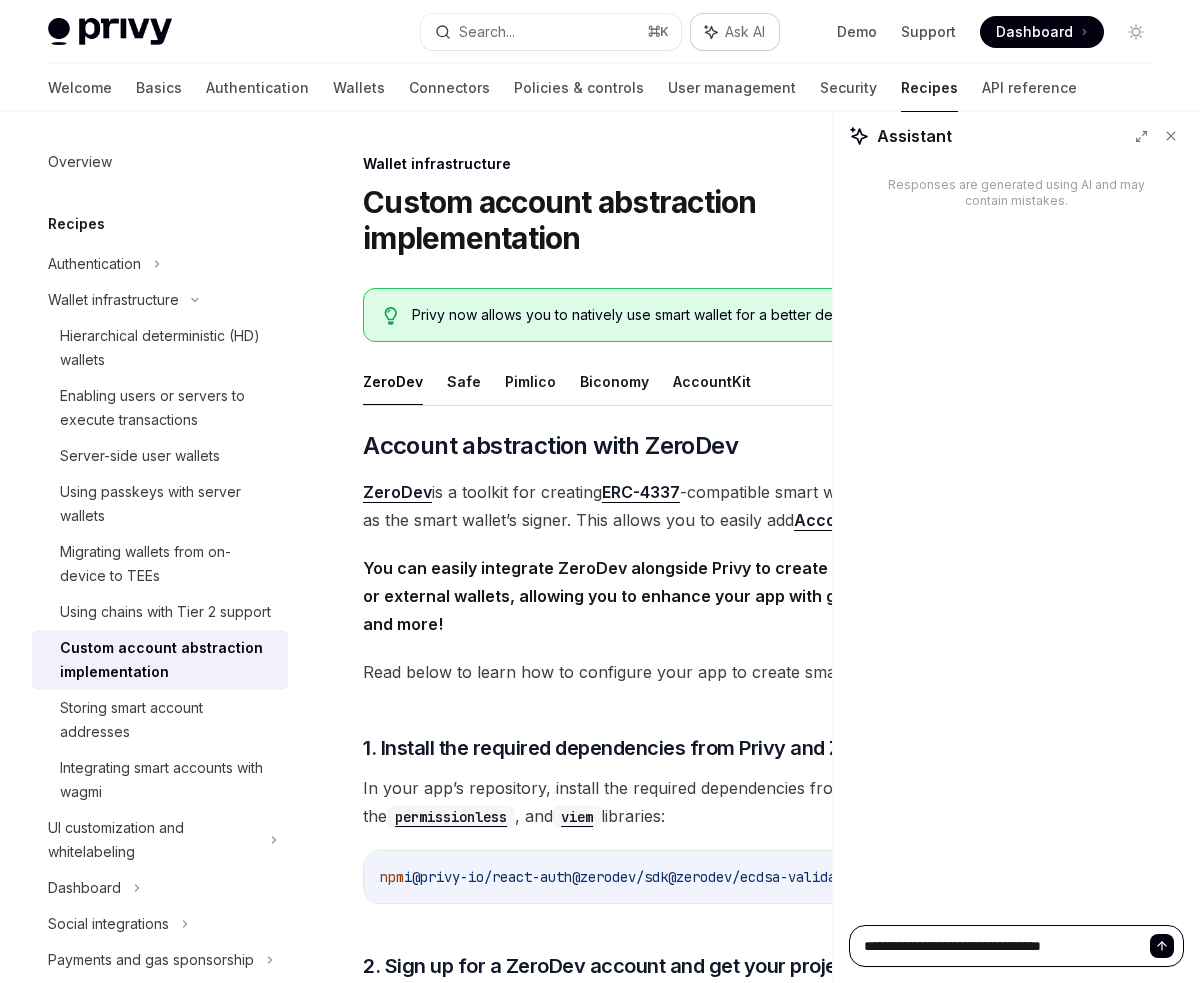 type on "**********" 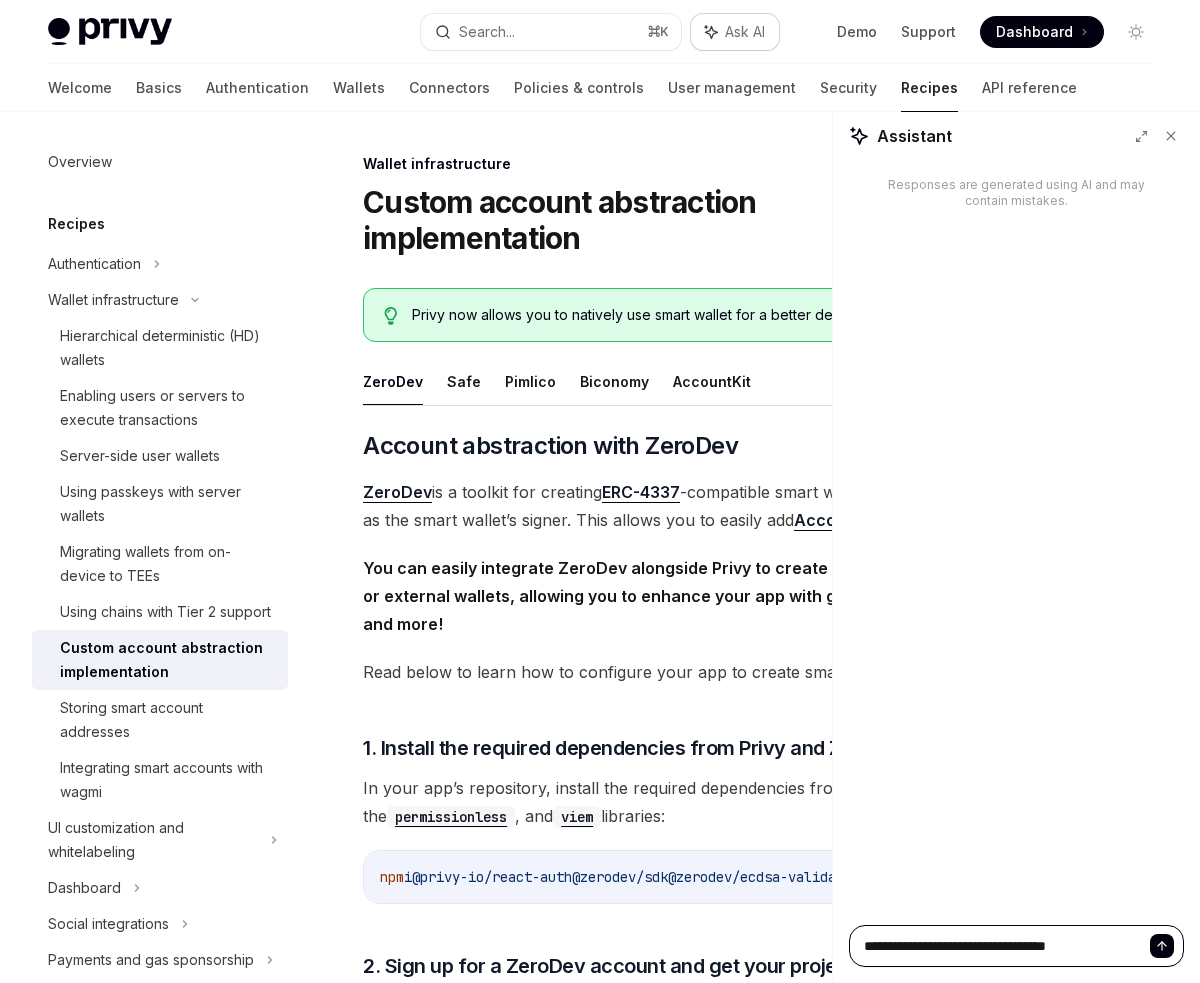 type on "**********" 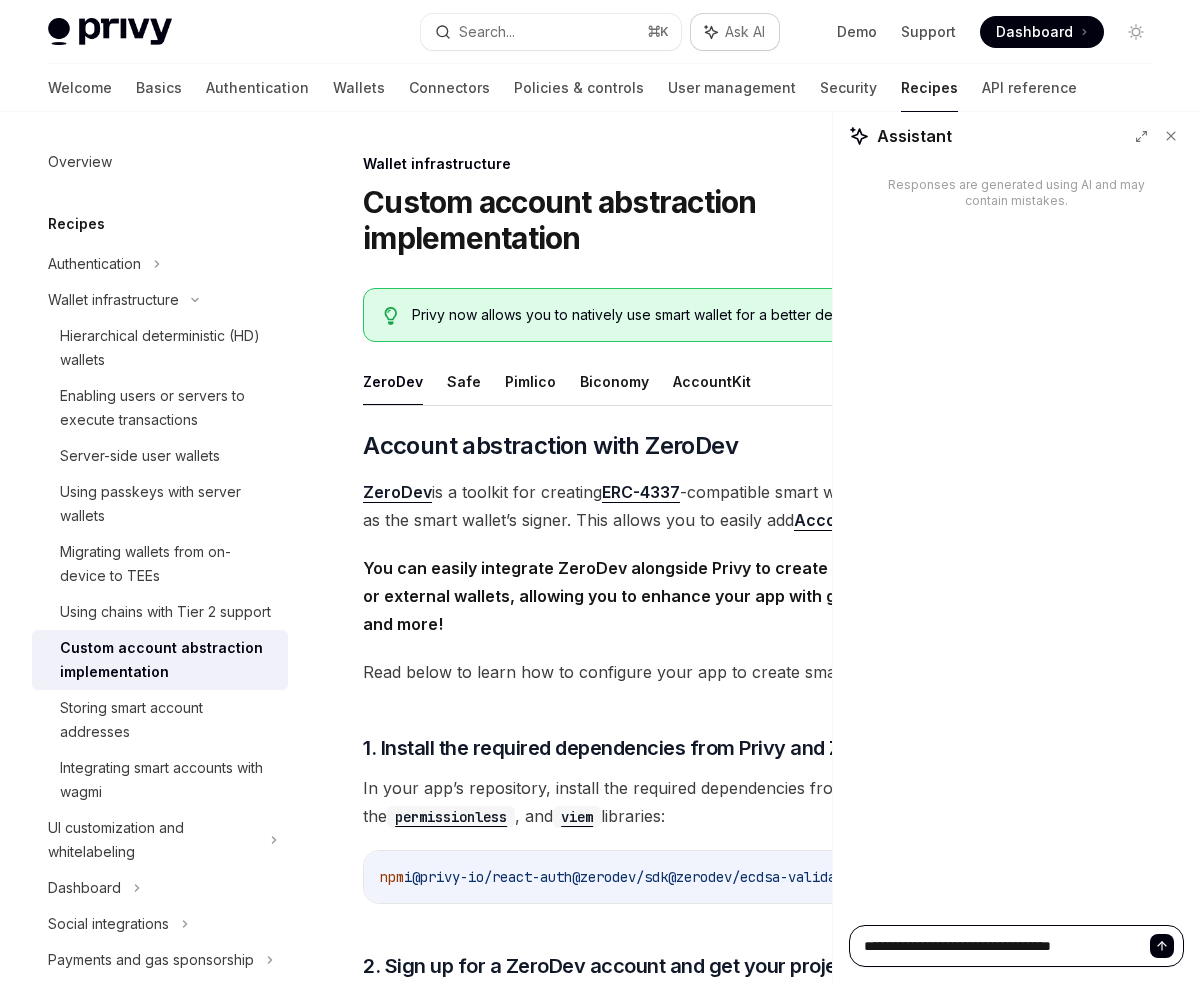 type on "**********" 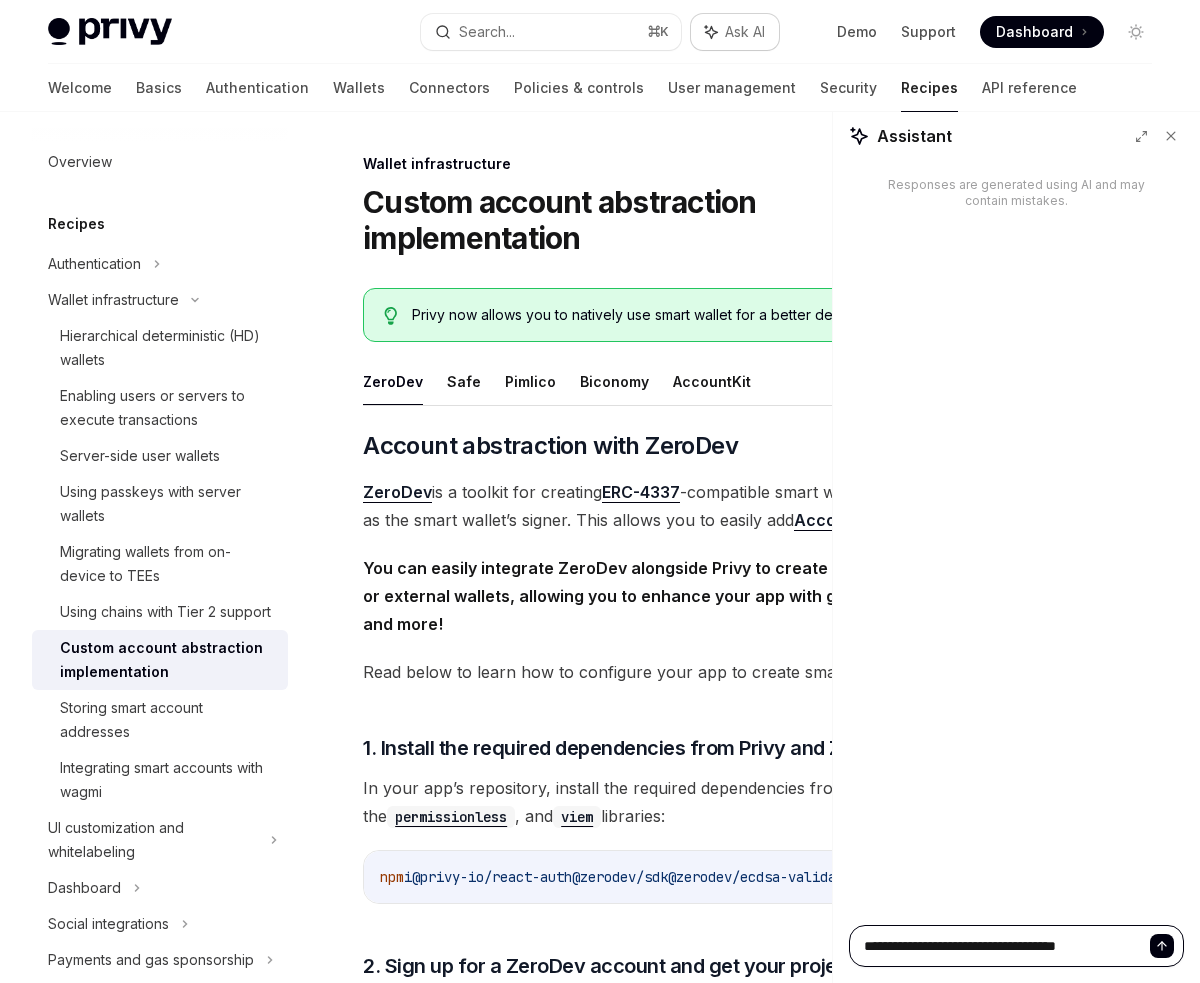 type on "**********" 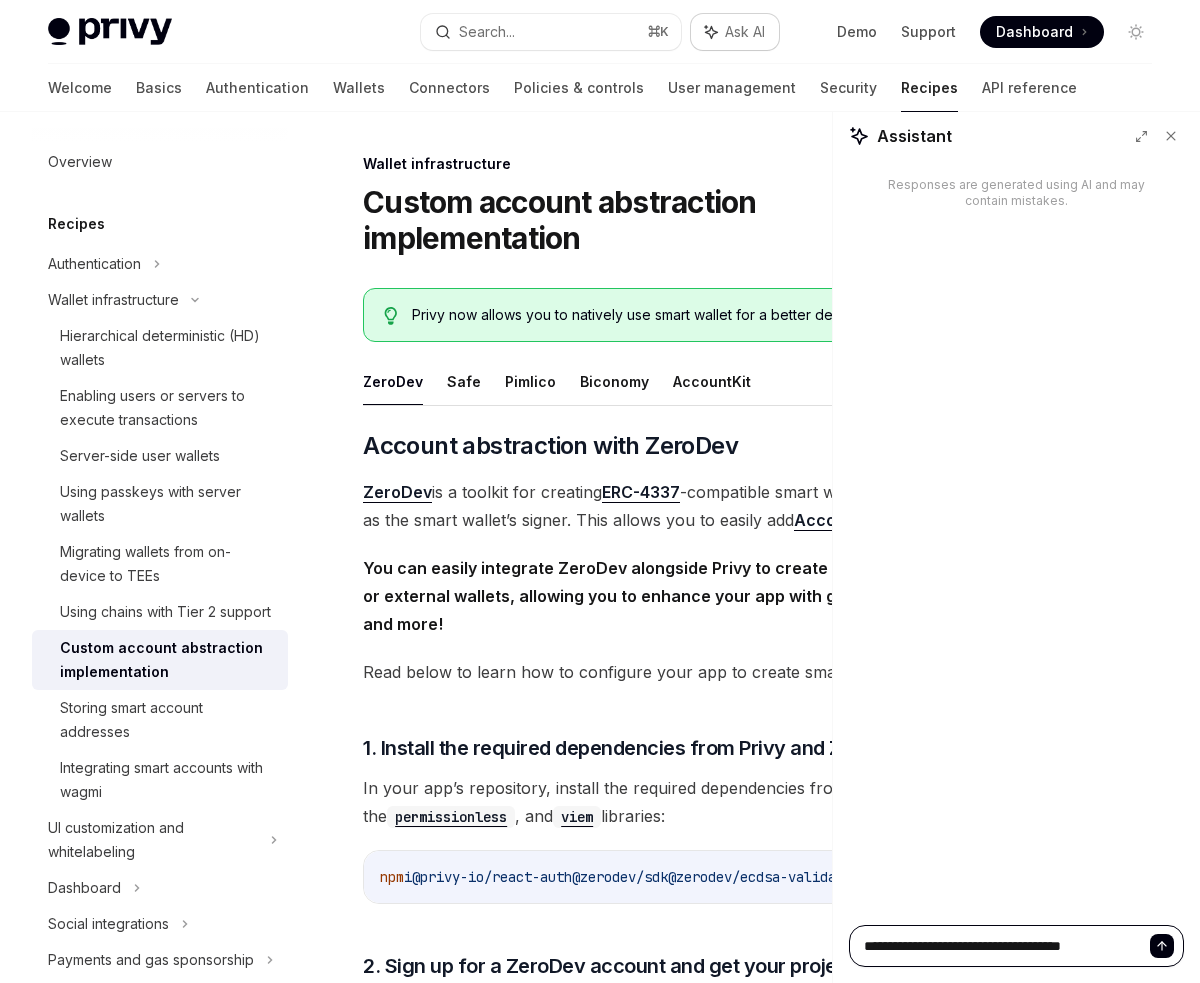 type on "**********" 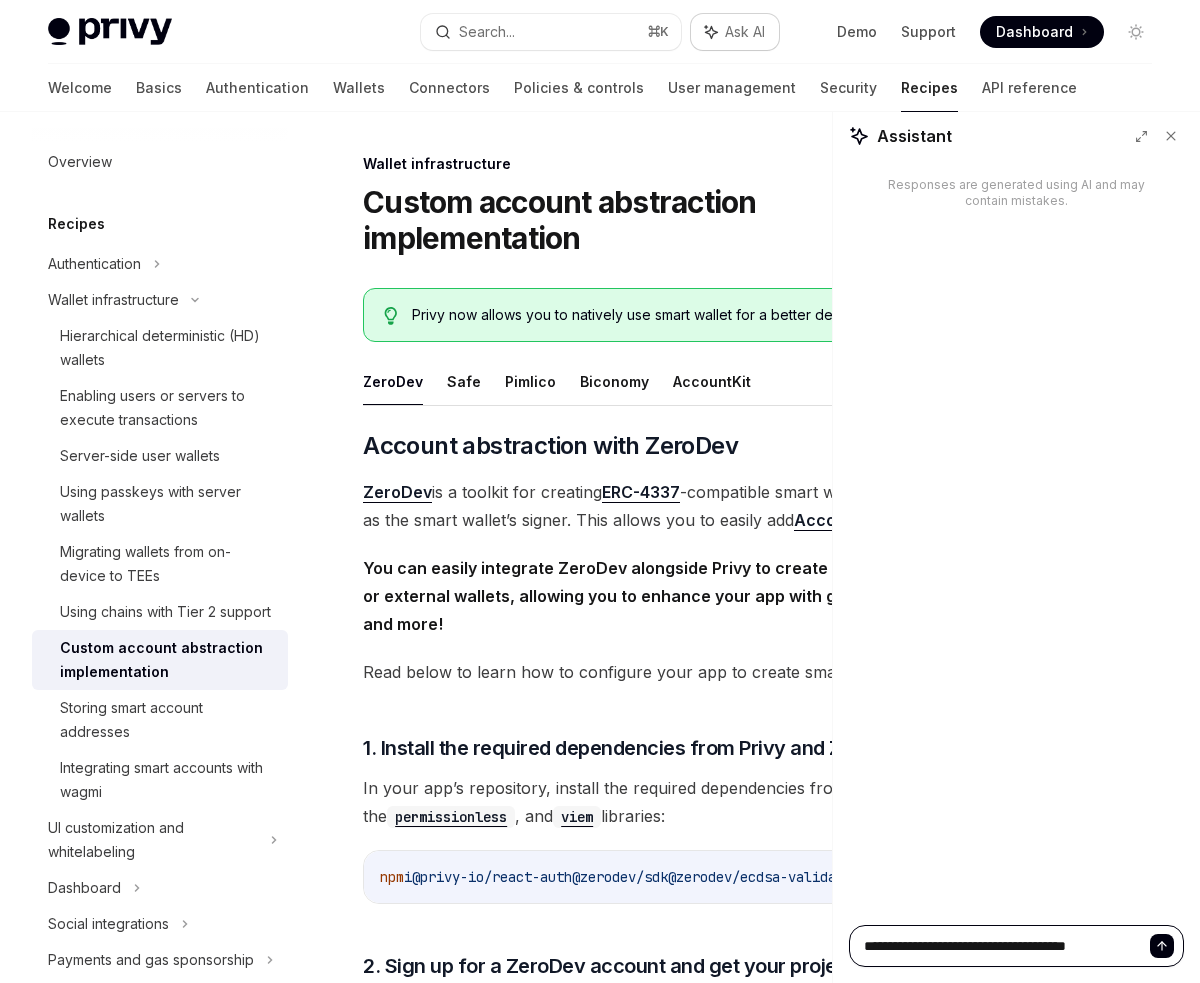 type on "**********" 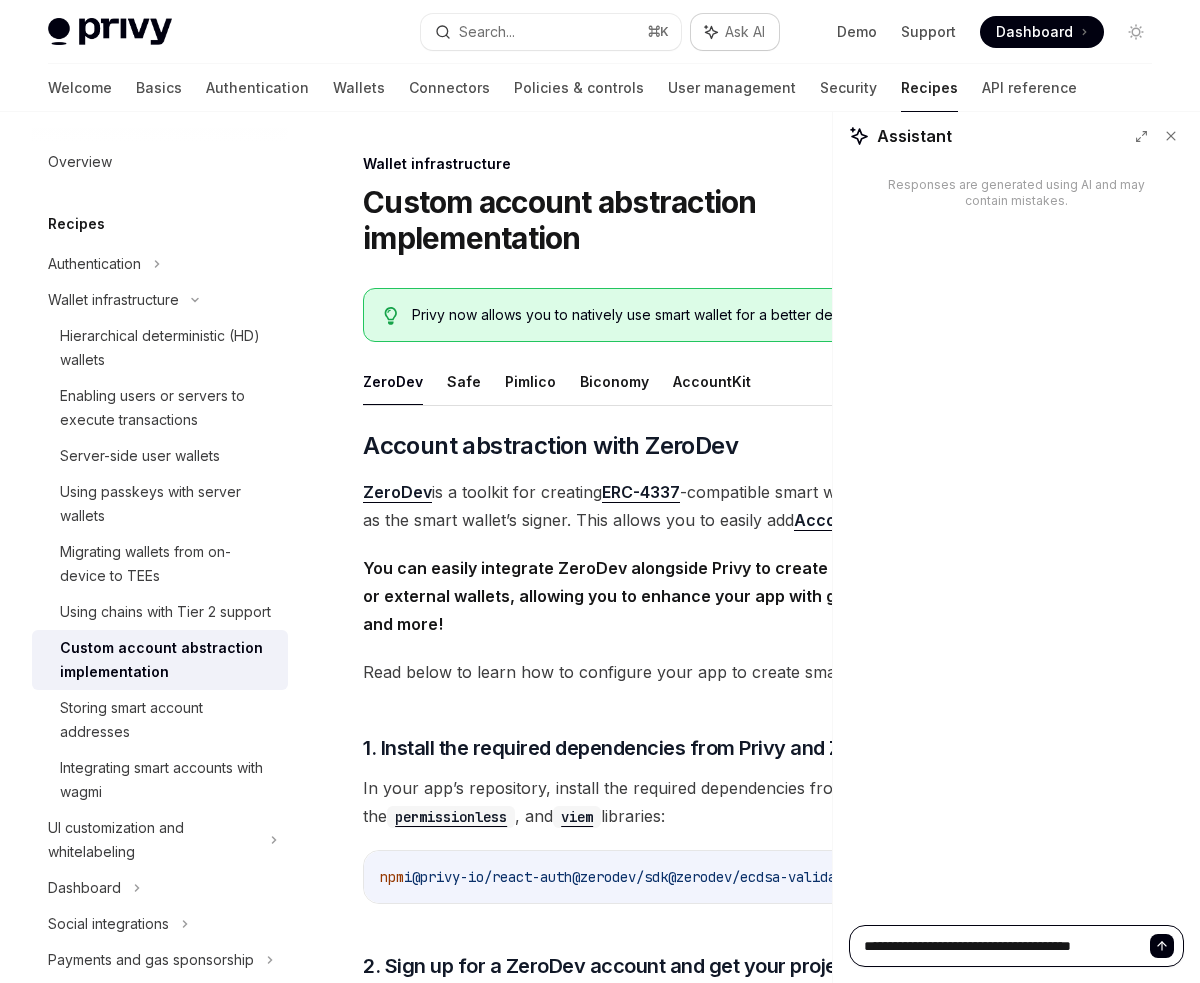type on "**********" 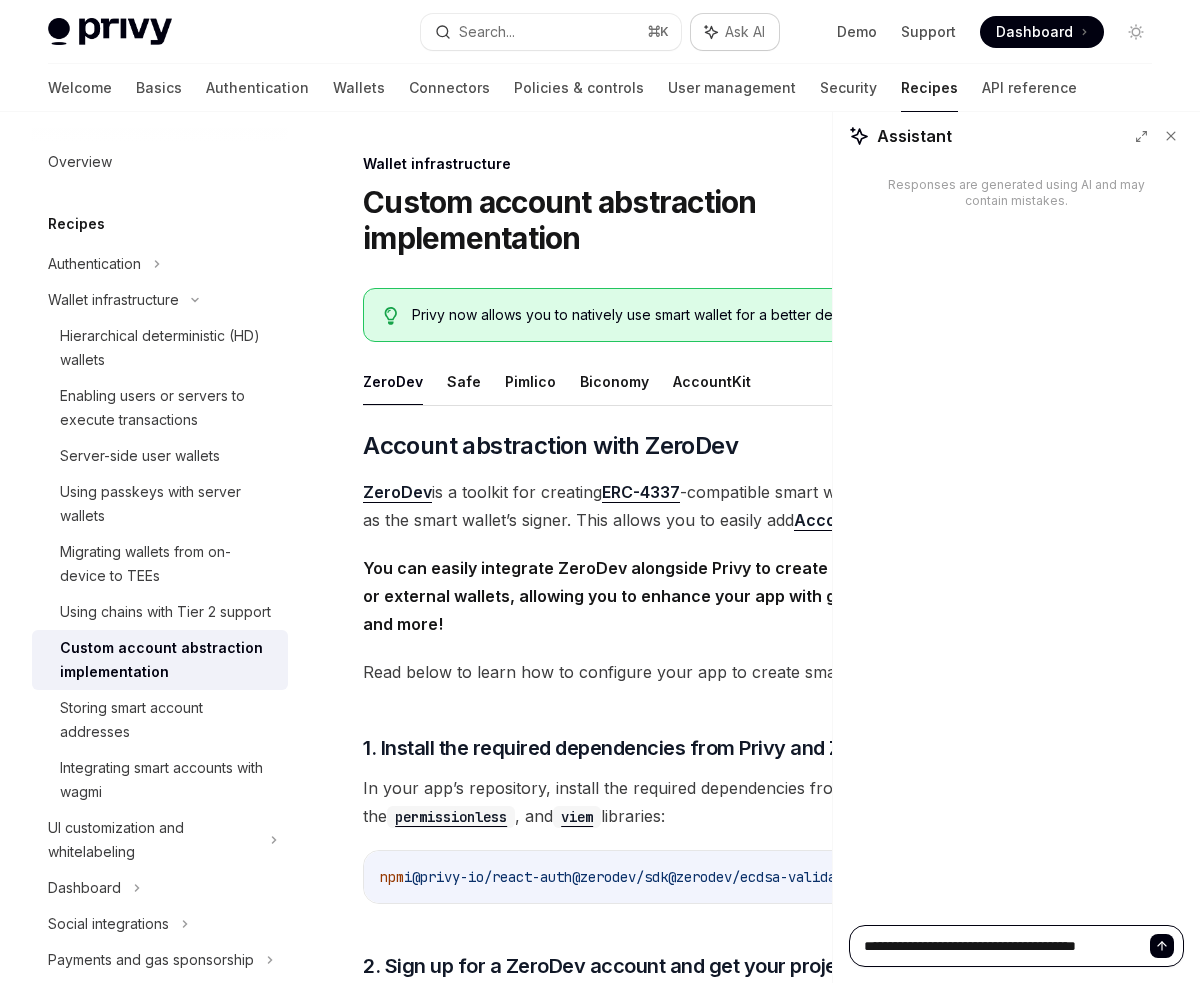type on "**********" 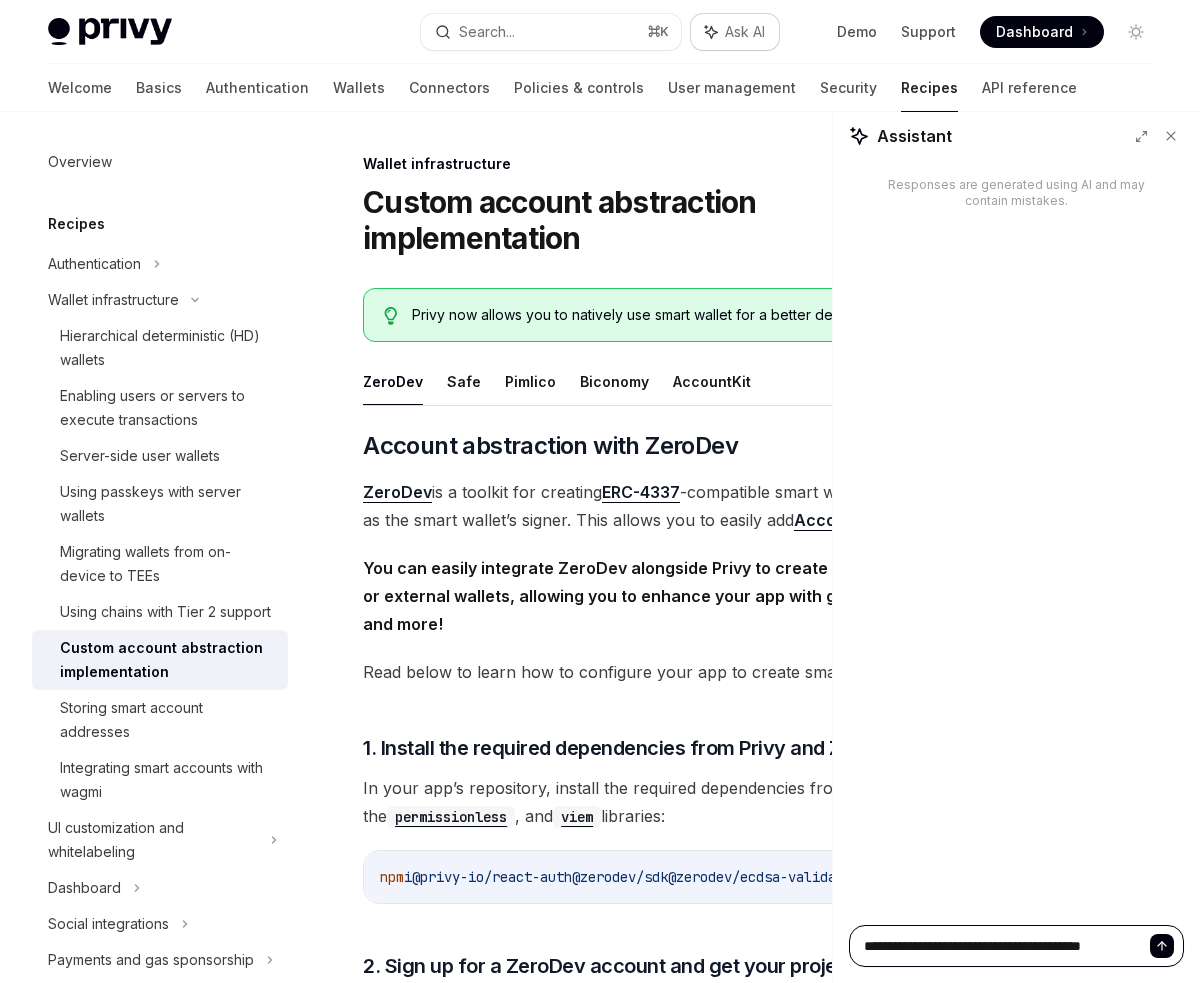 type on "**********" 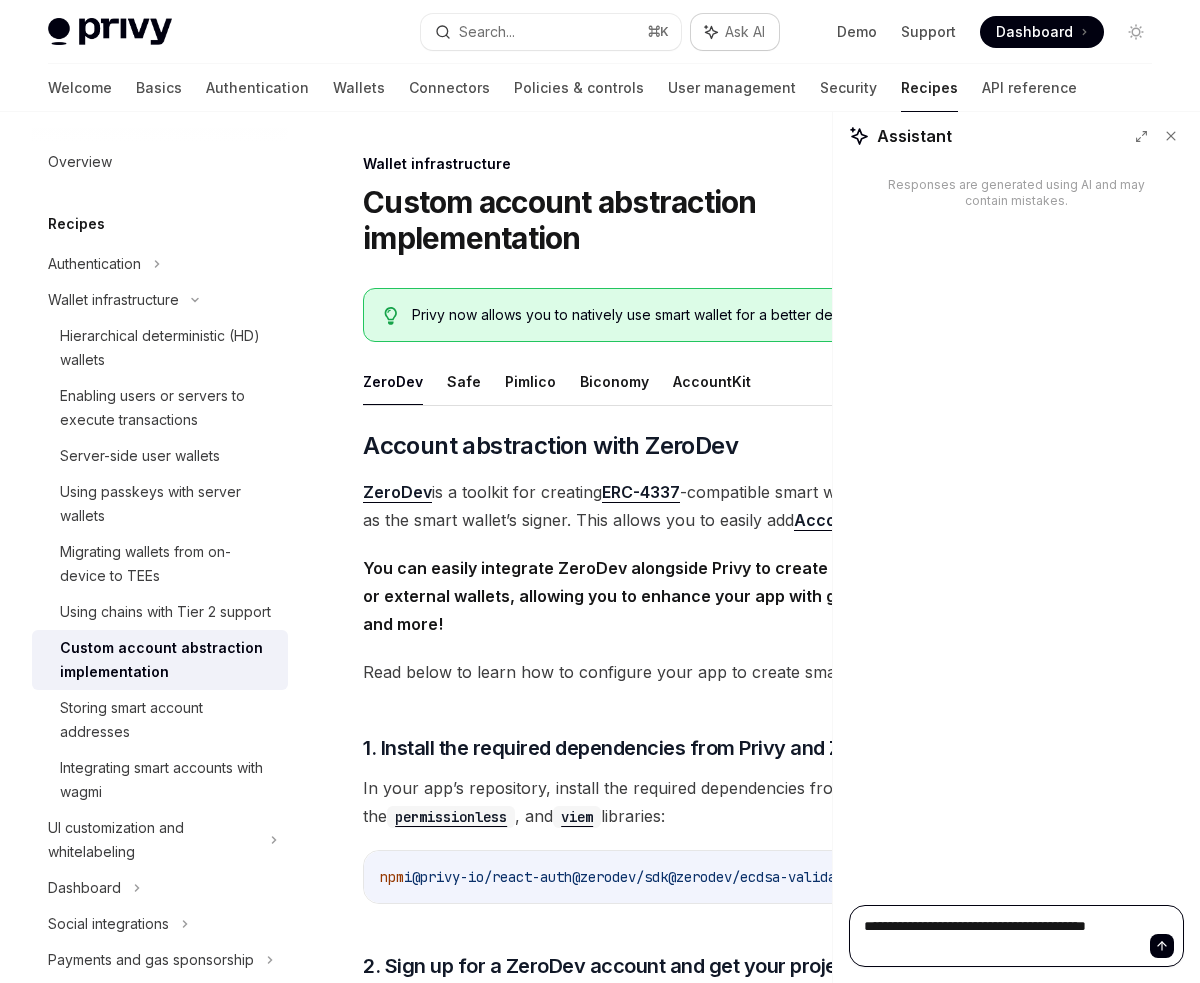 type on "**********" 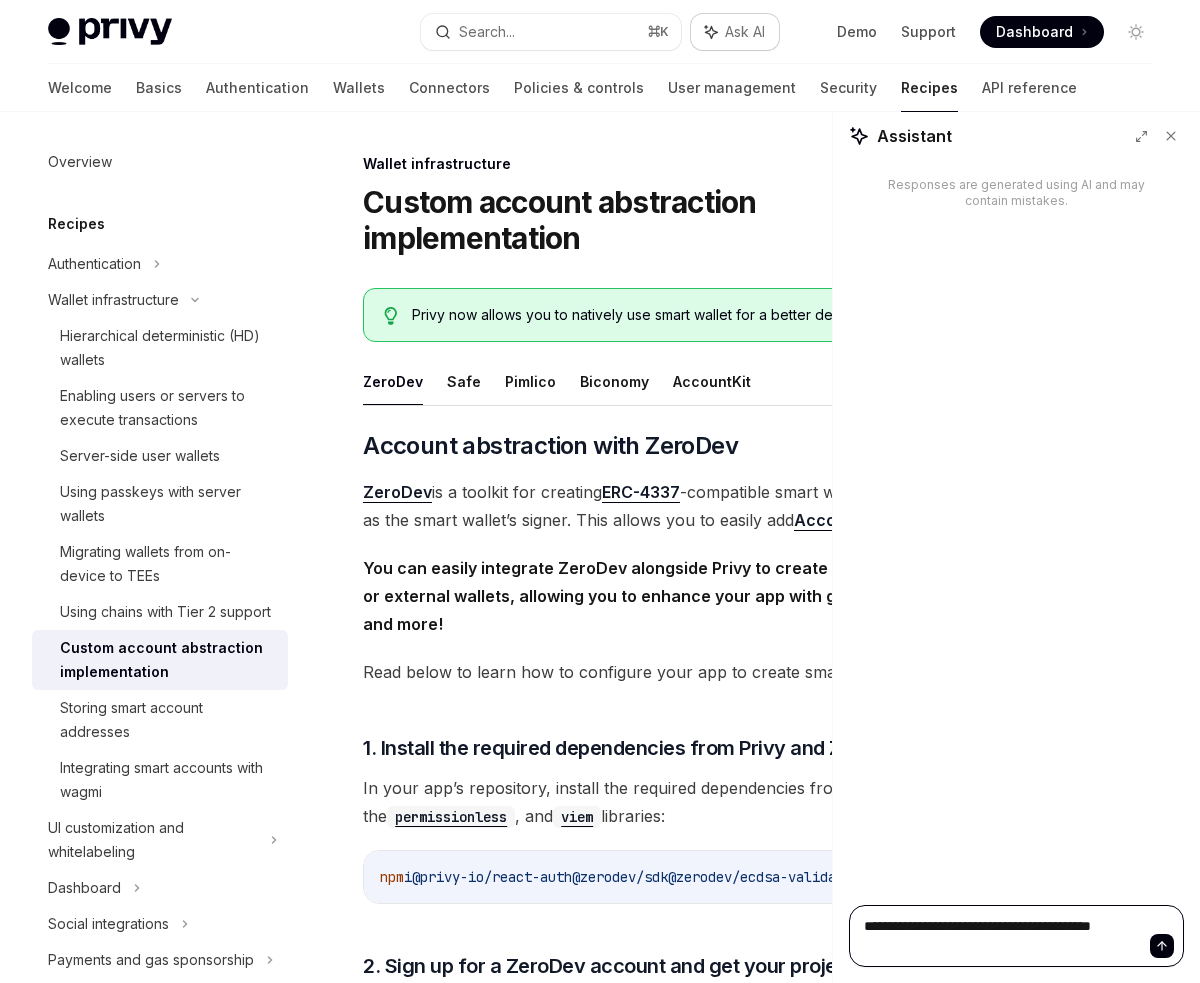 type on "**********" 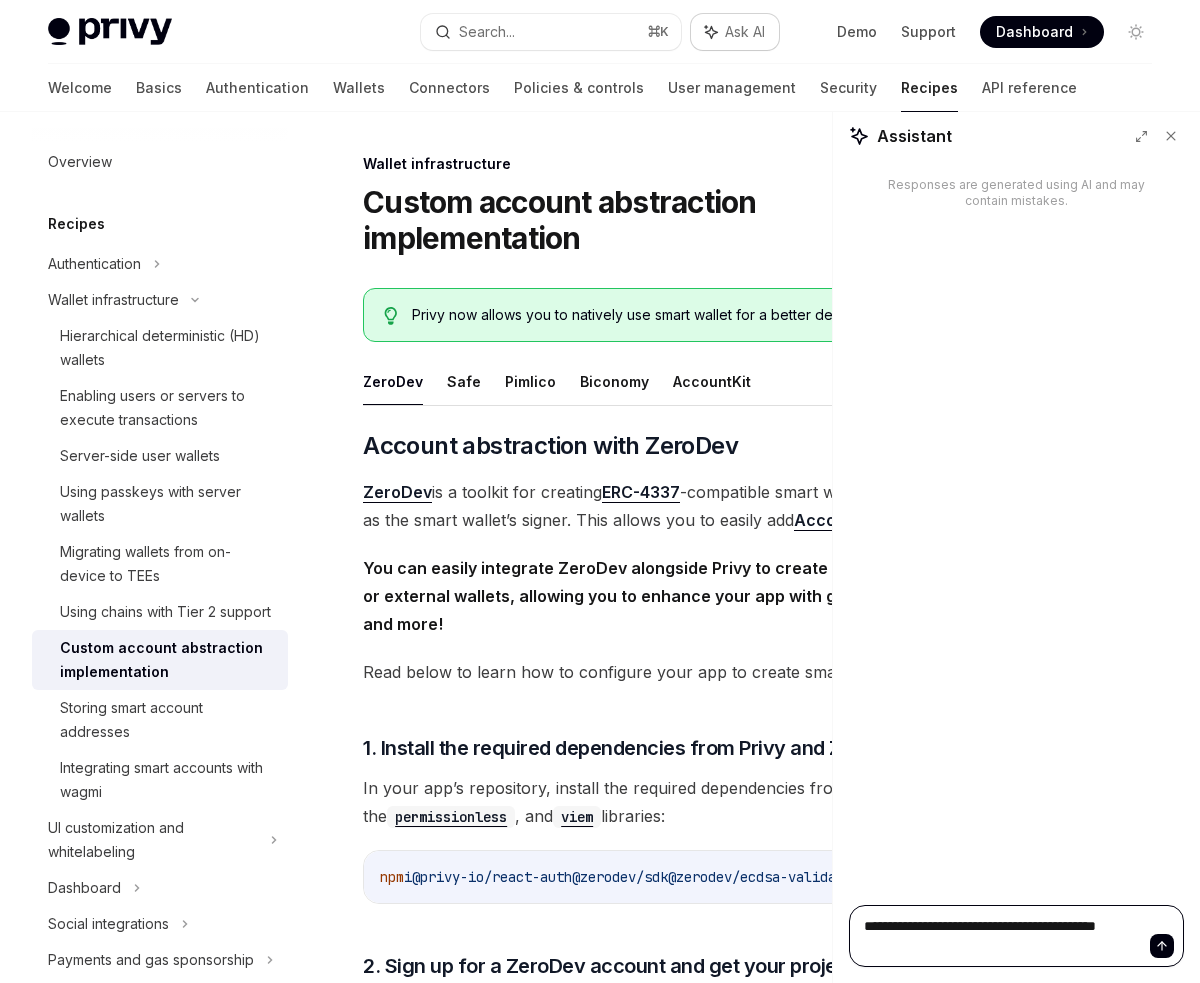 type on "**********" 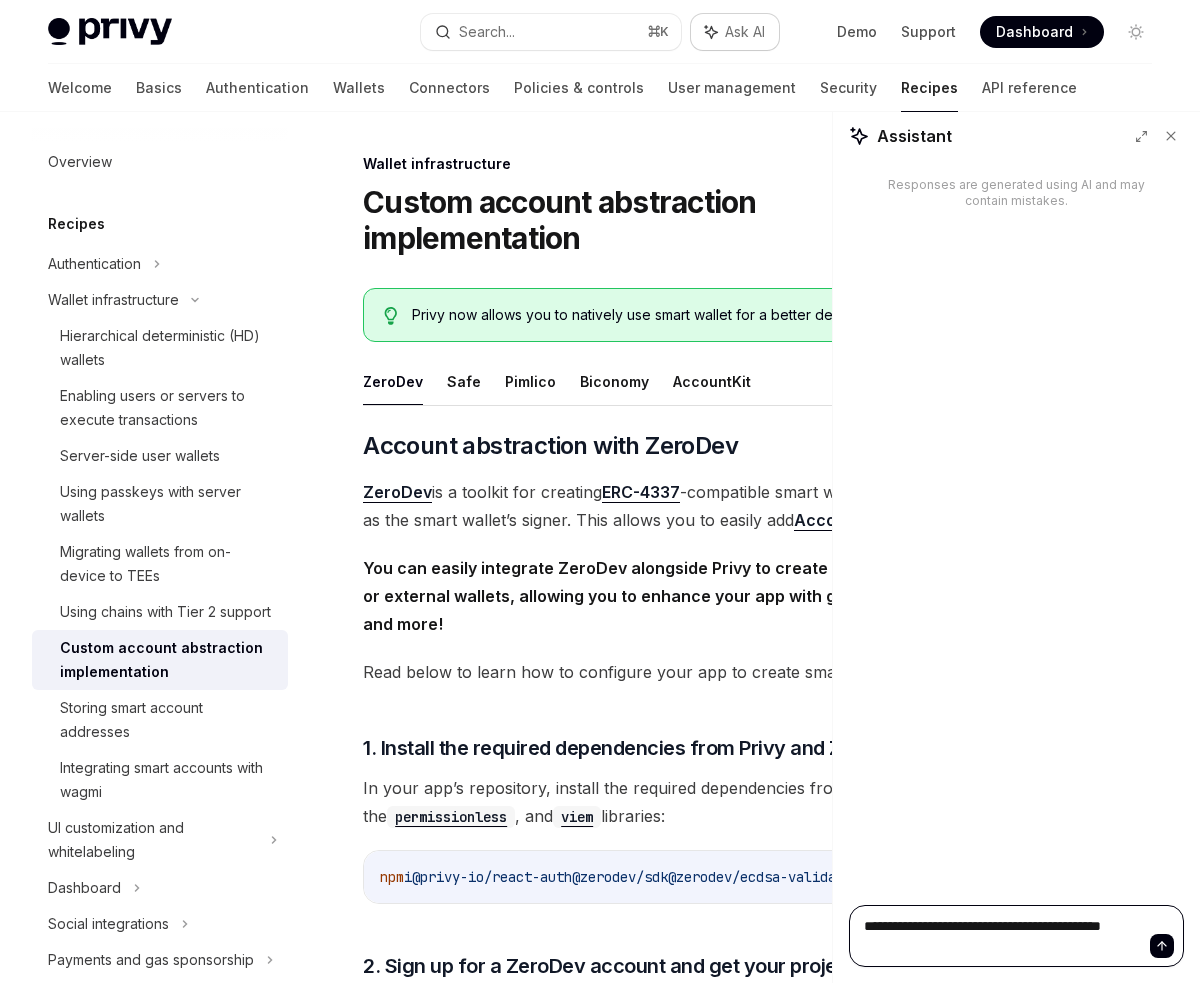 type on "**********" 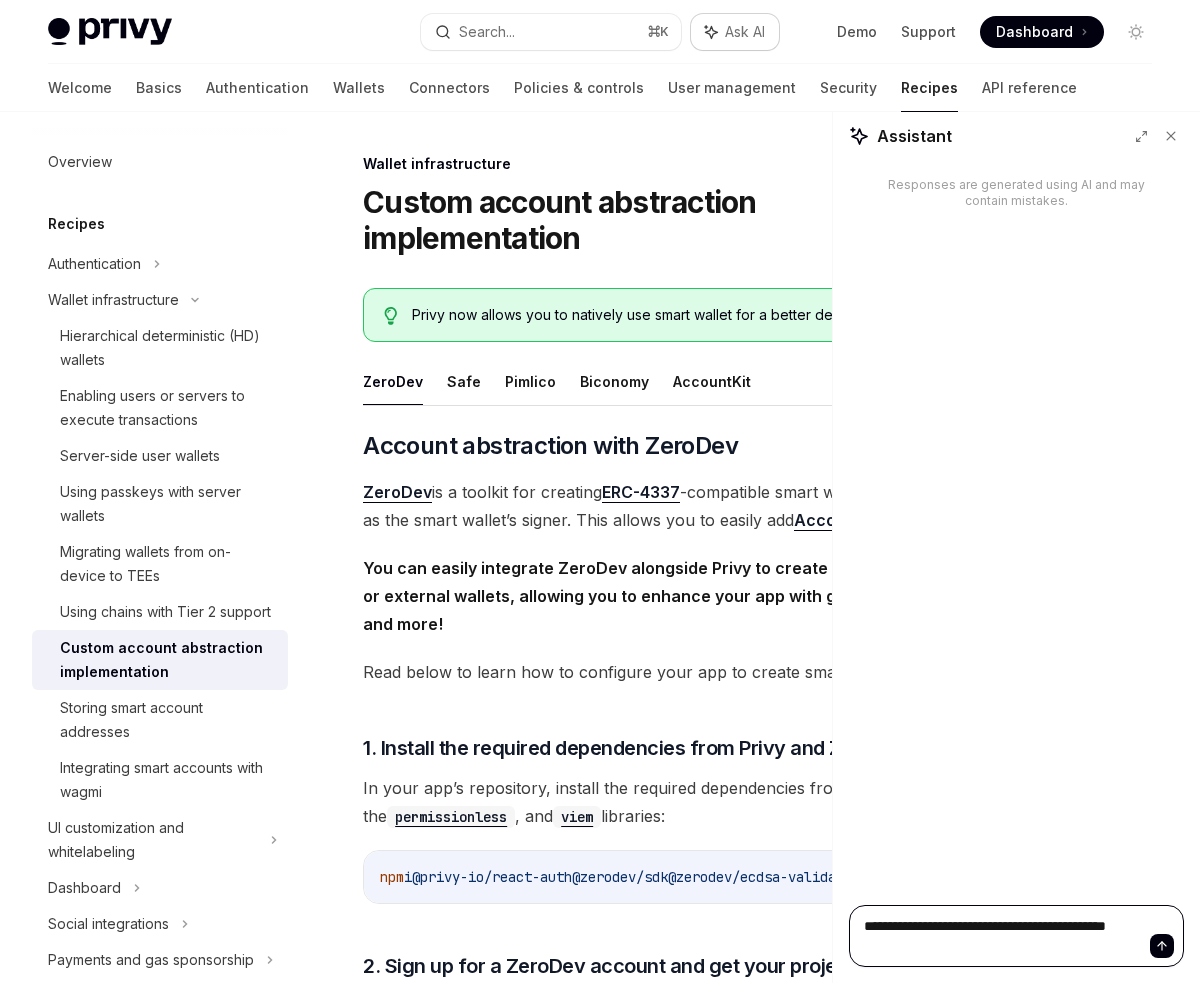 type on "**********" 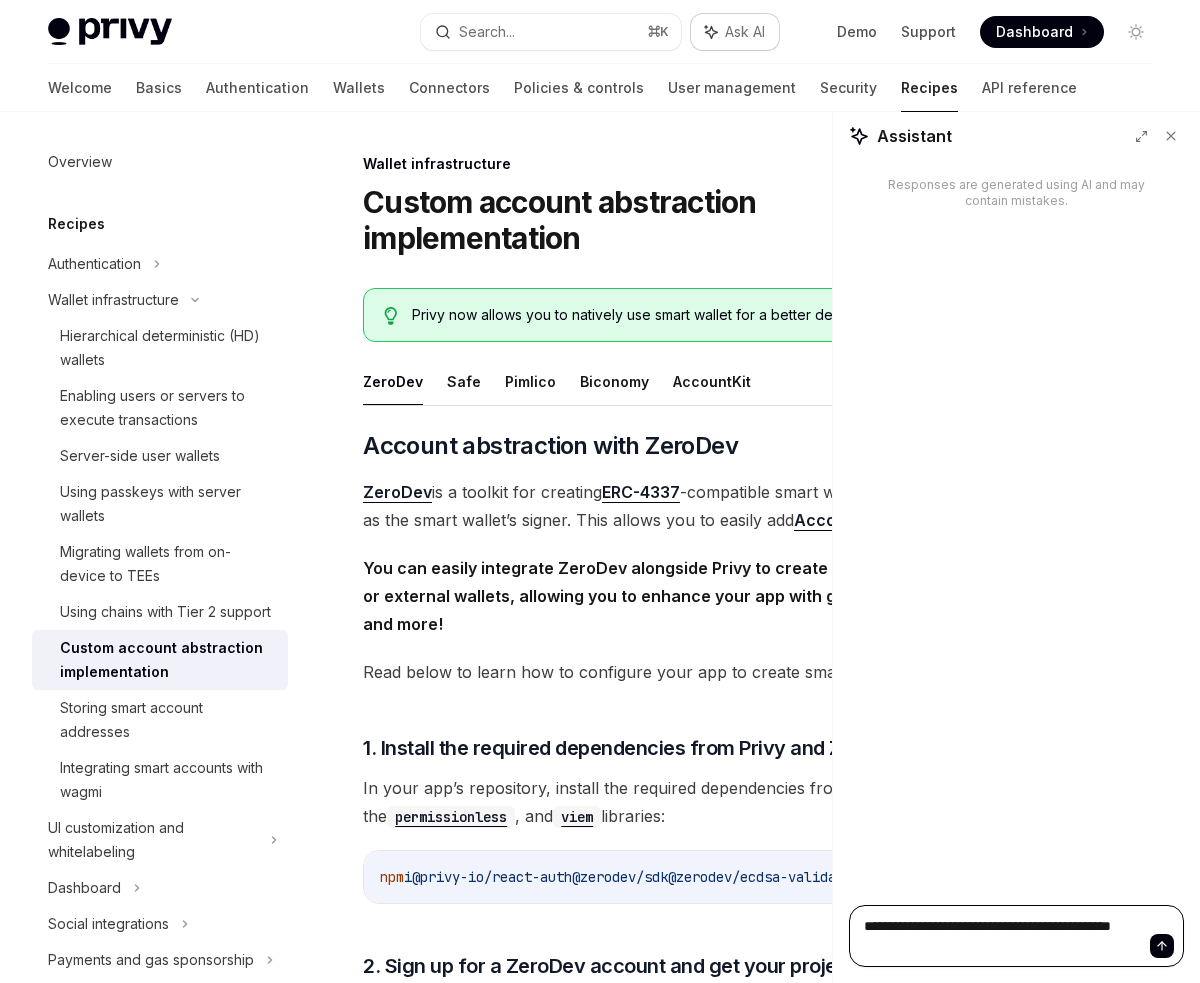 type on "**********" 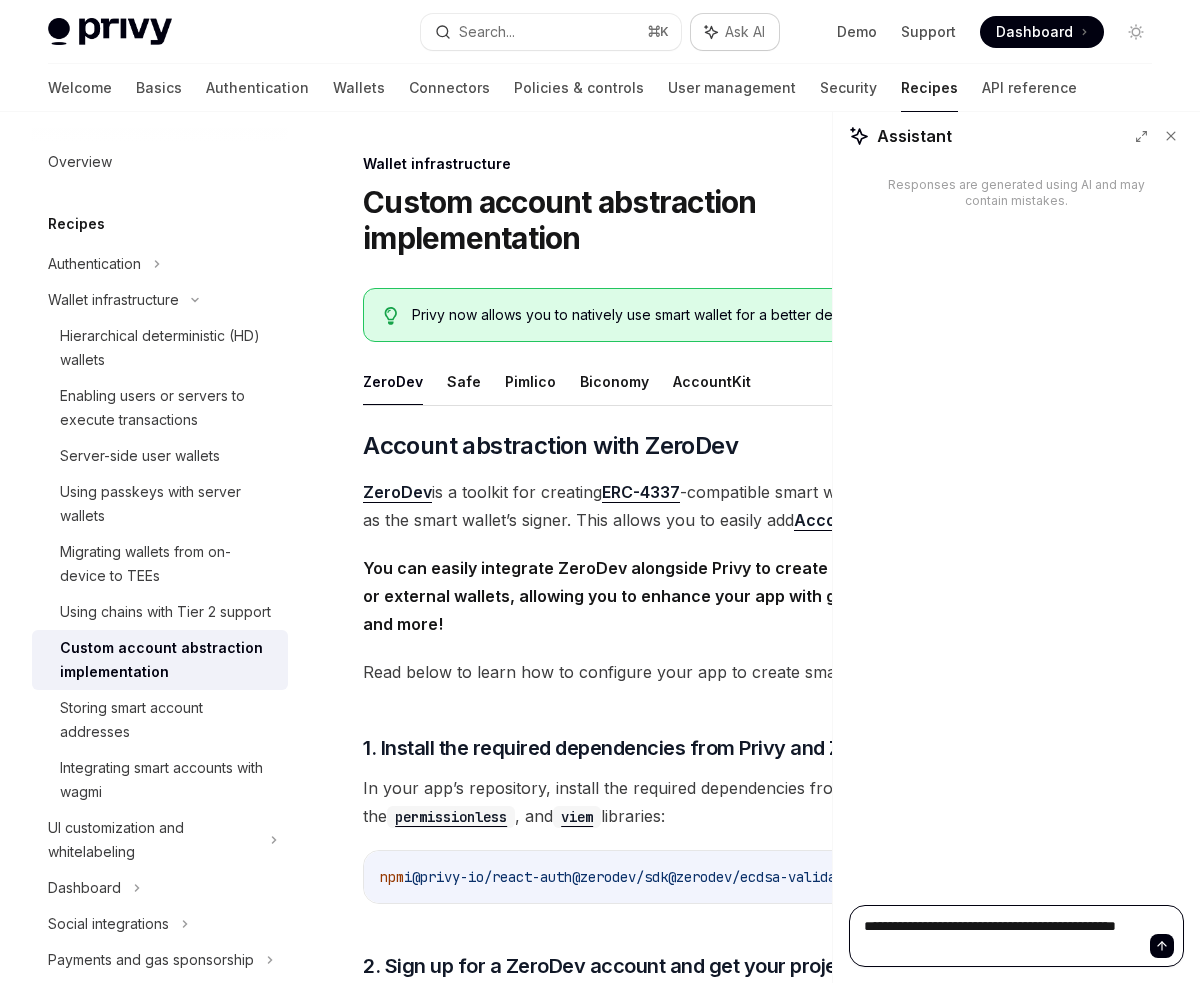 type on "*" 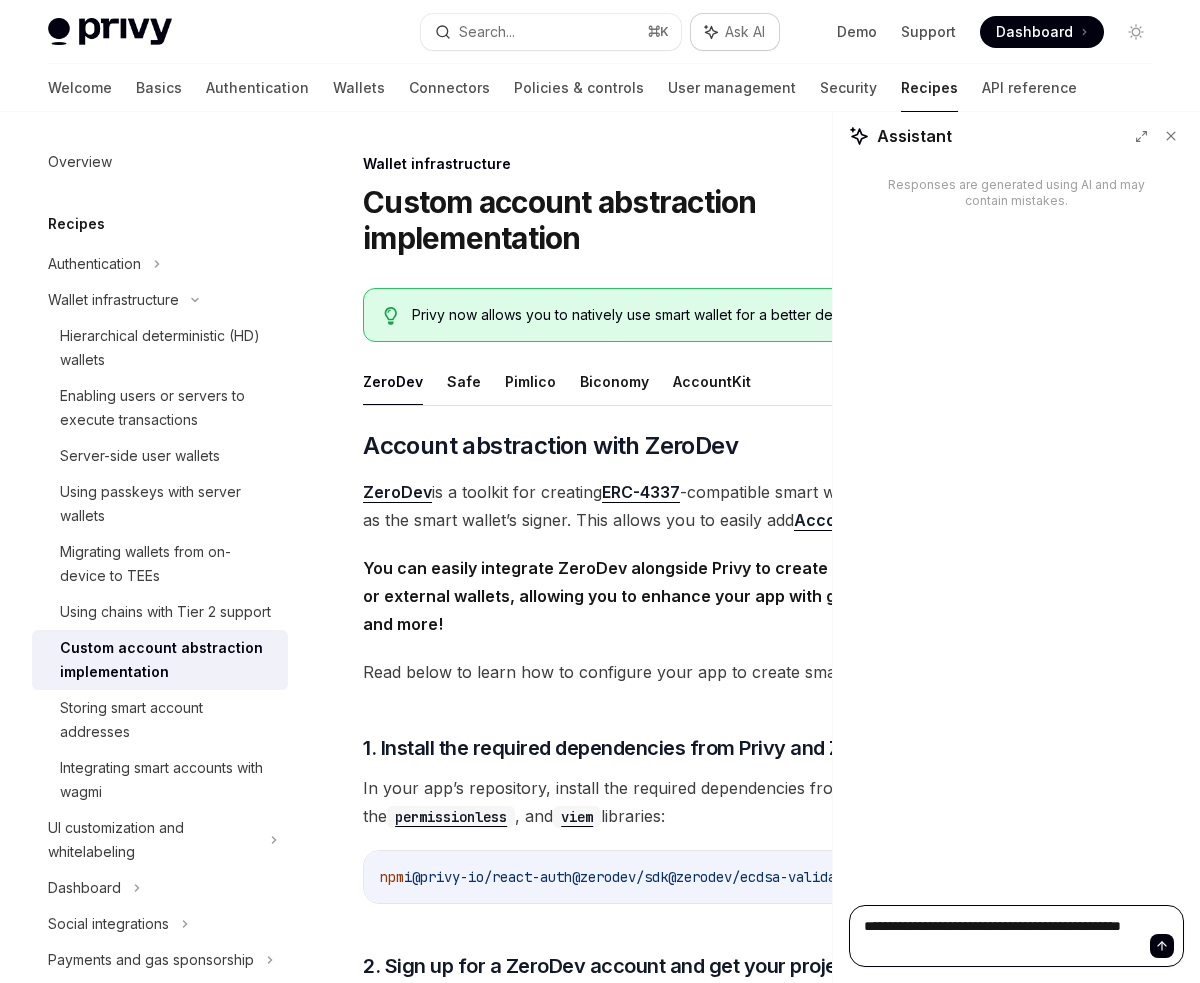 type on "**********" 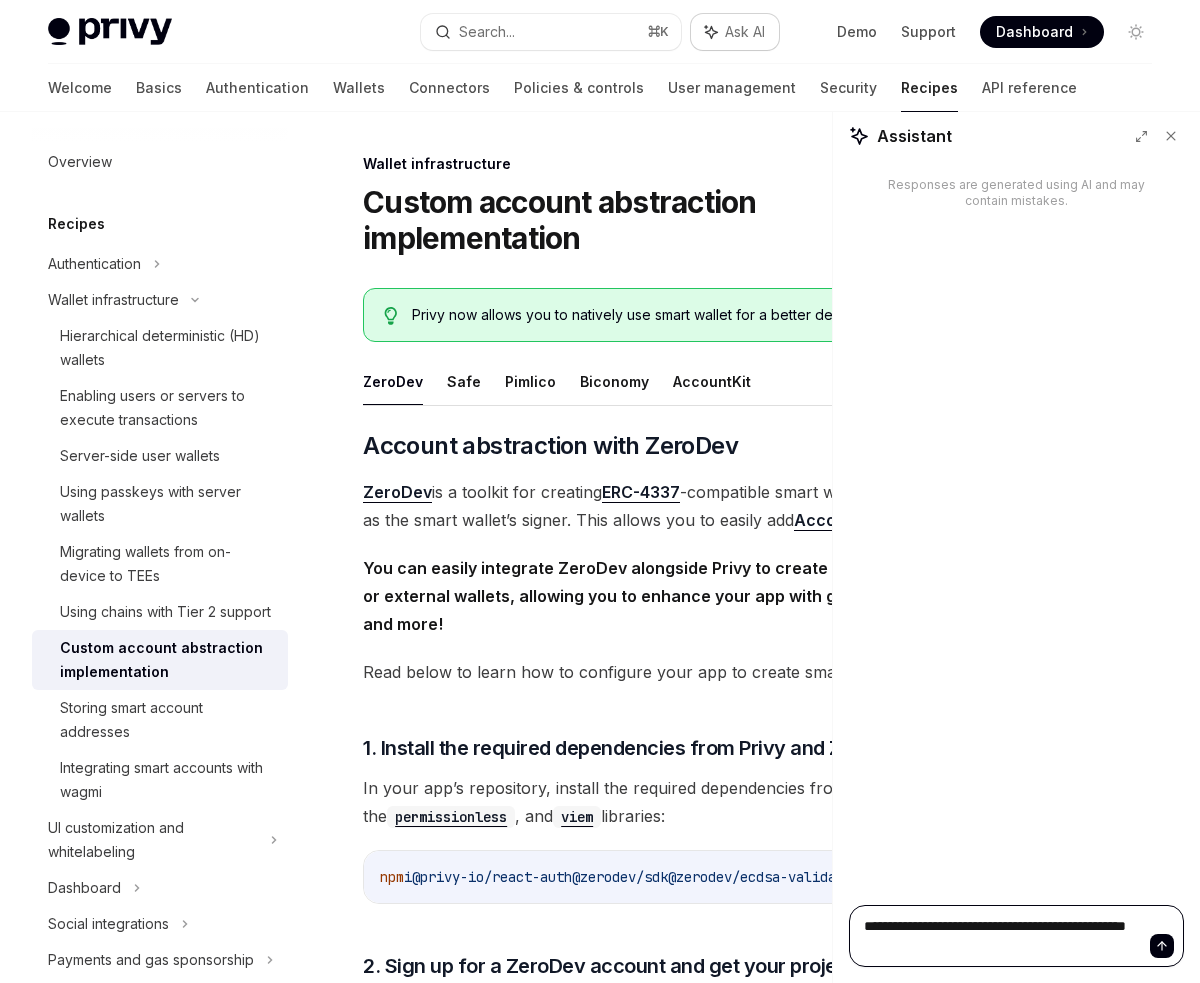 type on "**********" 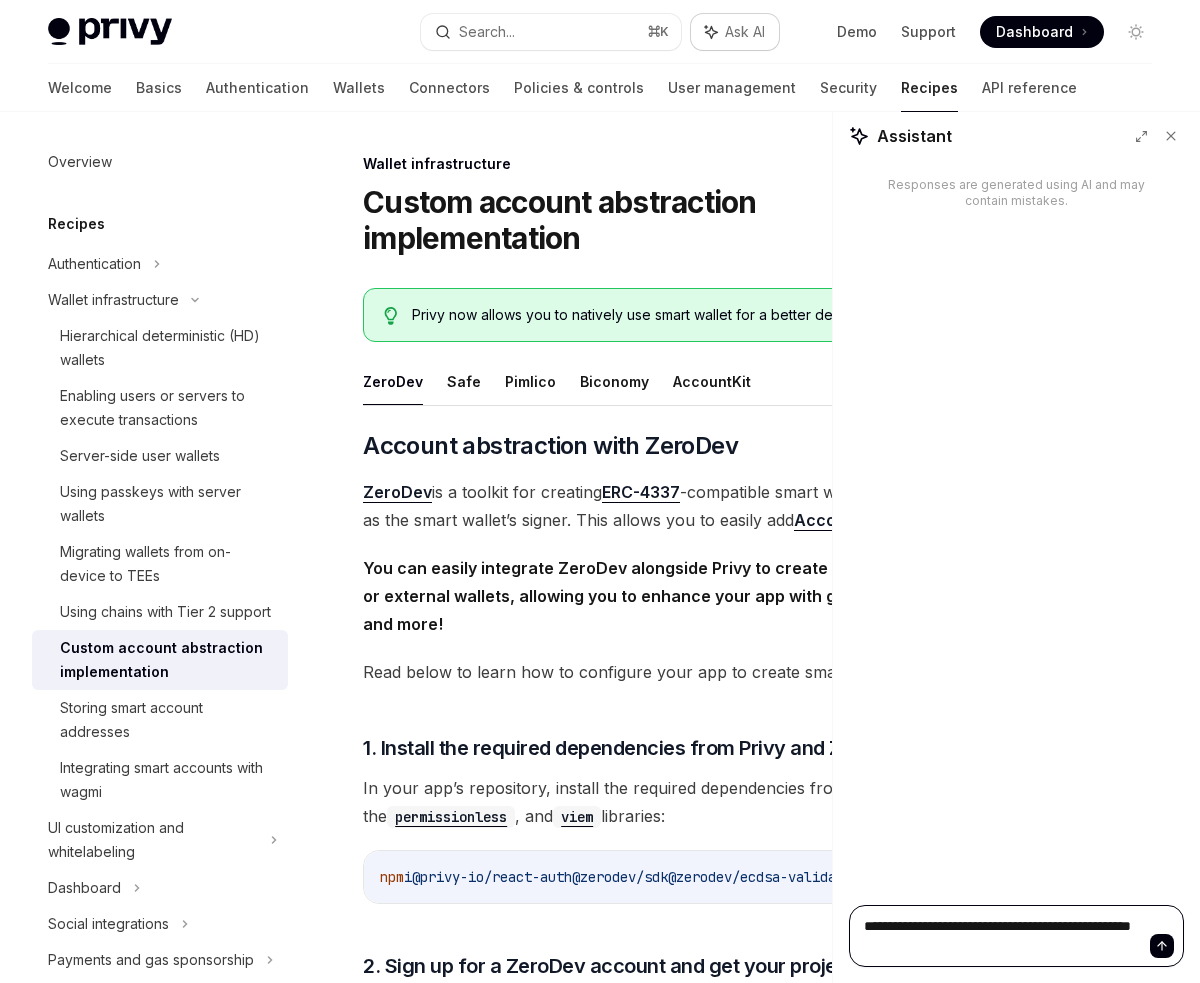 type on "**********" 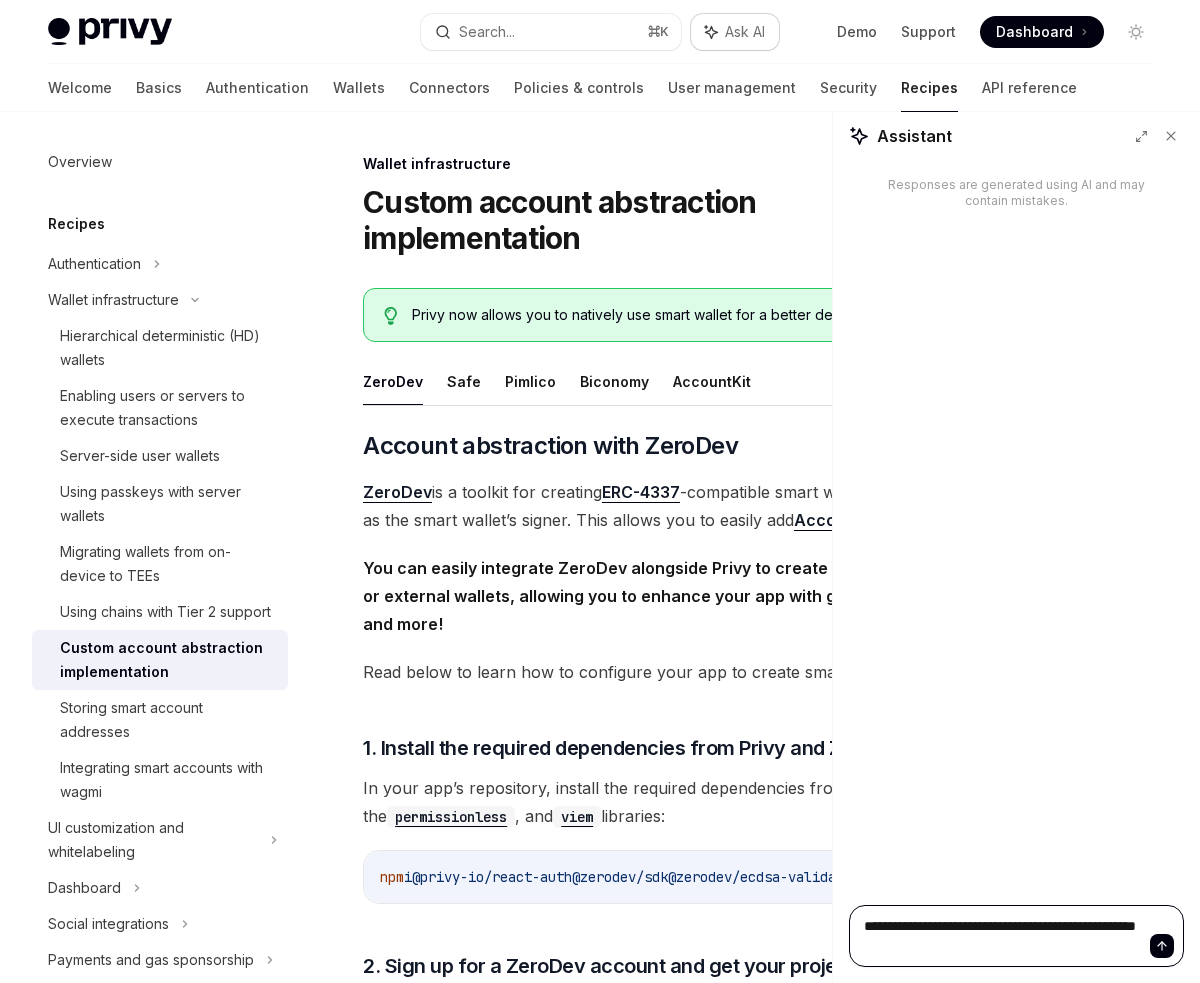 type on "**********" 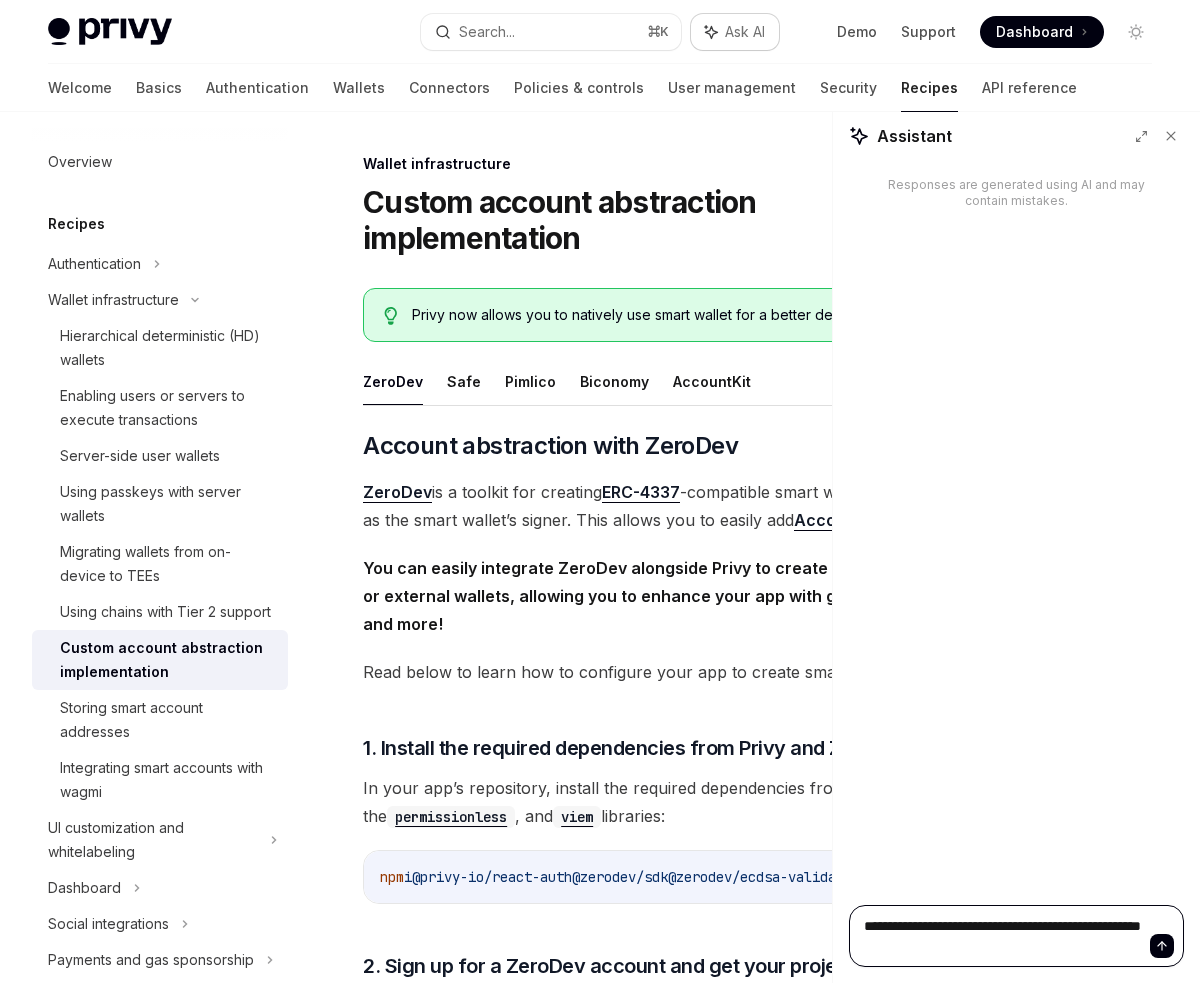 type on "**********" 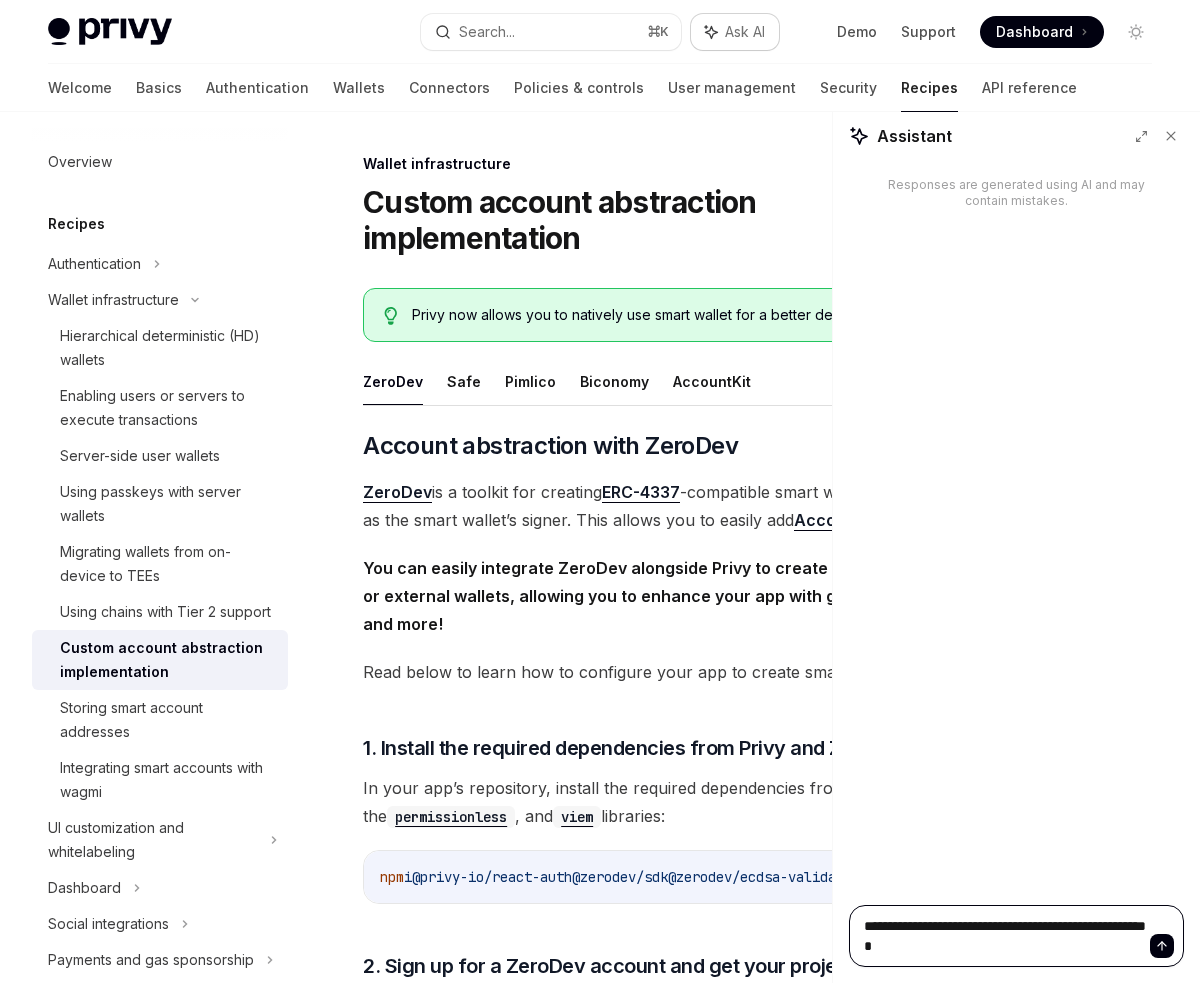 type on "**********" 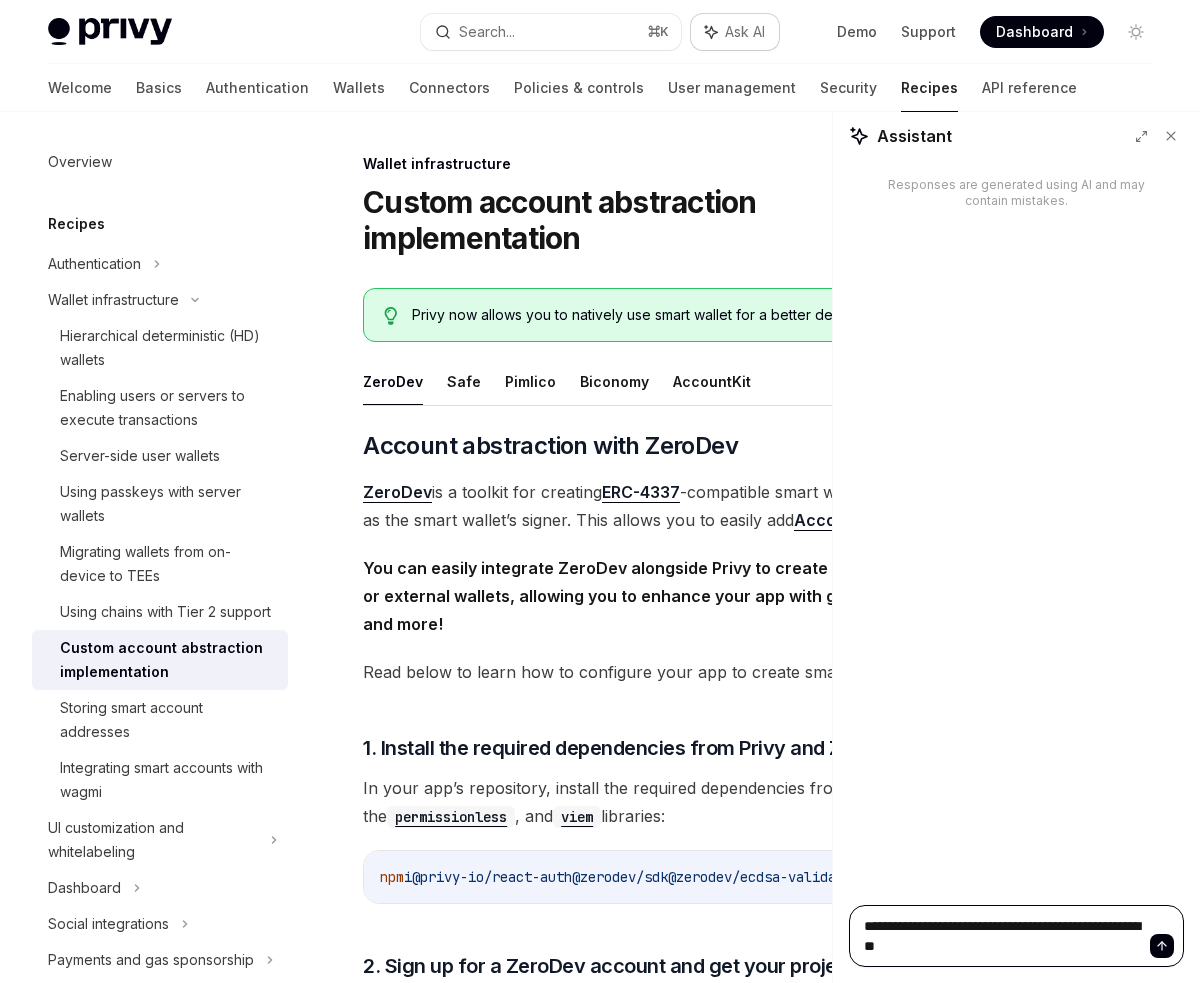 type on "**********" 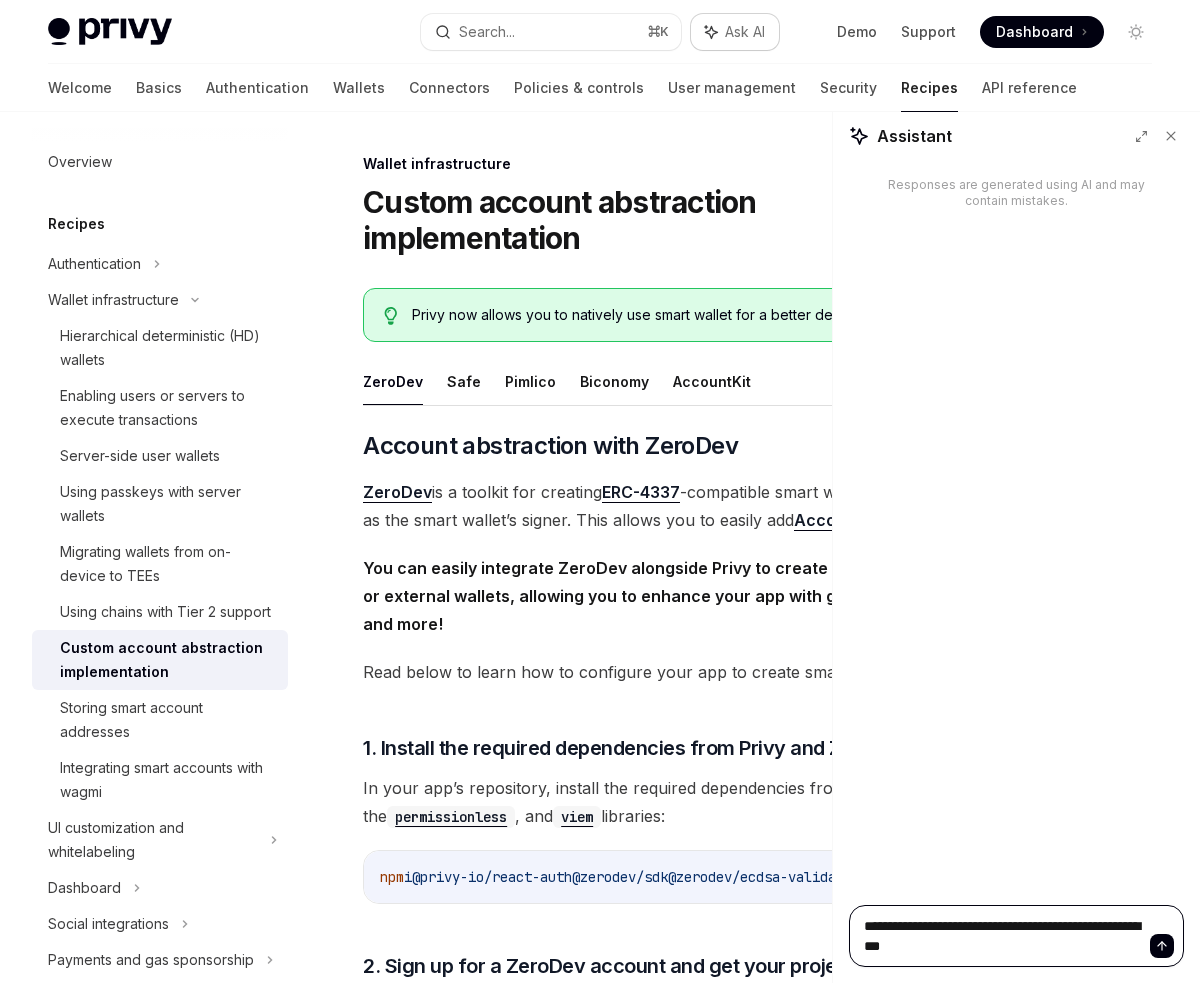 type on "*" 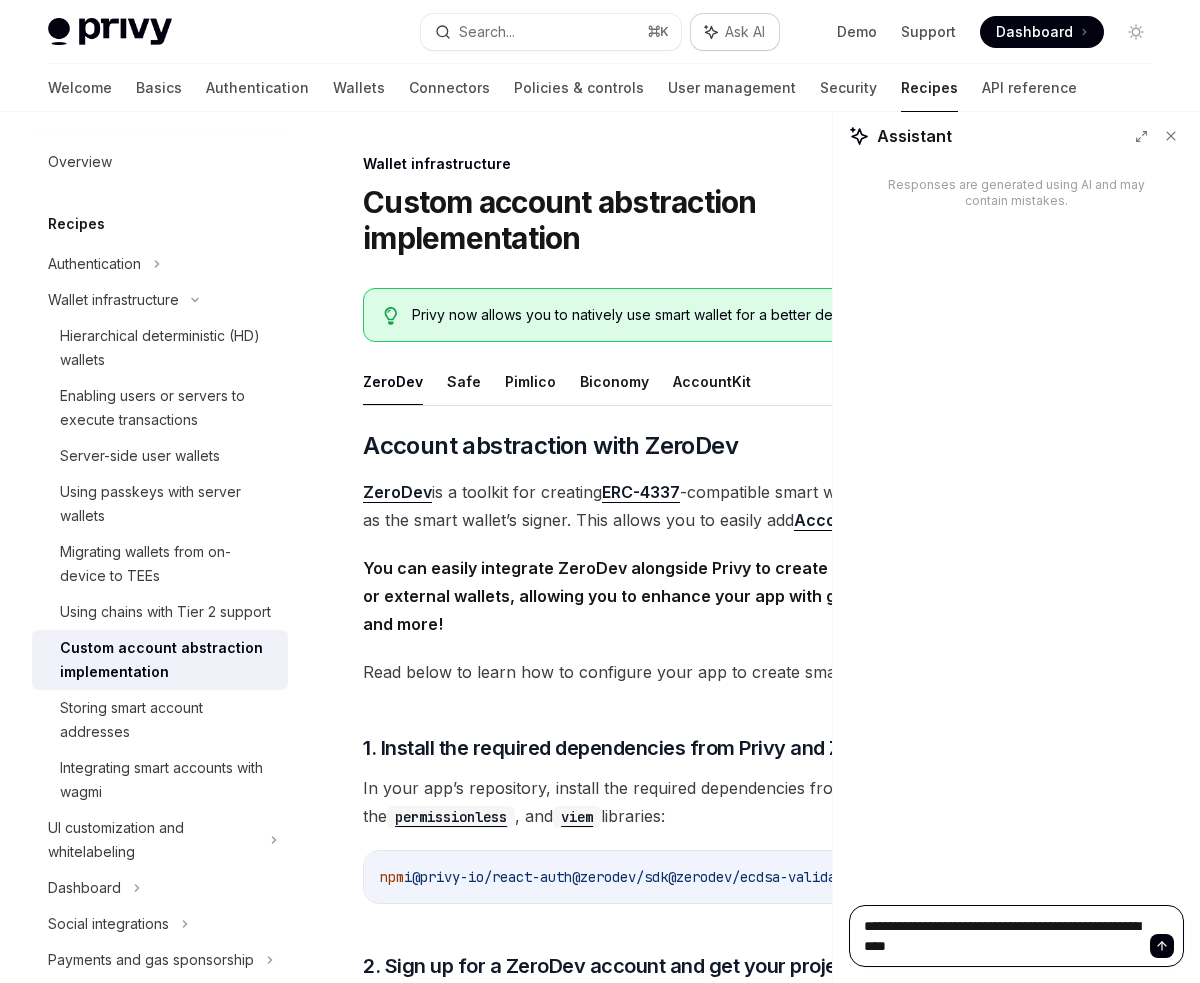 type on "**********" 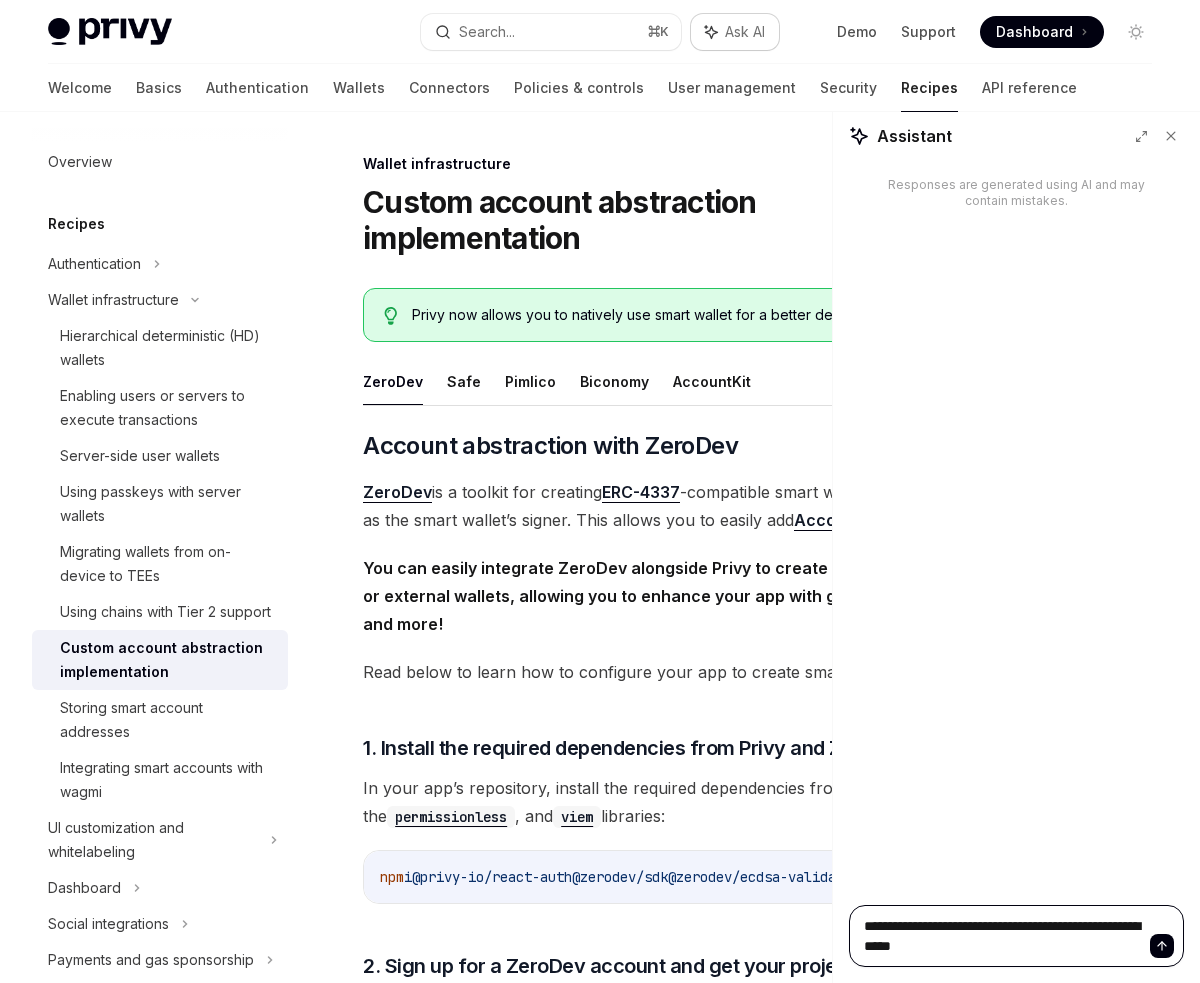 type on "**********" 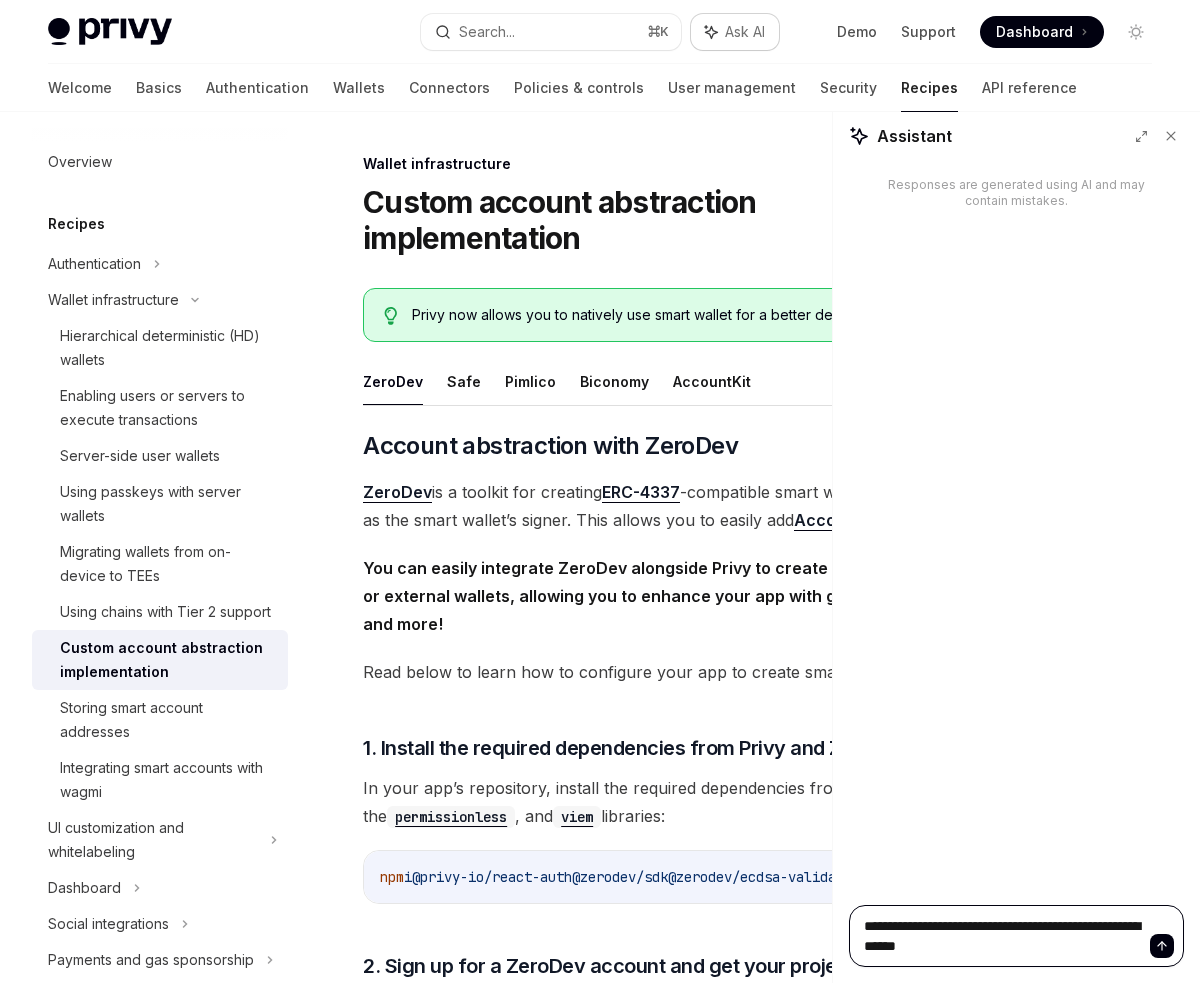 type on "**********" 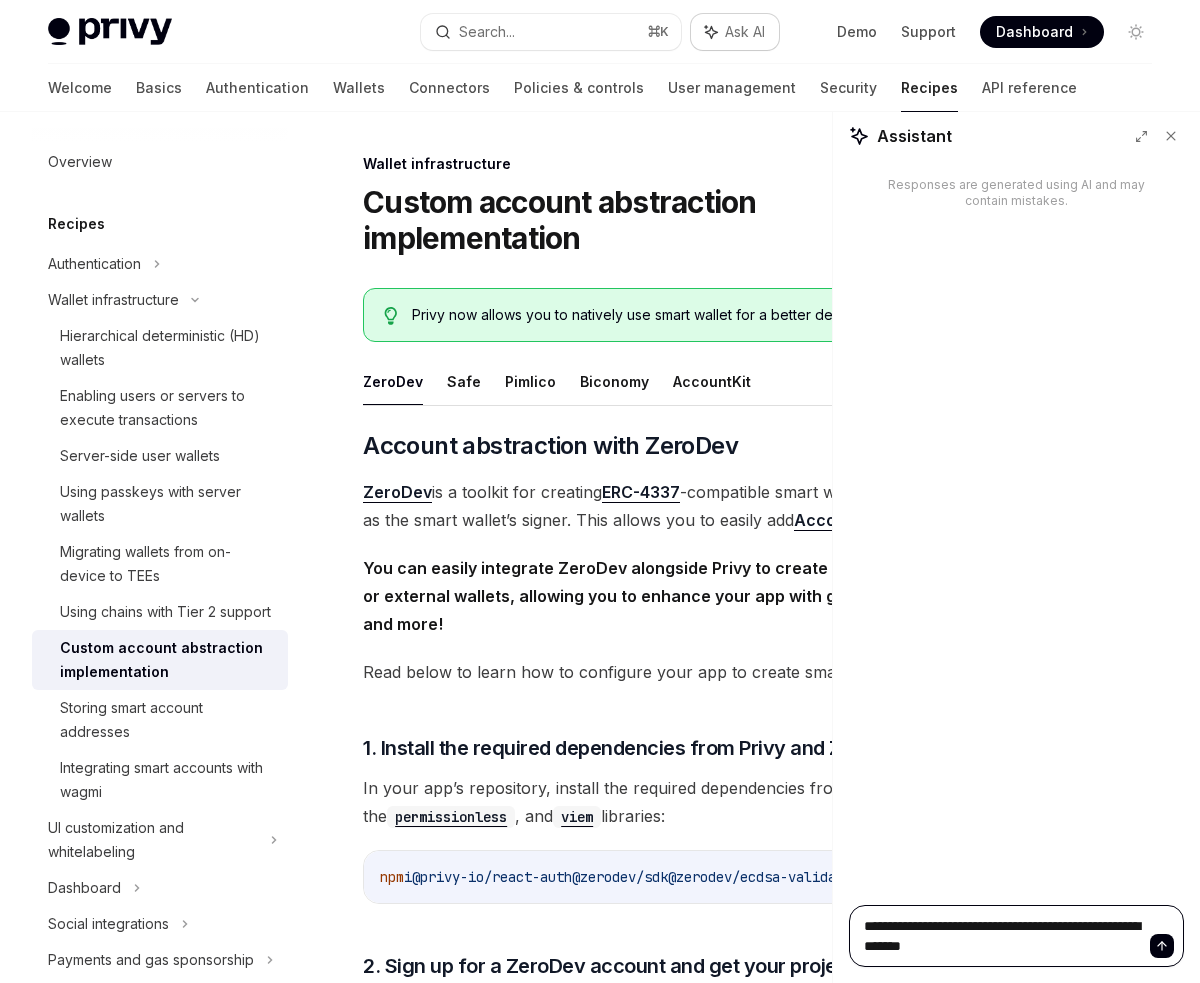 type on "**********" 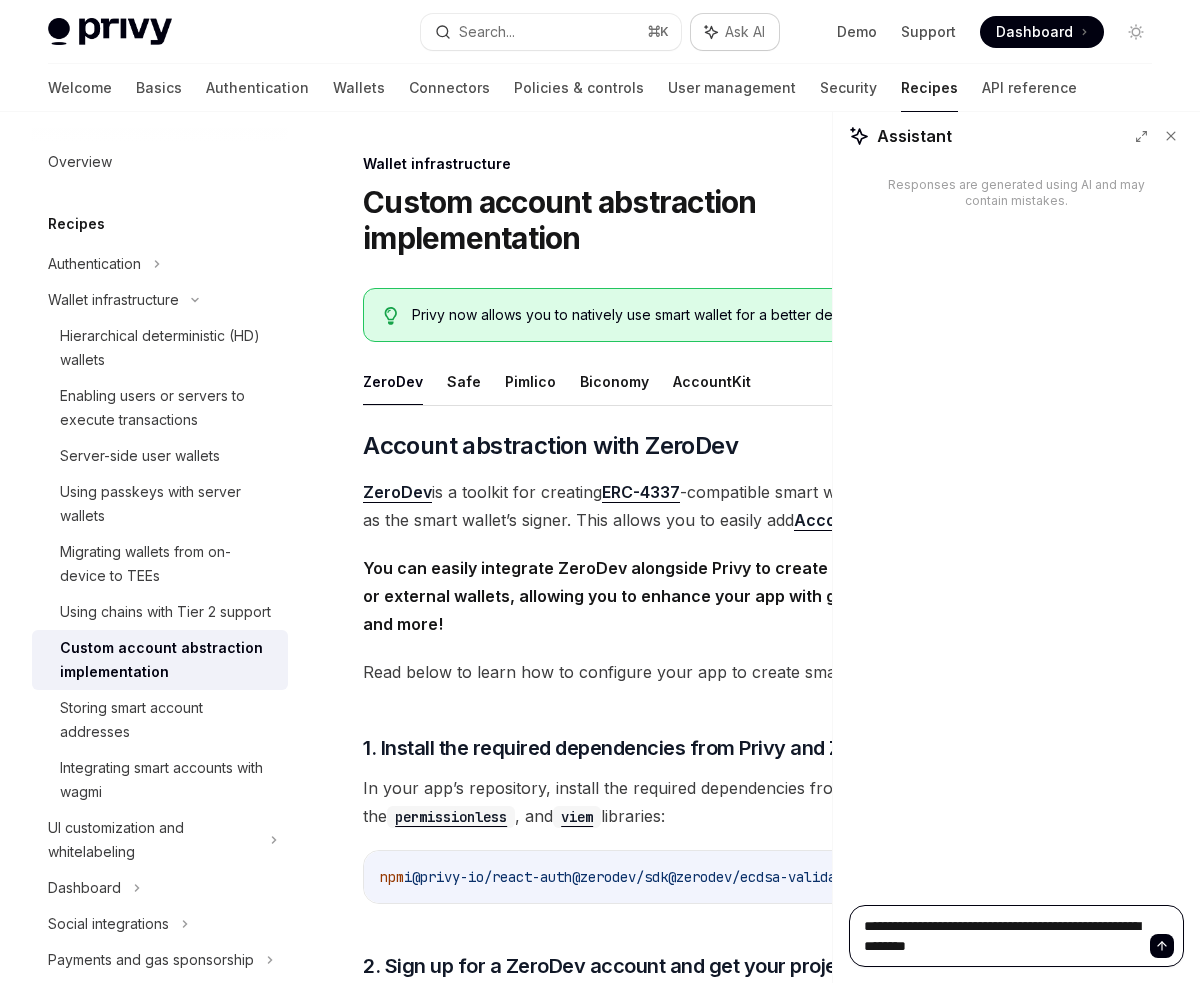 type on "**********" 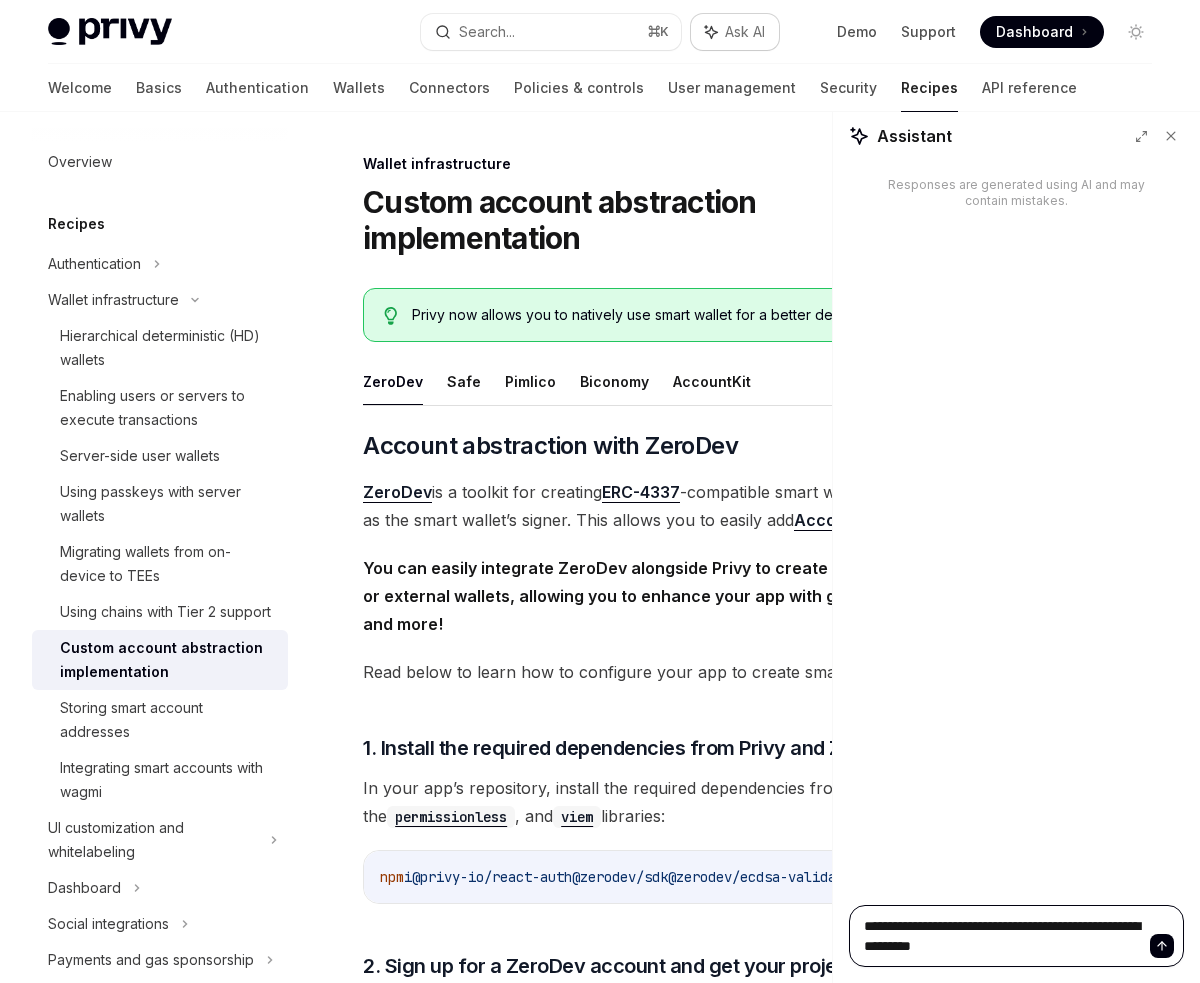 type on "**********" 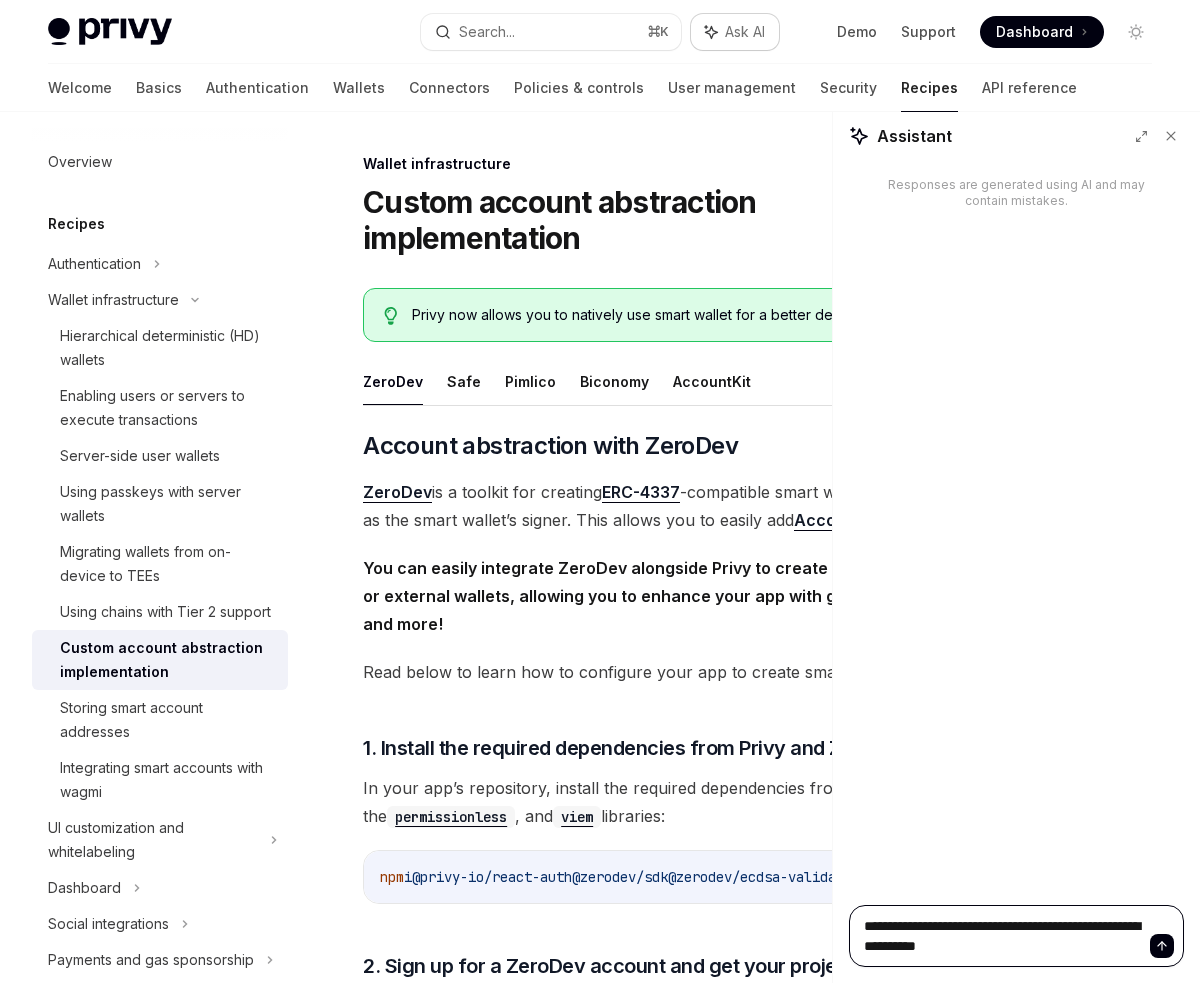 type on "**********" 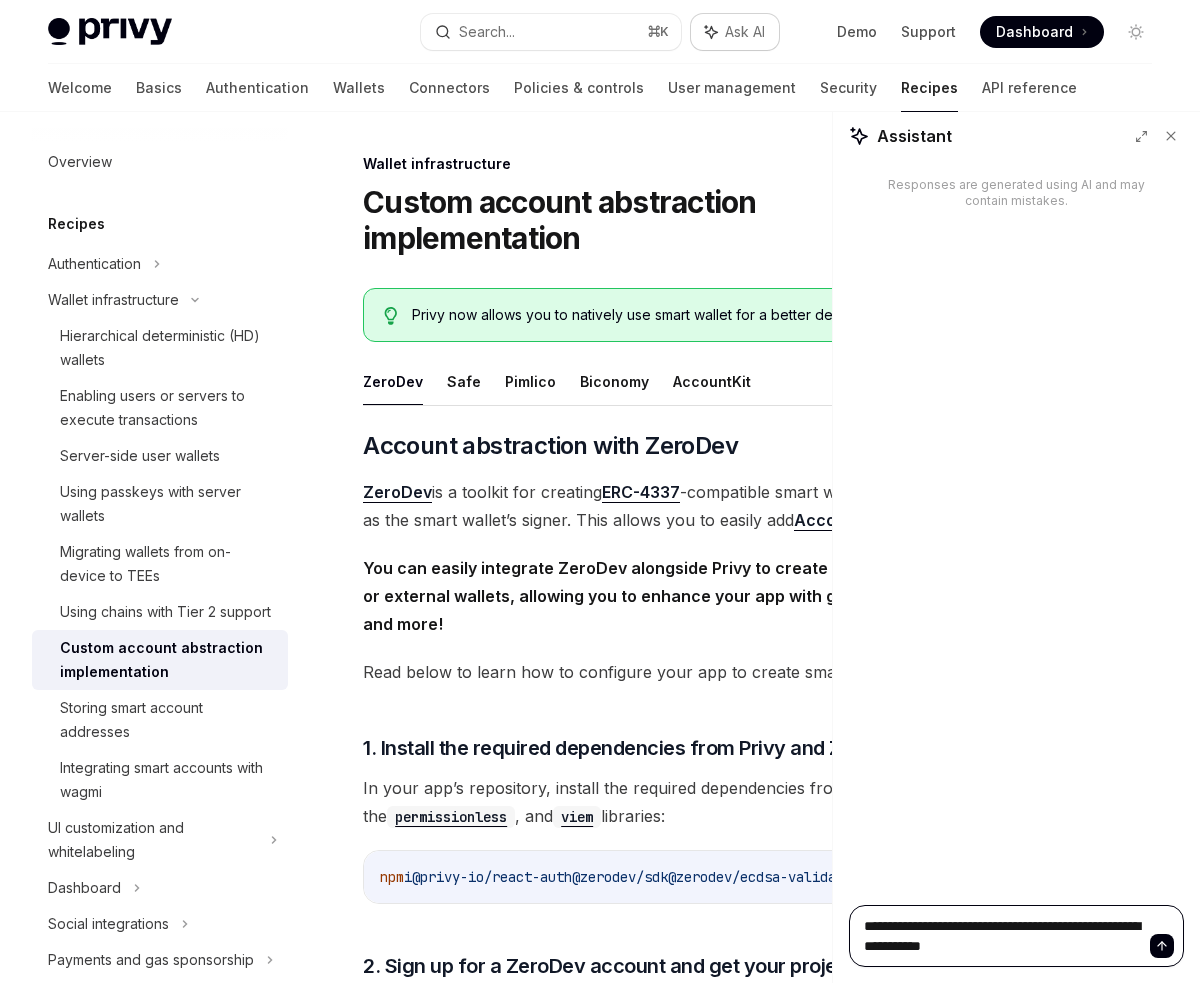 type on "**********" 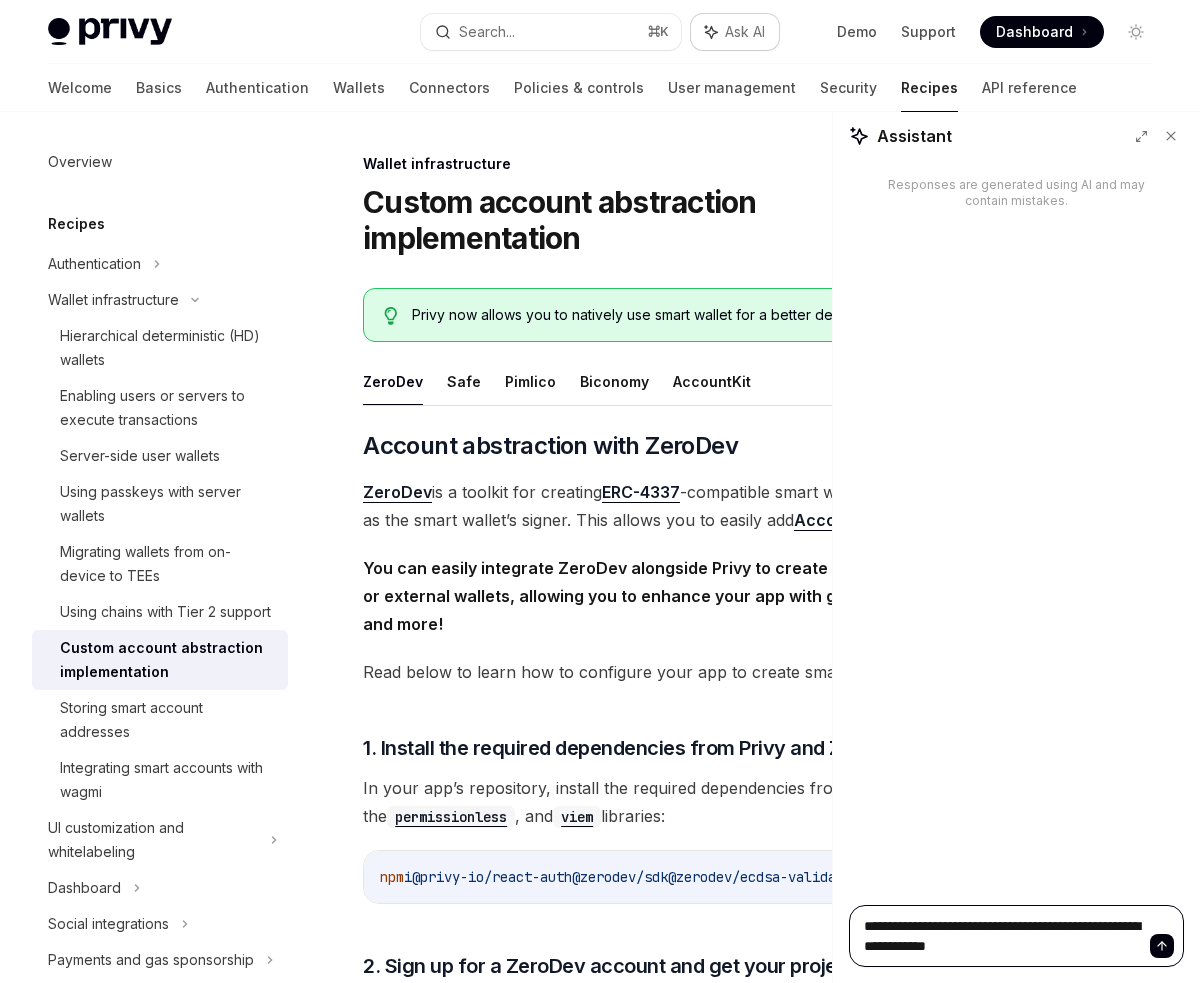 type on "**********" 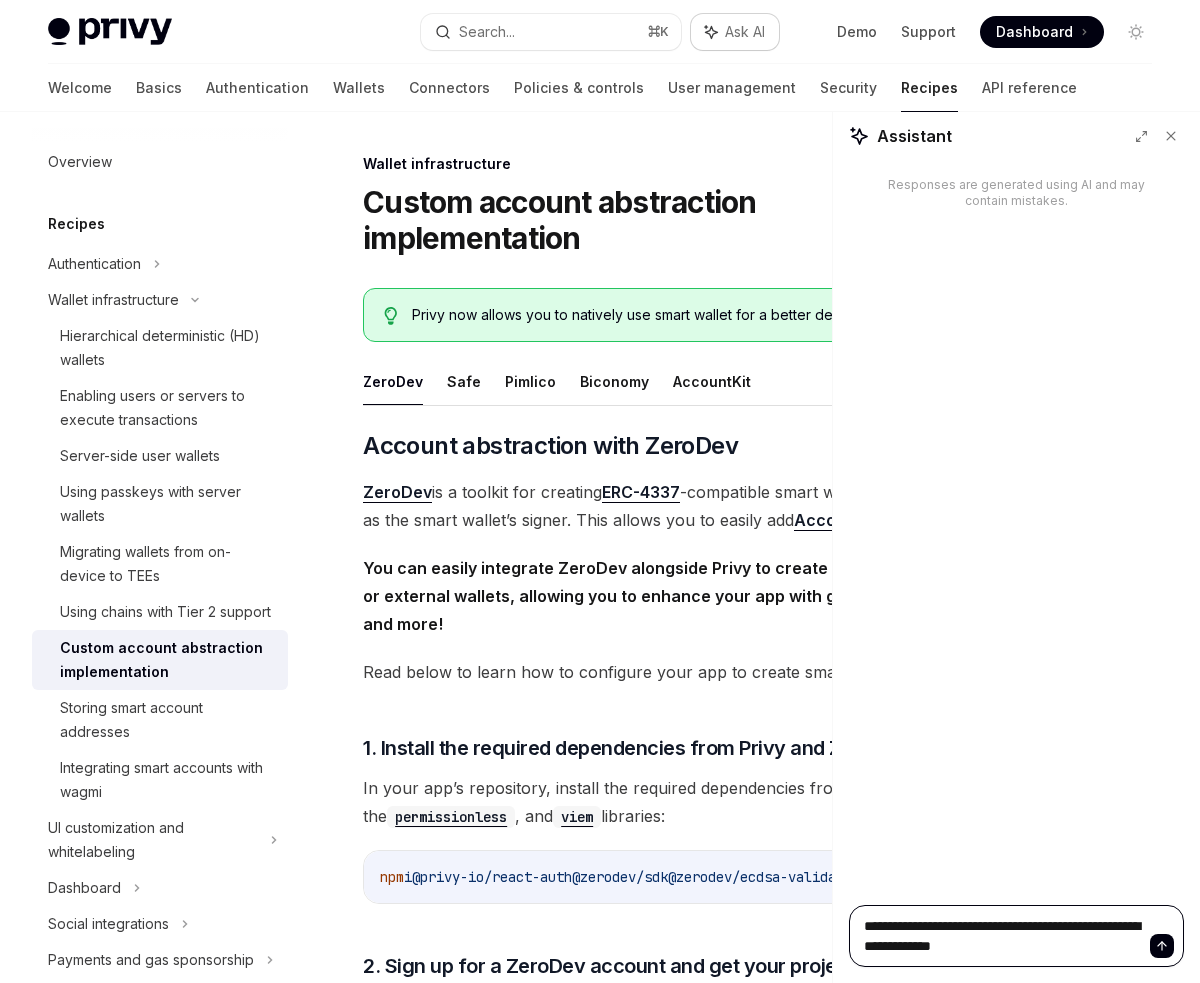type on "**********" 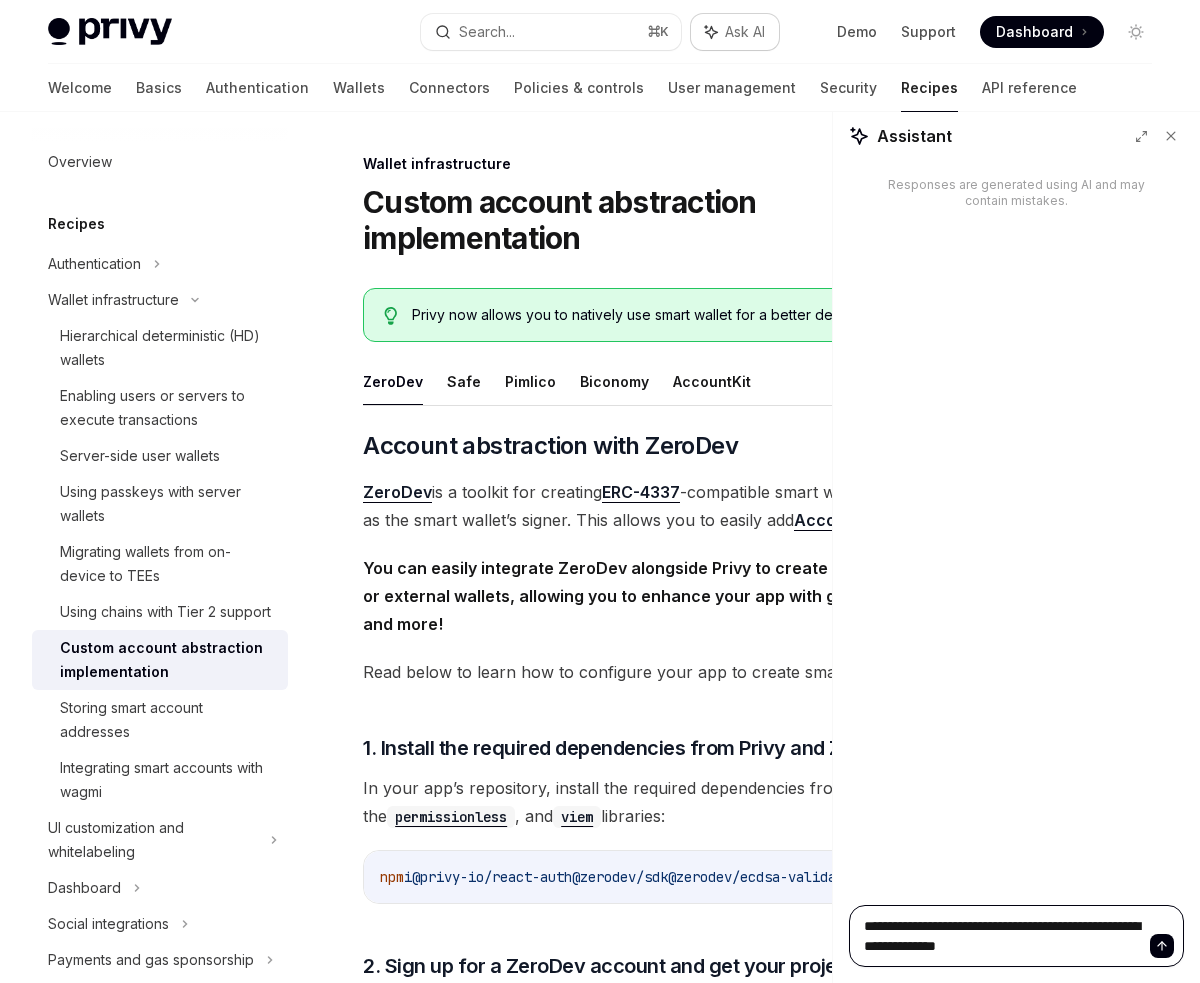 type on "**********" 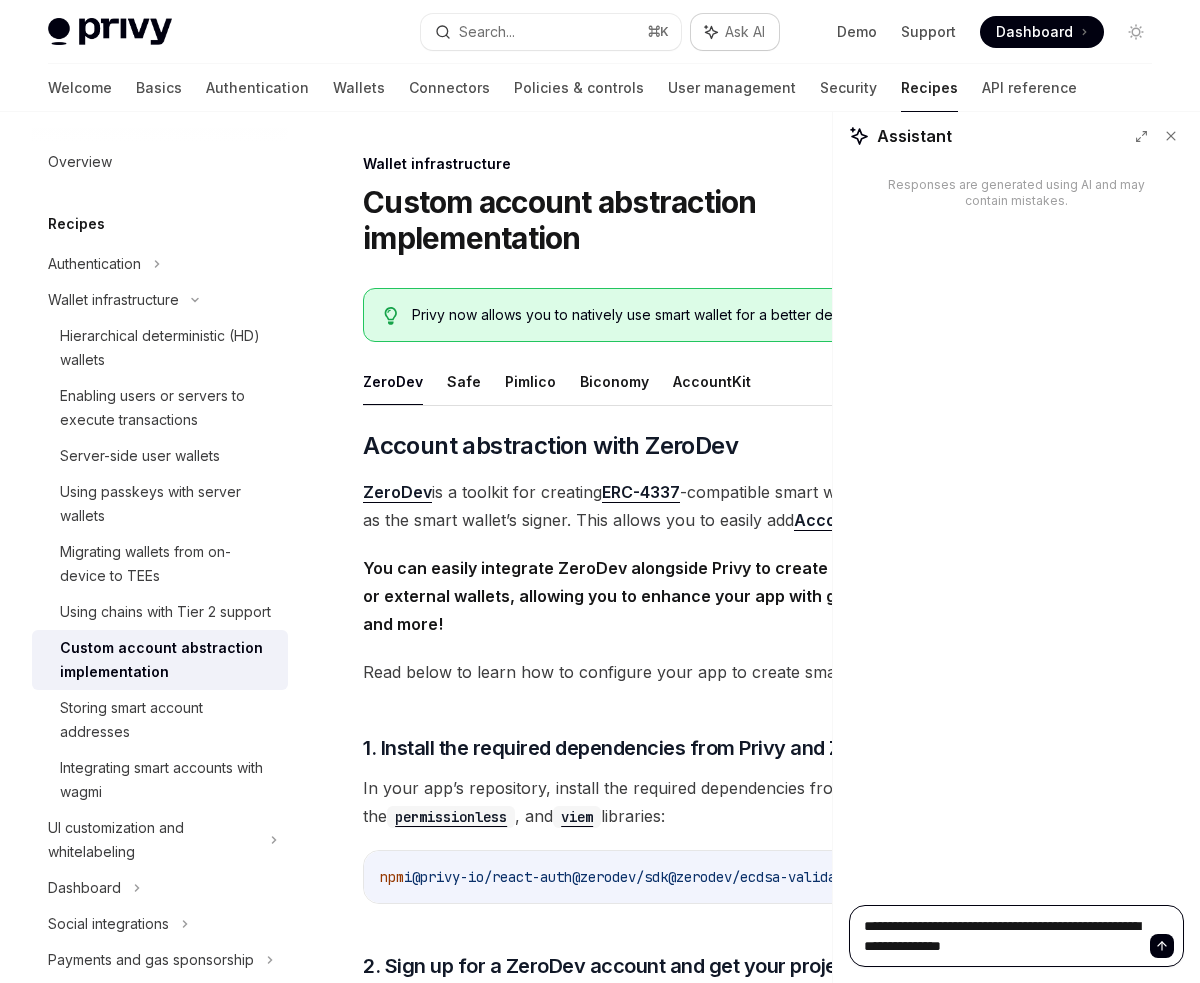 type on "**********" 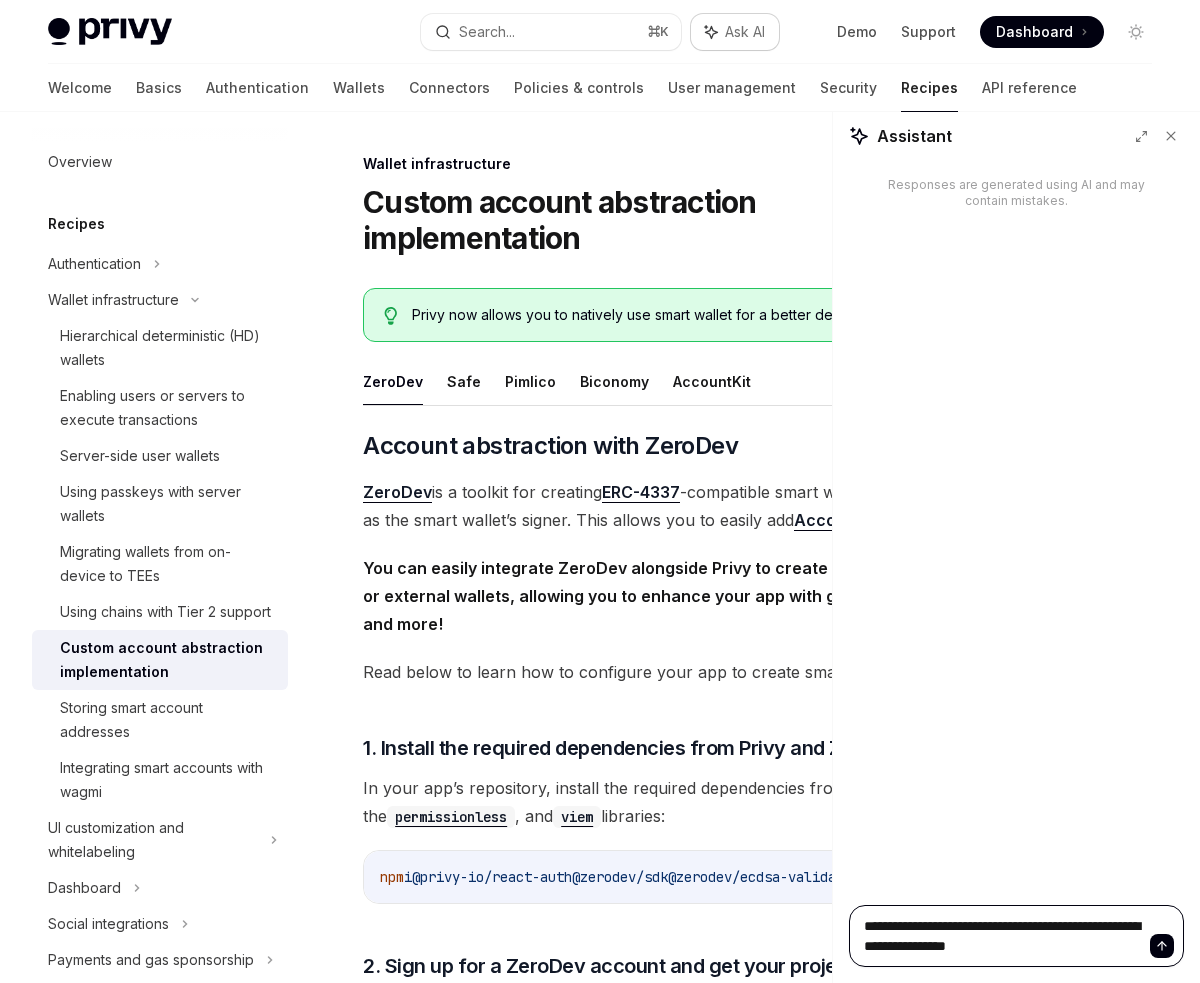 type on "**********" 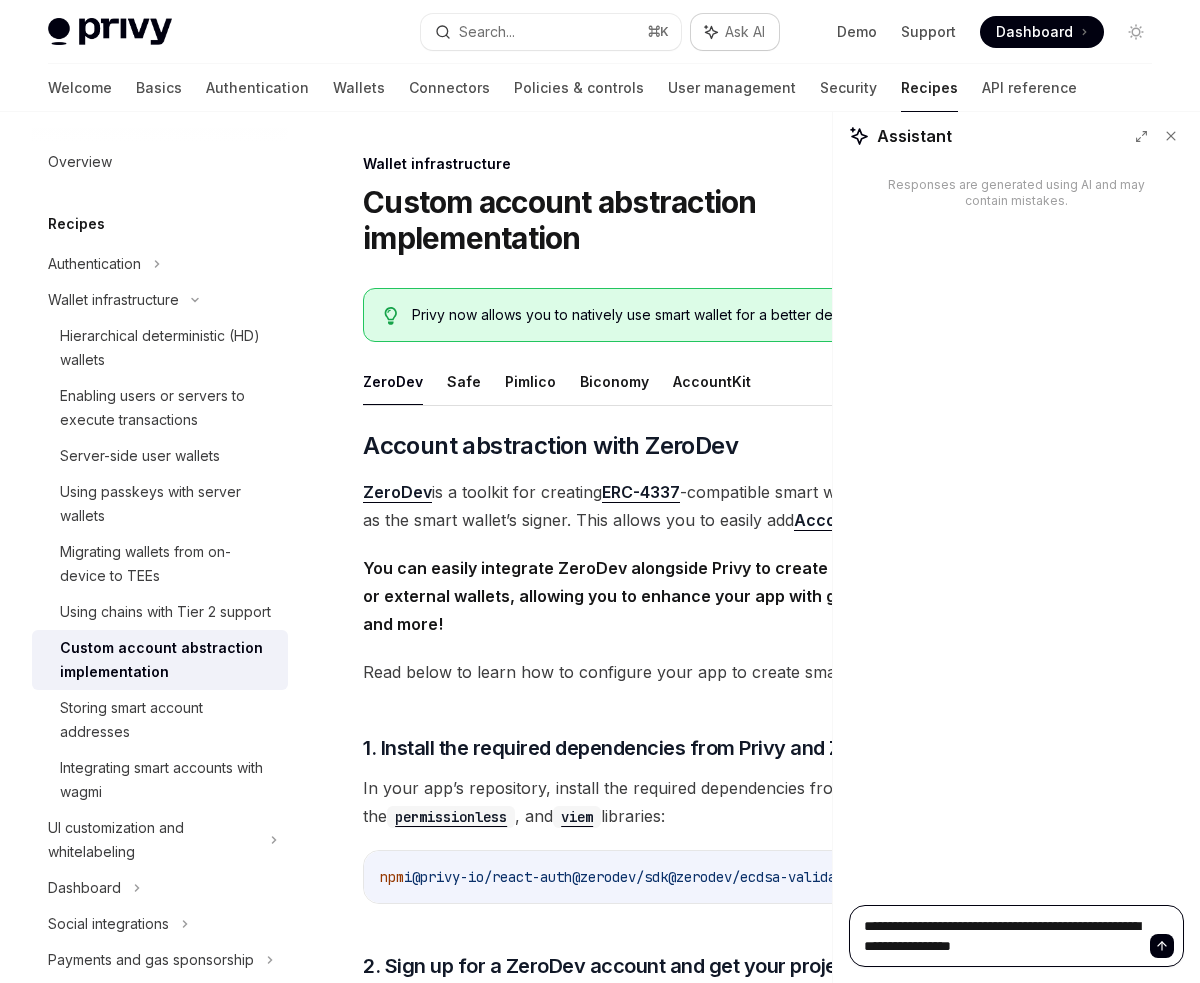 type on "**********" 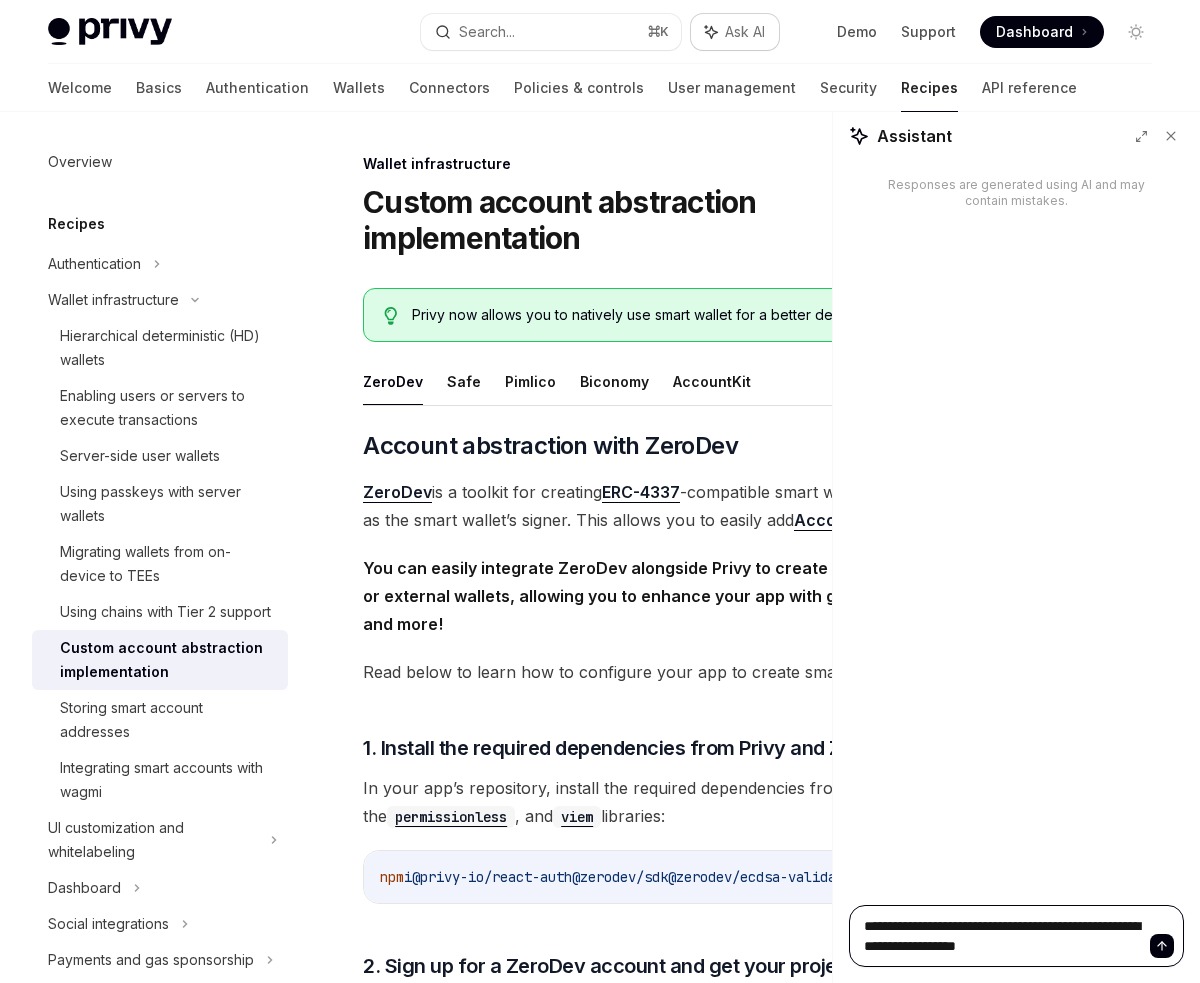 type on "**********" 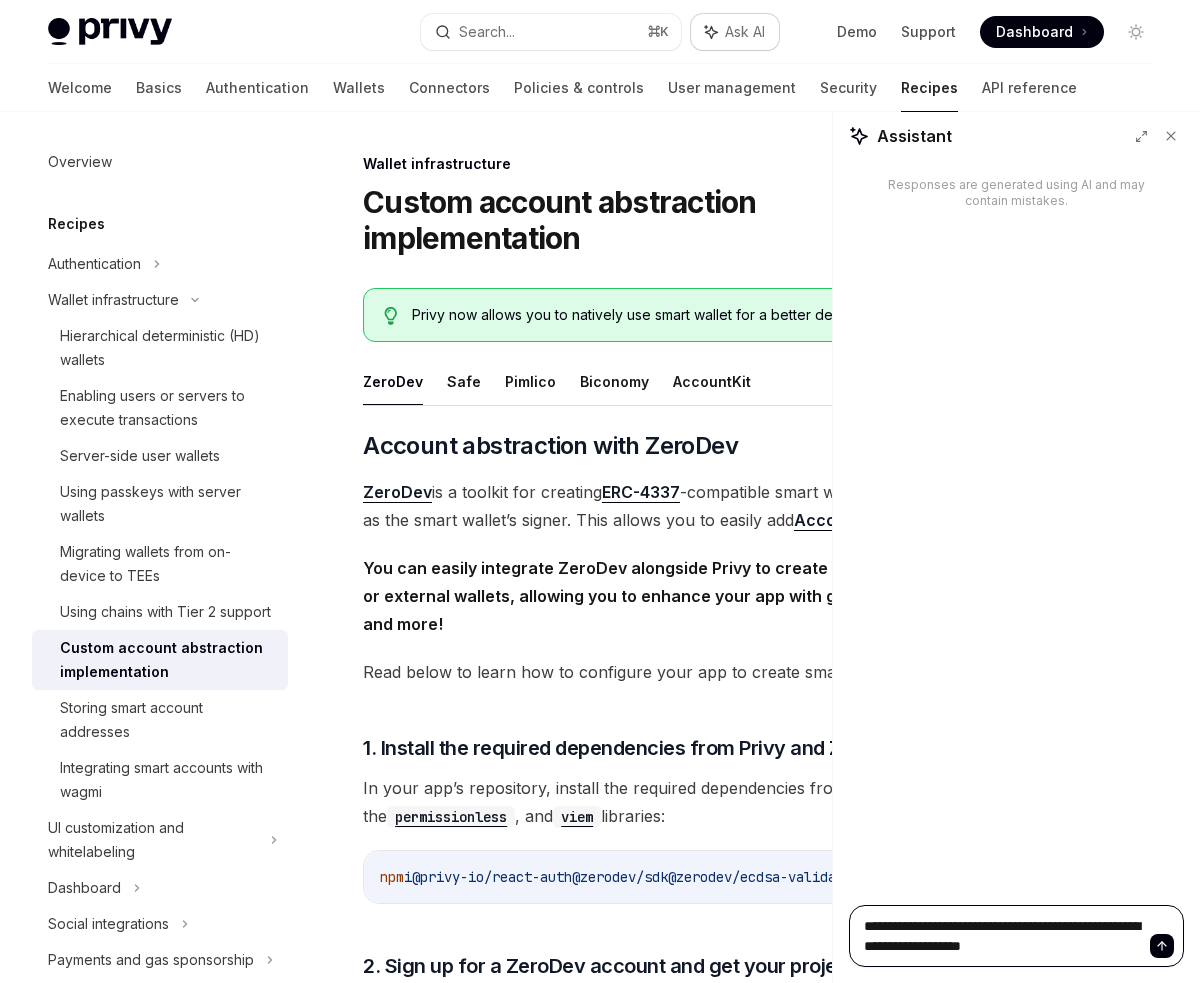 type on "**********" 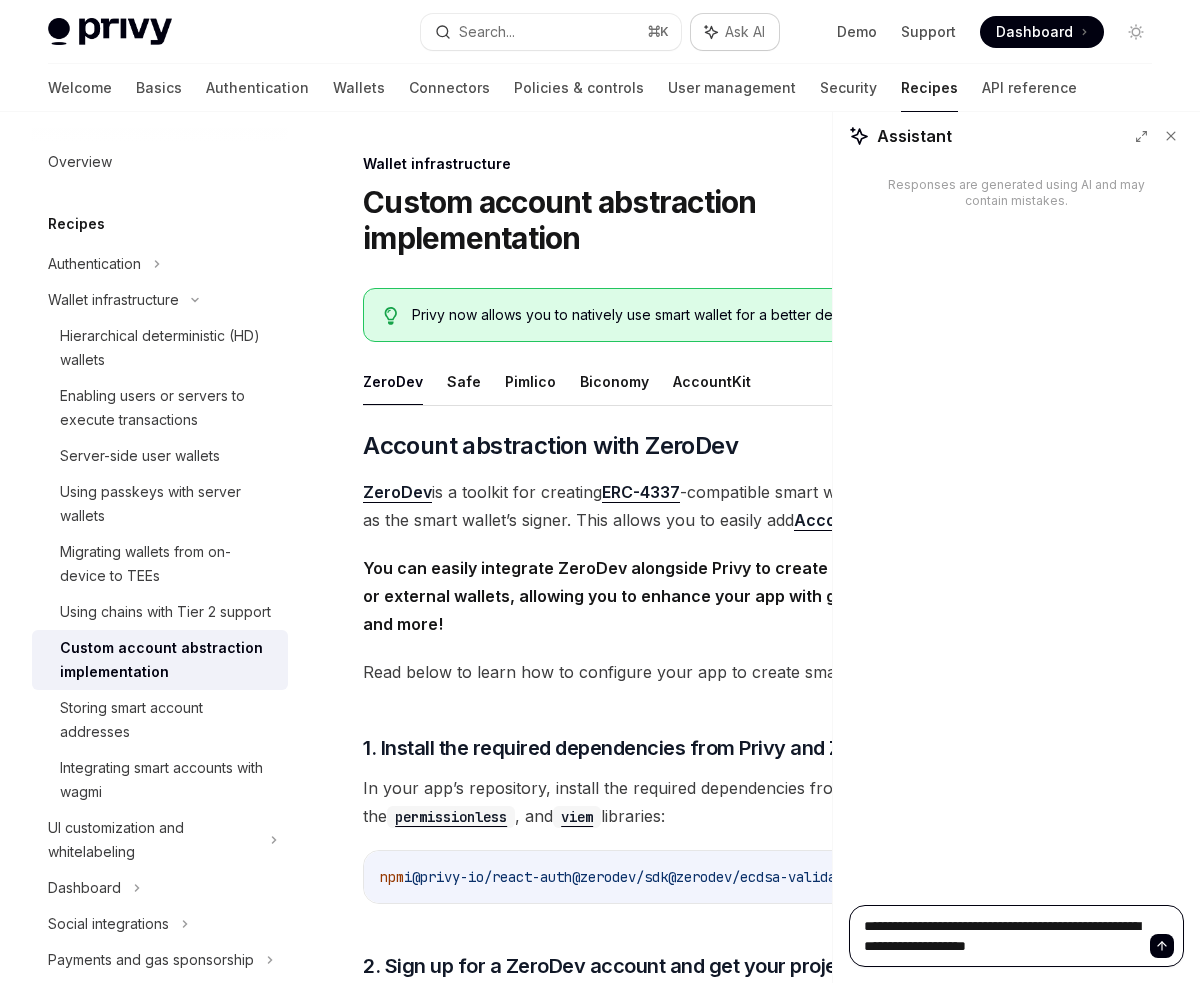 type on "**********" 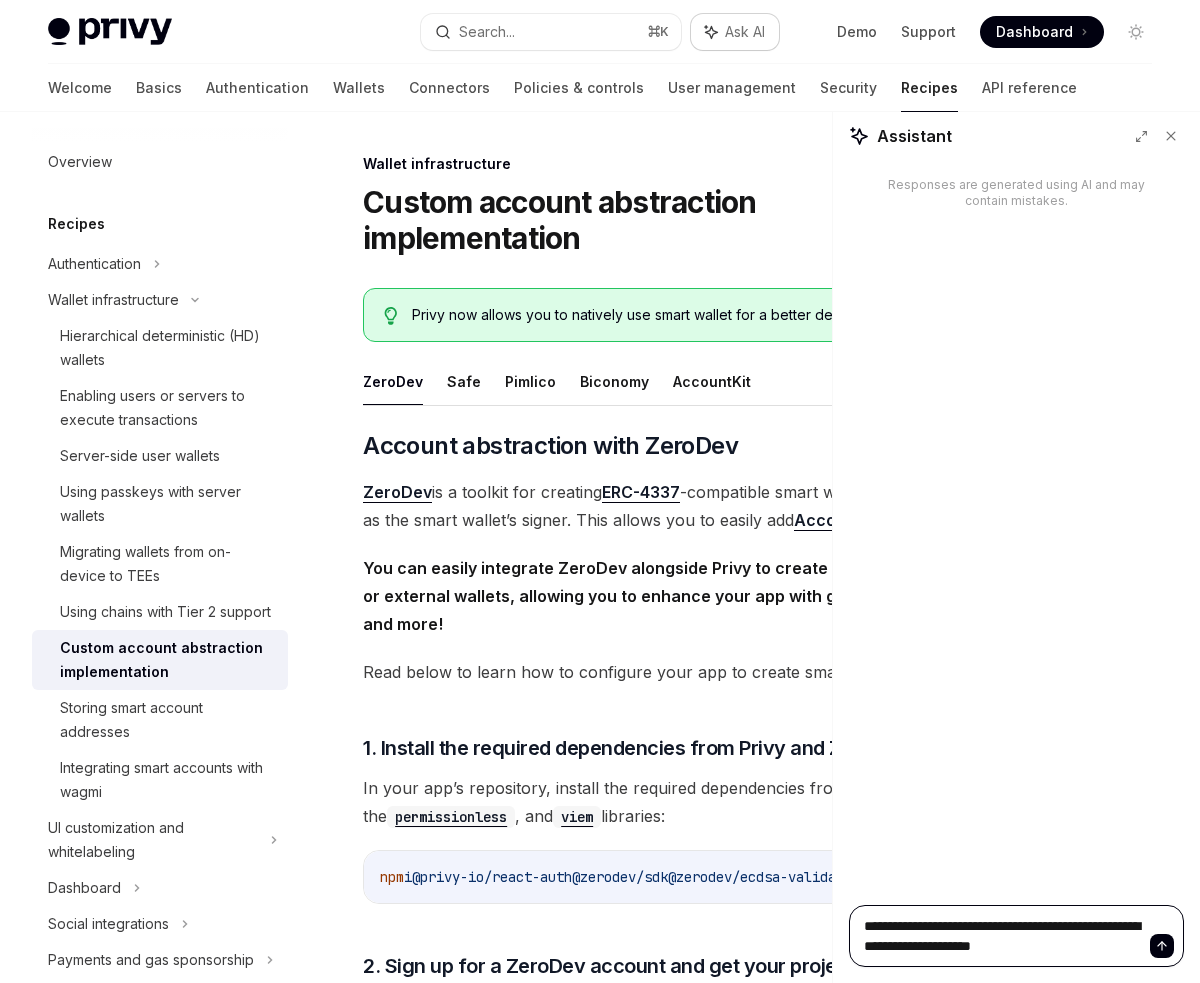 type on "**********" 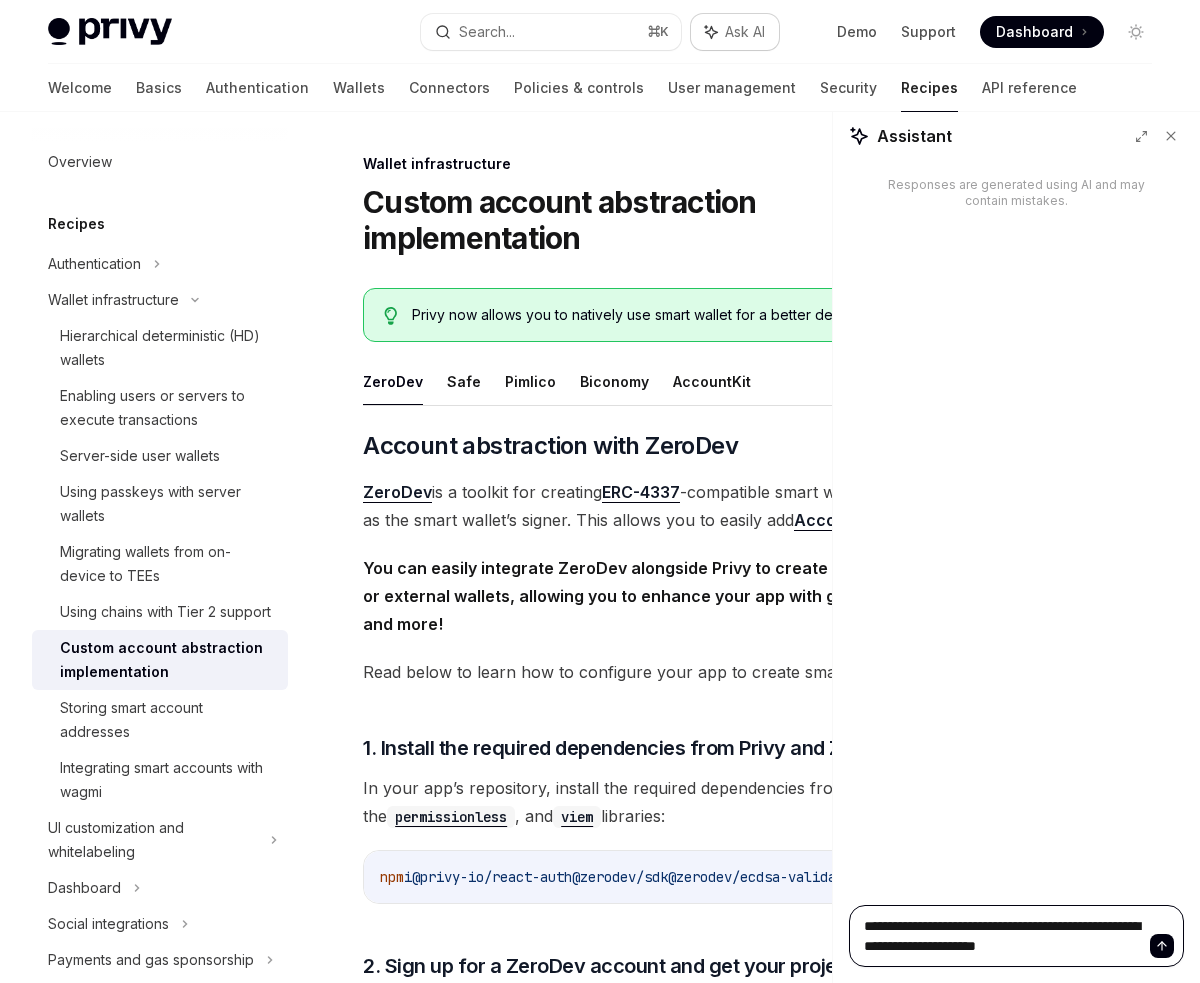type on "**********" 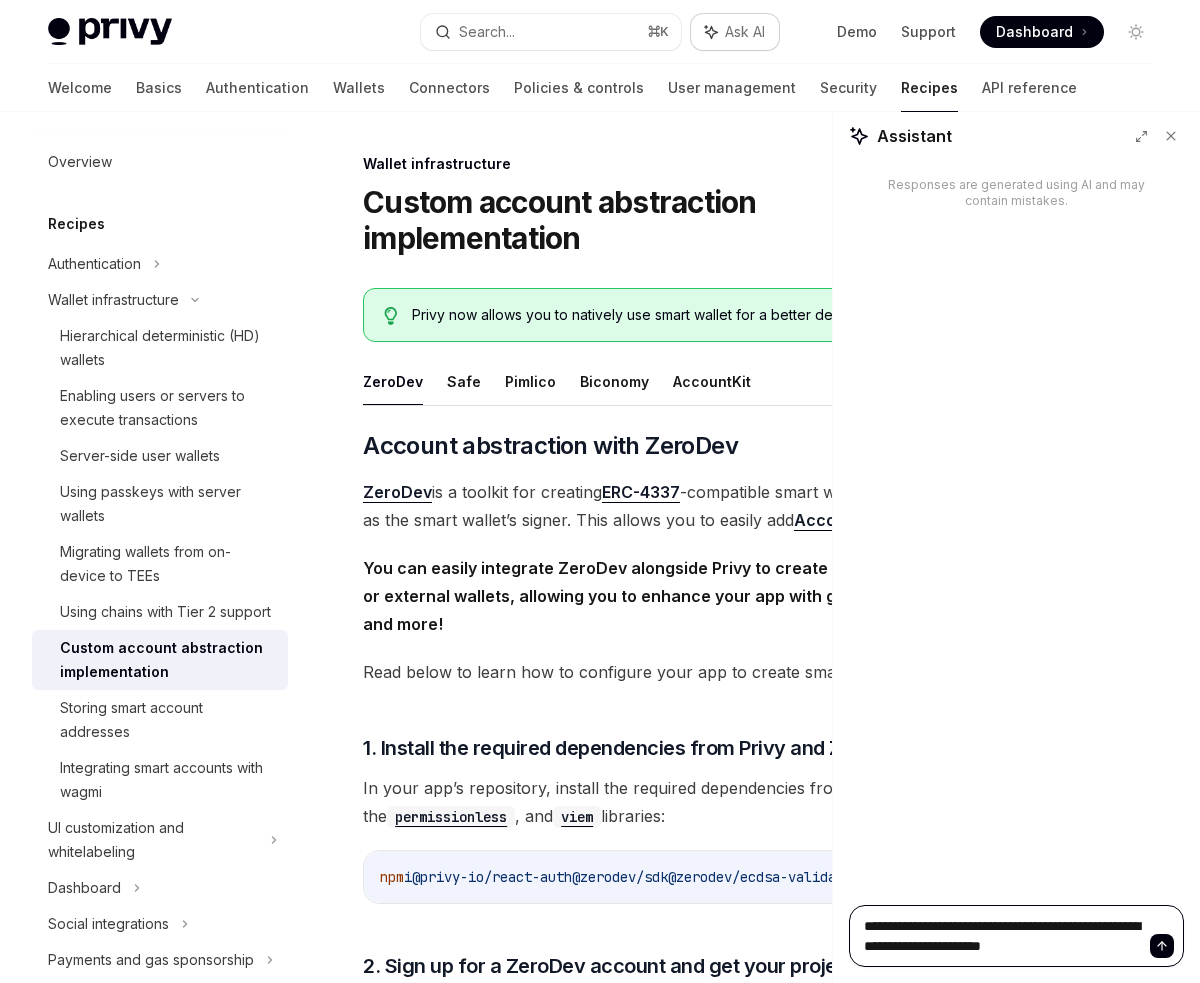 type on "**********" 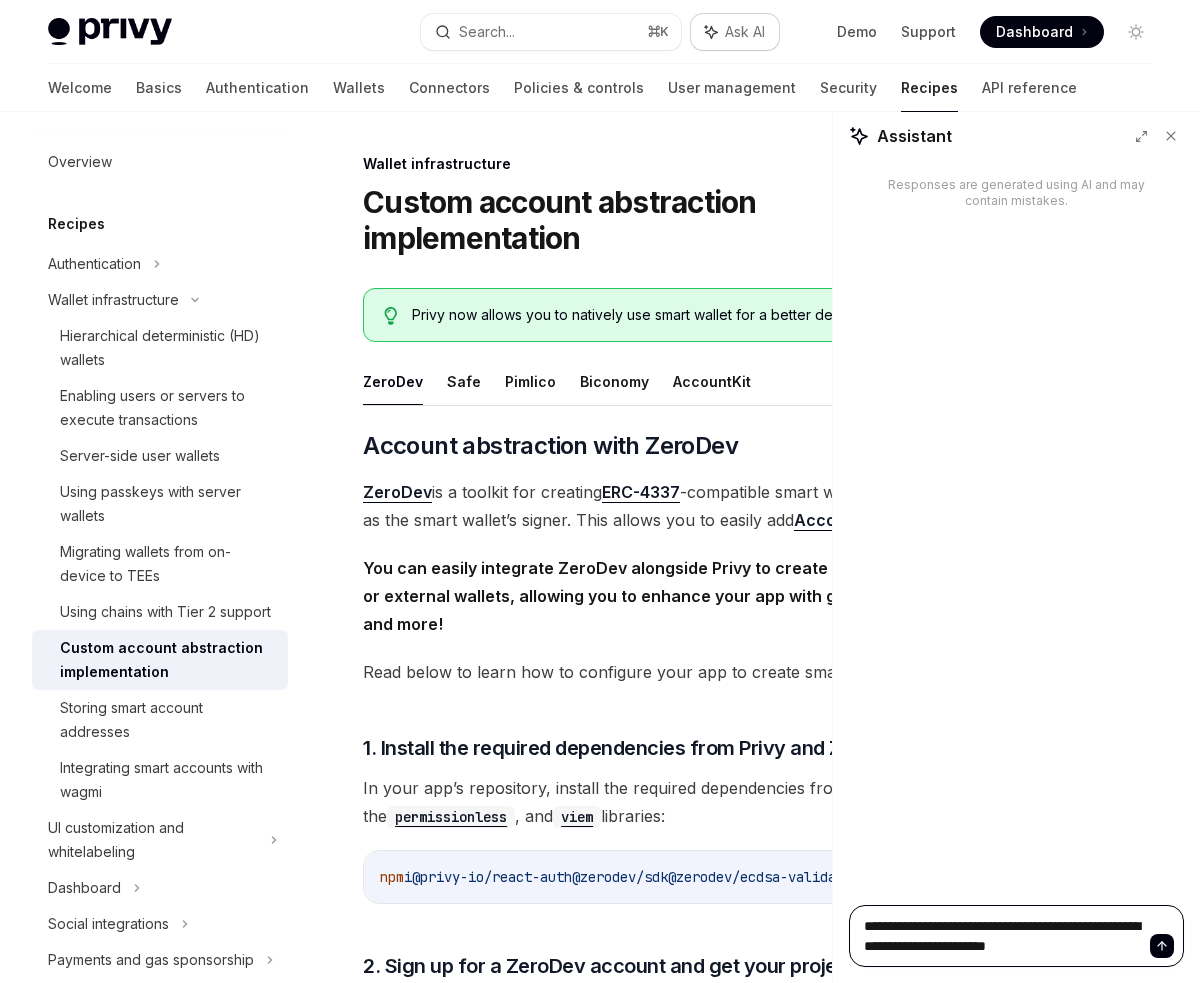 type on "**********" 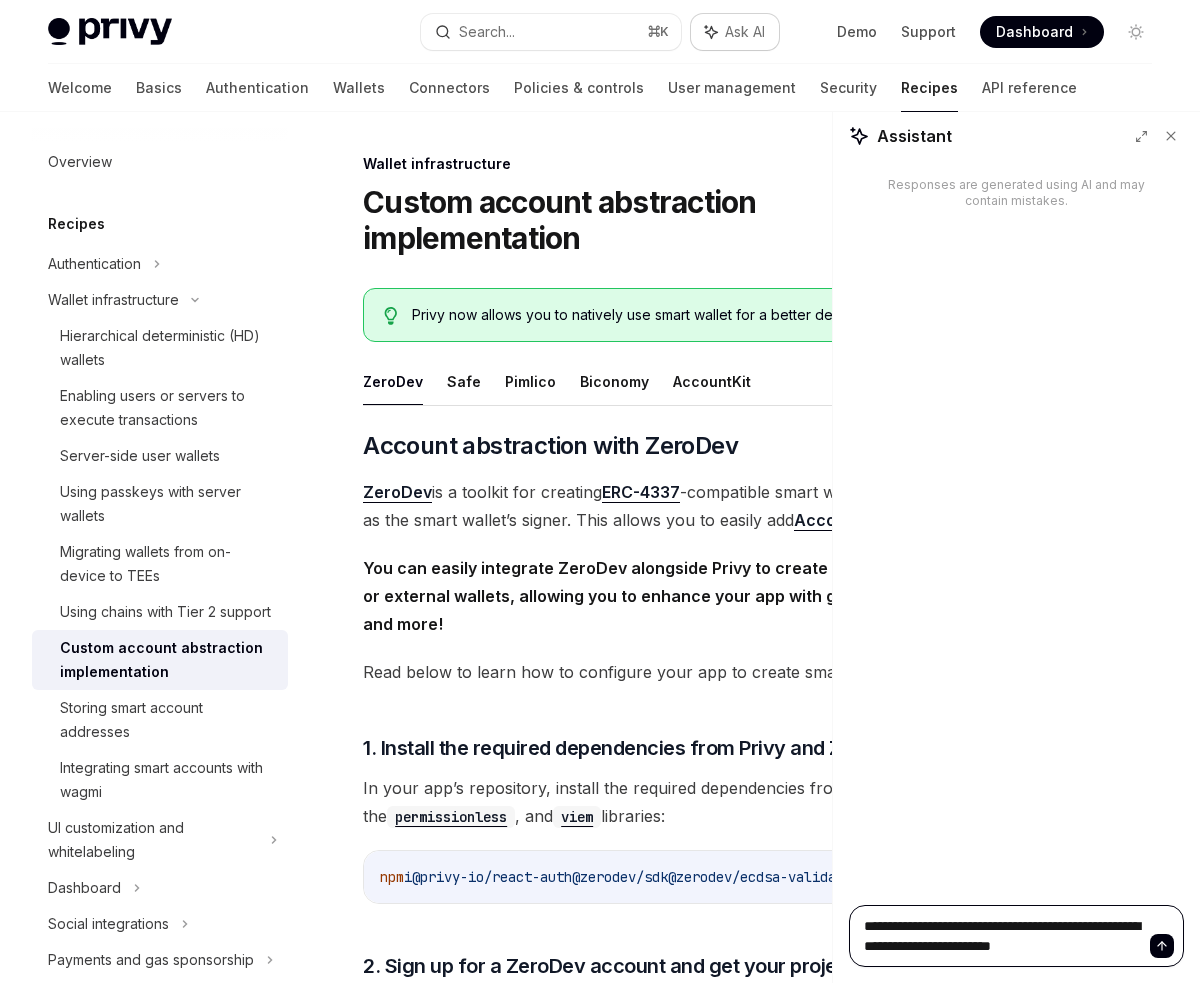 type on "**********" 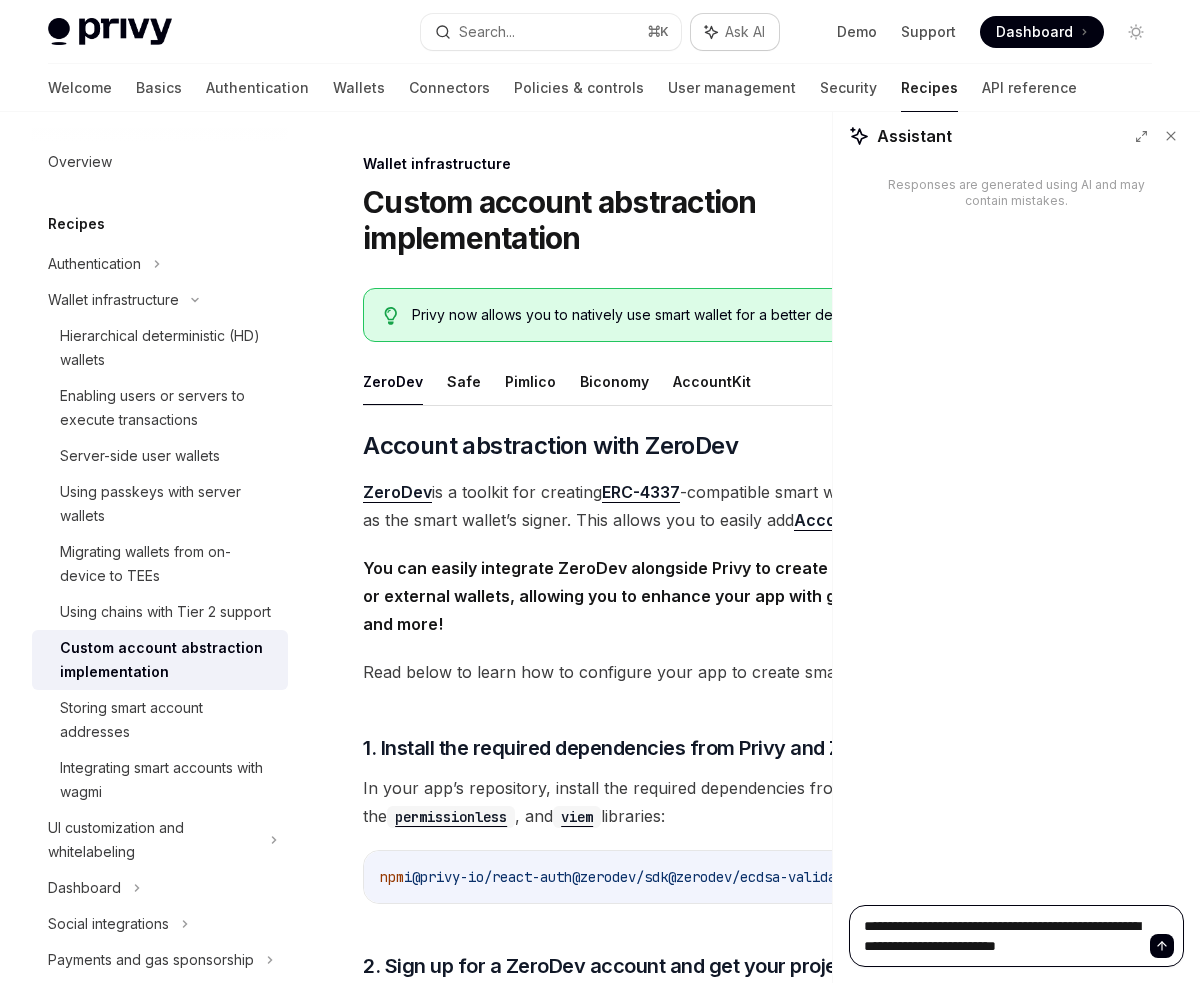 type on "**********" 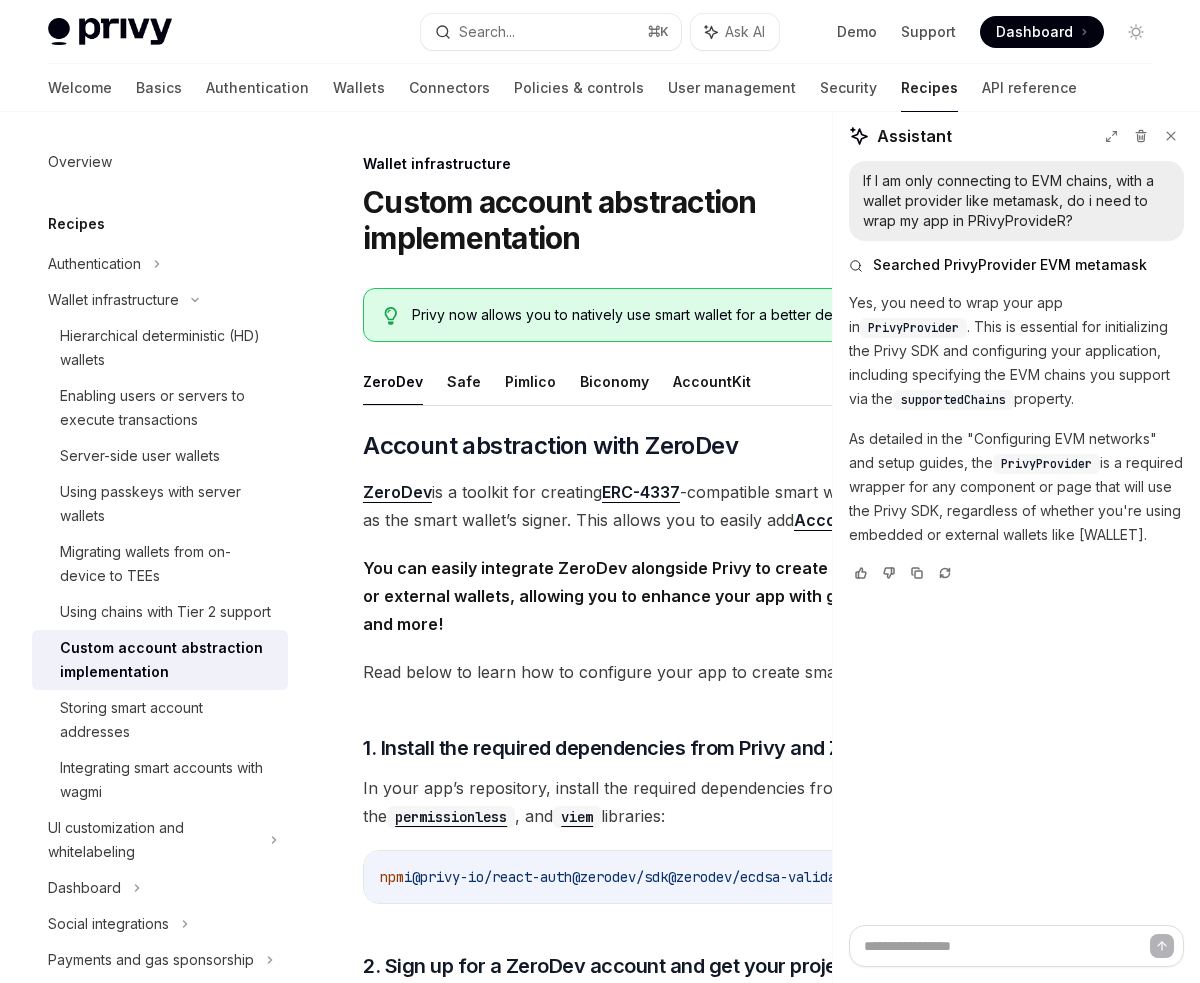 click on "PrivyProvider" at bounding box center (1046, 464) 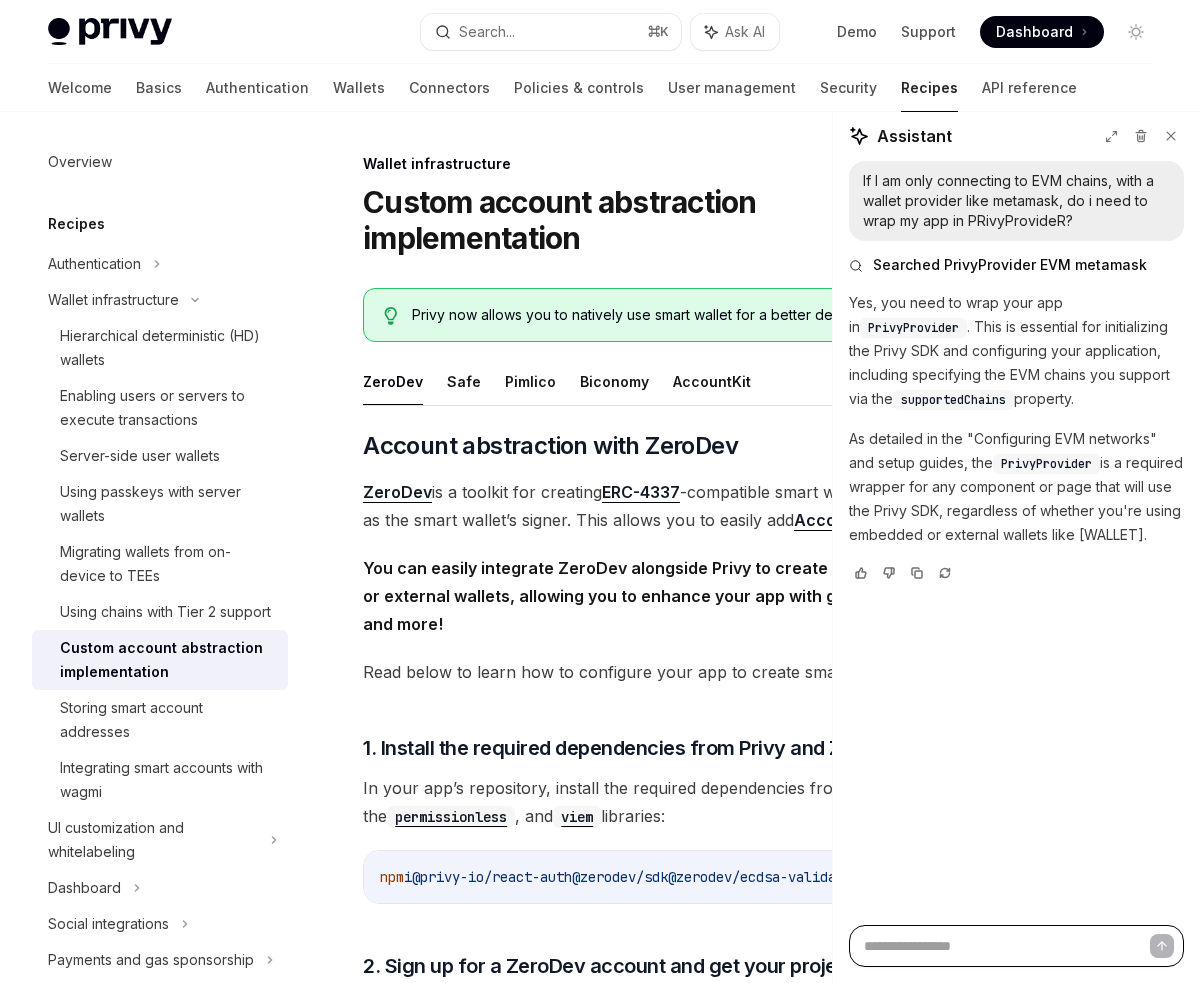 click at bounding box center [1016, 946] 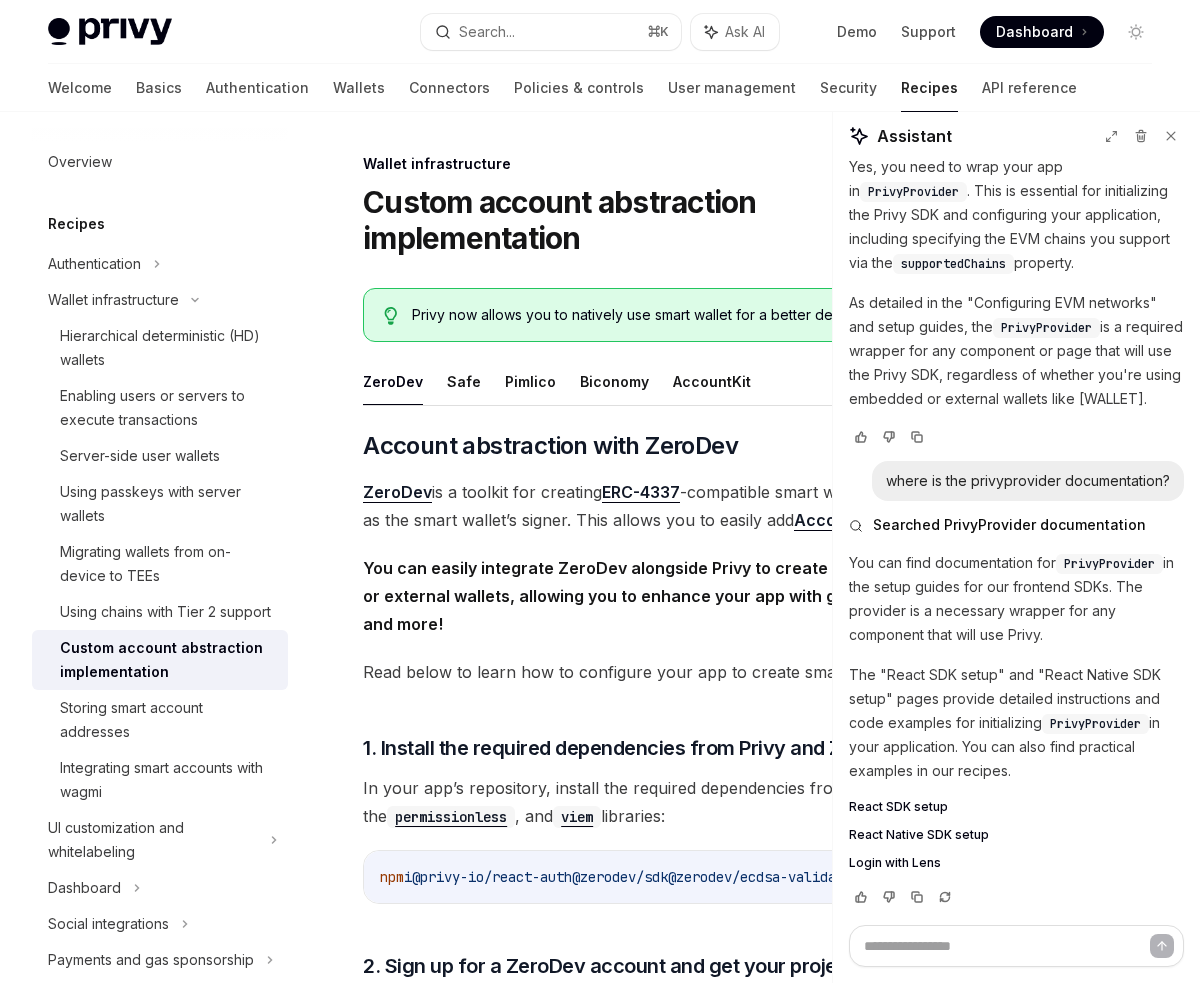 scroll, scrollTop: 164, scrollLeft: 0, axis: vertical 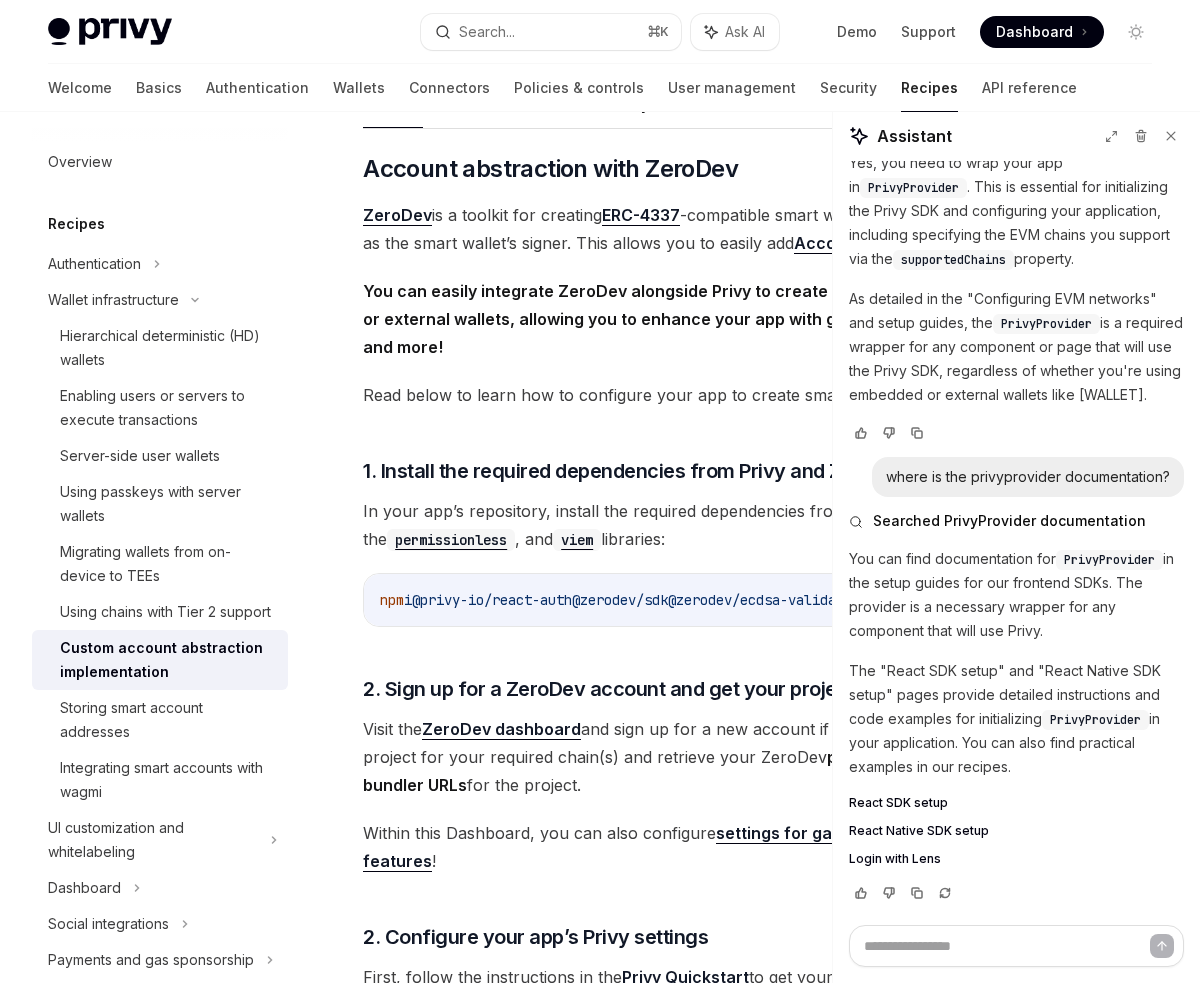 click on "React SDK setup" at bounding box center [898, 803] 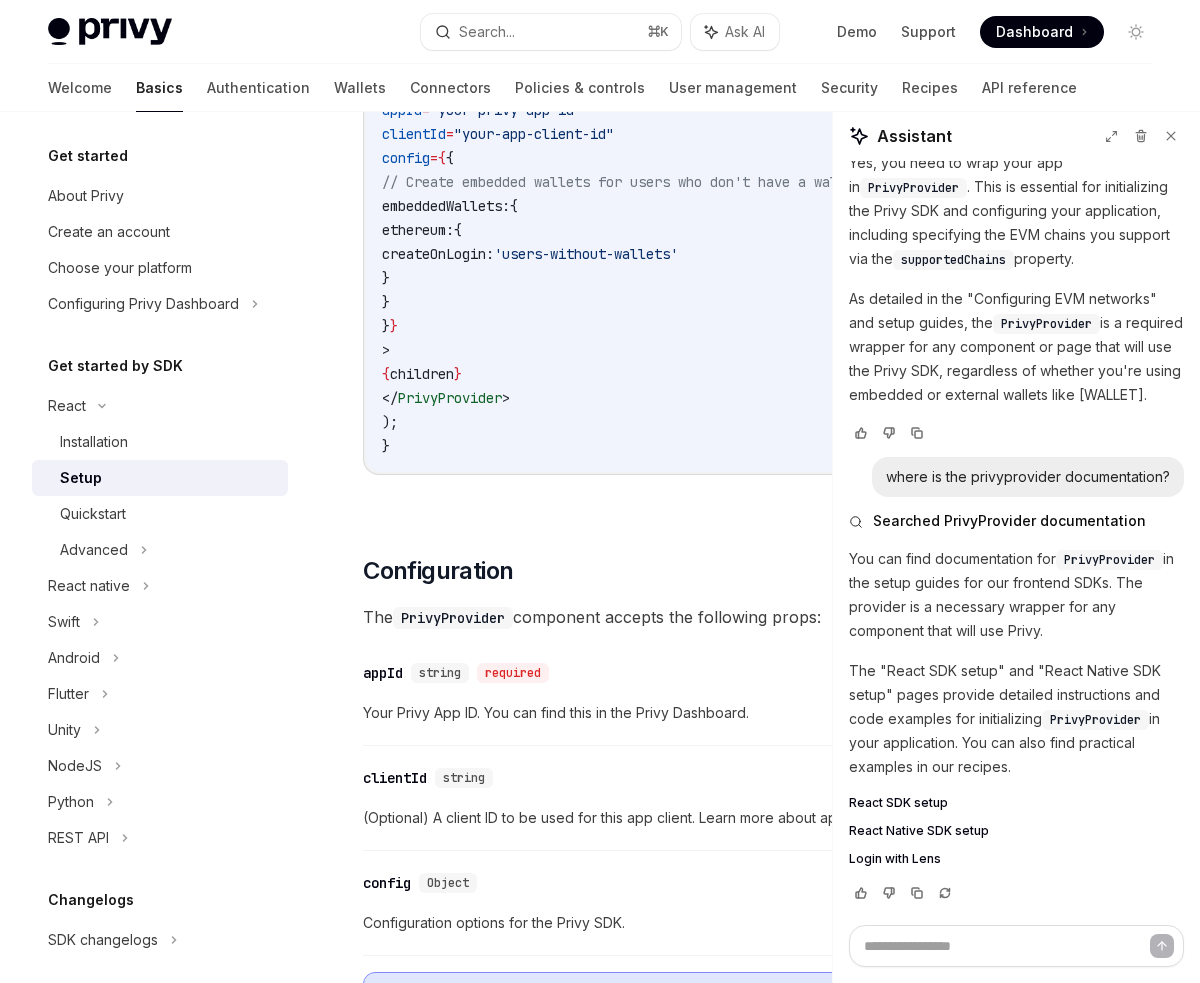 scroll, scrollTop: 1210, scrollLeft: 0, axis: vertical 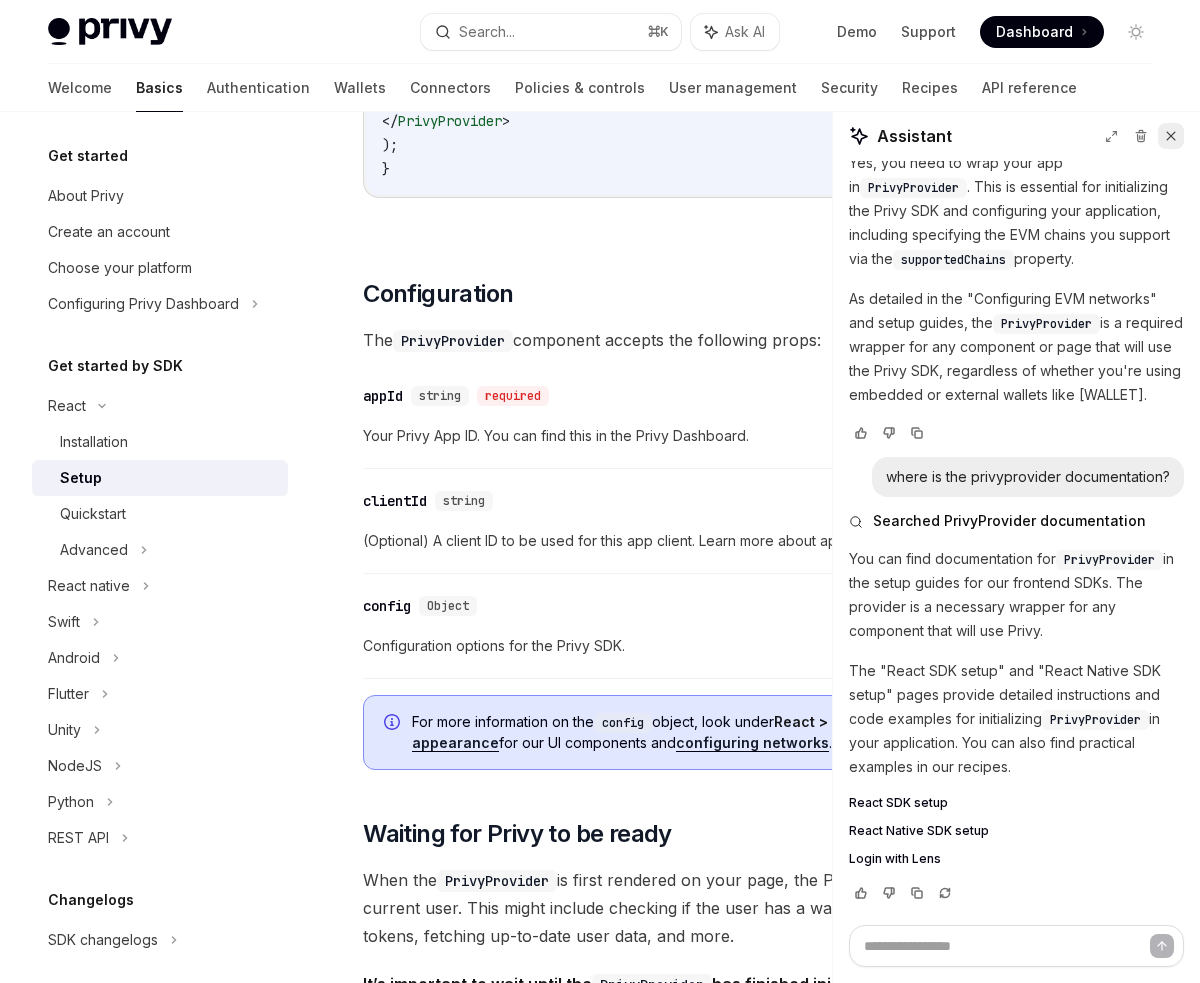 click 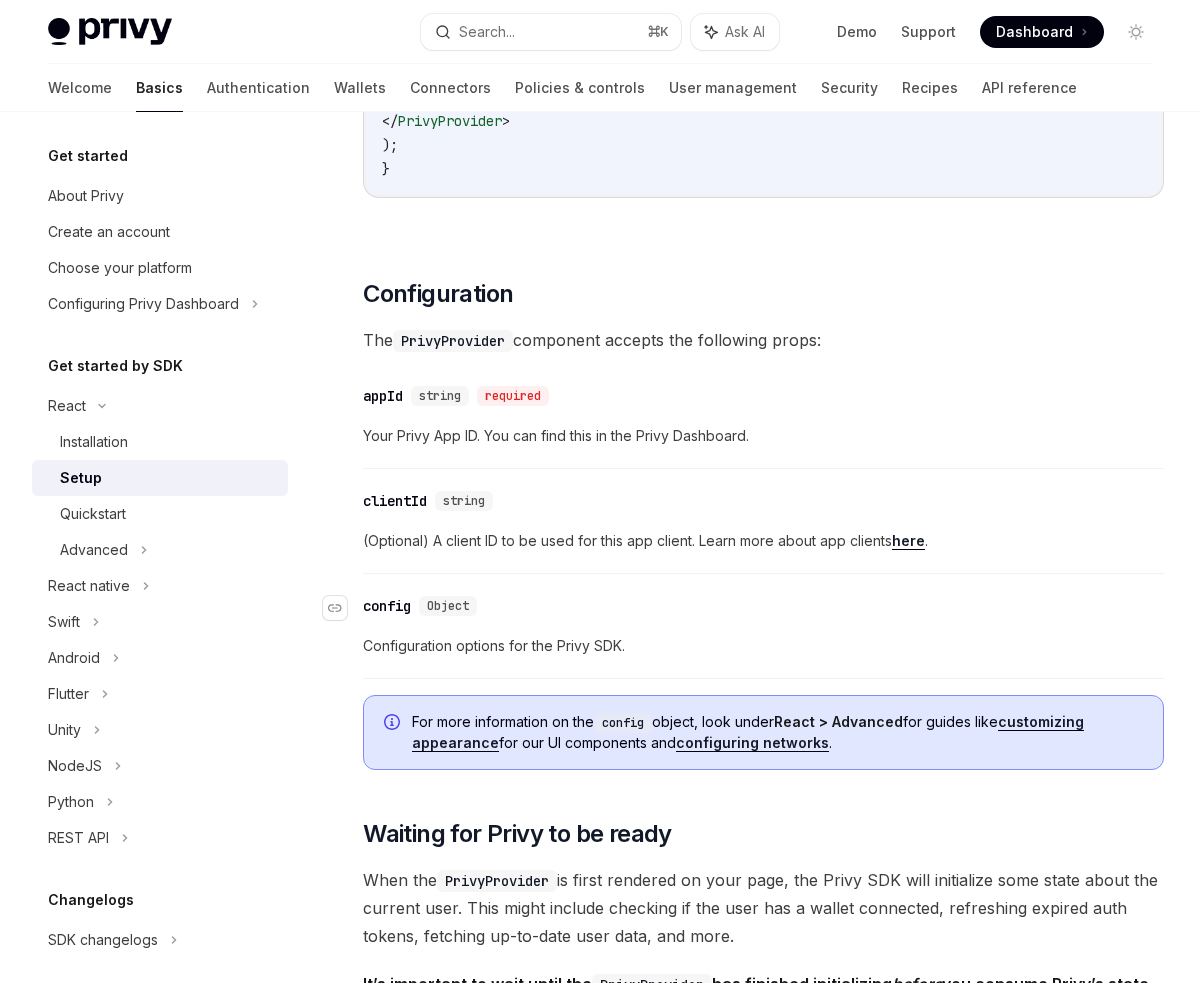 click on "config" at bounding box center (387, 606) 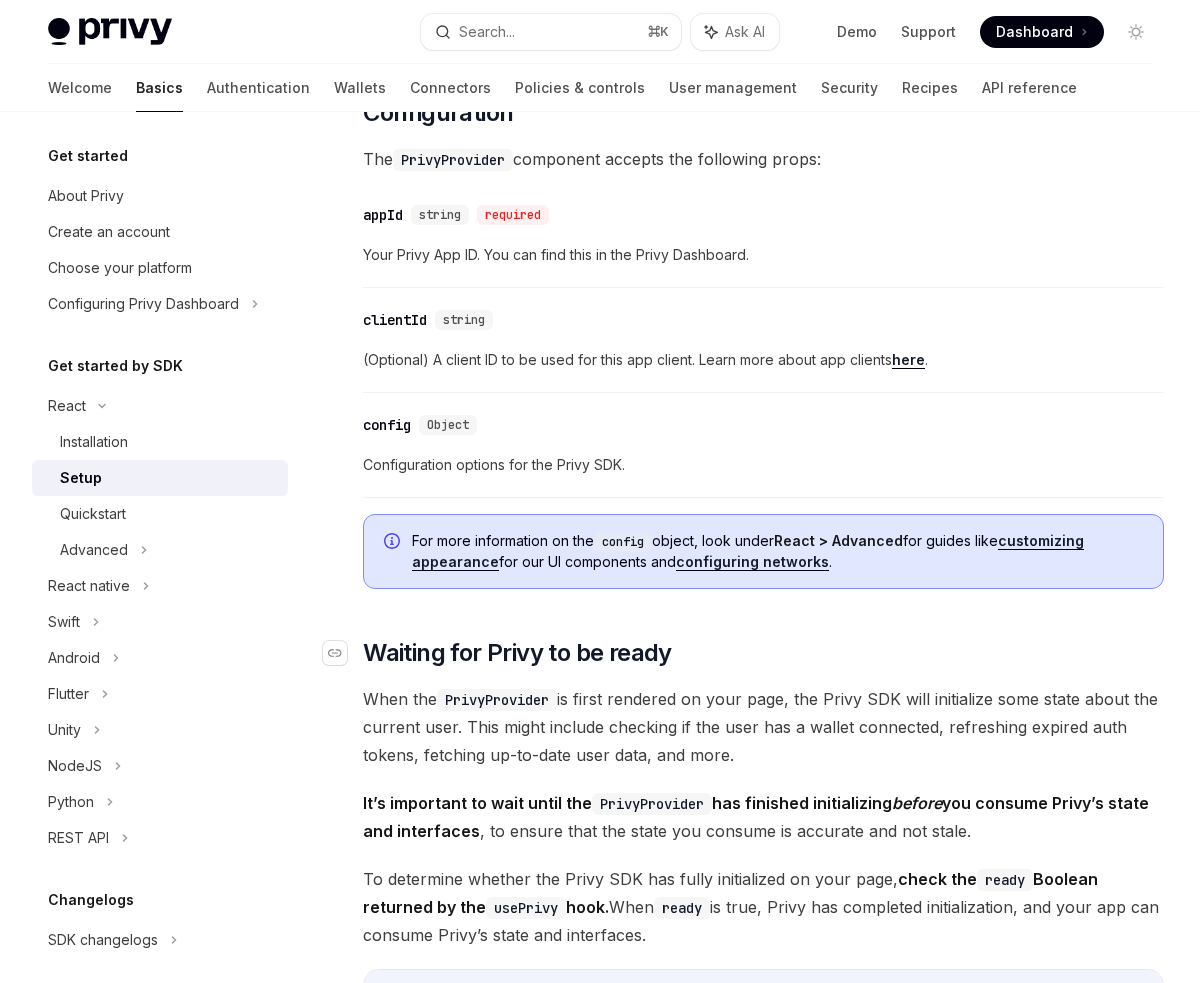 scroll, scrollTop: 1416, scrollLeft: 0, axis: vertical 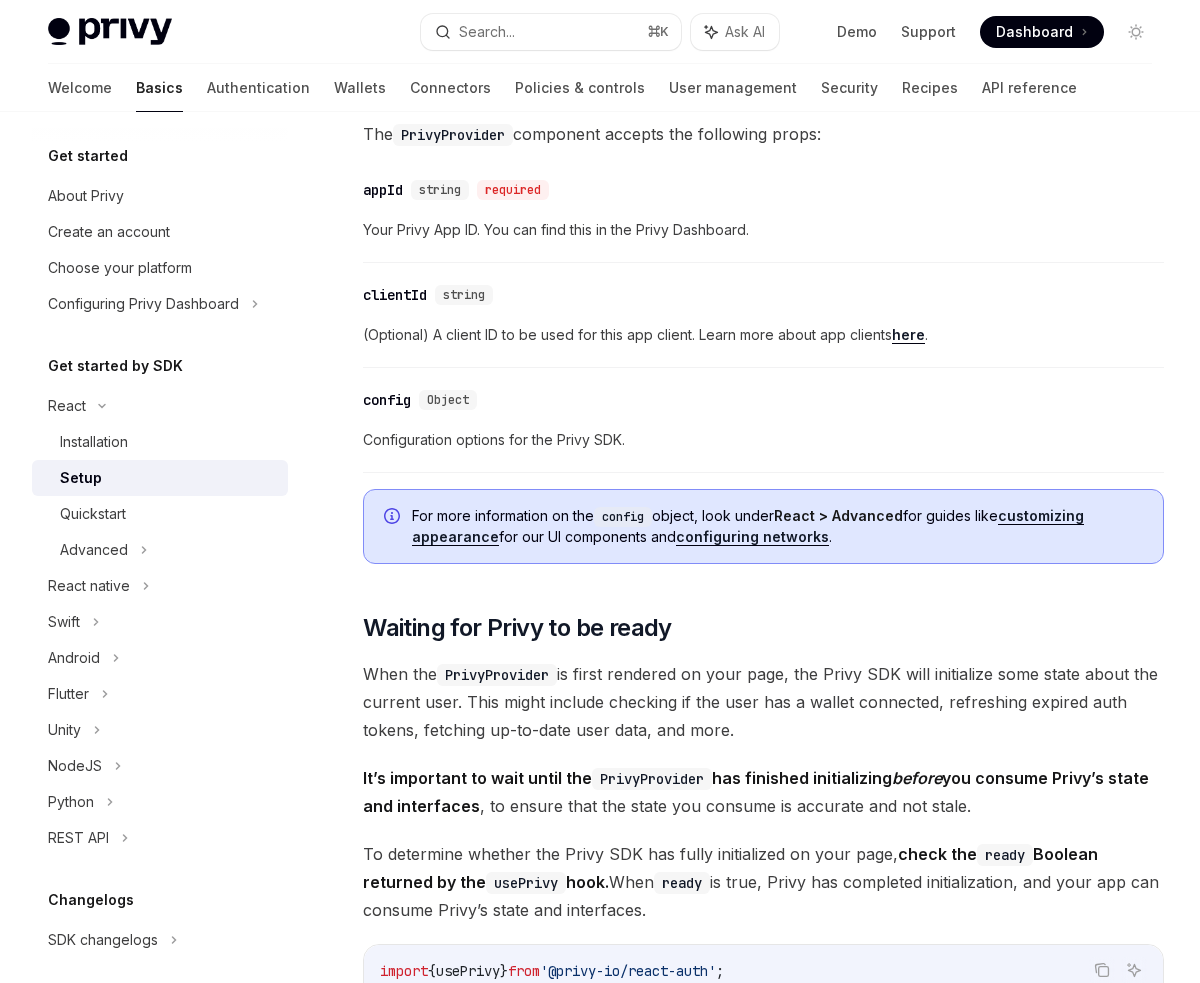 click on "configuring networks" at bounding box center [752, 537] 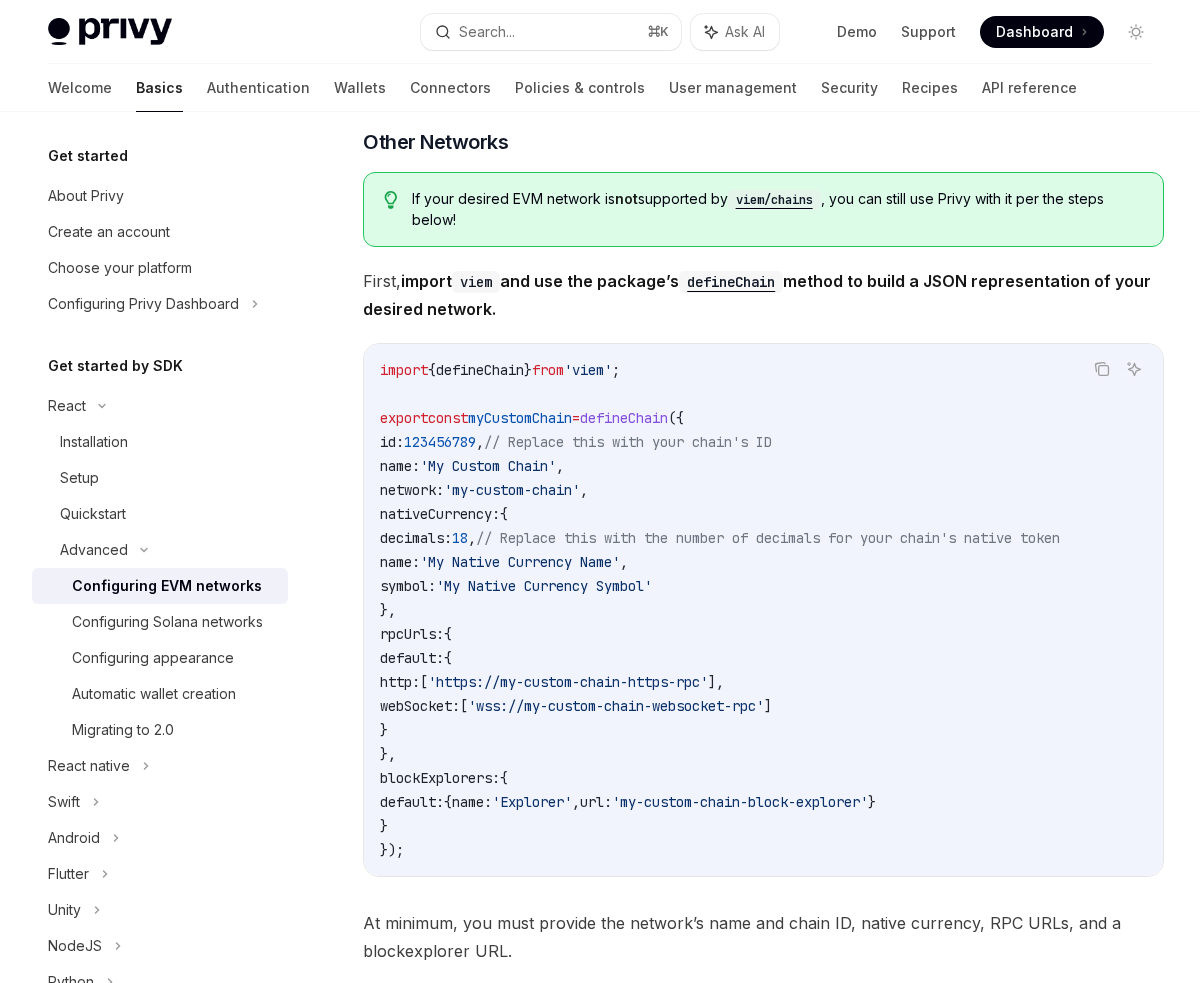 scroll, scrollTop: 3149, scrollLeft: 0, axis: vertical 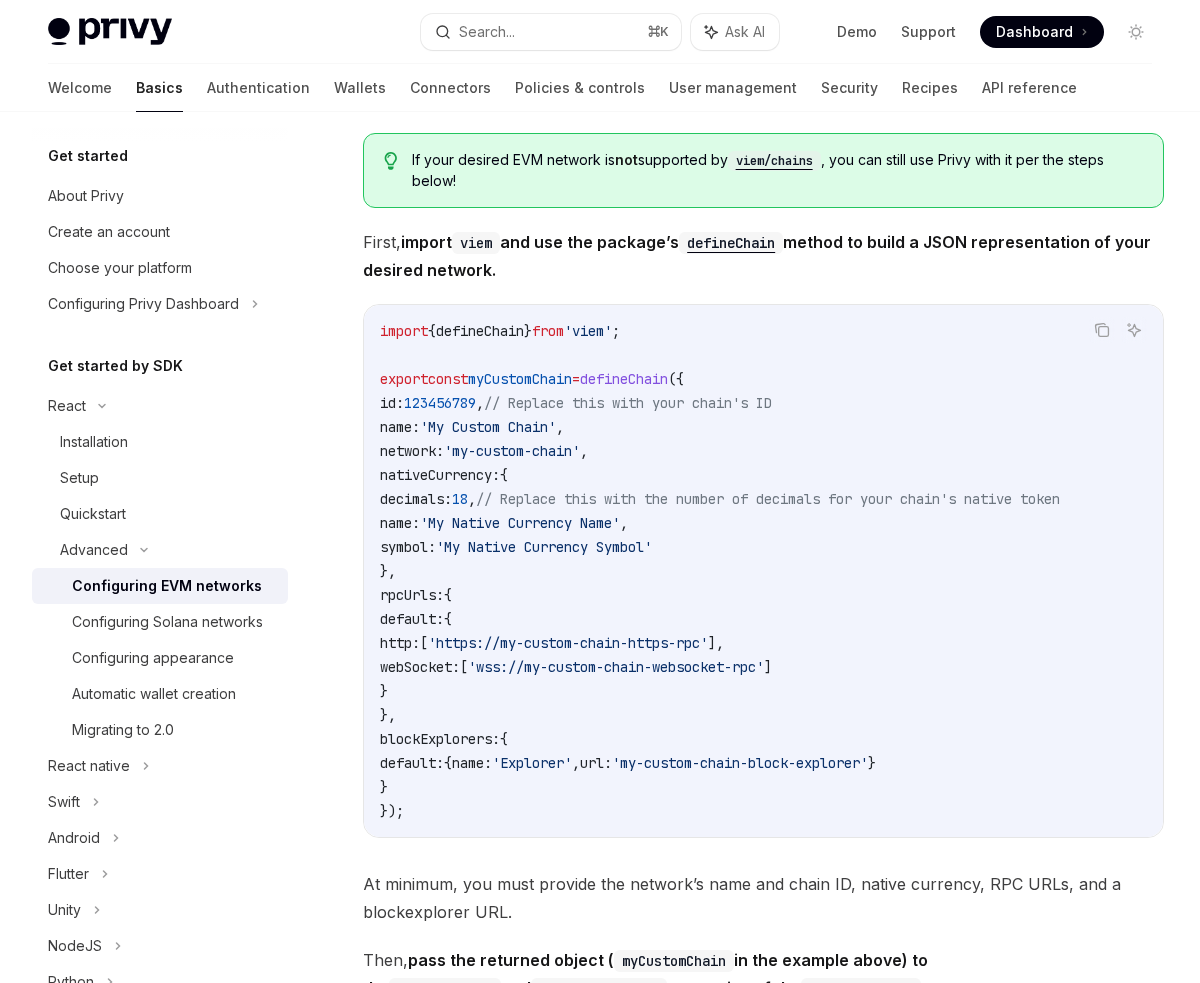 click on "viem/chains" at bounding box center [774, 161] 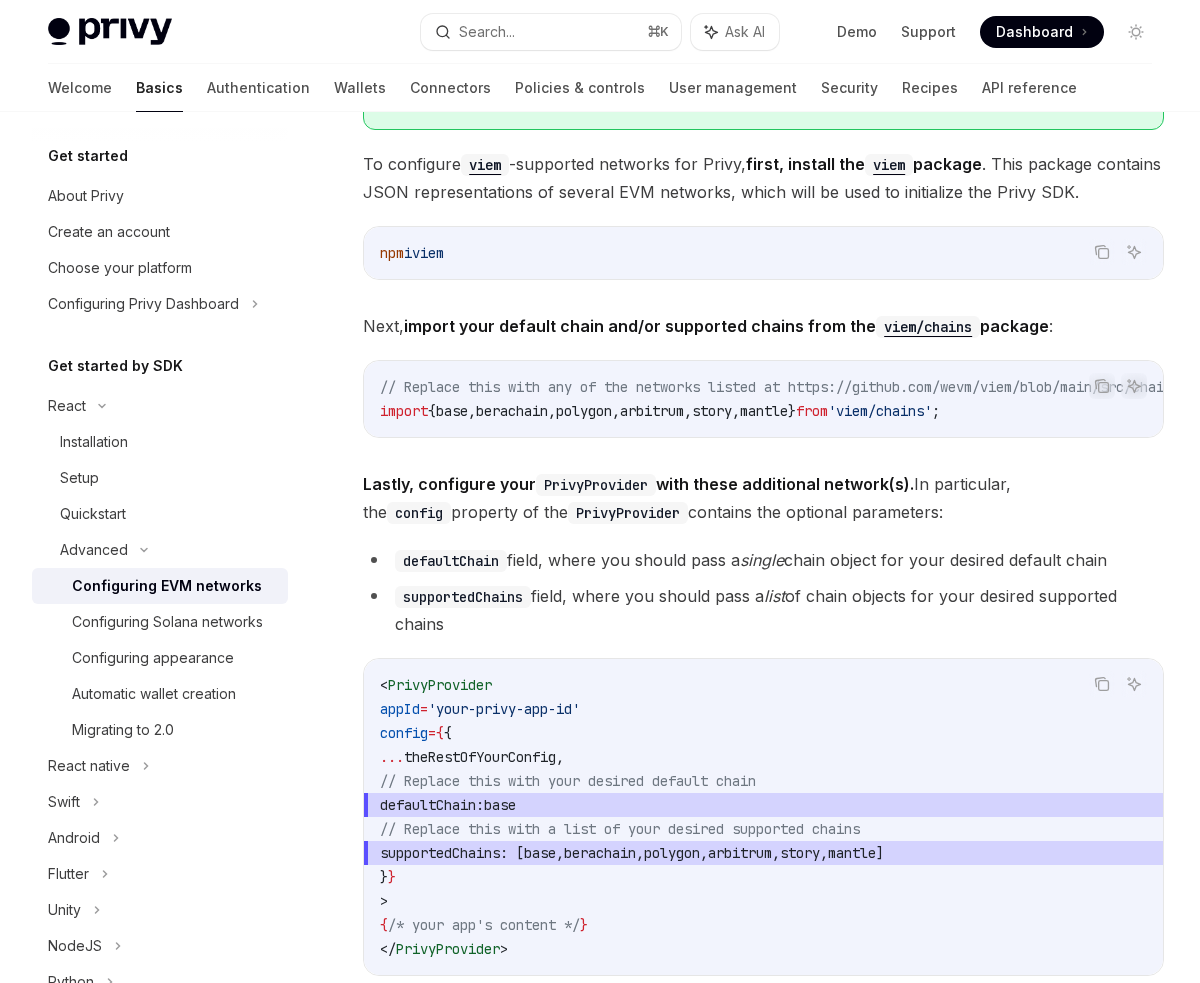 scroll, scrollTop: 2018, scrollLeft: 0, axis: vertical 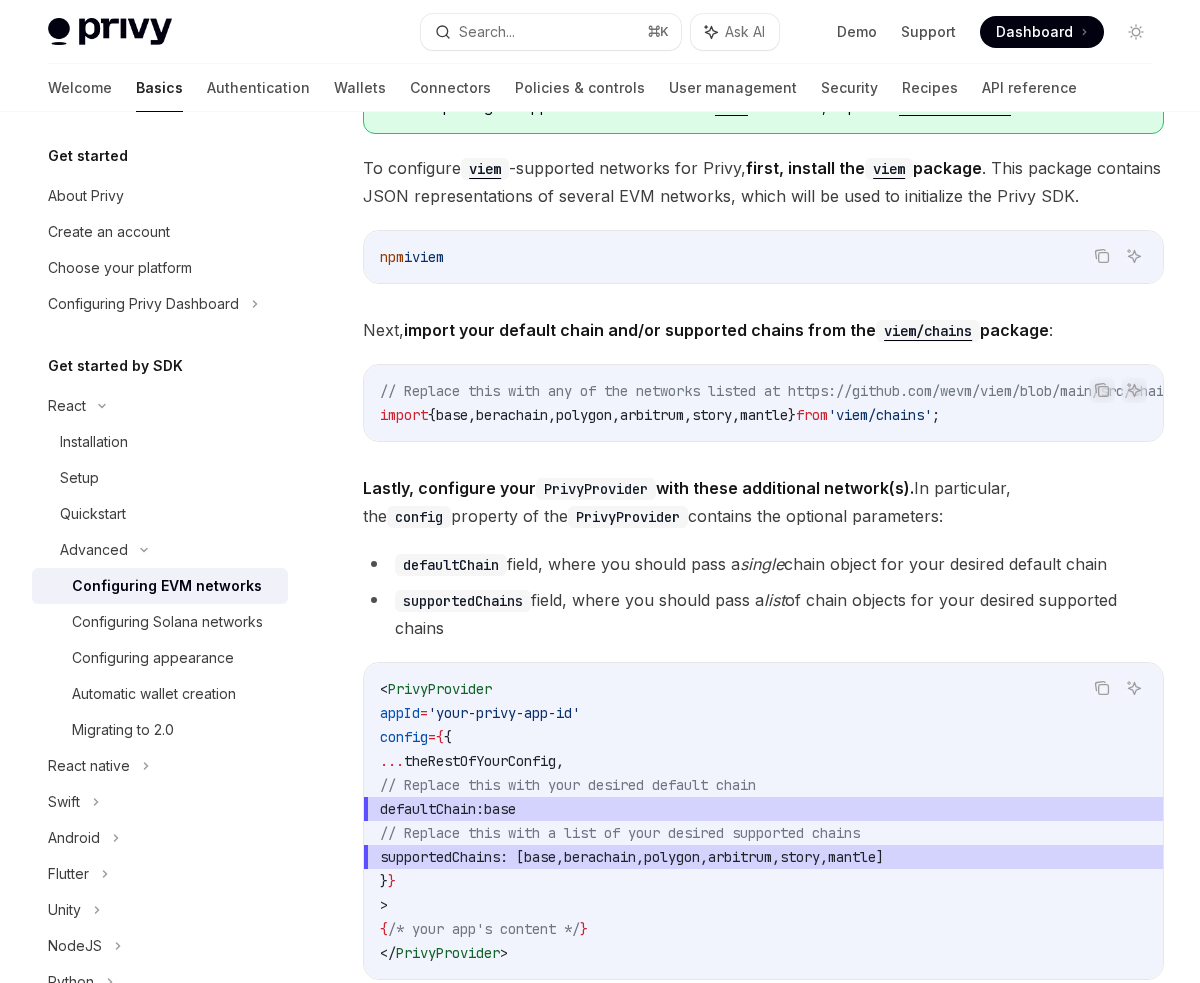click on "Privy is compatible with any EVM-compatible chain, and makes it easy to configure networks for your users’ wallets.
You can seamlessly use Privy with Ethereum Mainnet, Base, Polygon, Arbitrum, Monad, Berachain, MegaETH, Mantle, Story, and any chain that supports EVM RPC requests.
Check out a  high-level overview  of network configuration with Privy, or jump directly into  concrete instructions !
Privy is also compatible with app-specific chains, such as those deployed via a RaaS provider. See
more  here .
​ Overview
Privy exposes two parameters to configure networks: a single  default chain  and a list of  supported chains .
If you choose not to use these parameters in your app, you can instead use Privy’s  default configuration and supported chains .
​ Default Chain
The  default chain  should be the primary network that wallets should use in your app.
For  embedded wallets default chain , unless you manually switch the wallet’s network to another  supported chain .
For
: -" at bounding box center (763, 839) 